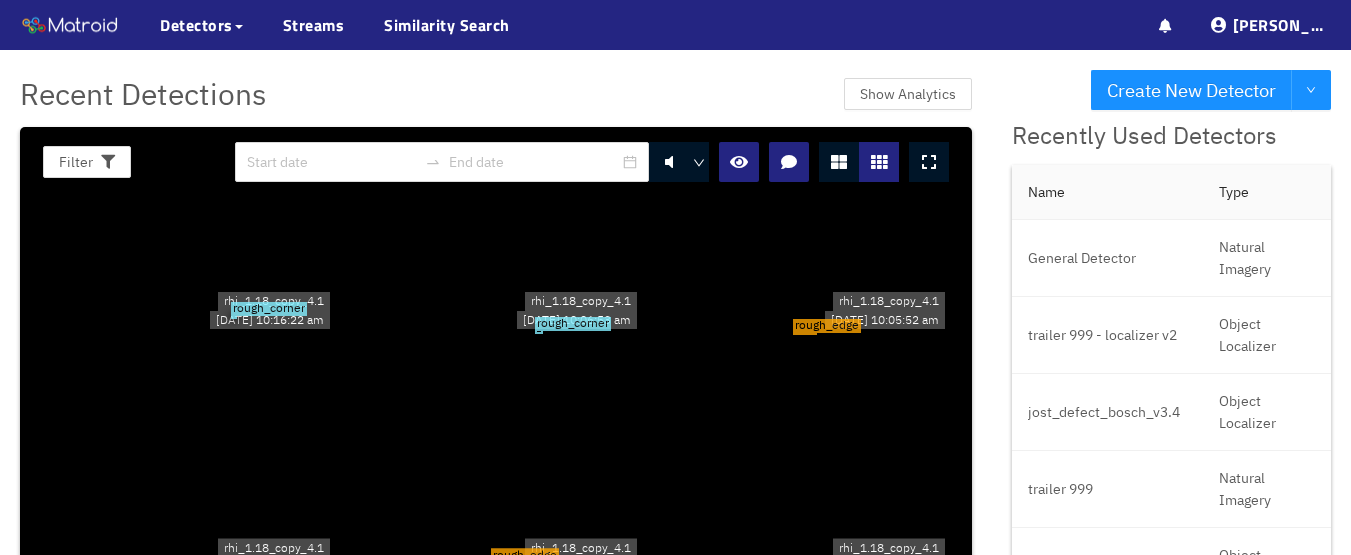 scroll, scrollTop: 0, scrollLeft: 0, axis: both 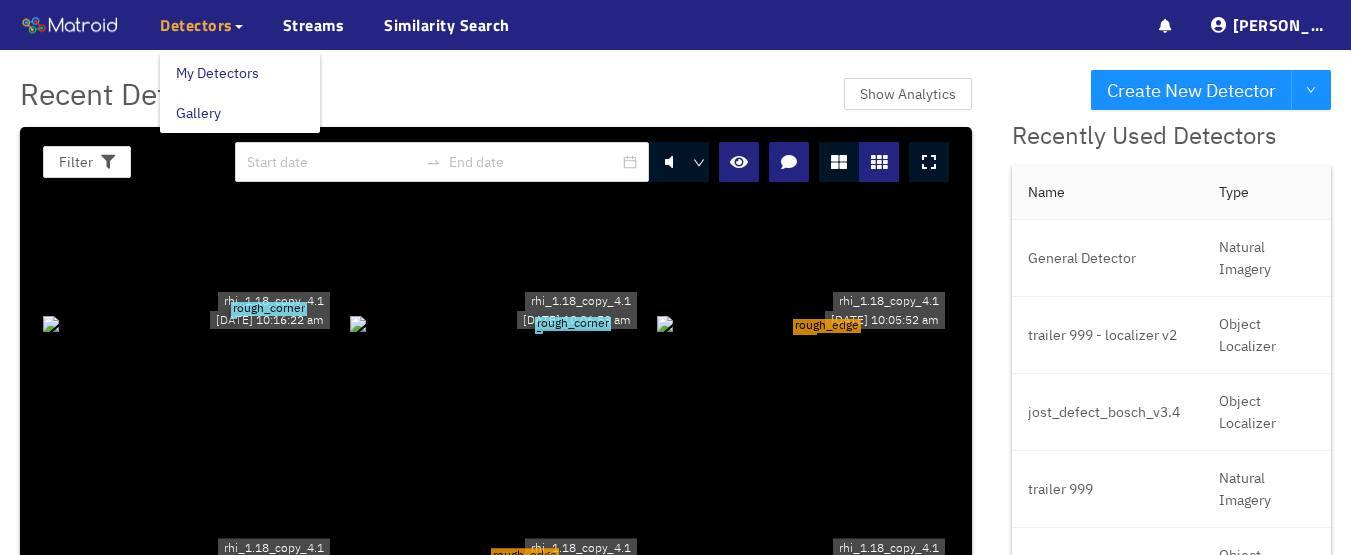 click on "Detectors" at bounding box center [196, 25] 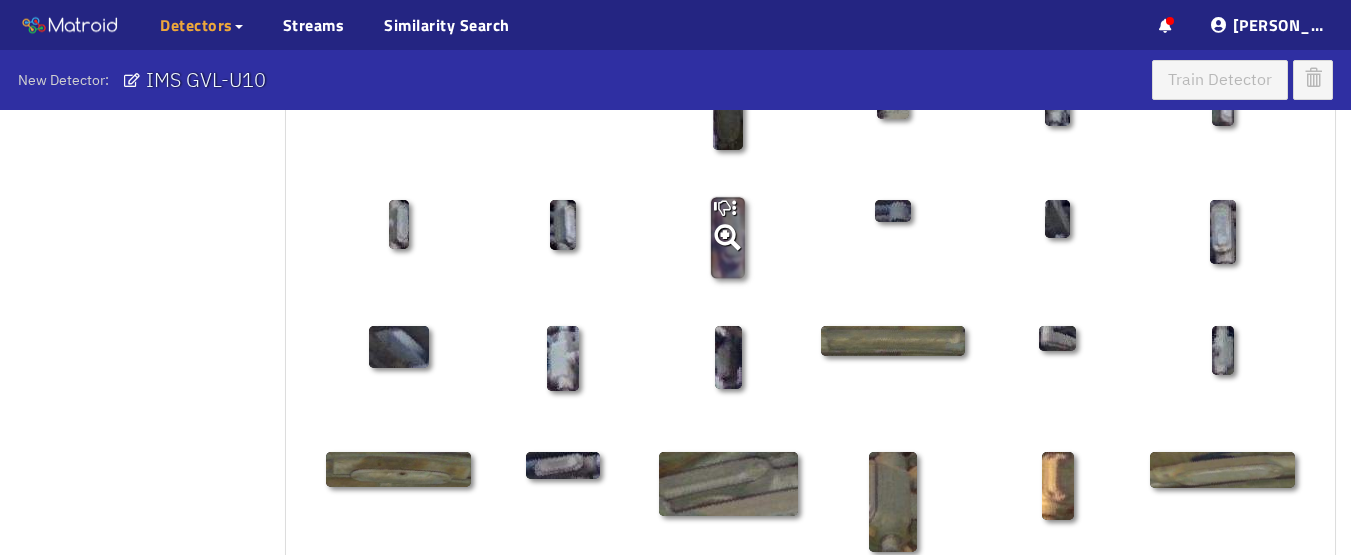 scroll, scrollTop: 1113, scrollLeft: 0, axis: vertical 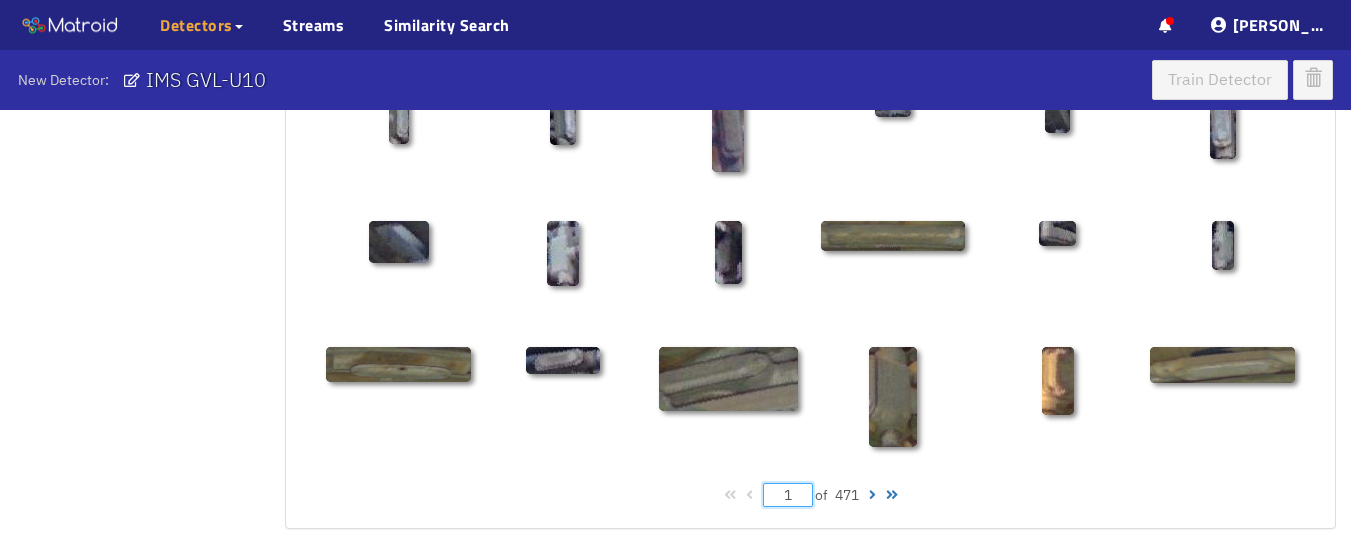 drag, startPoint x: 794, startPoint y: 499, endPoint x: 759, endPoint y: 492, distance: 35.69314 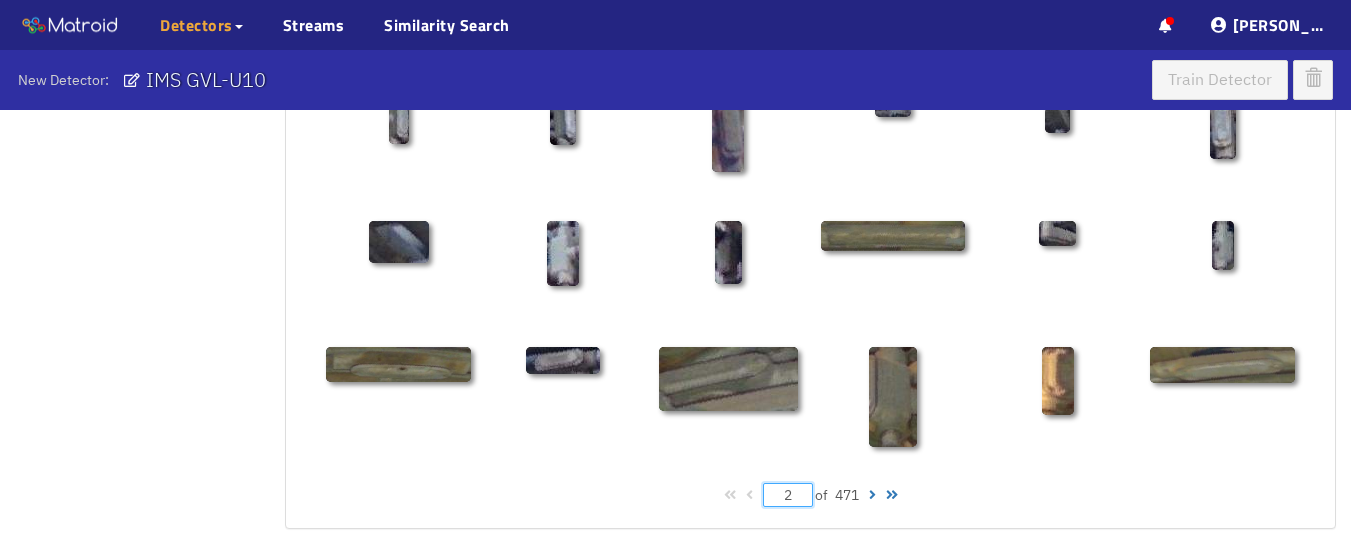 type on "2" 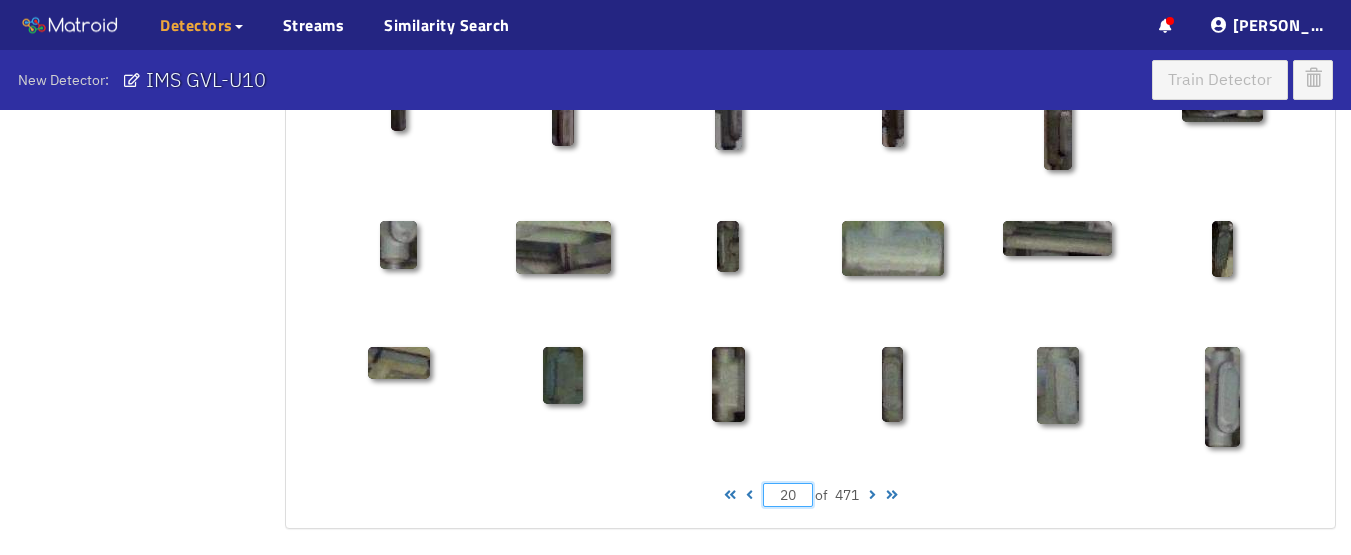 type on "20" 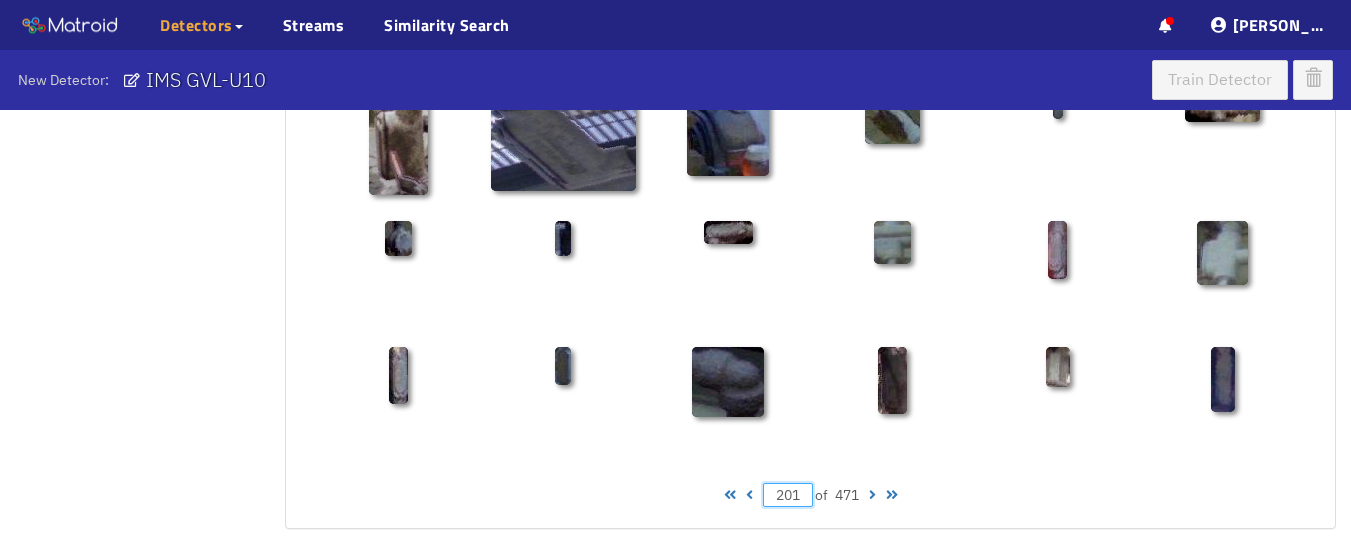 type on "201" 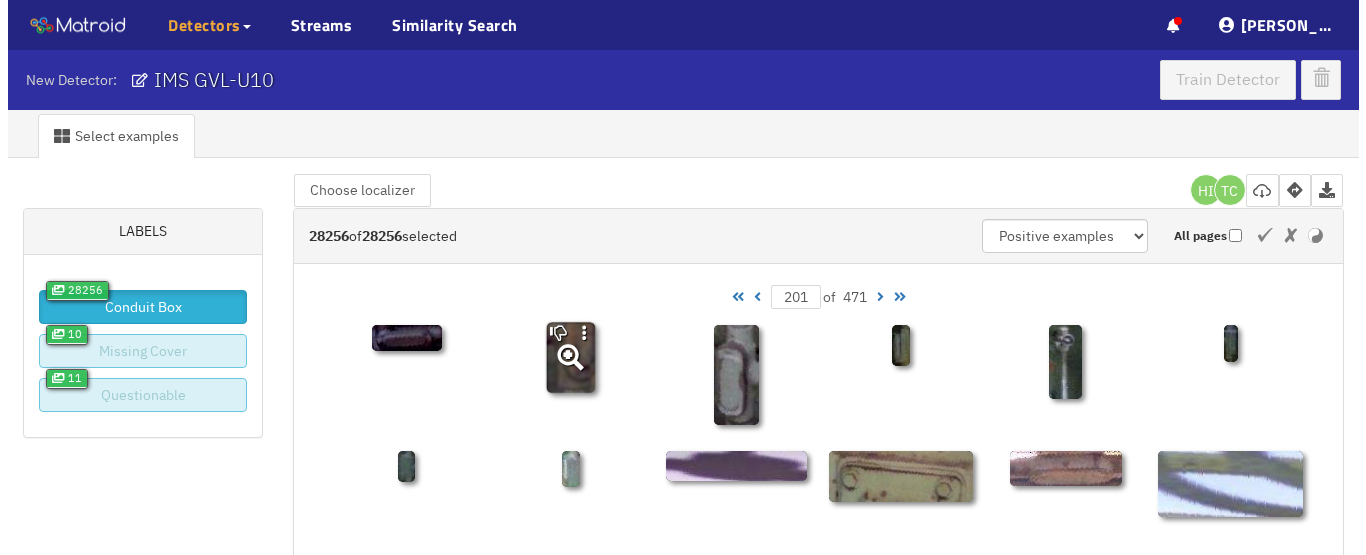 scroll, scrollTop: 0, scrollLeft: 0, axis: both 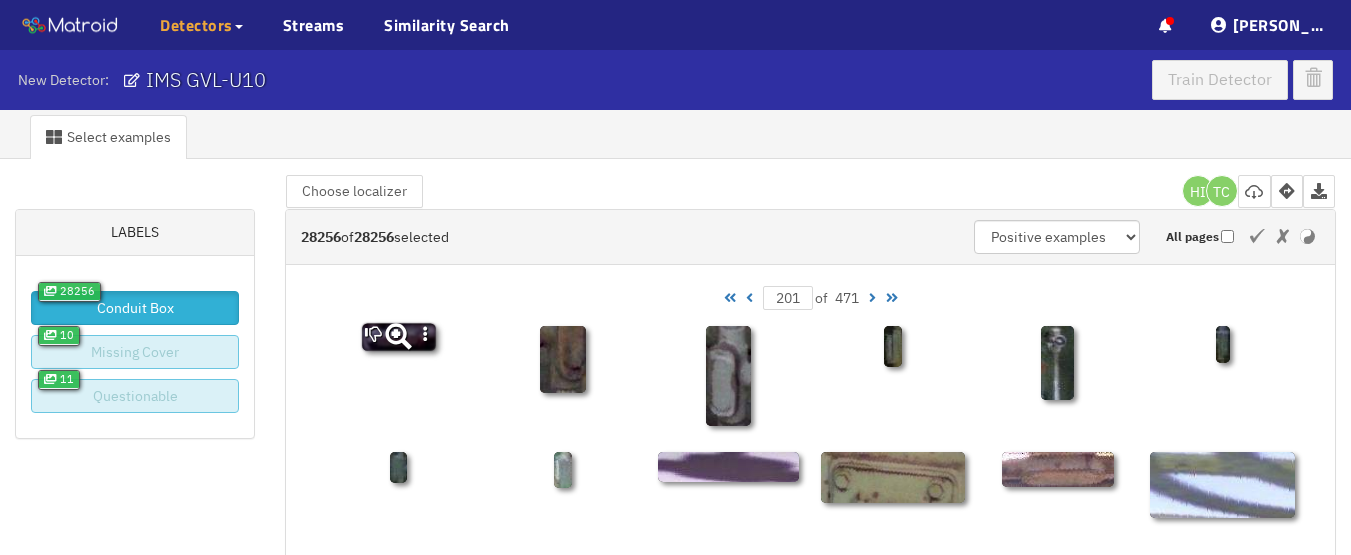 click 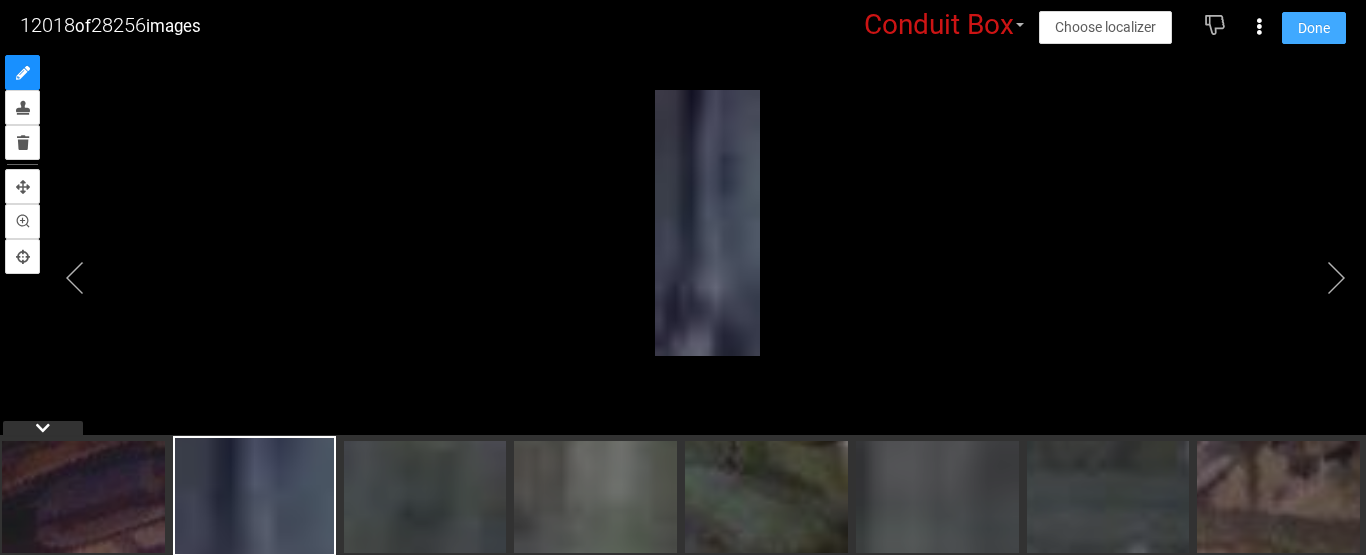 click on "Done" at bounding box center (1314, 28) 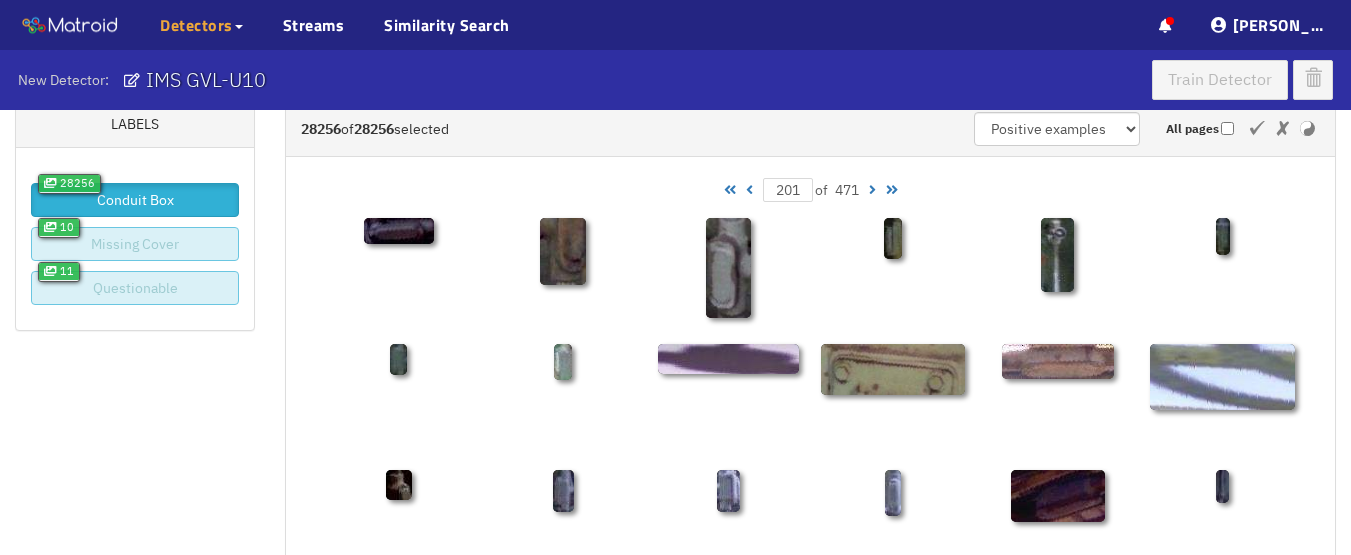 scroll, scrollTop: 13, scrollLeft: 0, axis: vertical 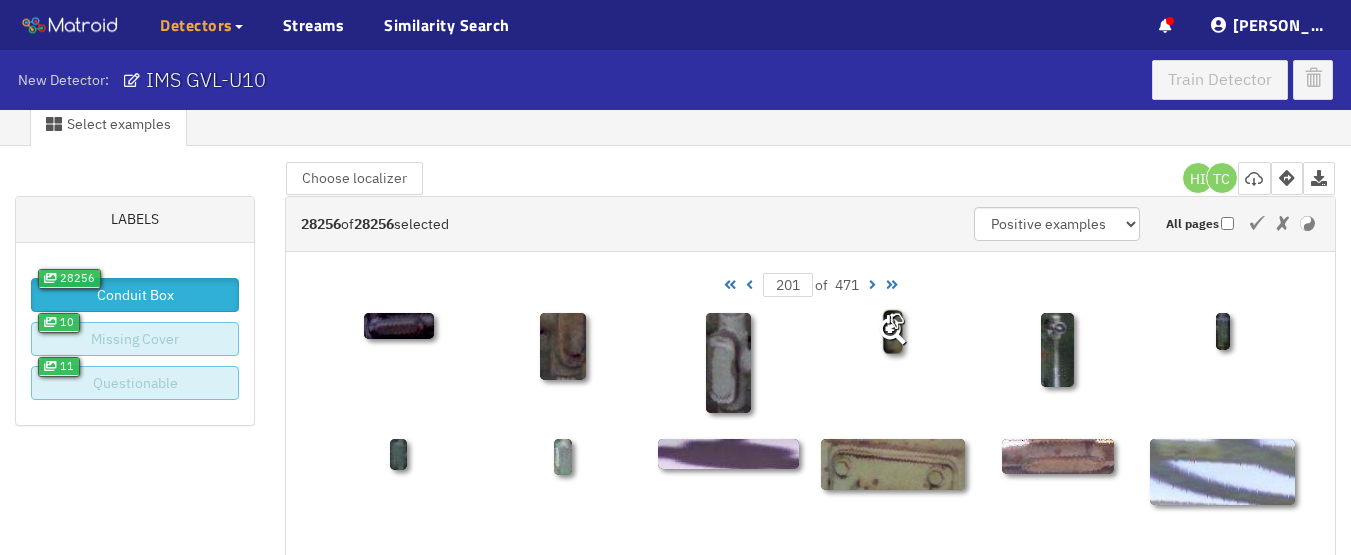 click on "Select examples Labels 28256 Conduit Box 10 Missing Cover 11 Questionable 28256  of  28256  selected Positive examples Negative examples  Upload images All pages Choose localizer Collaborators  HI TC 201  of 471 201  of 471" at bounding box center (675, 843) 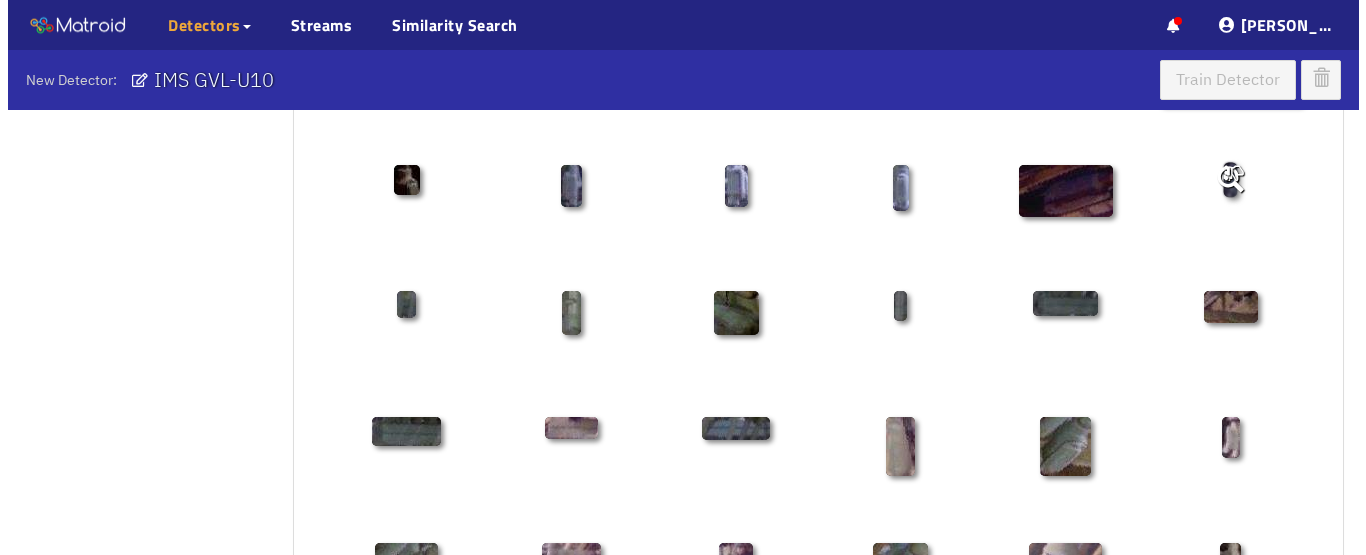 scroll, scrollTop: 613, scrollLeft: 0, axis: vertical 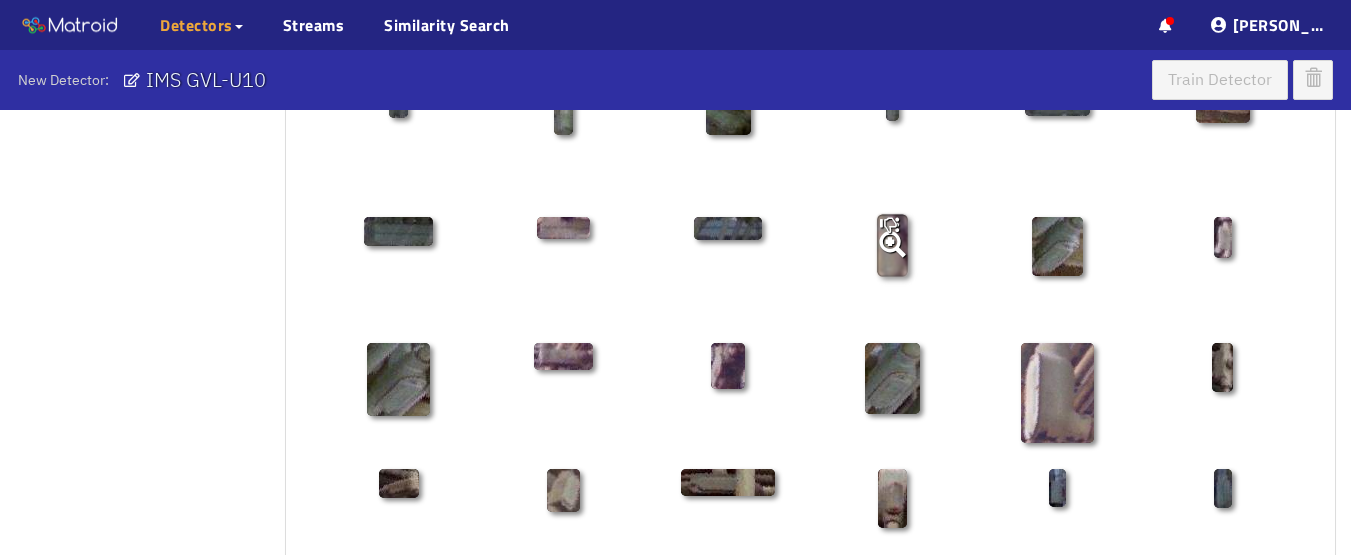 click at bounding box center [892, 245] 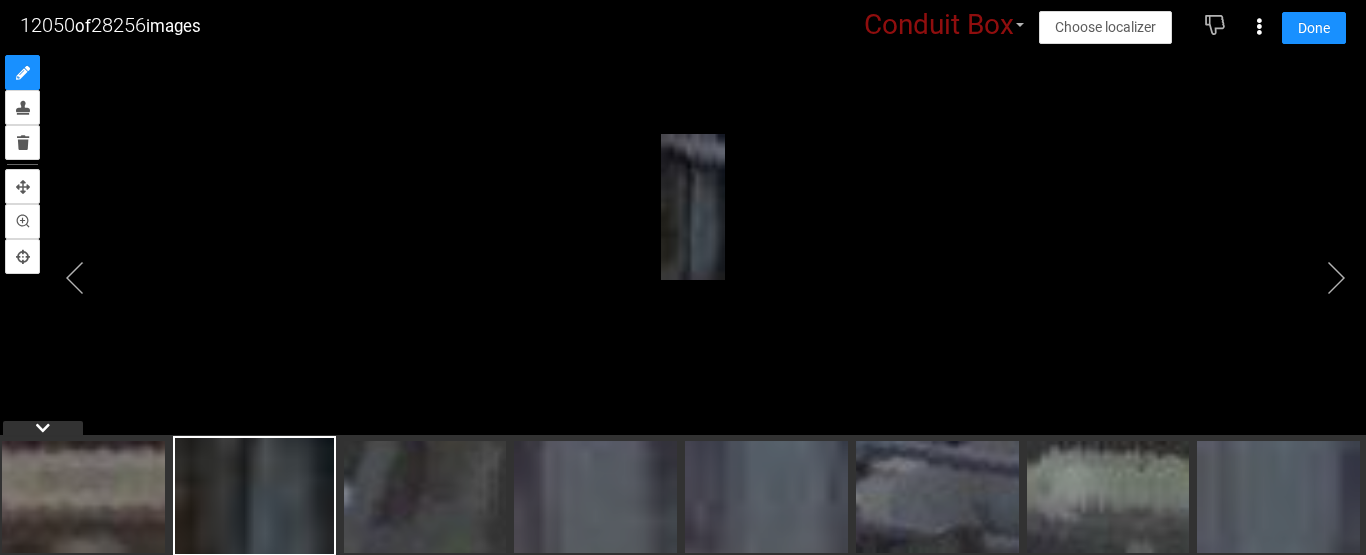 click on "Conduit Box" at bounding box center [939, 25] 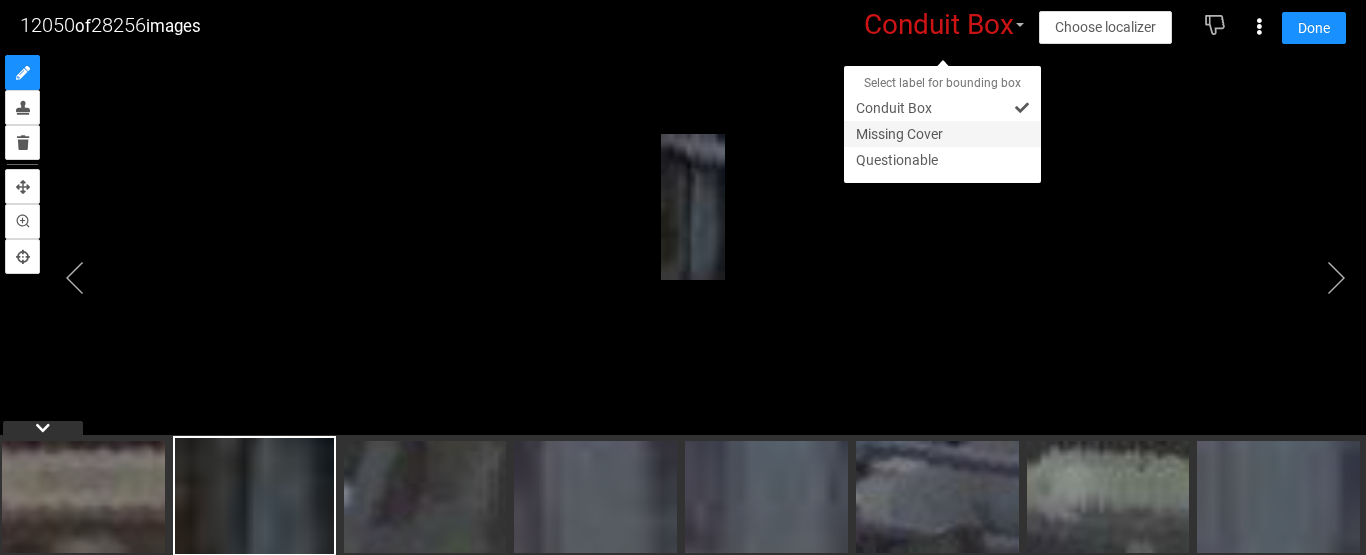 click on "Missing Cover" at bounding box center (942, 134) 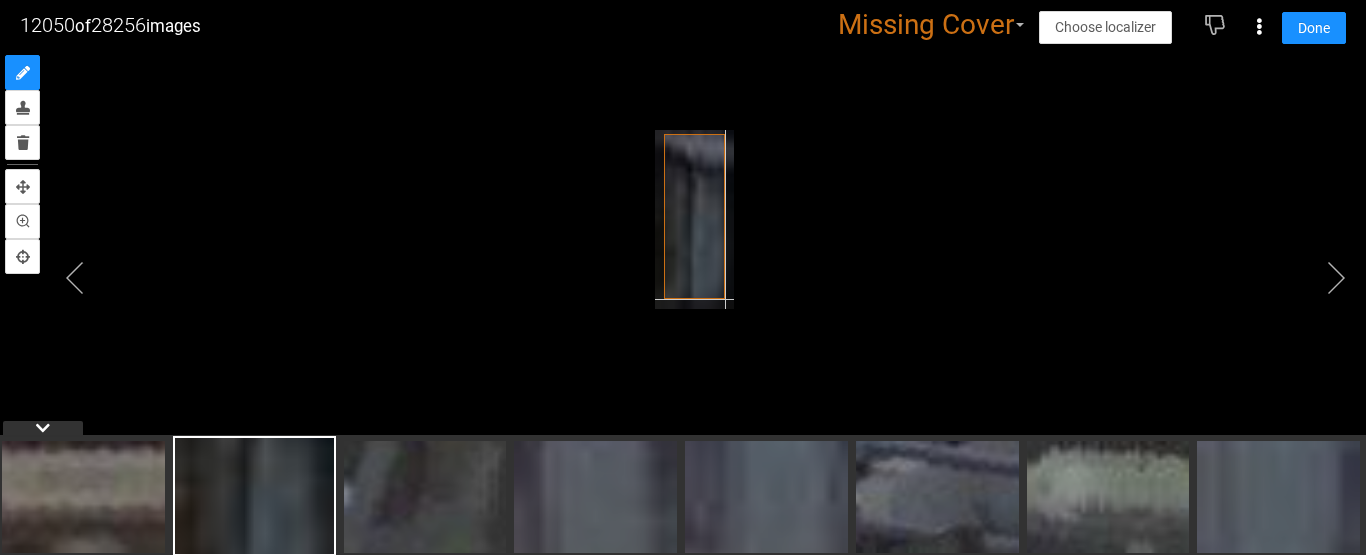 click at bounding box center [694, 219] 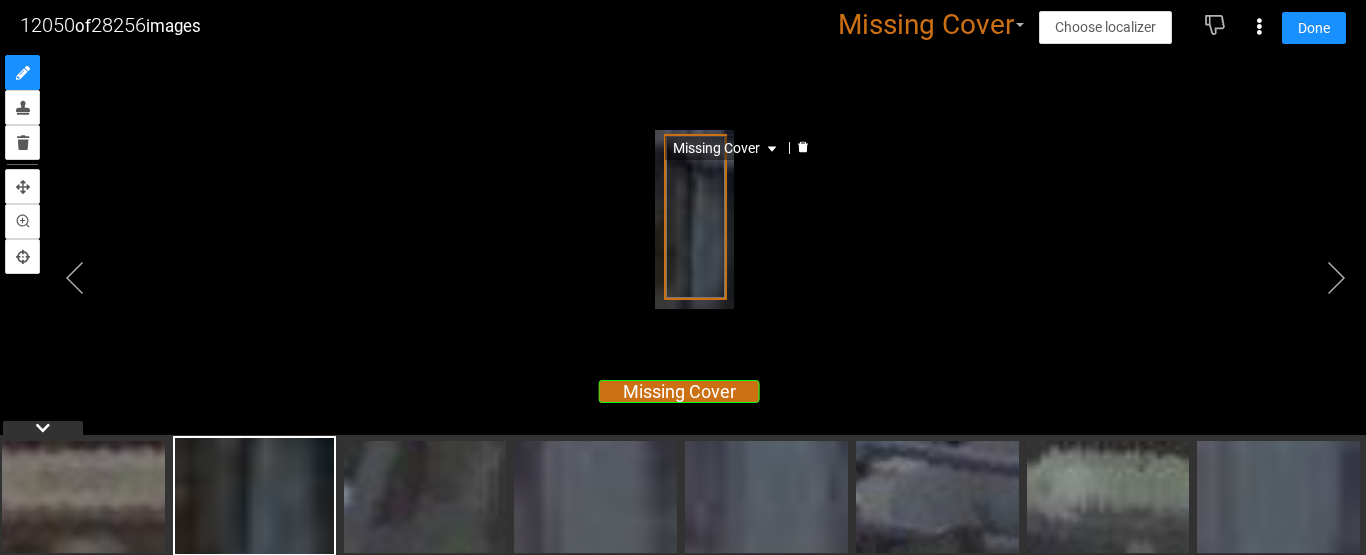 click on "Missing Cover" at bounding box center [695, 217] 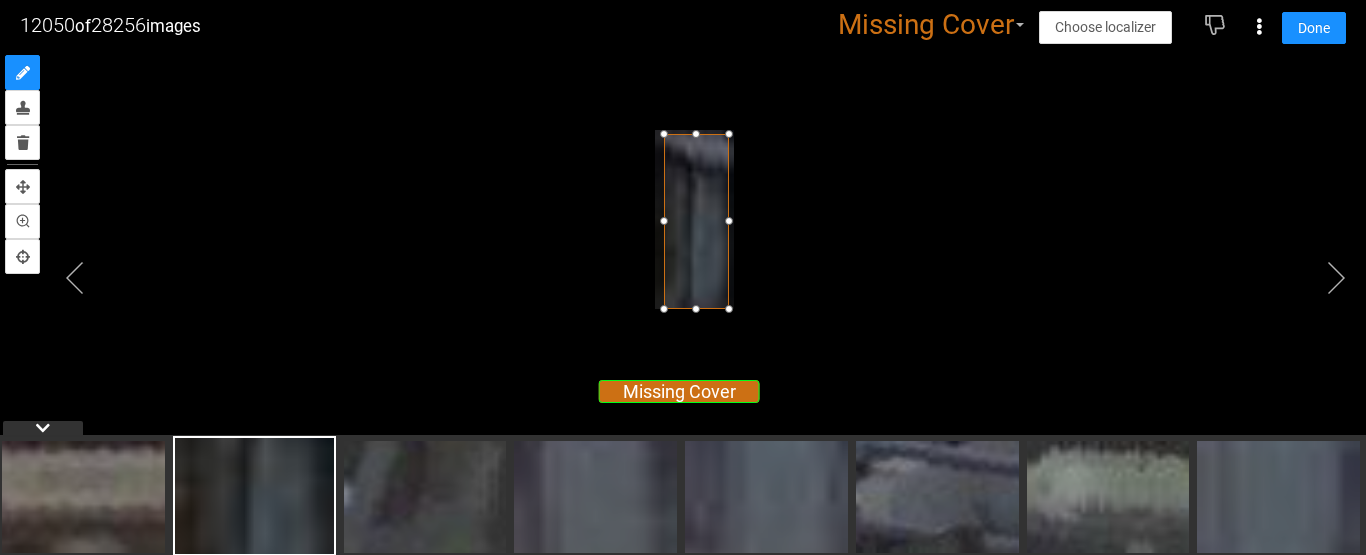 click at bounding box center (729, 309) 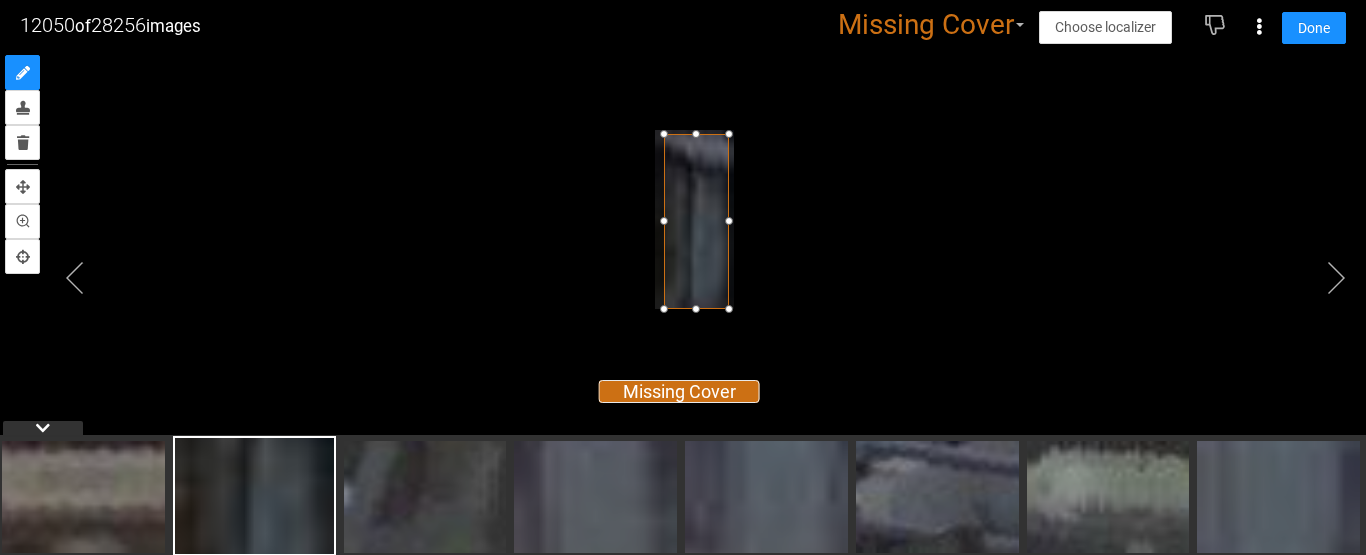 click at bounding box center [696, 134] 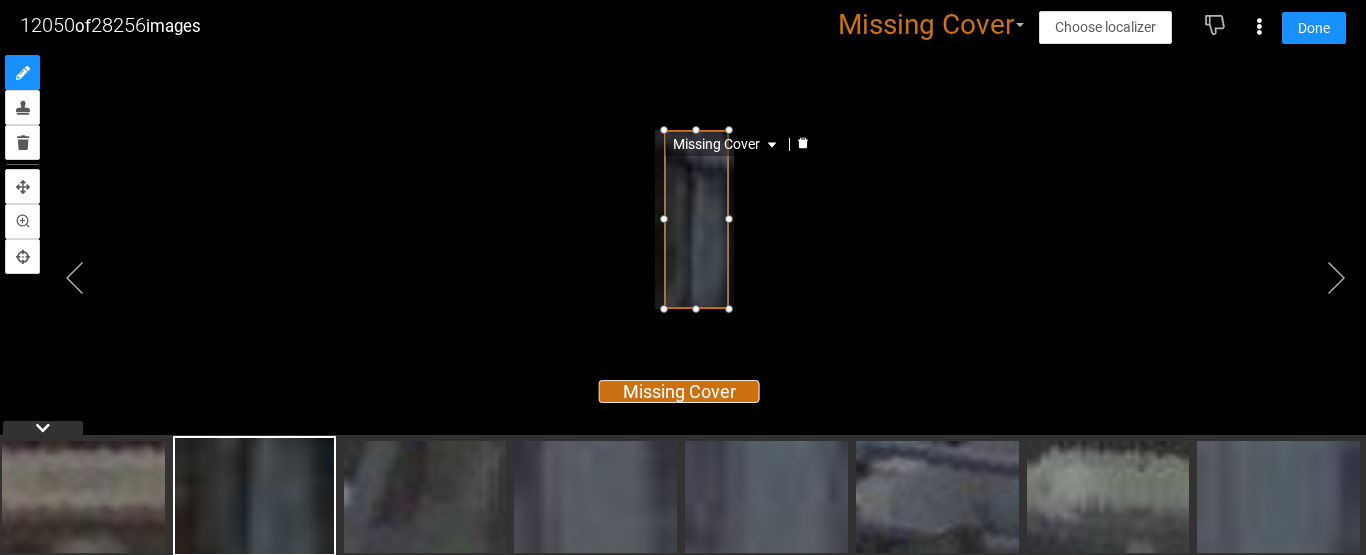 click on "Missing Cover" at bounding box center (683, 252) 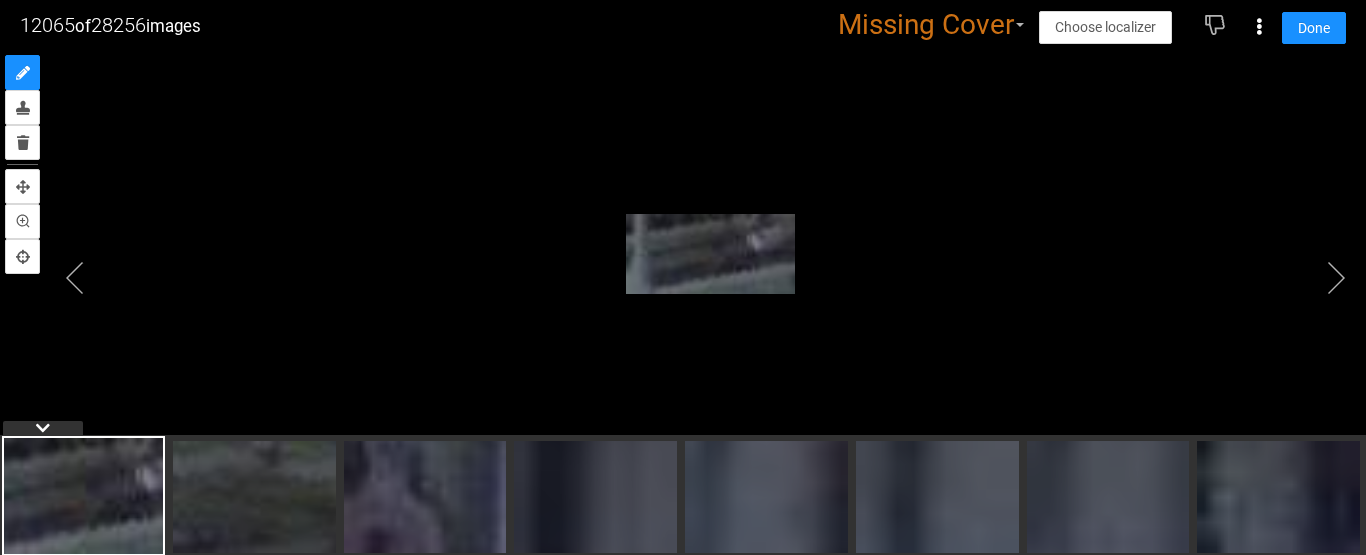 click at bounding box center [710, 254] 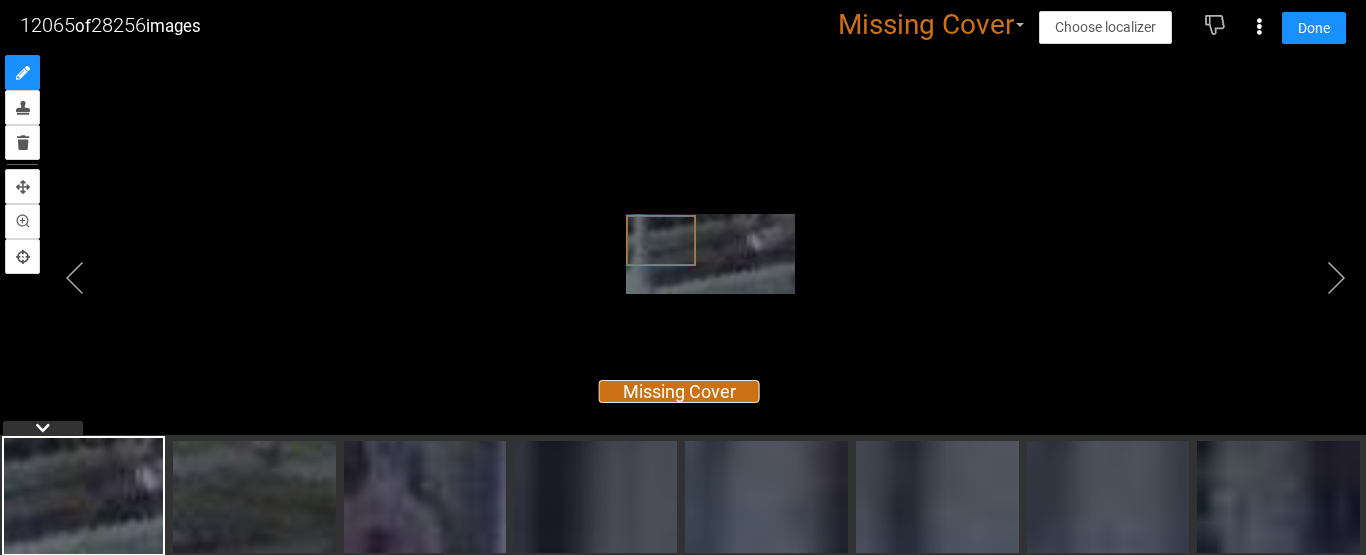 drag, startPoint x: 807, startPoint y: 302, endPoint x: 793, endPoint y: 292, distance: 17.20465 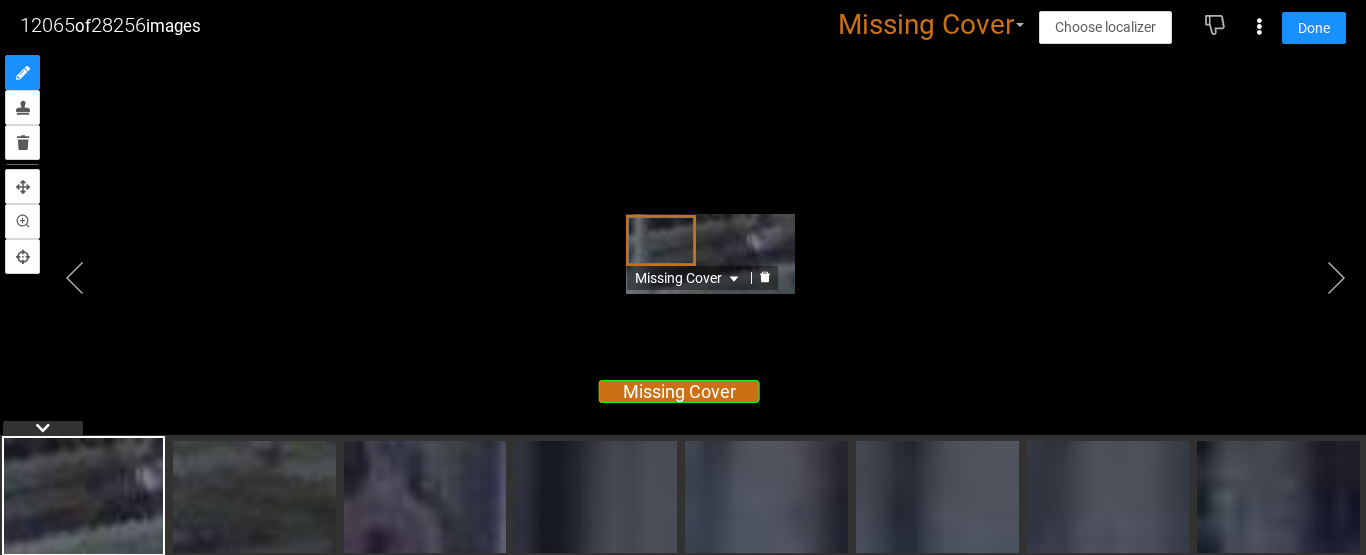click on "Missing Cover" at bounding box center (661, 240) 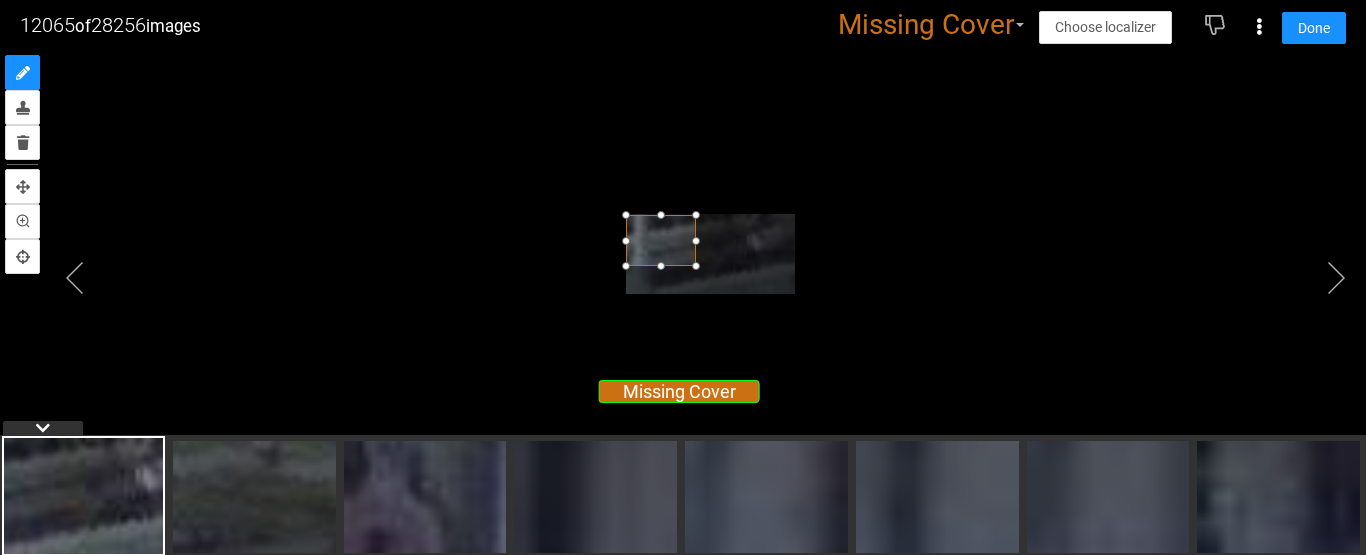 click at bounding box center (696, 266) 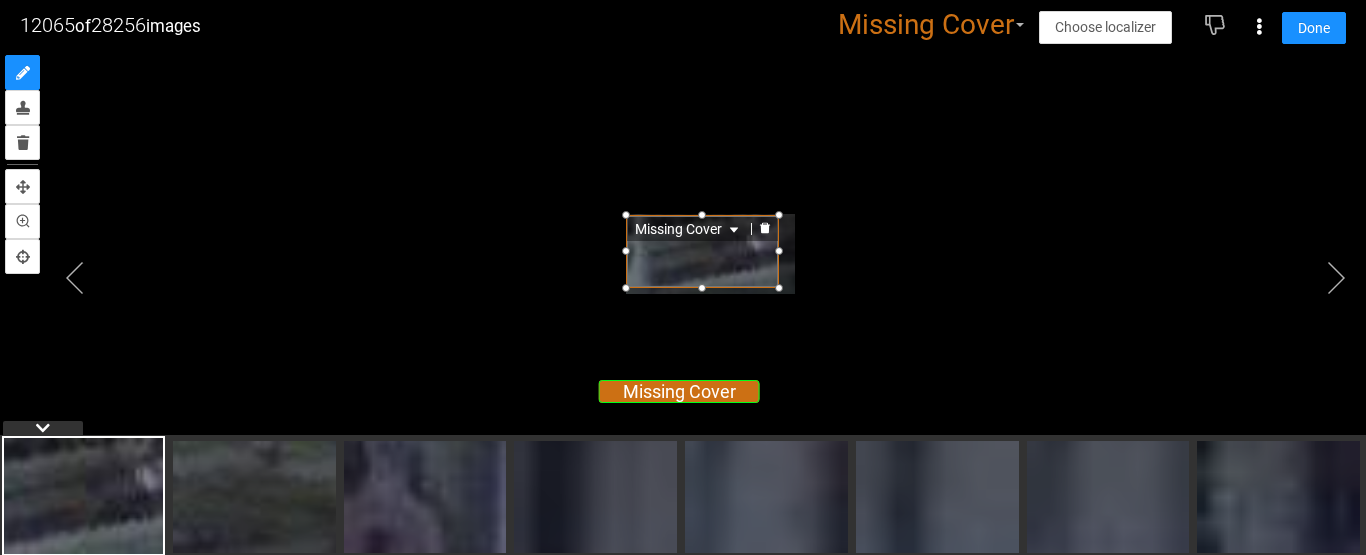 click on "Missing Cover" at bounding box center (683, 252) 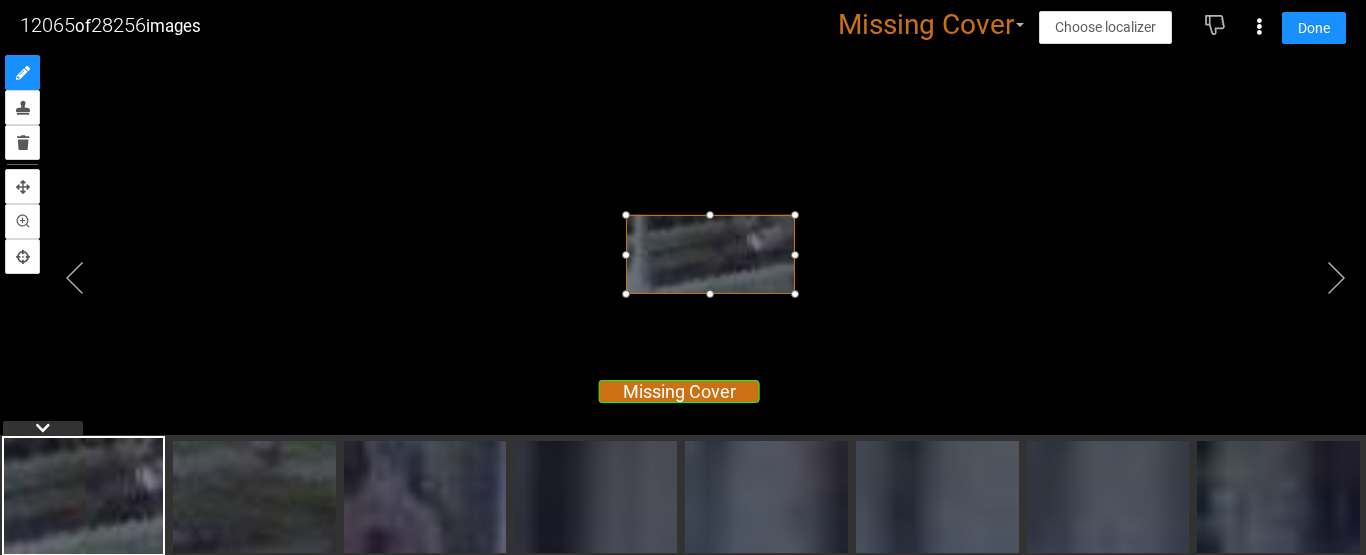 click at bounding box center (683, 252) 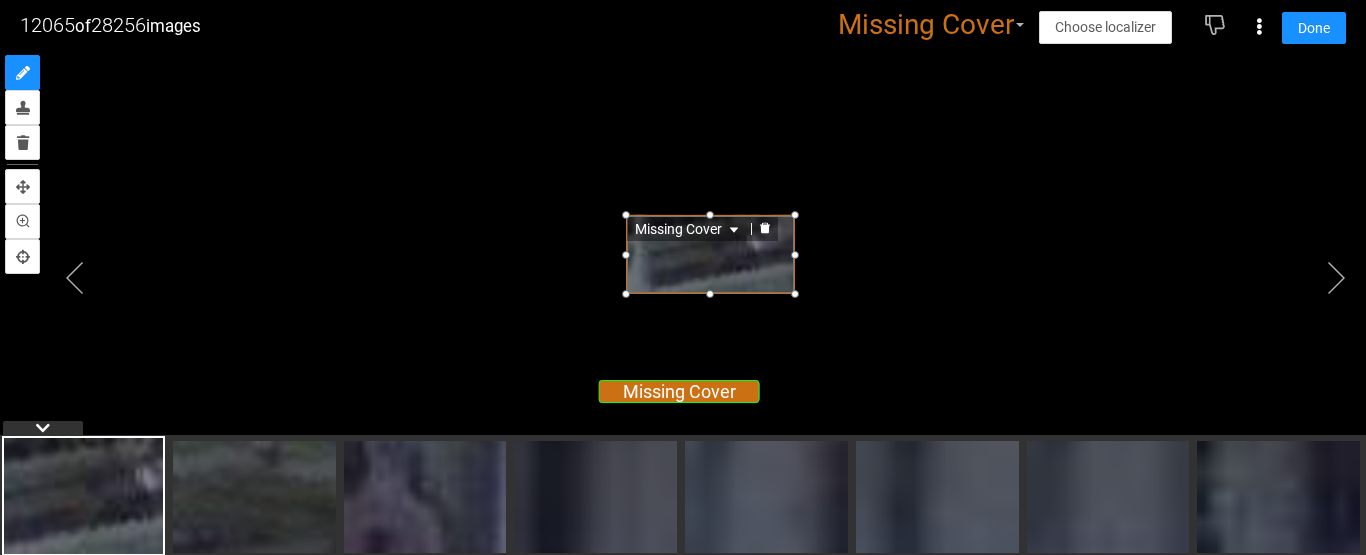 click on "Missing Cover" at bounding box center (683, 252) 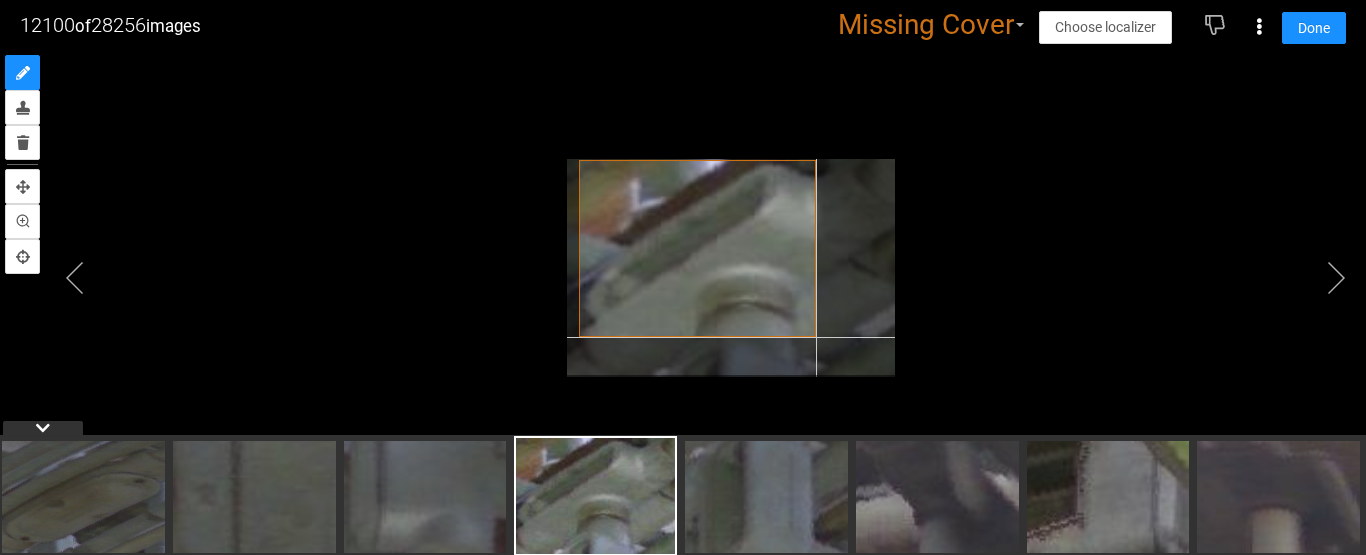 click at bounding box center [731, 268] 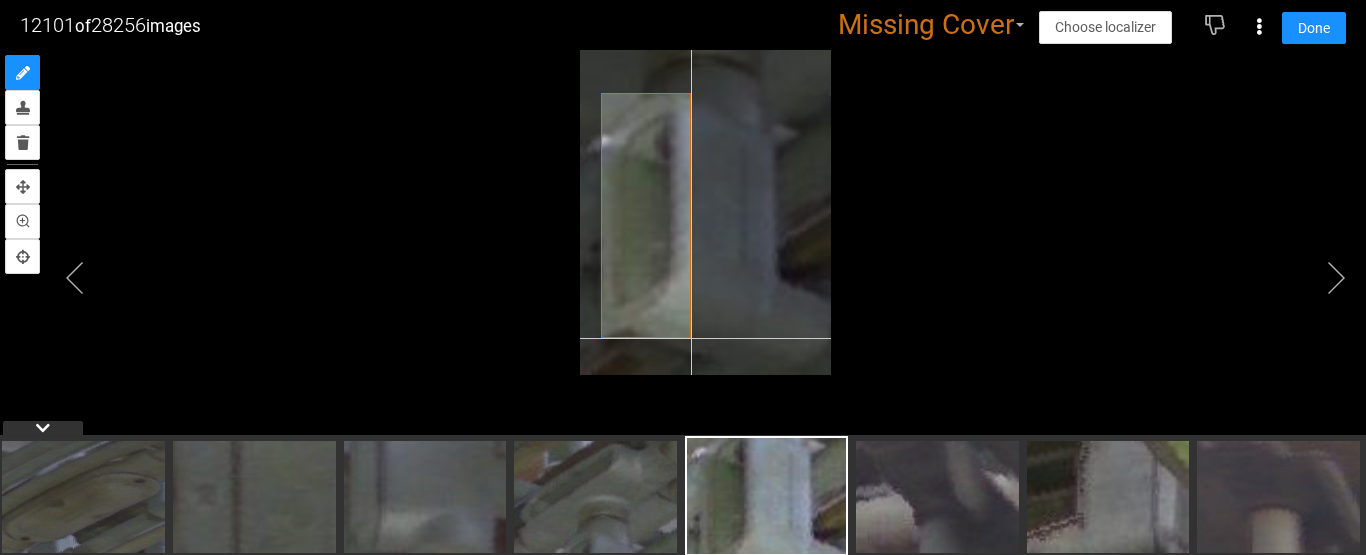 click at bounding box center [706, 212] 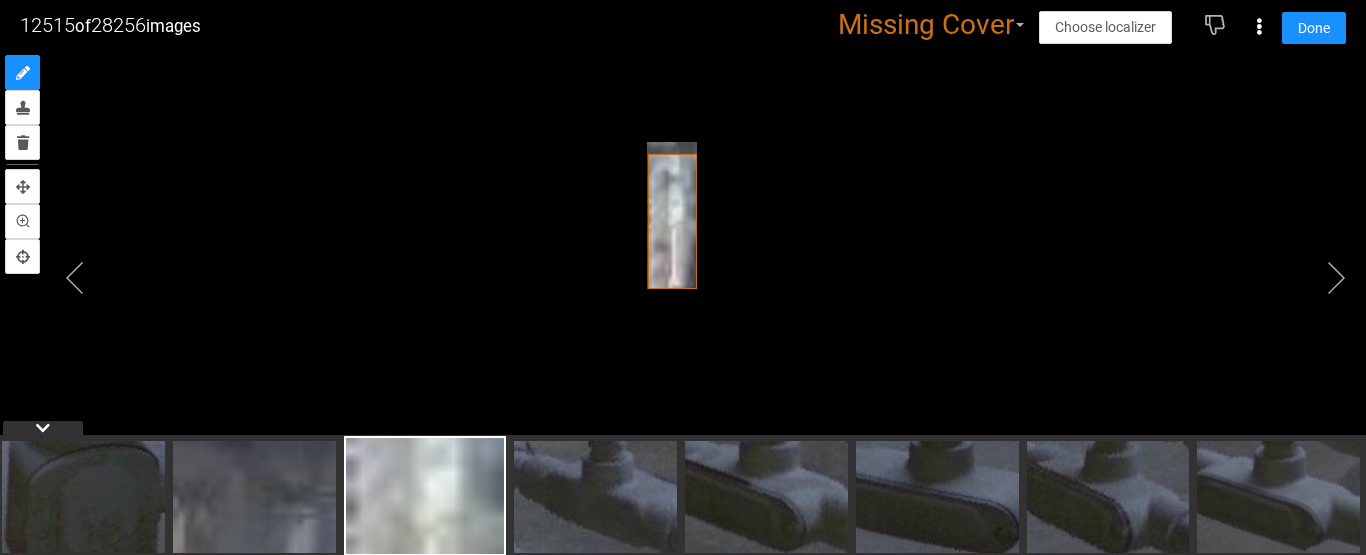 click at bounding box center (683, 252) 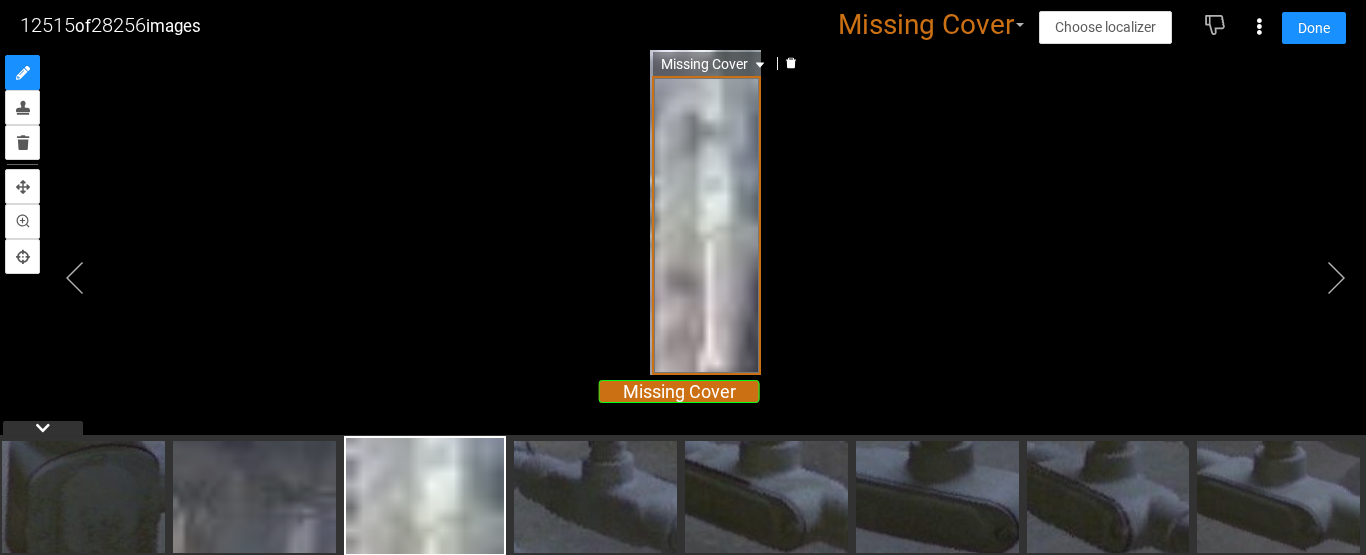 click on "Missing Cover" at bounding box center [706, 225] 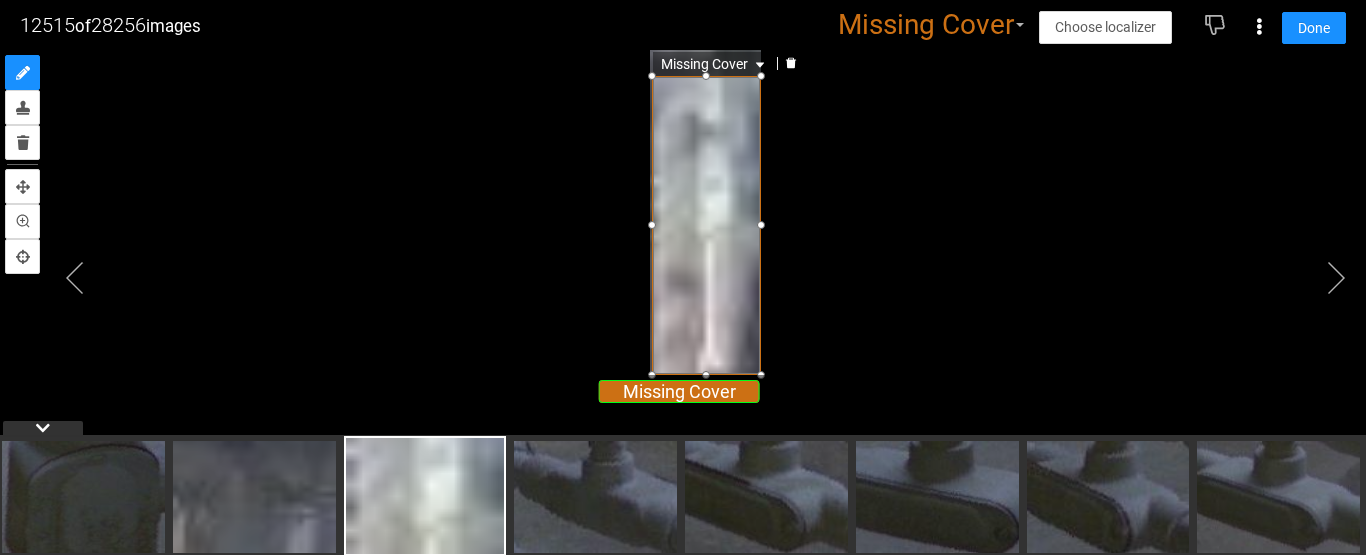 click on "Missing Cover" at bounding box center [715, 64] 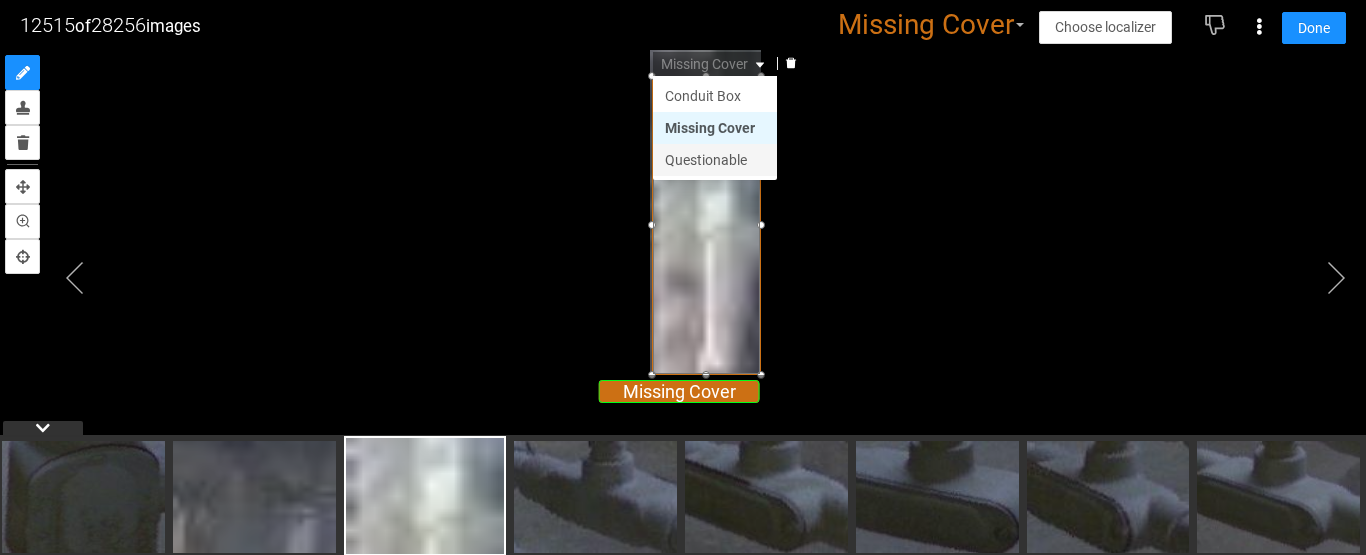 click on "Questionable" at bounding box center [715, 160] 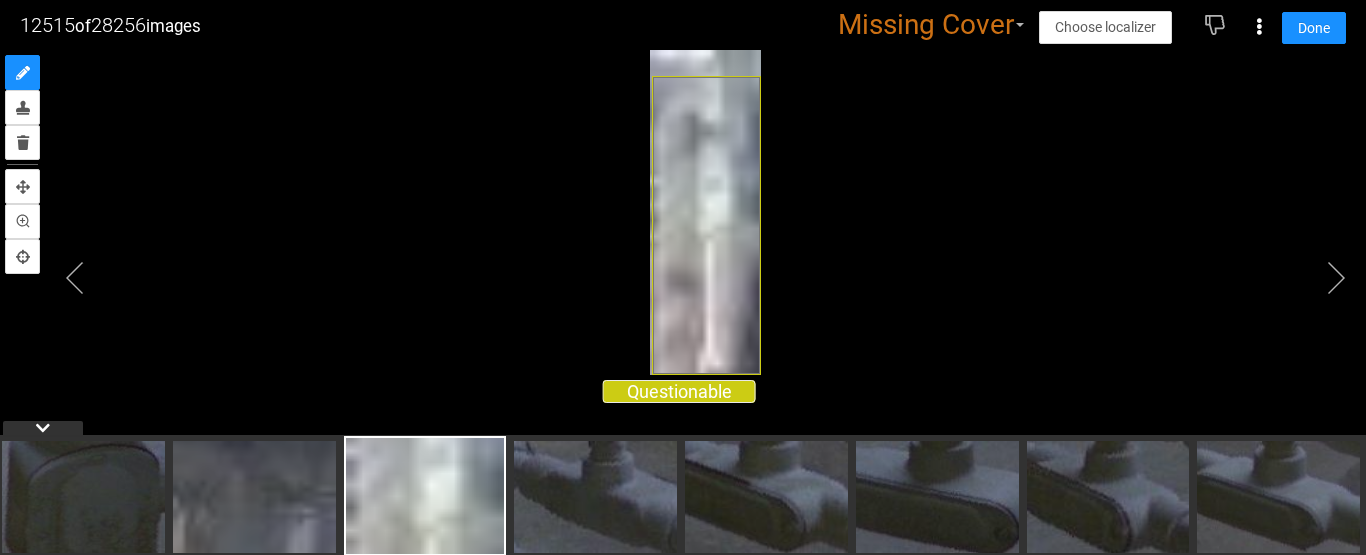 click at bounding box center [683, 252] 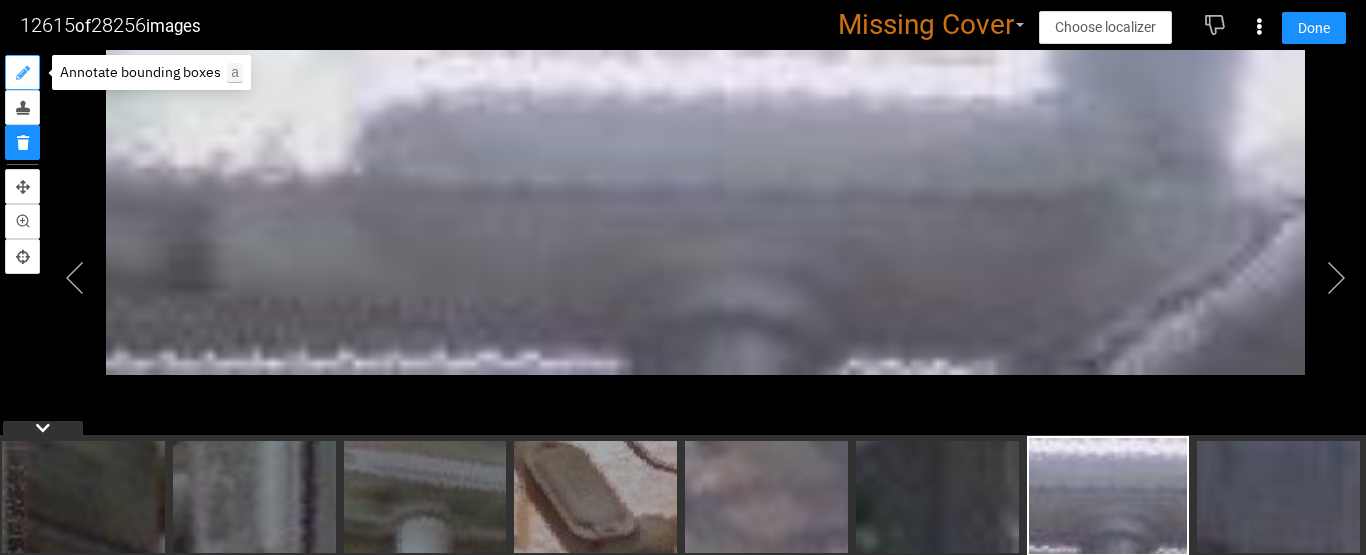 click at bounding box center [23, 73] 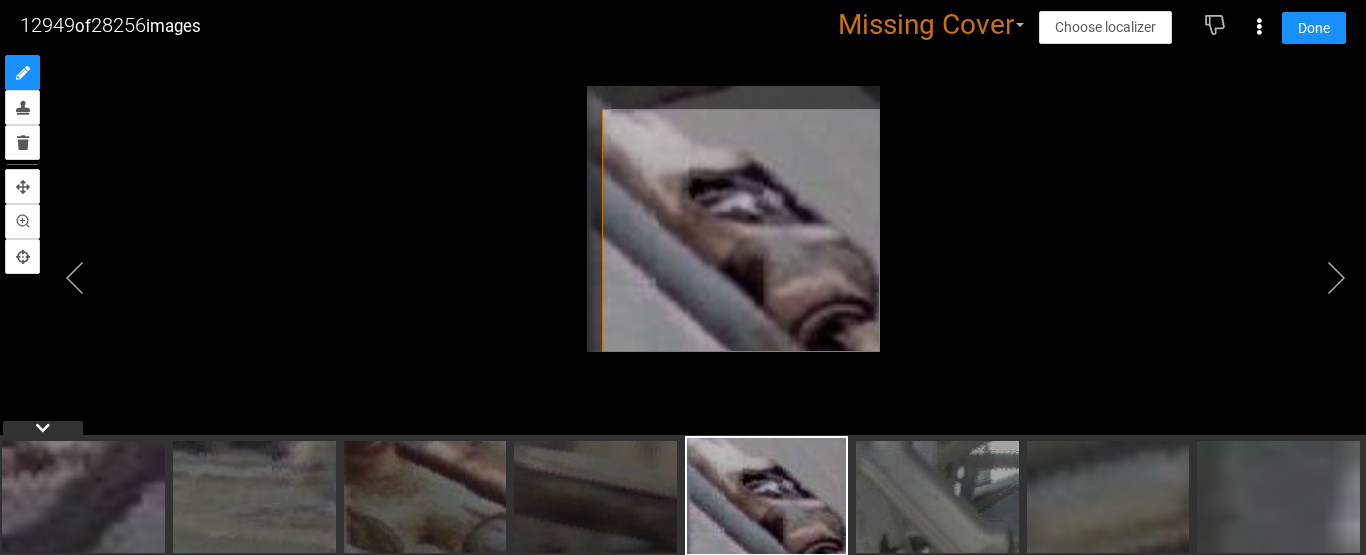 click at bounding box center [683, 252] 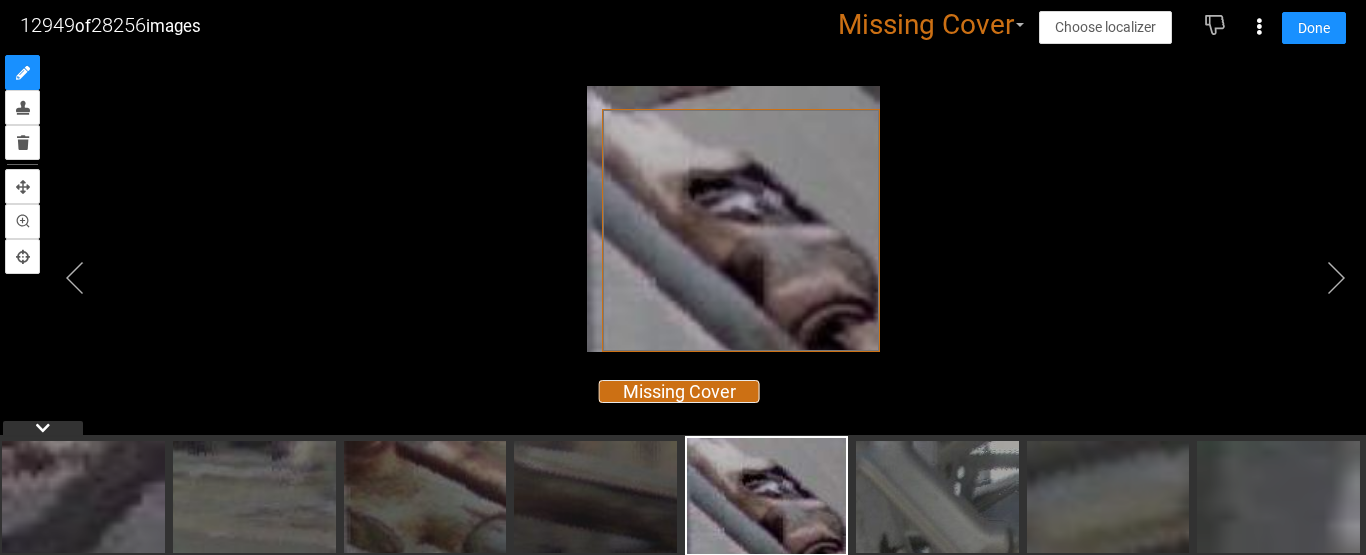 click at bounding box center [683, 252] 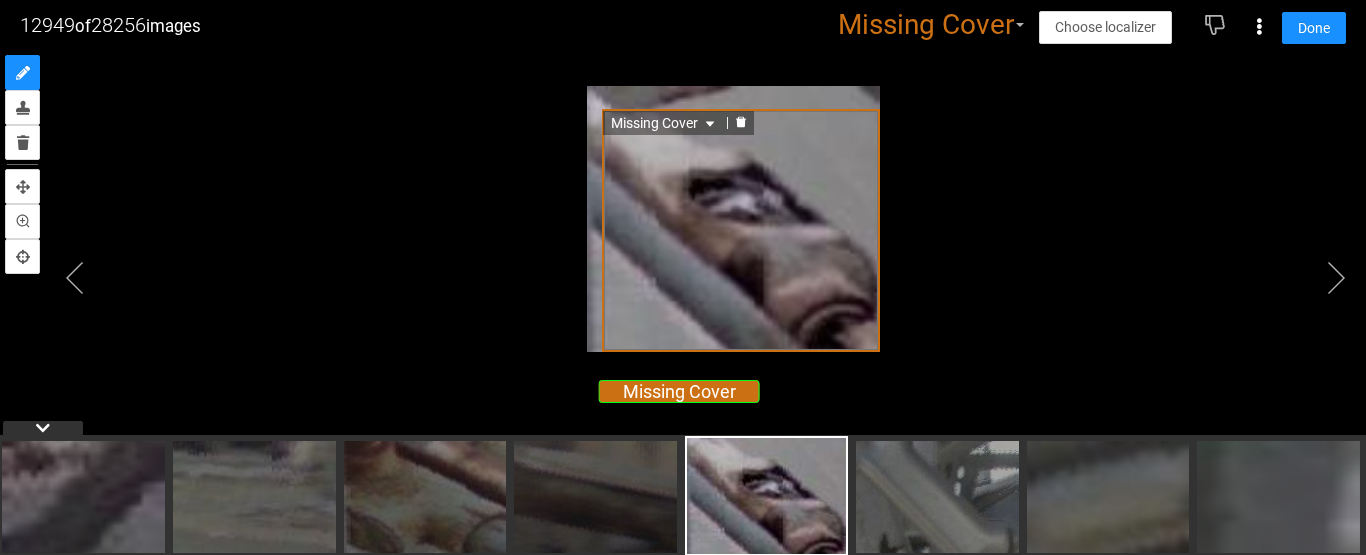 click 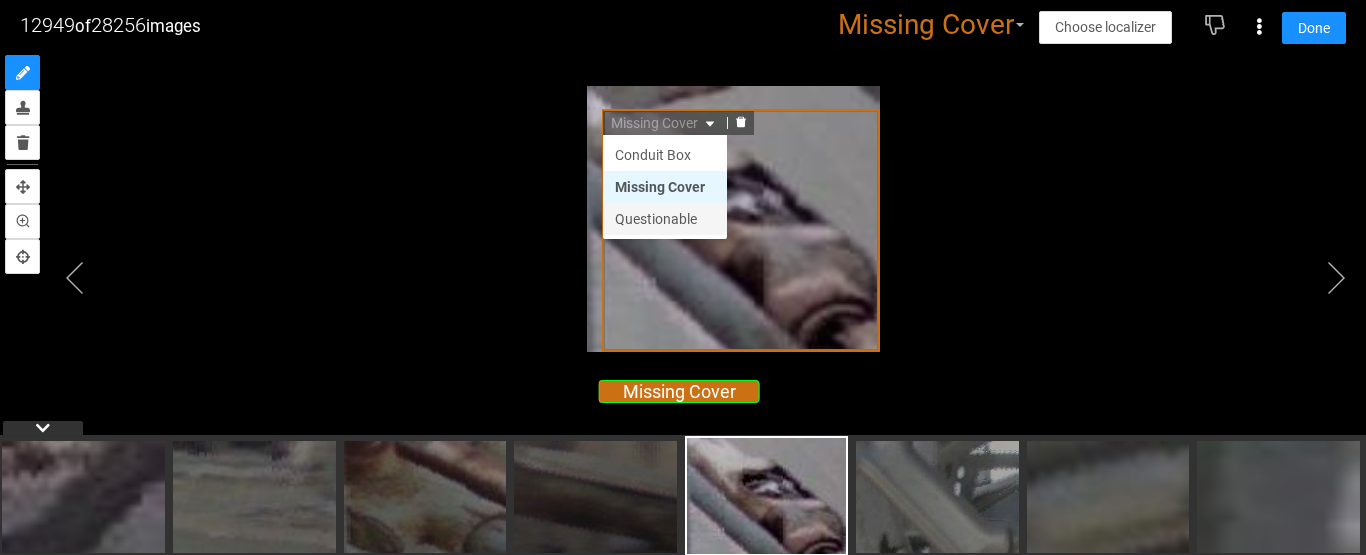 click on "Questionable" at bounding box center [665, 219] 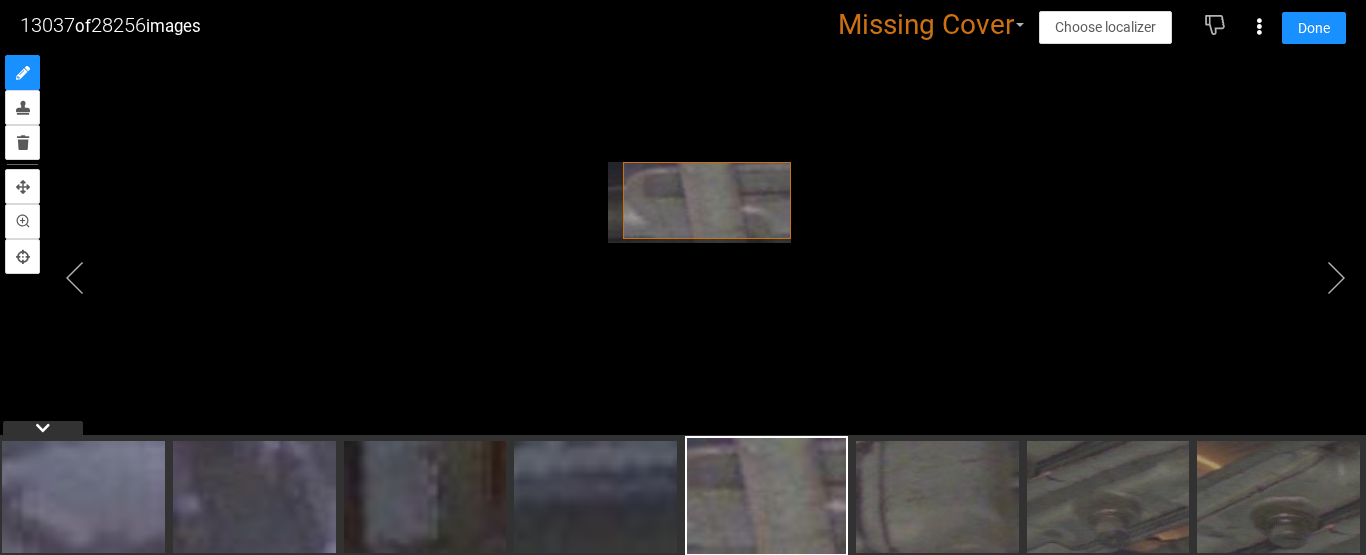 click at bounding box center (683, 252) 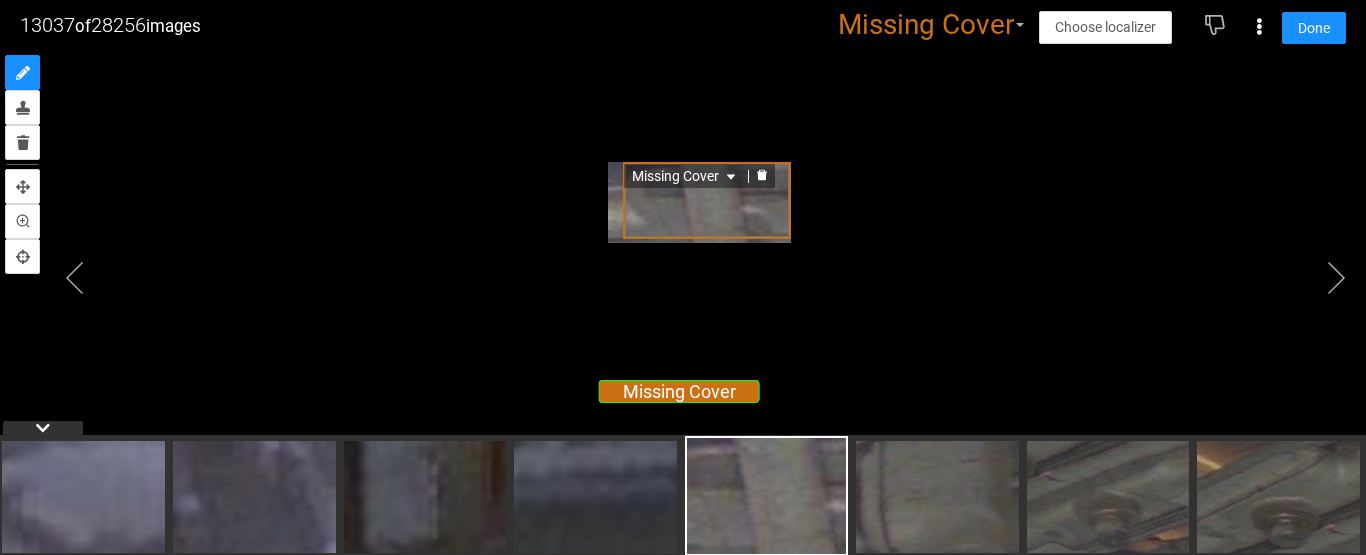 click on "Missing Cover" at bounding box center (686, 176) 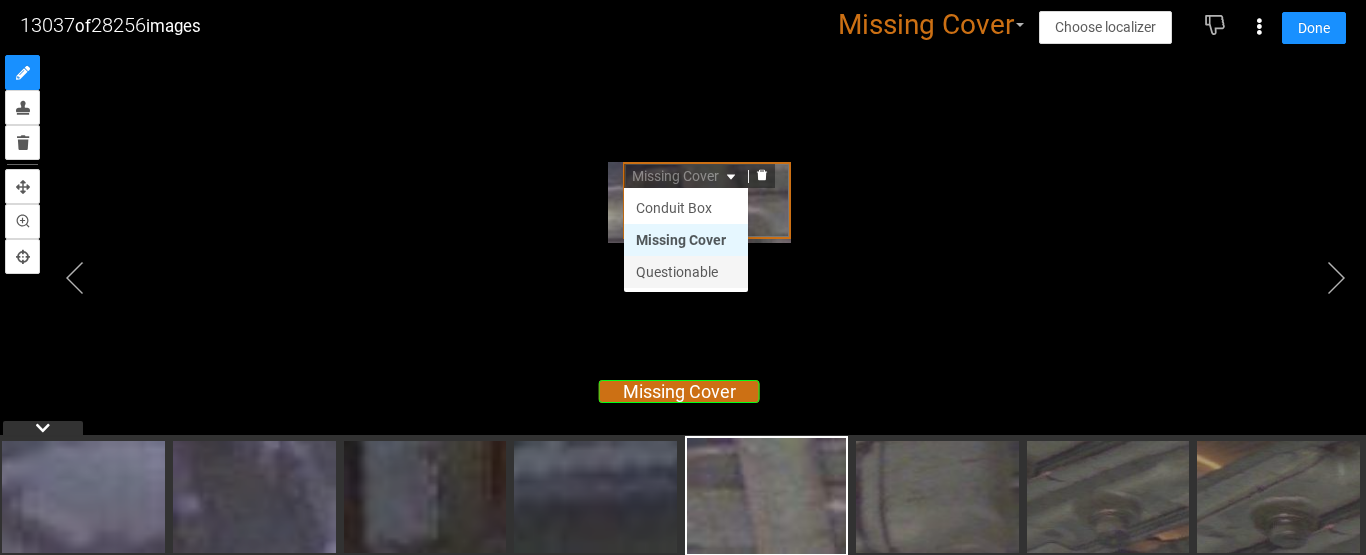 click on "Questionable" at bounding box center (686, 272) 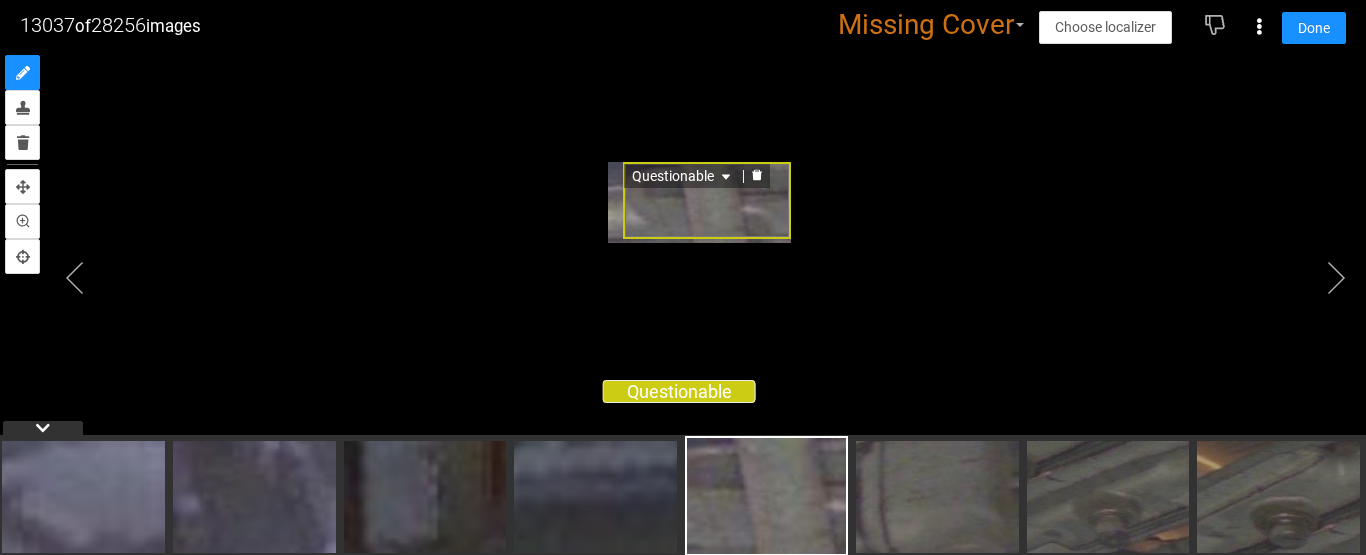 click on "Questionable Missing Cover Questionable Conduit Box Missing Cover Questionable" at bounding box center [683, 252] 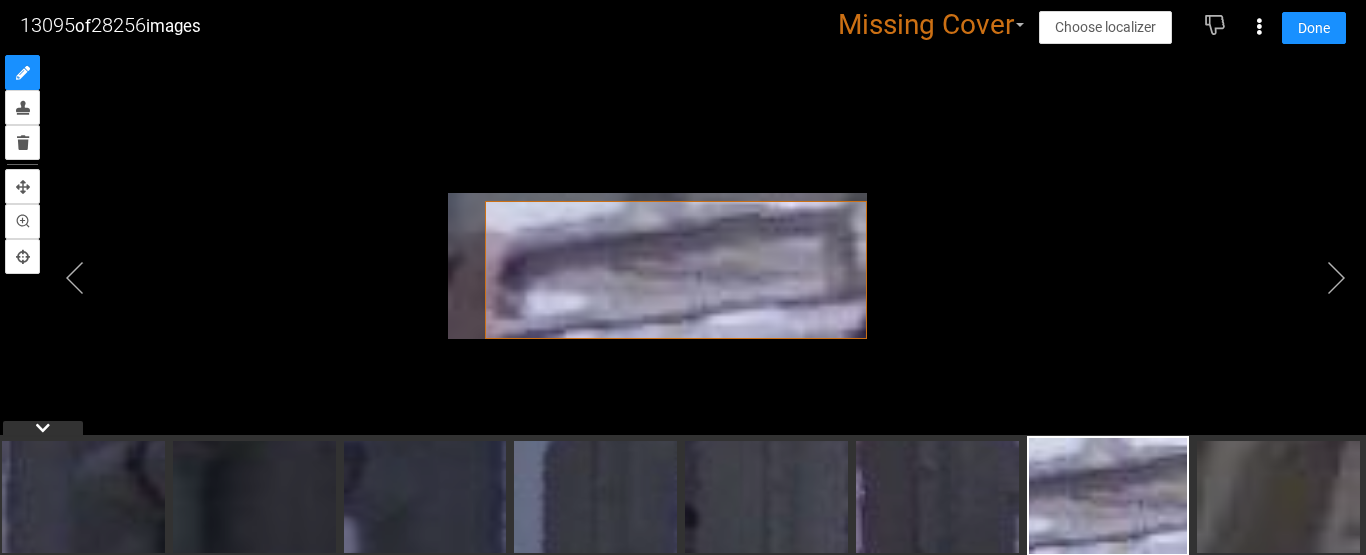 click at bounding box center [683, 252] 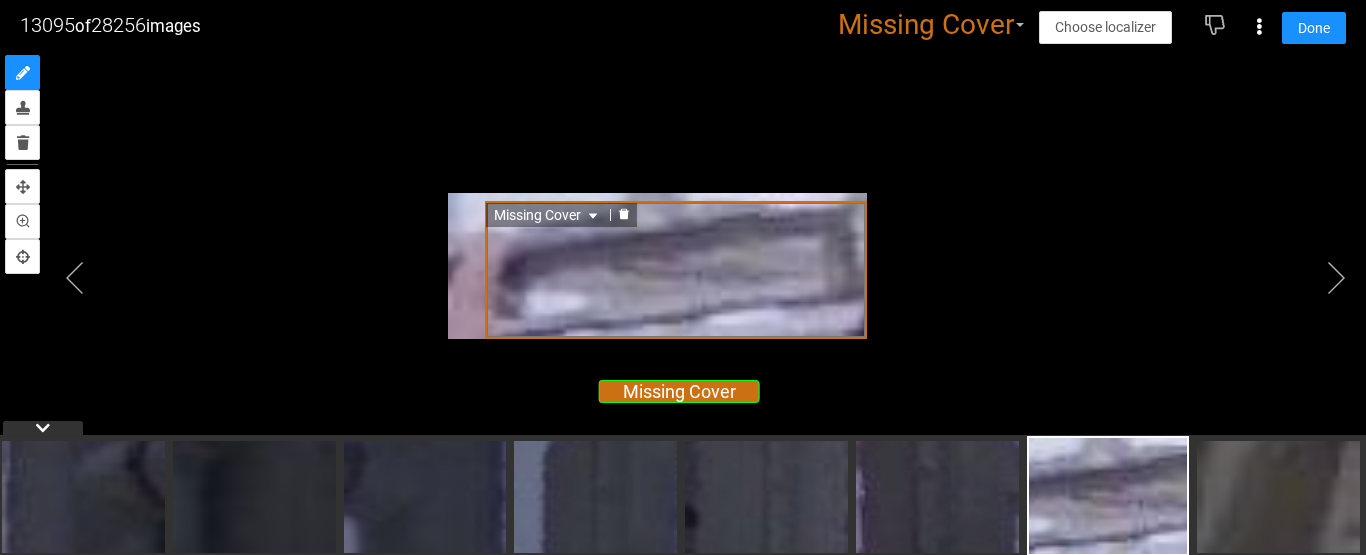 click on "Missing Cover" at bounding box center [548, 215] 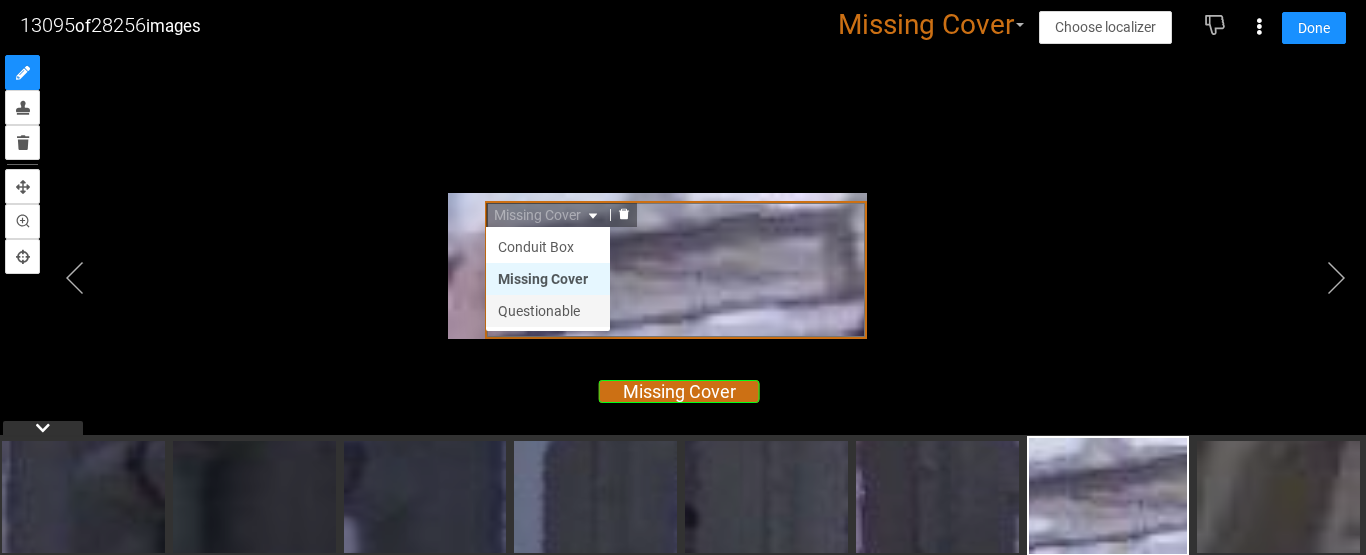 click on "Questionable" at bounding box center [548, 311] 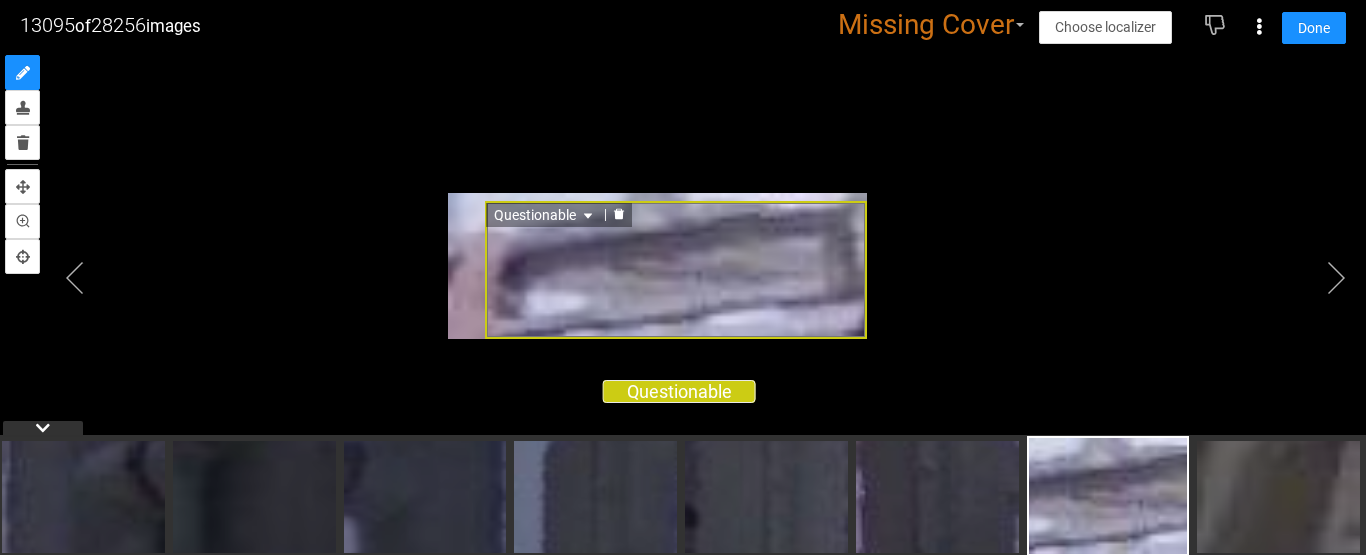 click on "Questionable Missing Cover Questionable Conduit Box Missing Cover Questionable" at bounding box center (683, 252) 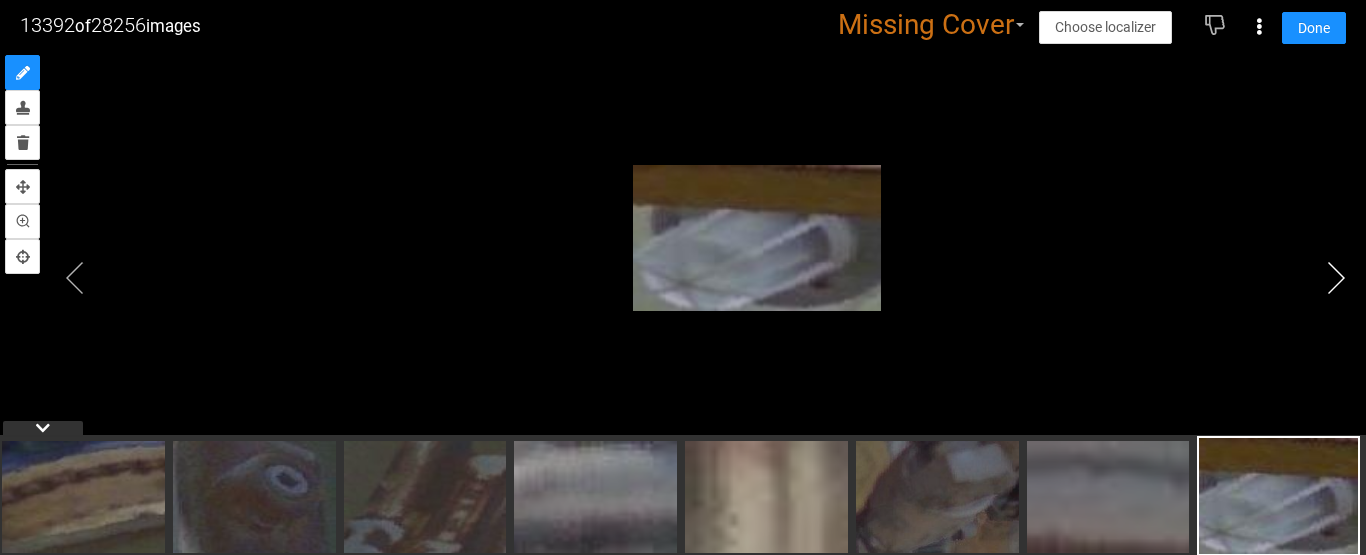 click at bounding box center (1336, 278) 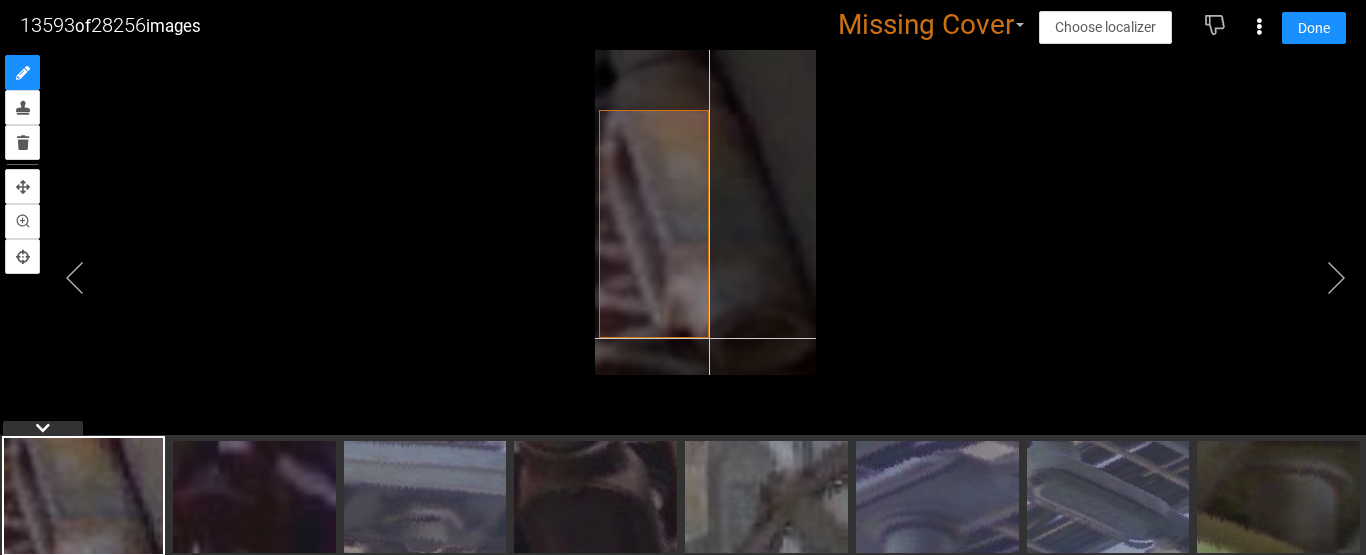 click at bounding box center (705, 212) 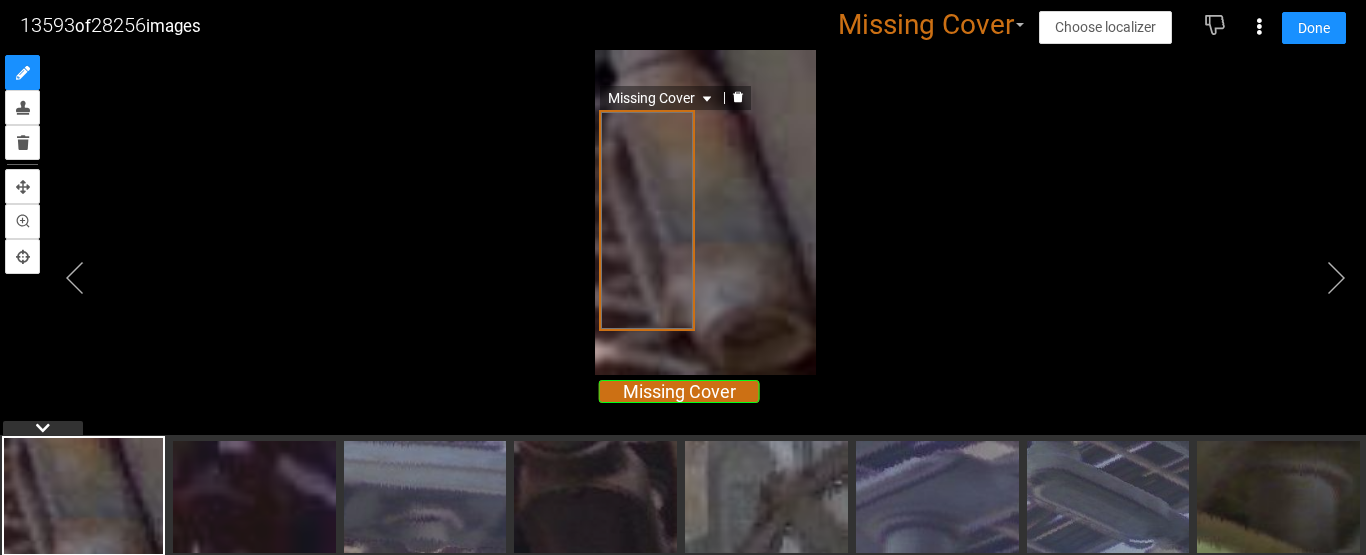 click on "Missing Cover" at bounding box center [647, 220] 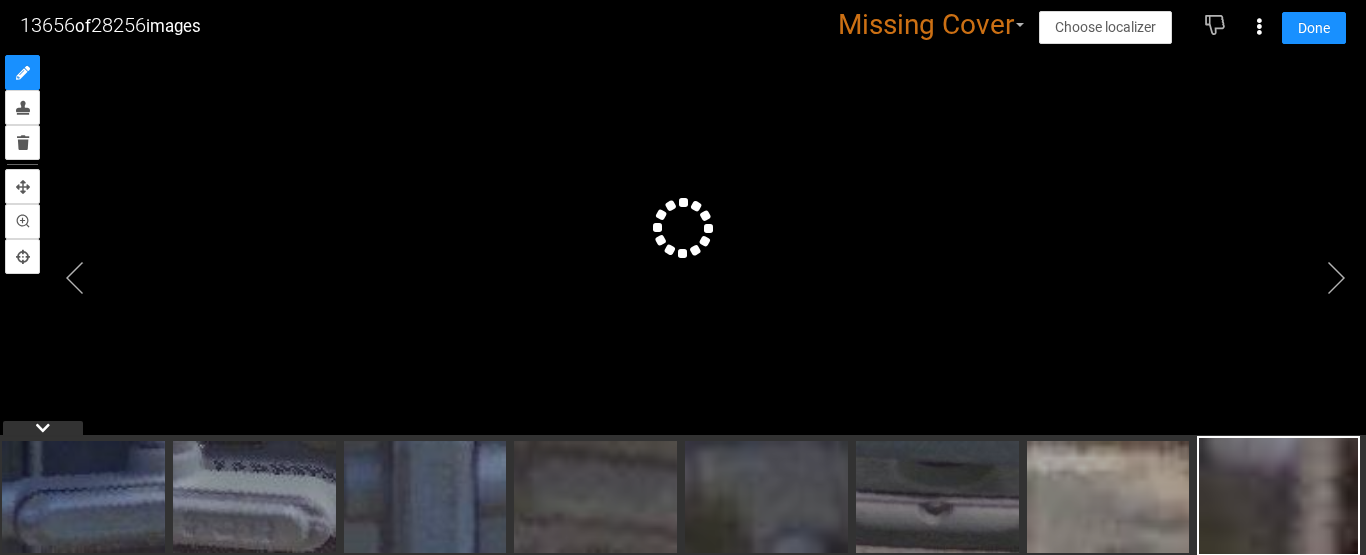 scroll, scrollTop: 613, scrollLeft: 0, axis: vertical 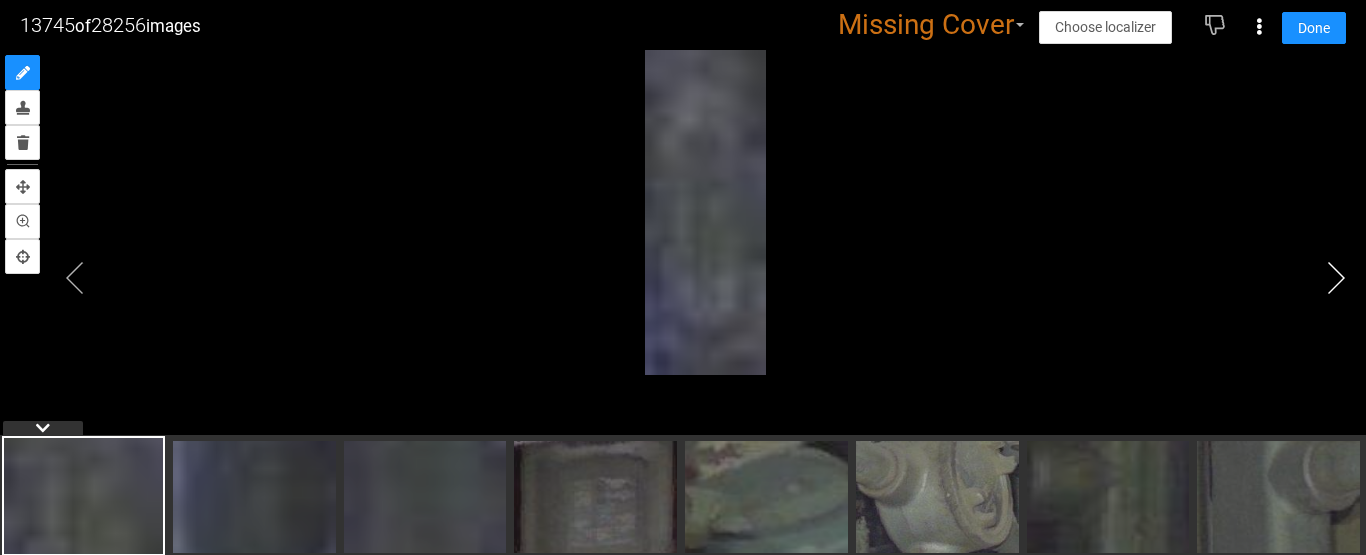 click at bounding box center [1336, 278] 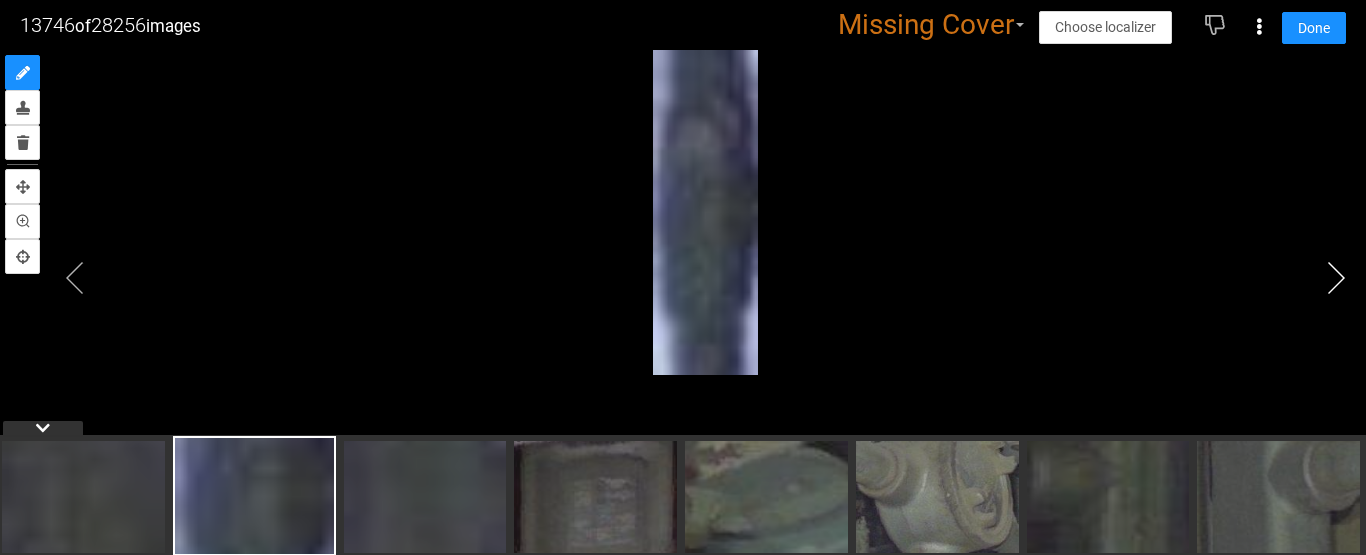 click at bounding box center (1336, 278) 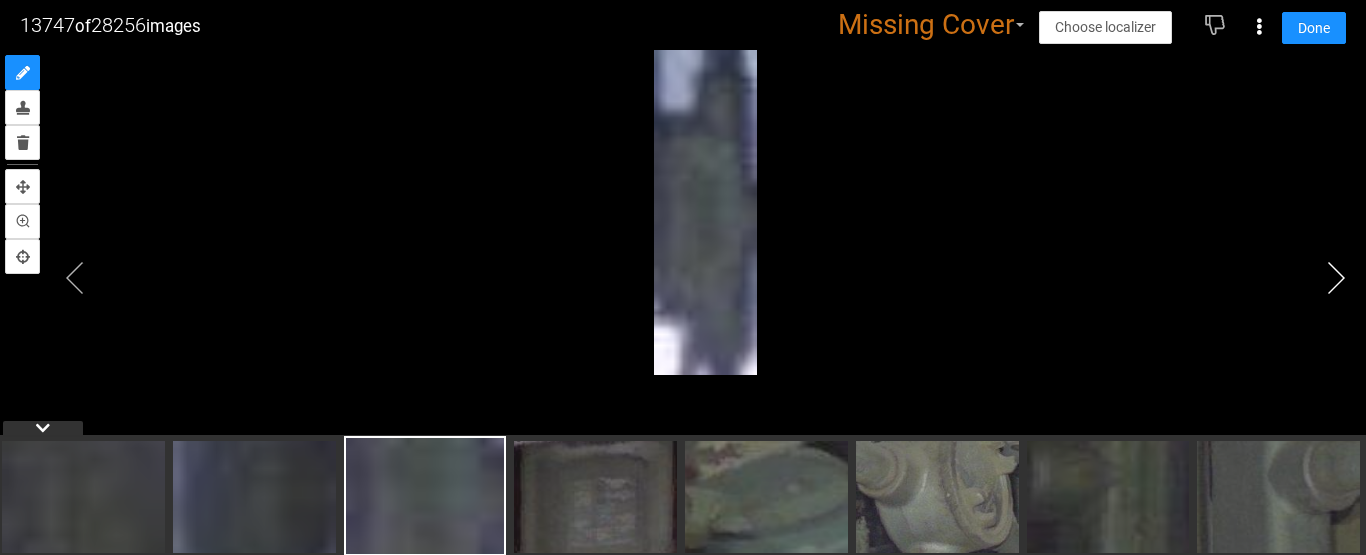 click at bounding box center [1336, 278] 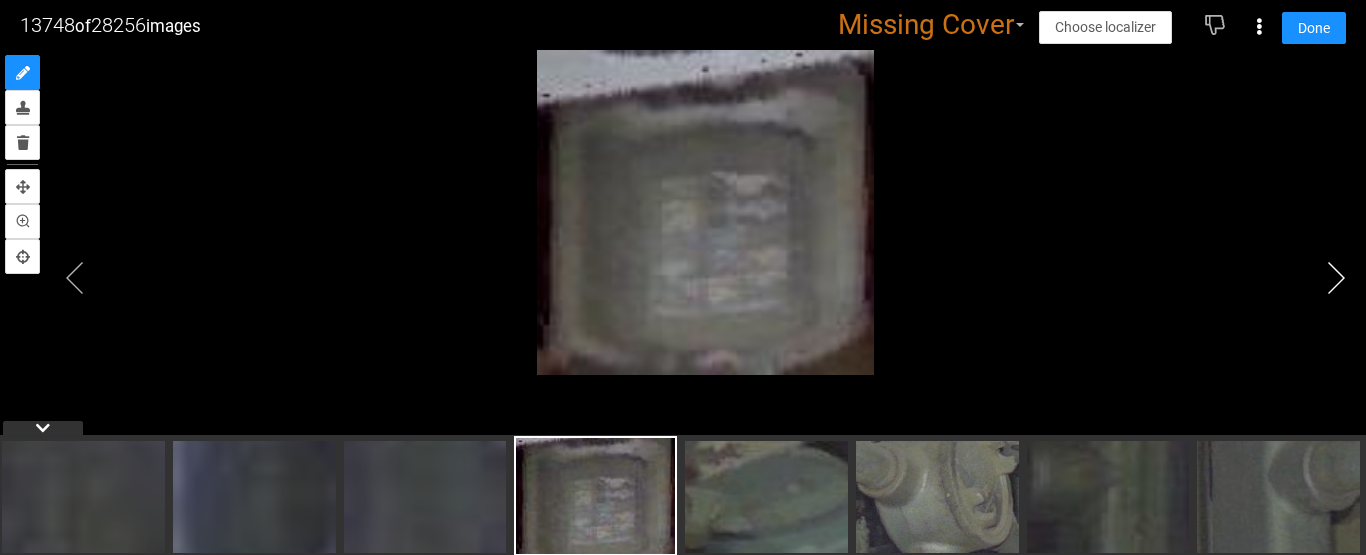 click at bounding box center [1336, 278] 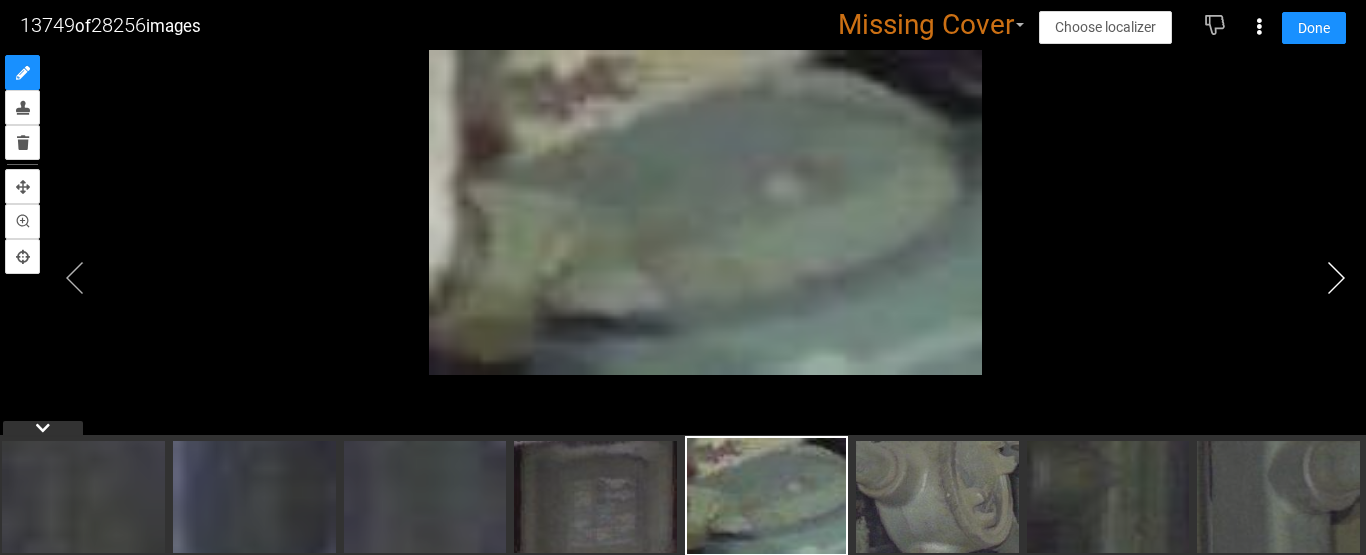 click at bounding box center (1336, 278) 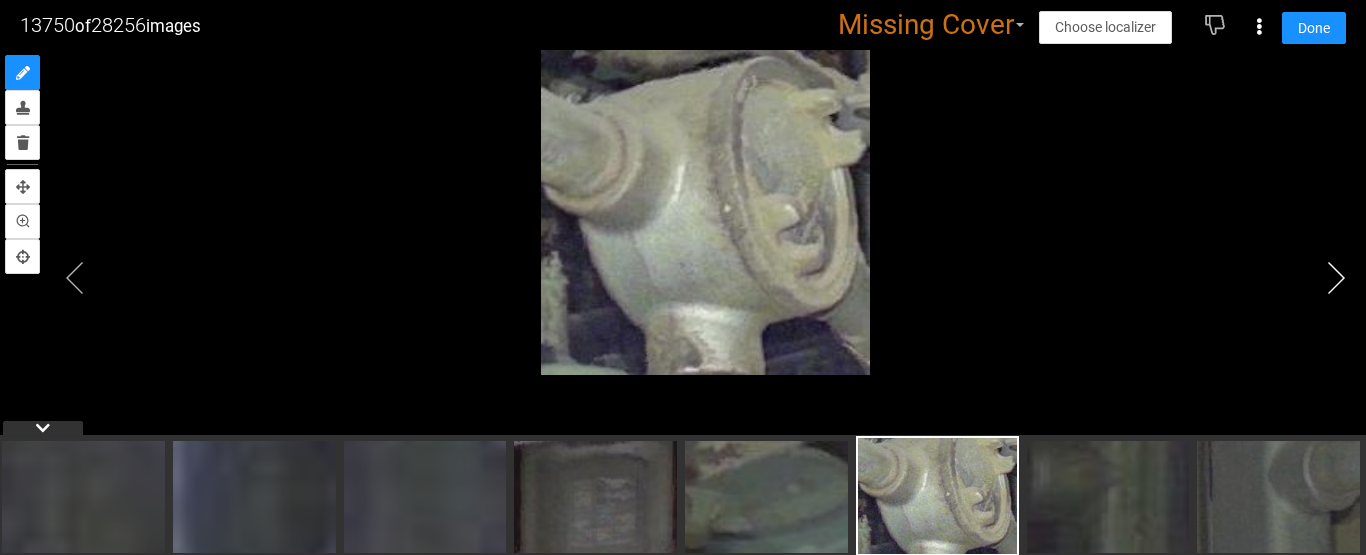click at bounding box center (1336, 278) 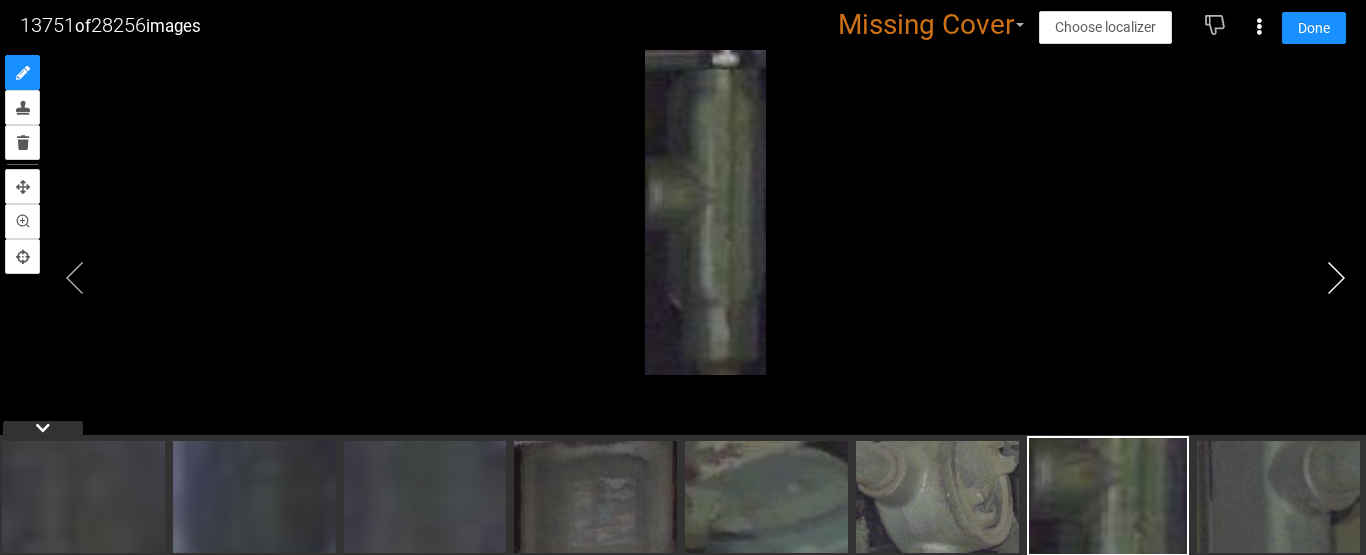 click at bounding box center (1336, 278) 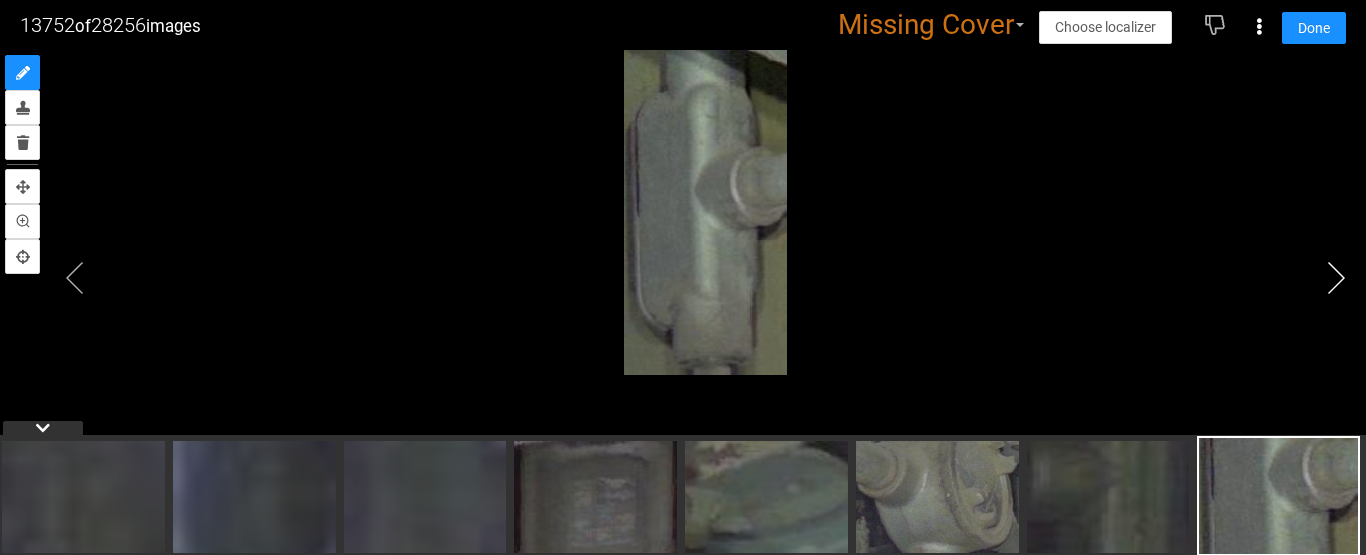 click at bounding box center [1336, 278] 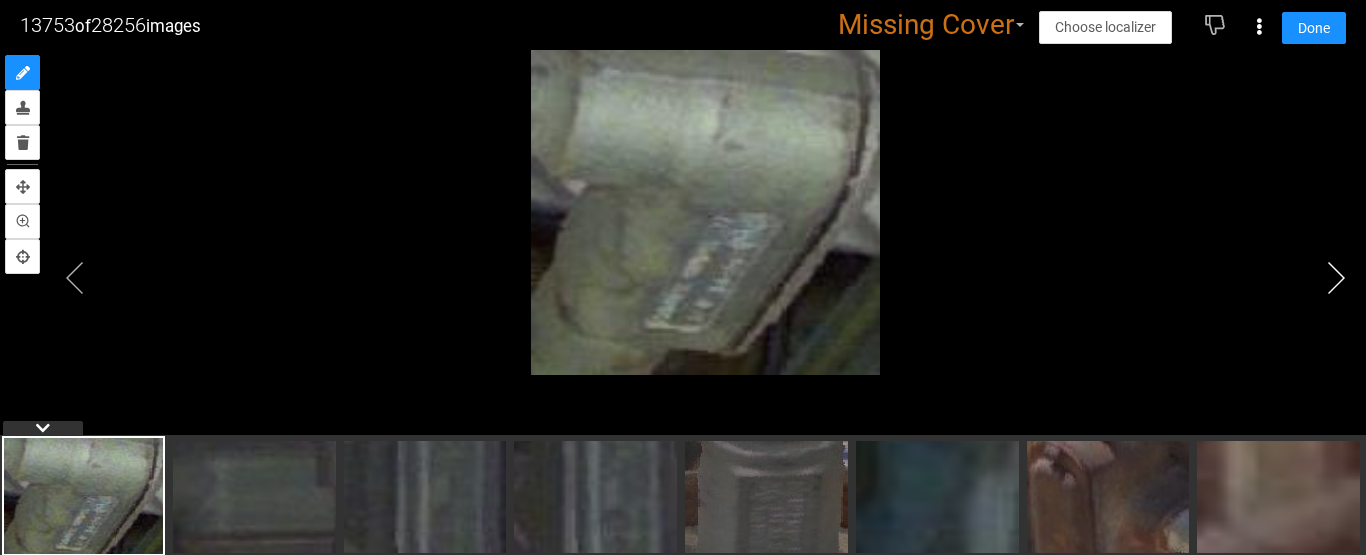 click at bounding box center [1336, 278] 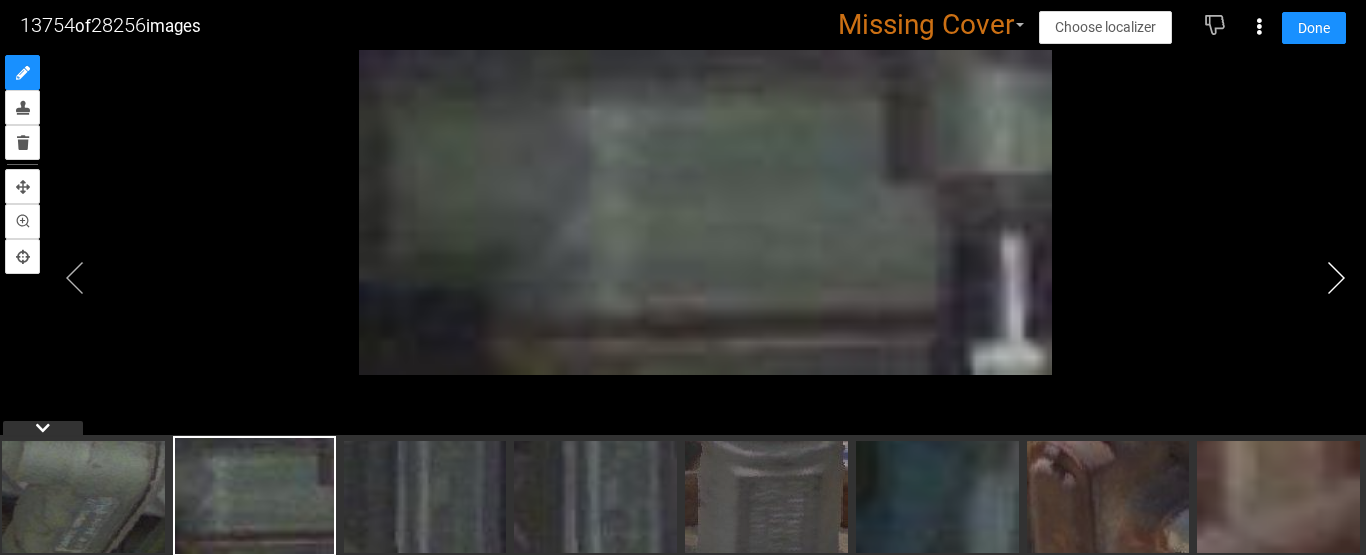 click at bounding box center [1336, 278] 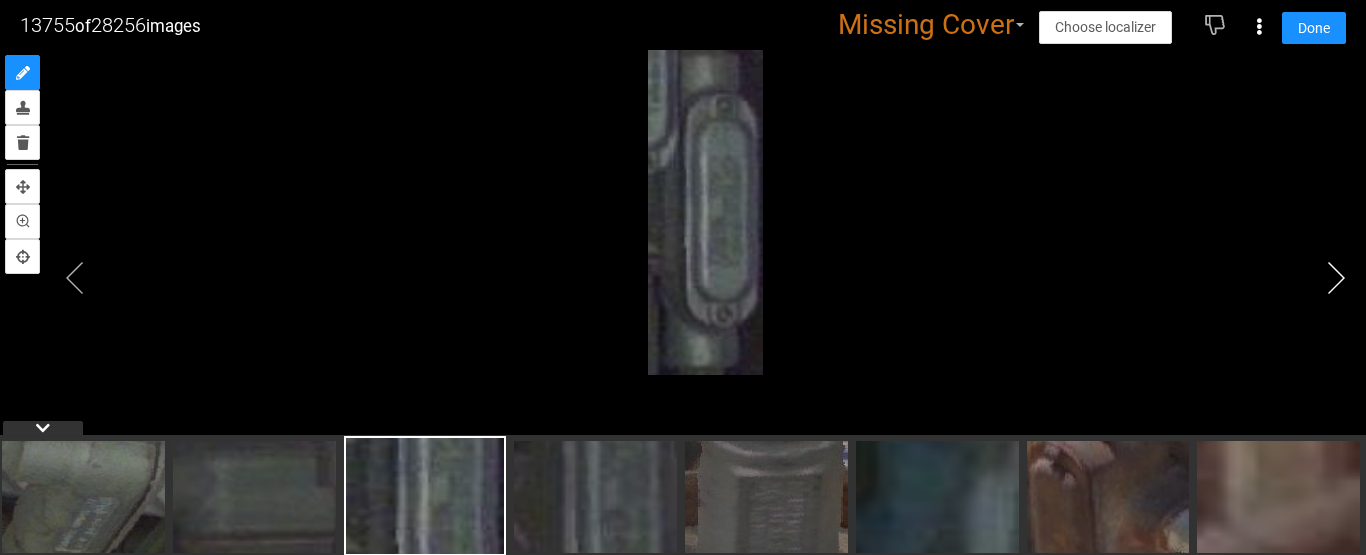 click at bounding box center (1336, 278) 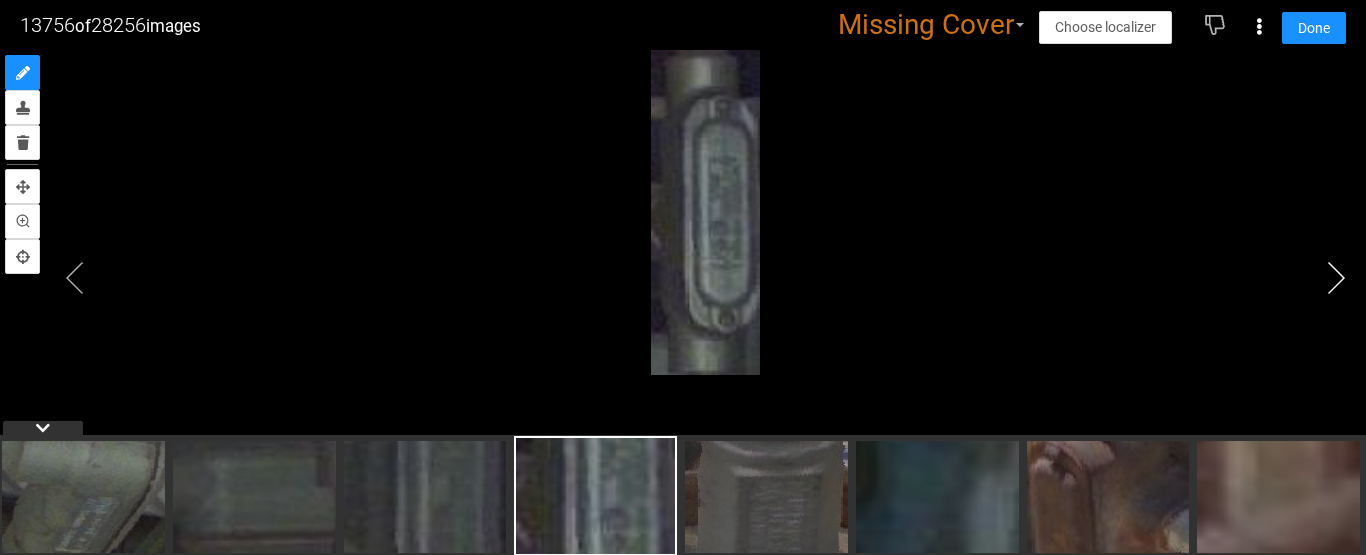 click at bounding box center (1336, 278) 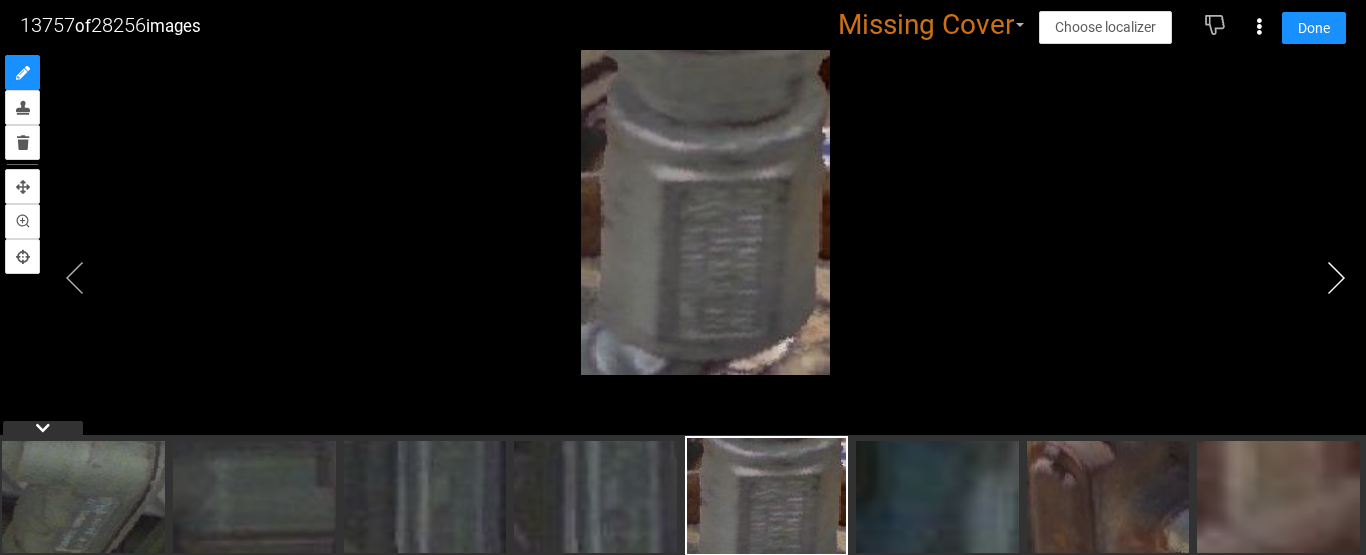 click at bounding box center (1336, 278) 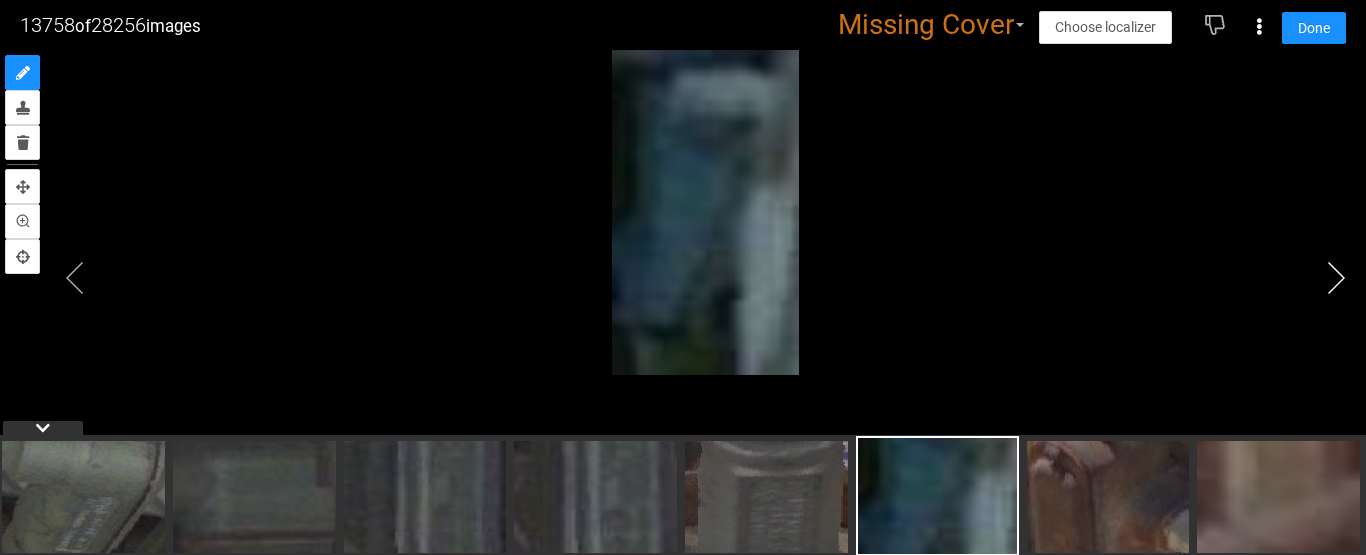 click at bounding box center (1336, 278) 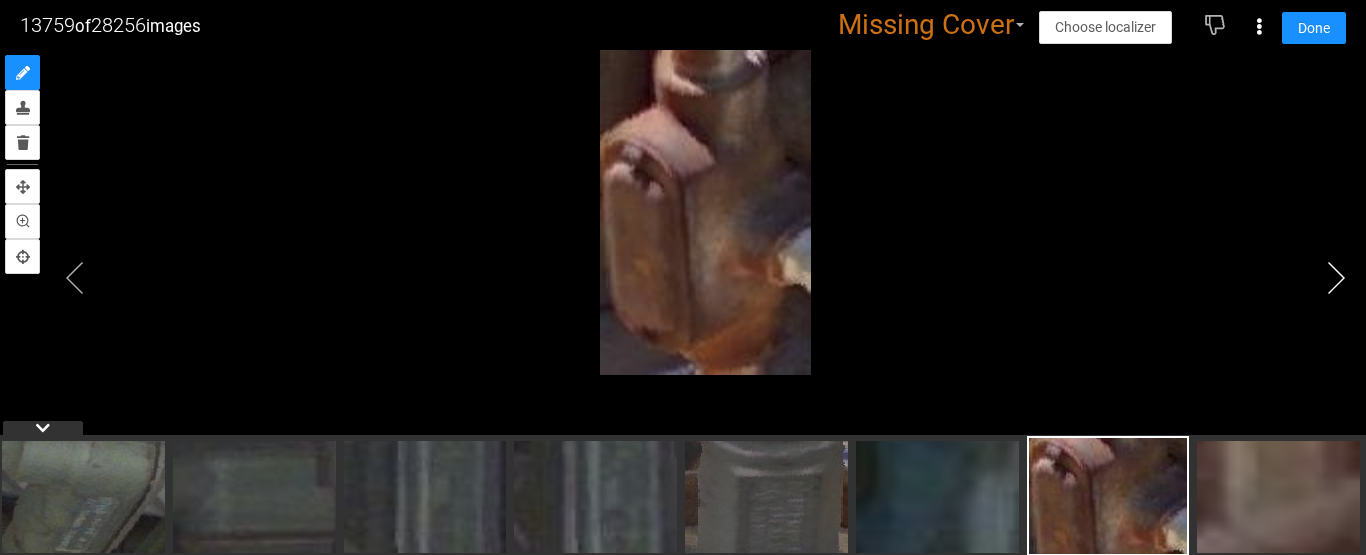 click at bounding box center (1336, 278) 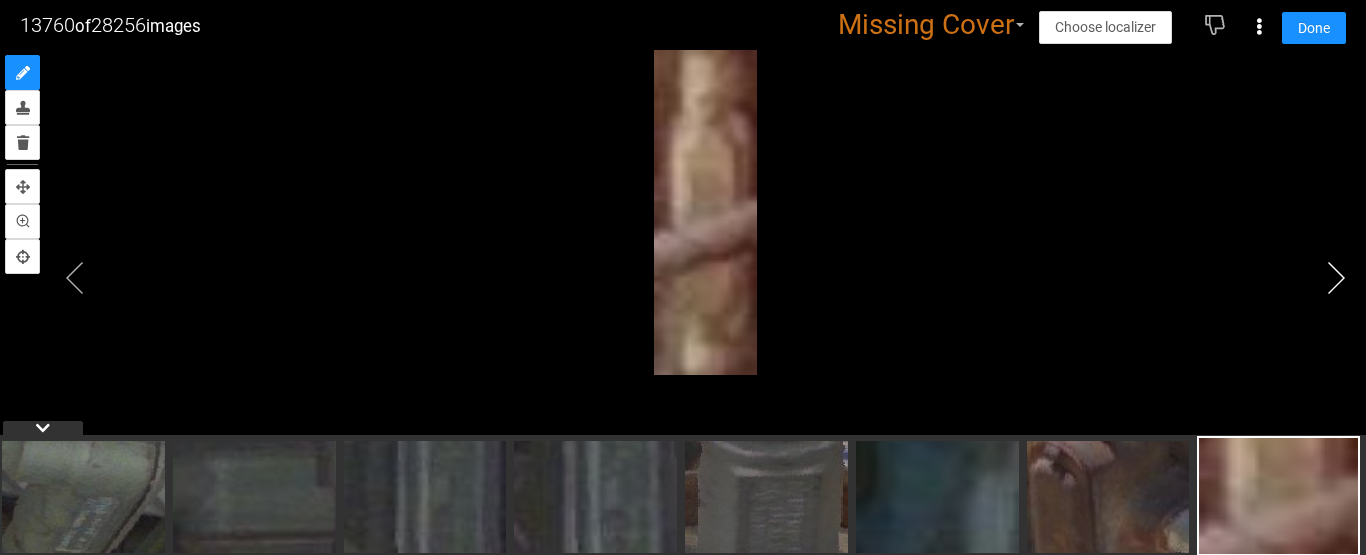 click at bounding box center [1336, 278] 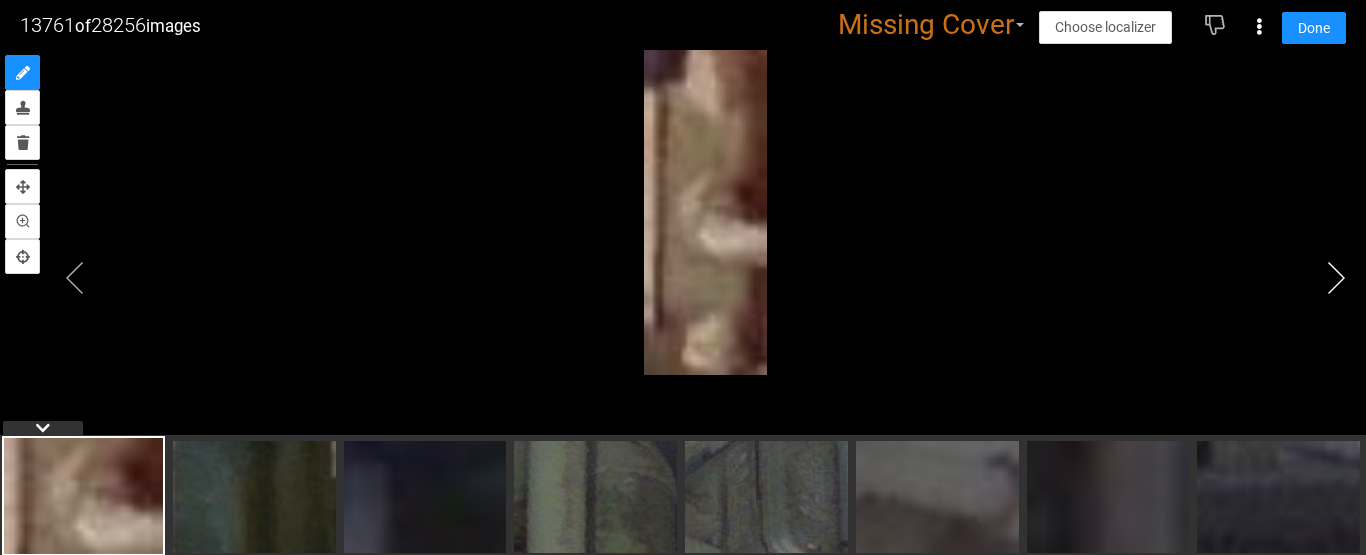 click at bounding box center [1336, 278] 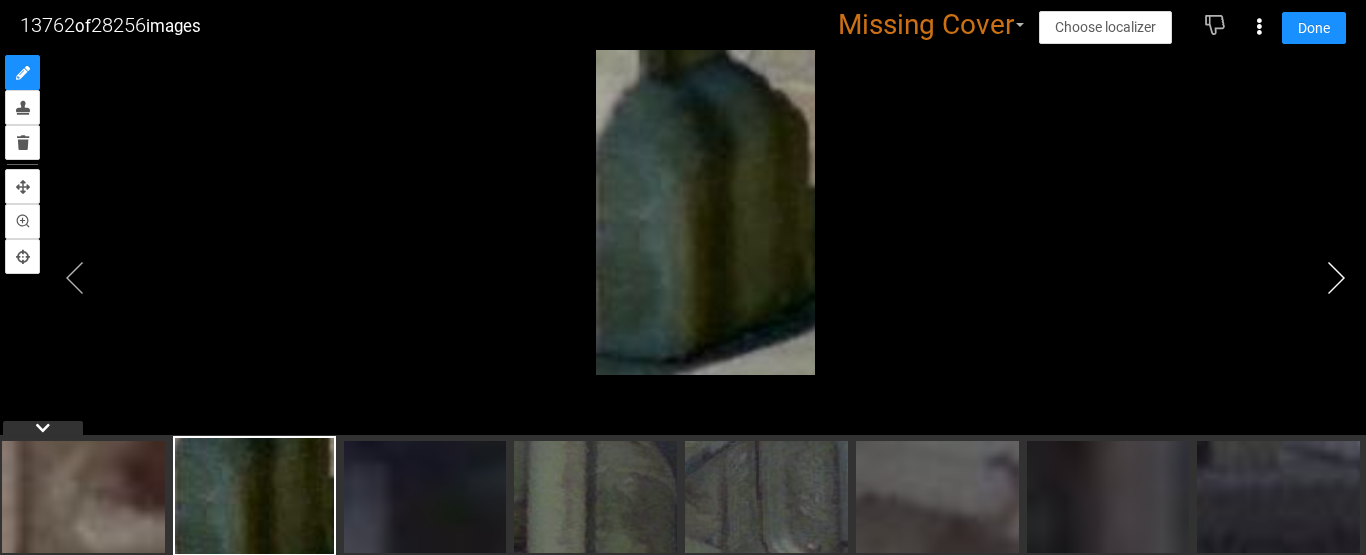 click at bounding box center (1336, 278) 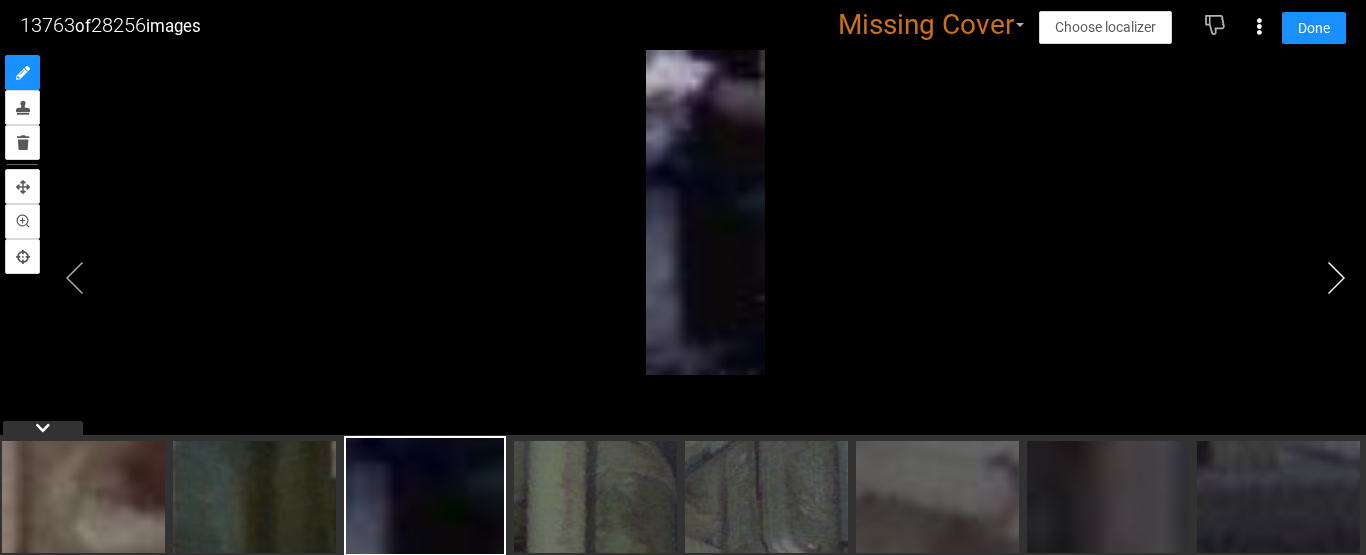 click at bounding box center (1336, 278) 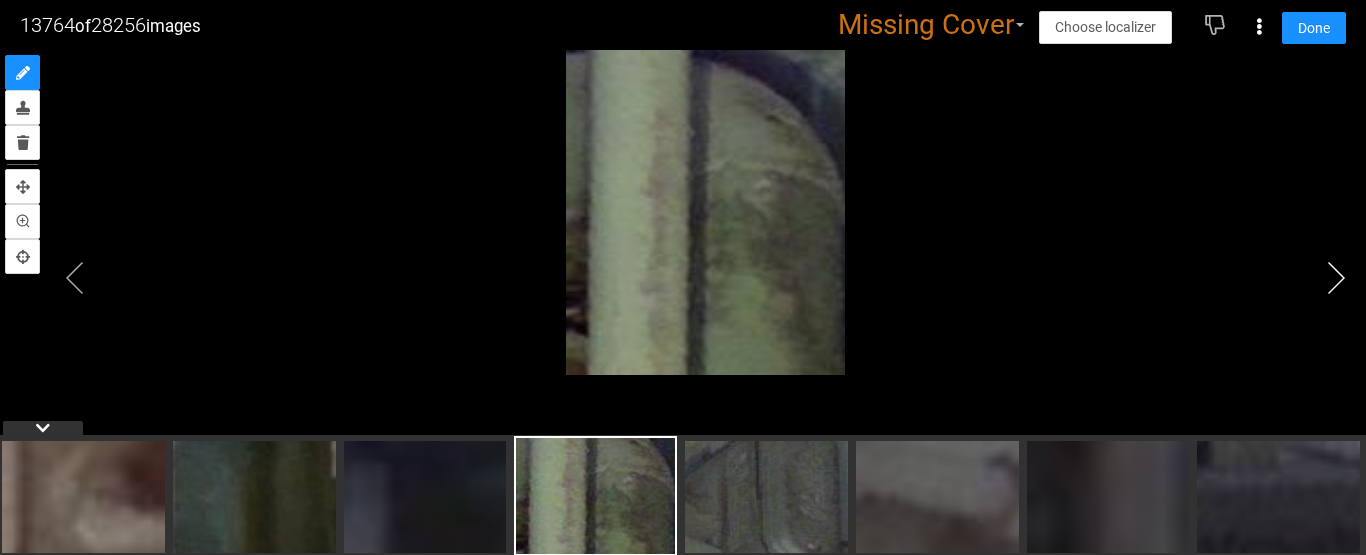 click at bounding box center [1336, 278] 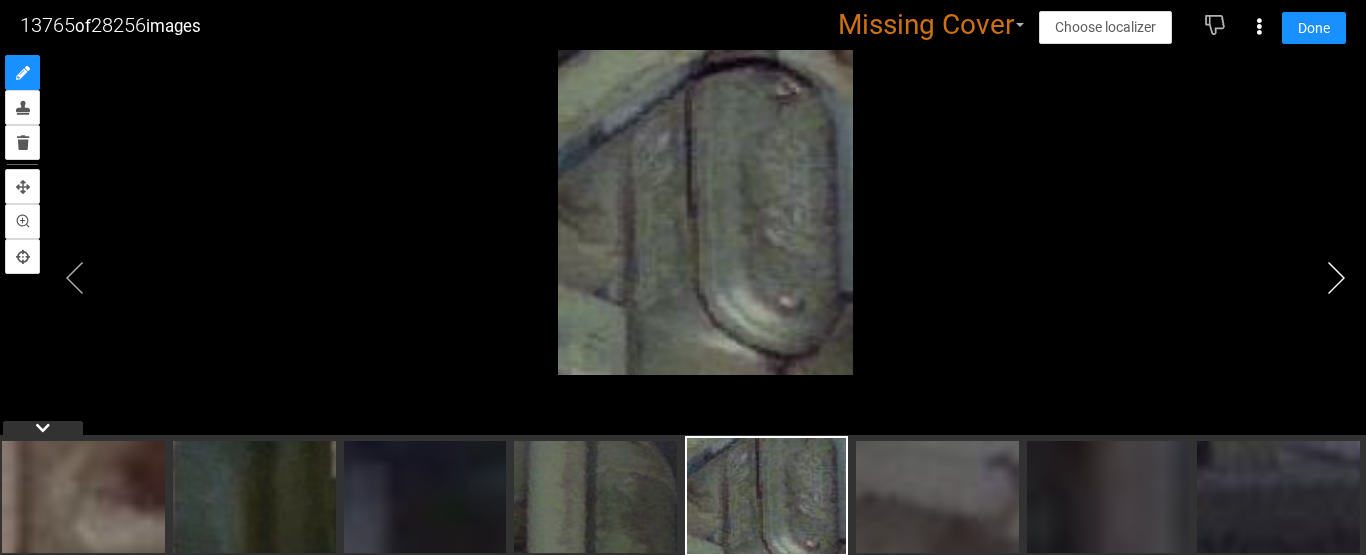 click at bounding box center (1336, 278) 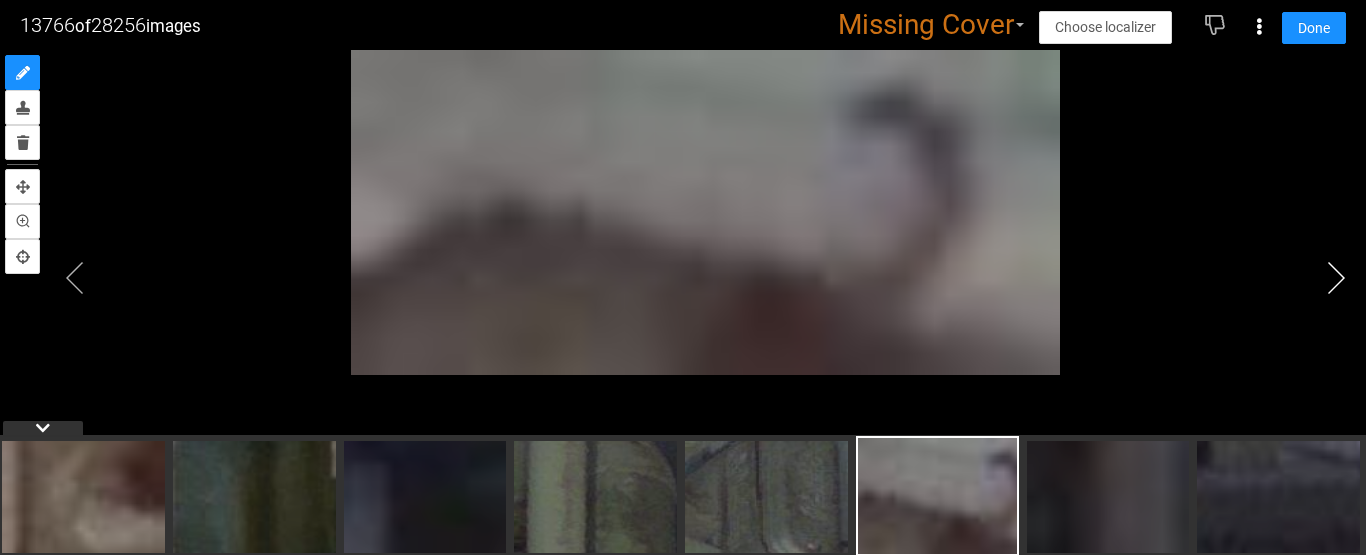 click at bounding box center (1336, 278) 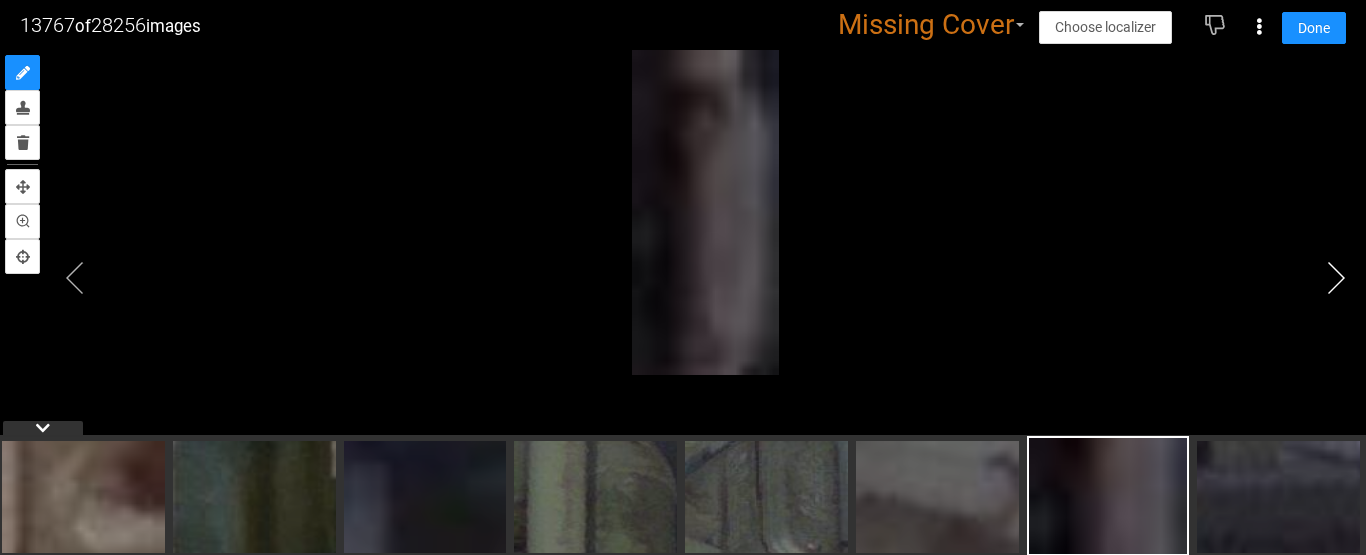 click at bounding box center (1336, 278) 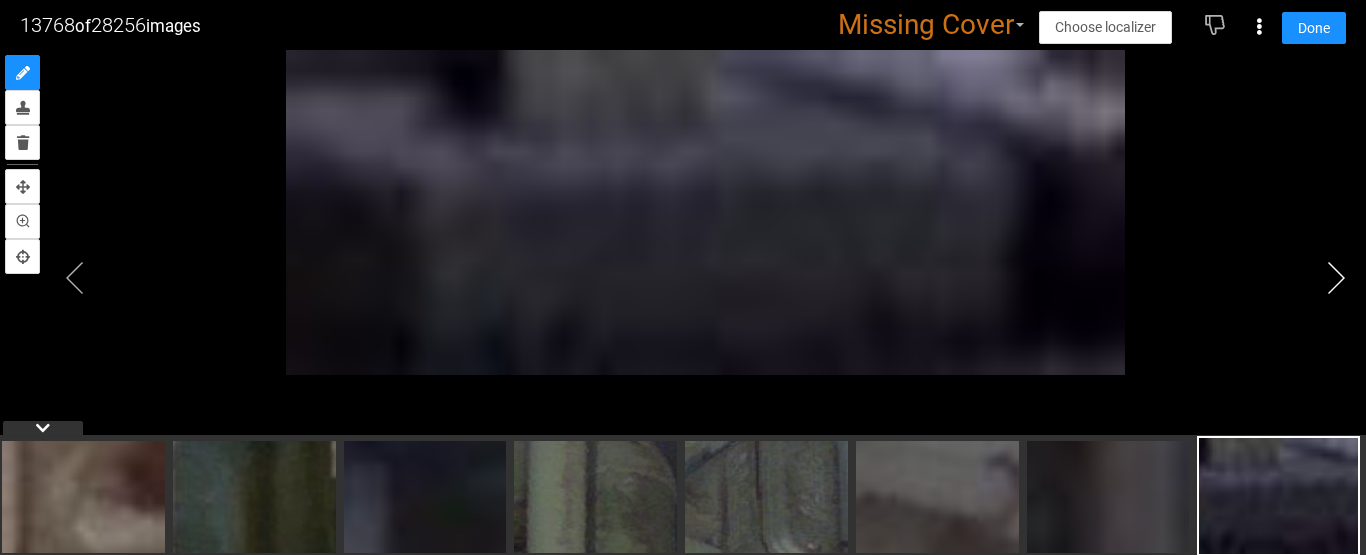 click at bounding box center [1336, 278] 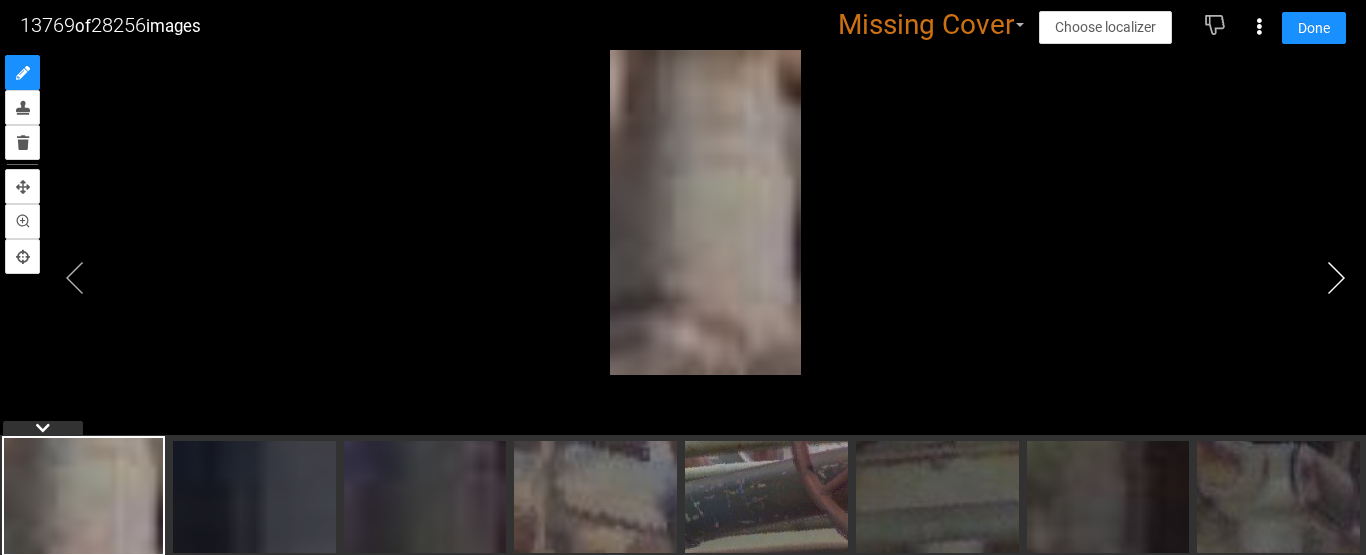click at bounding box center [1336, 278] 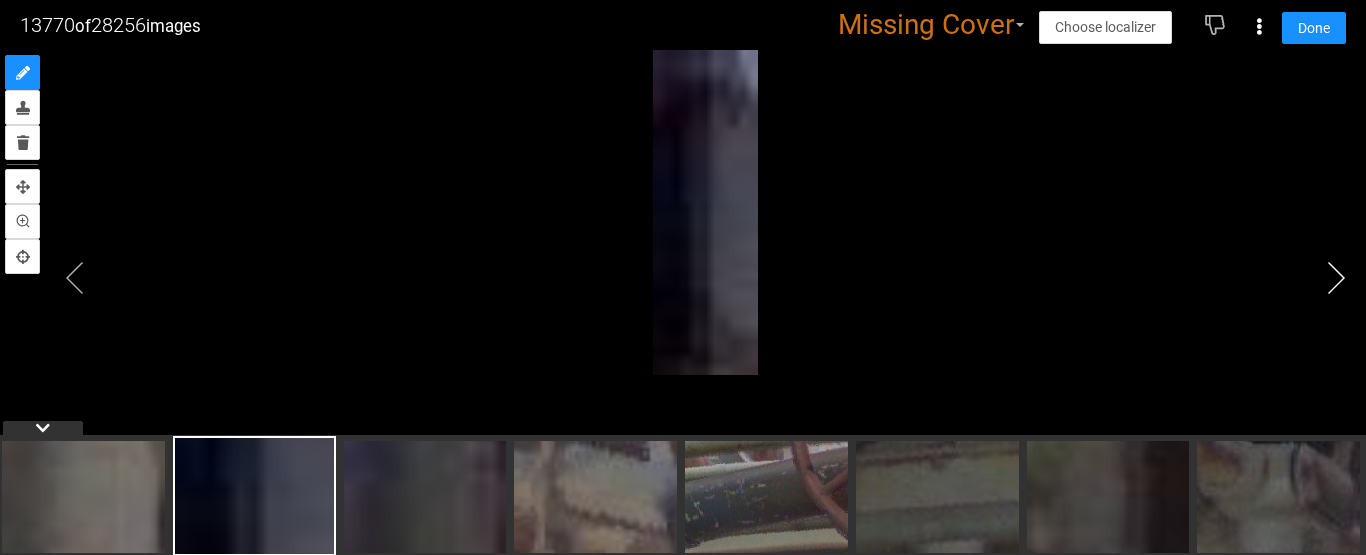 click at bounding box center (1336, 278) 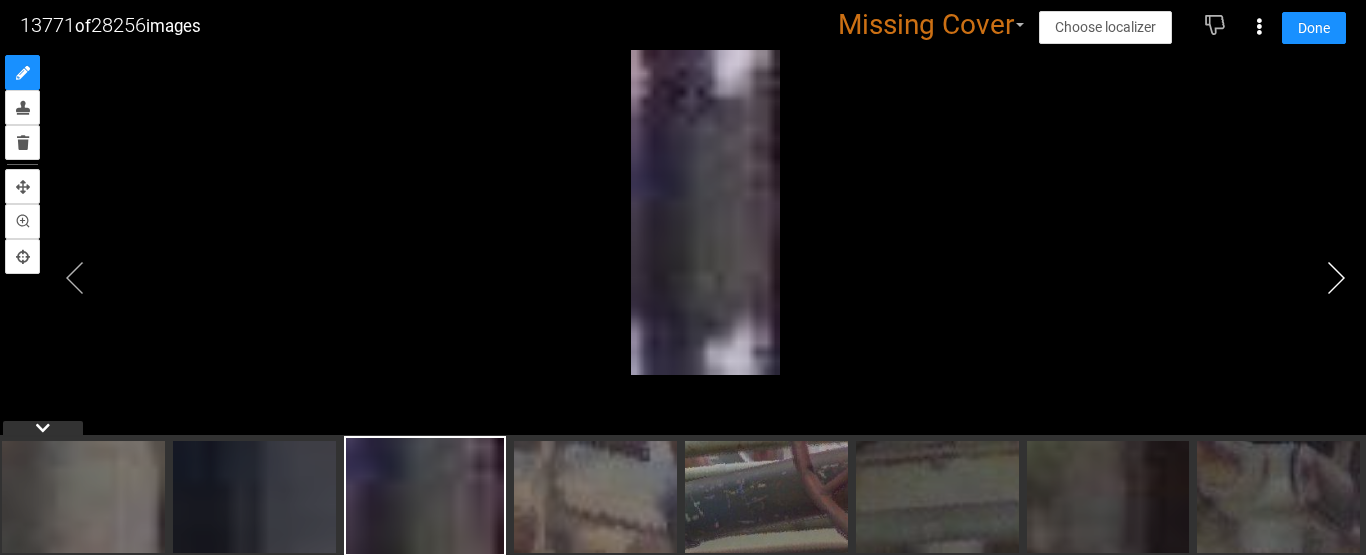 click at bounding box center (1336, 278) 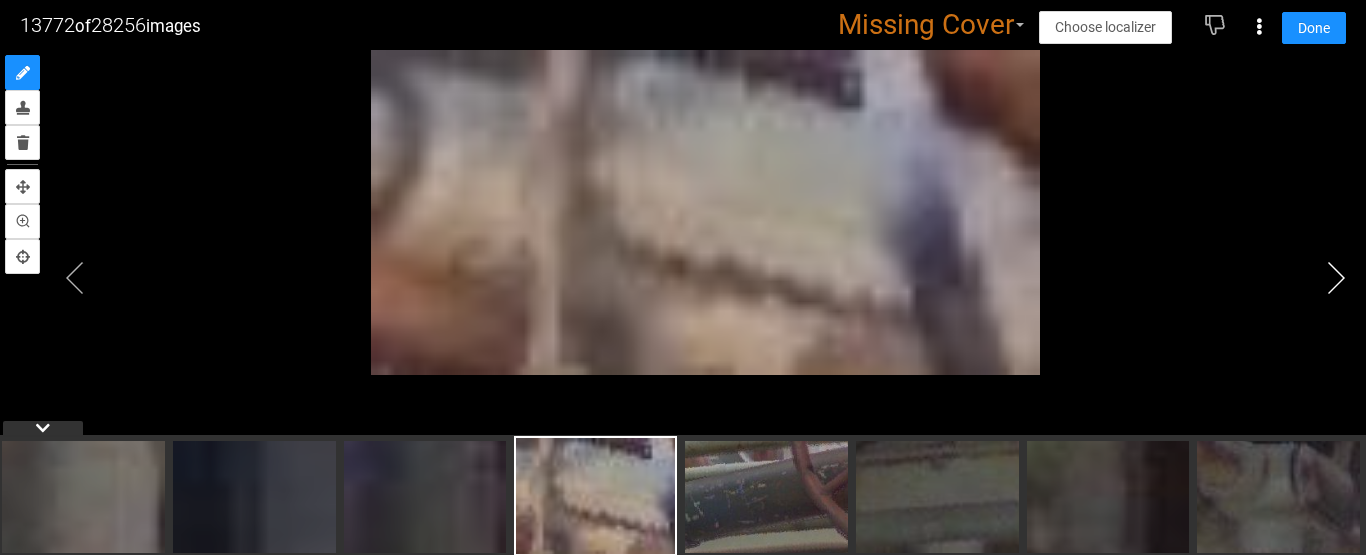 click at bounding box center [1336, 278] 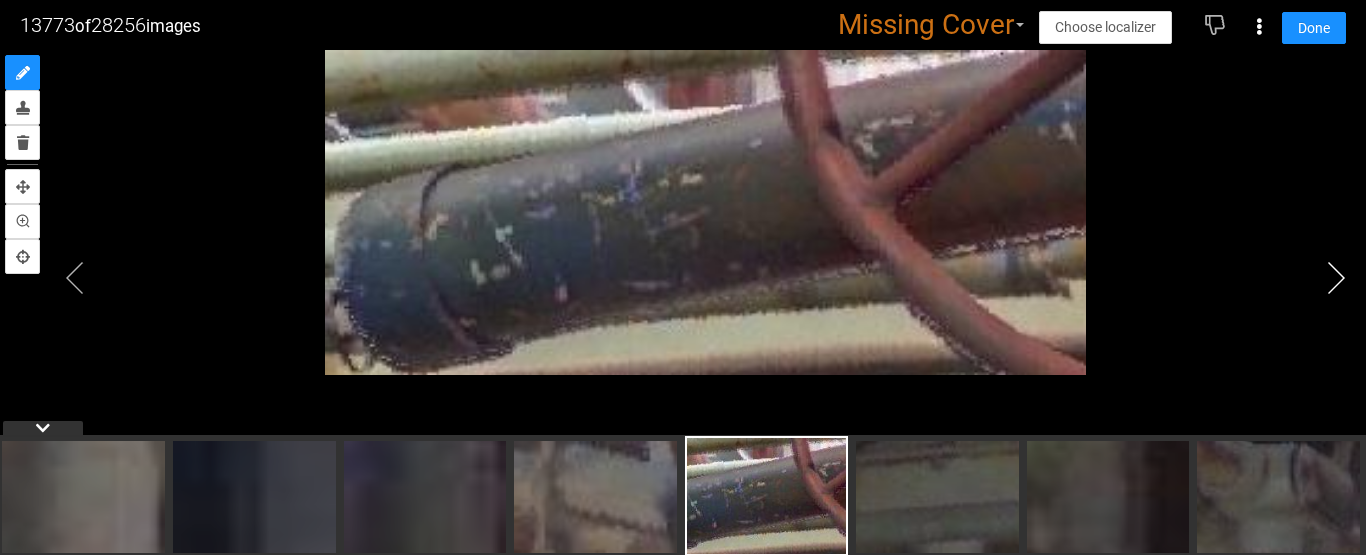 click at bounding box center [1336, 278] 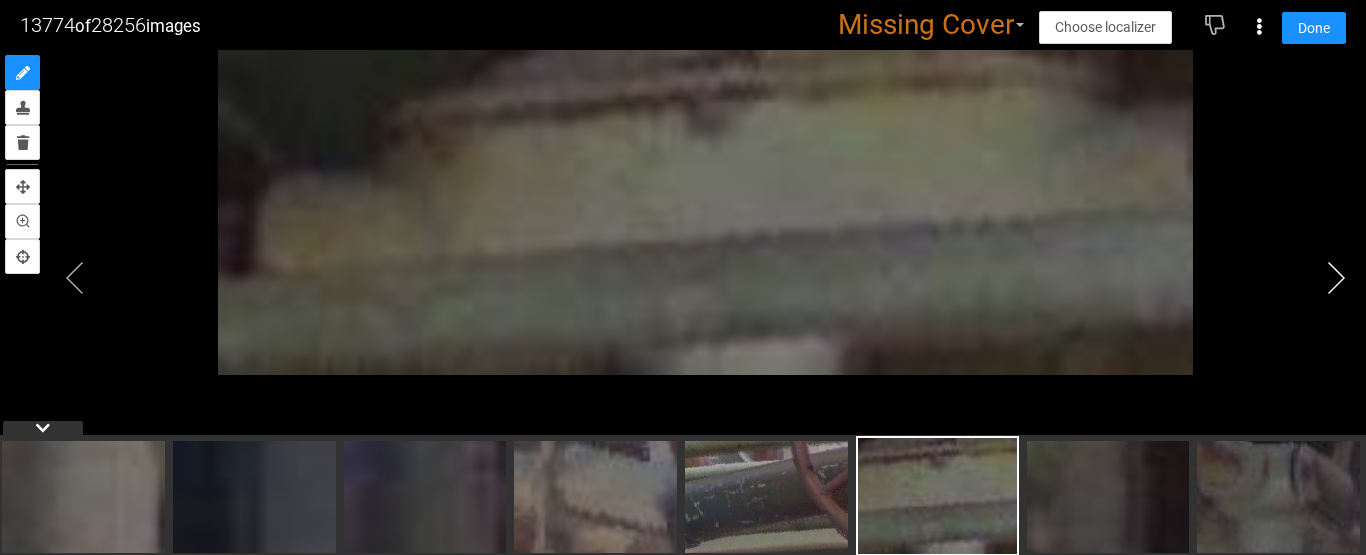 click at bounding box center [1336, 278] 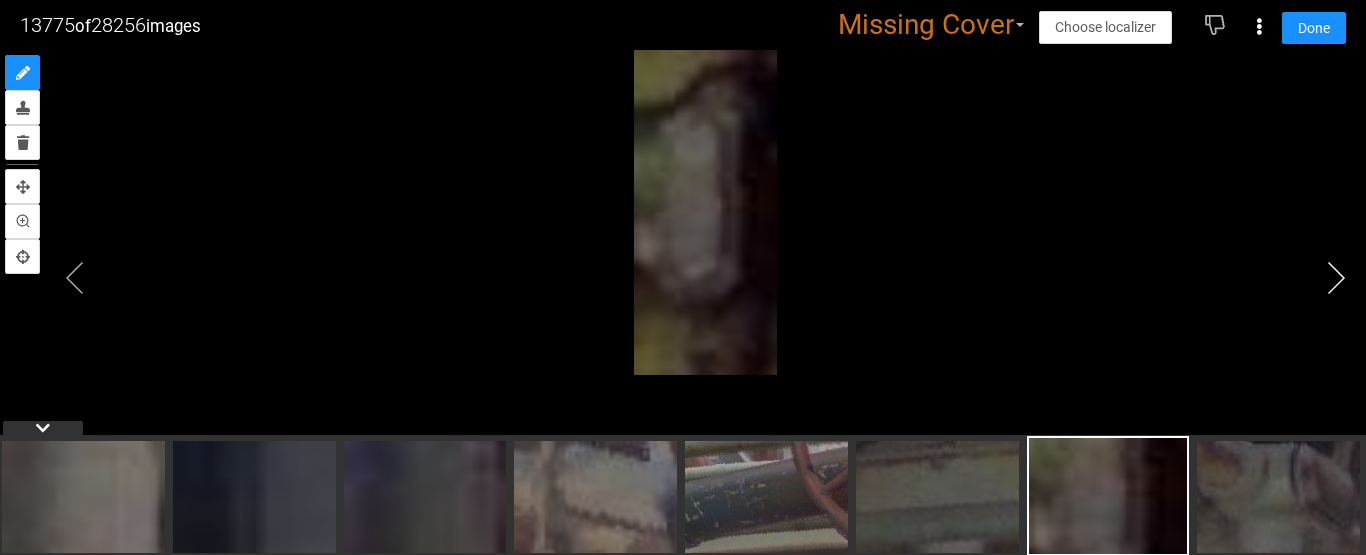 click at bounding box center [1336, 278] 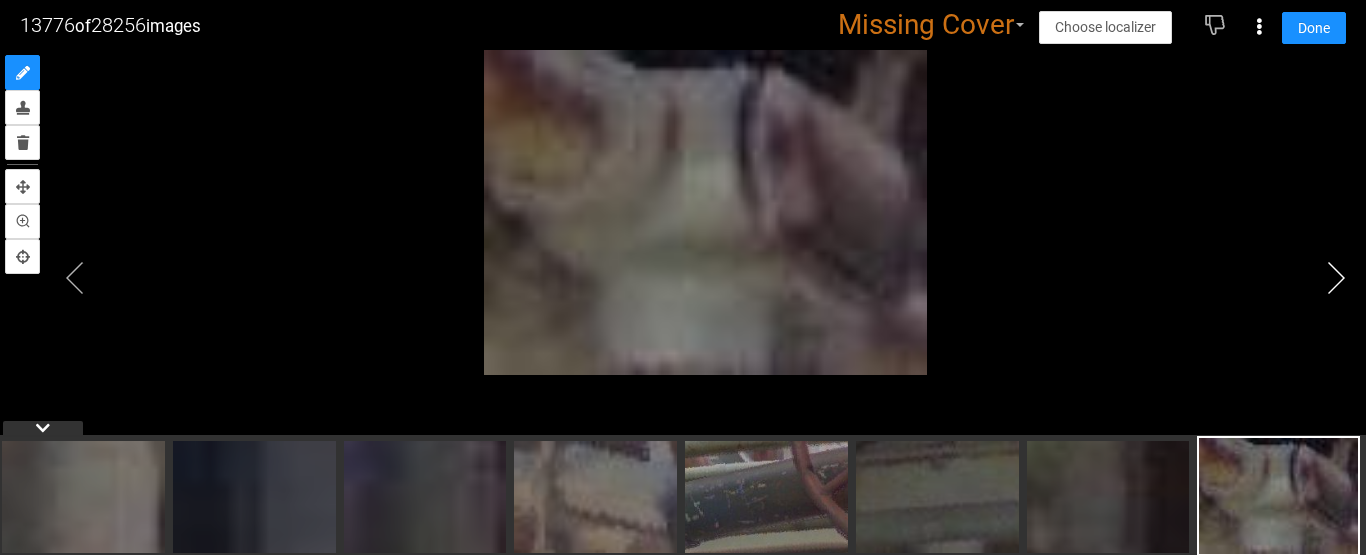 click at bounding box center [1336, 278] 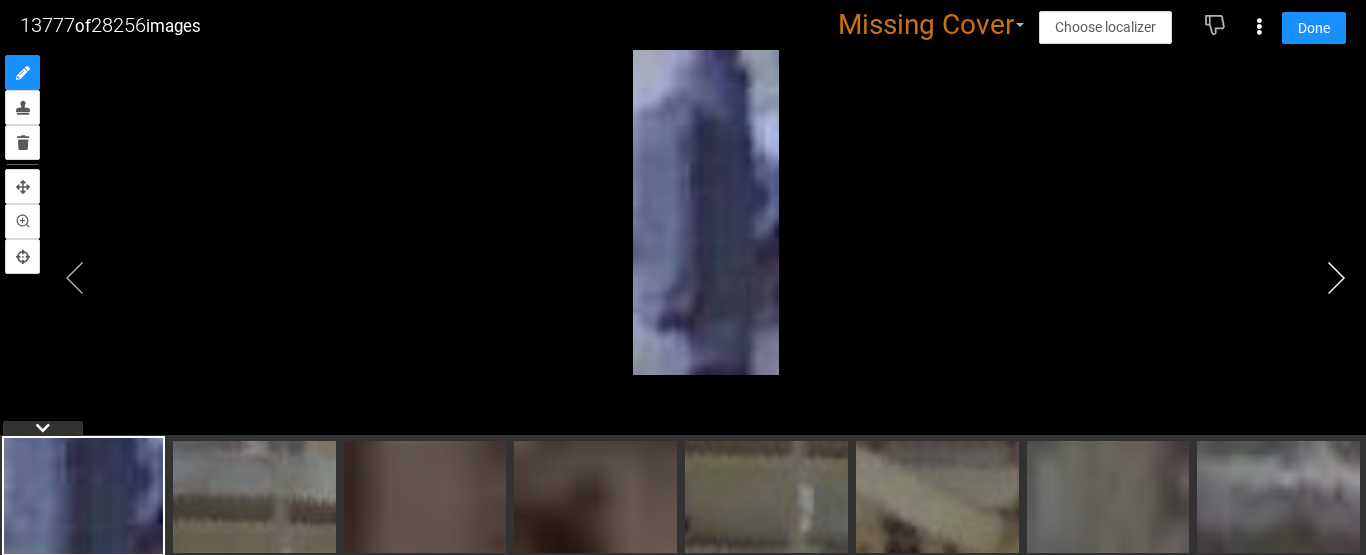click at bounding box center [1336, 278] 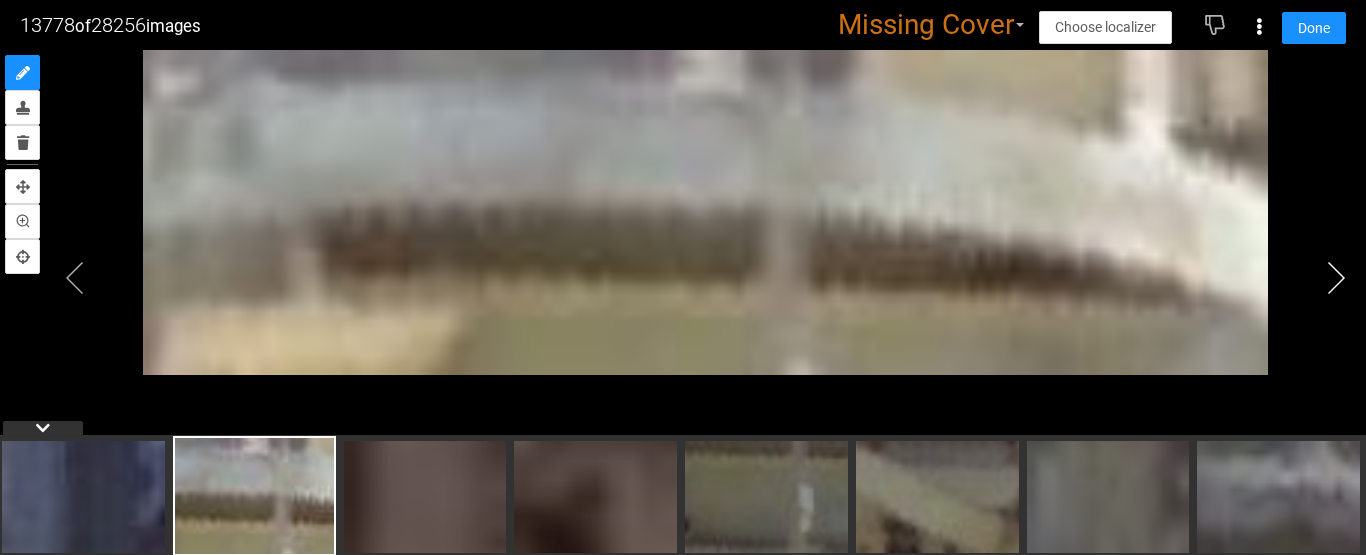 click at bounding box center [1336, 278] 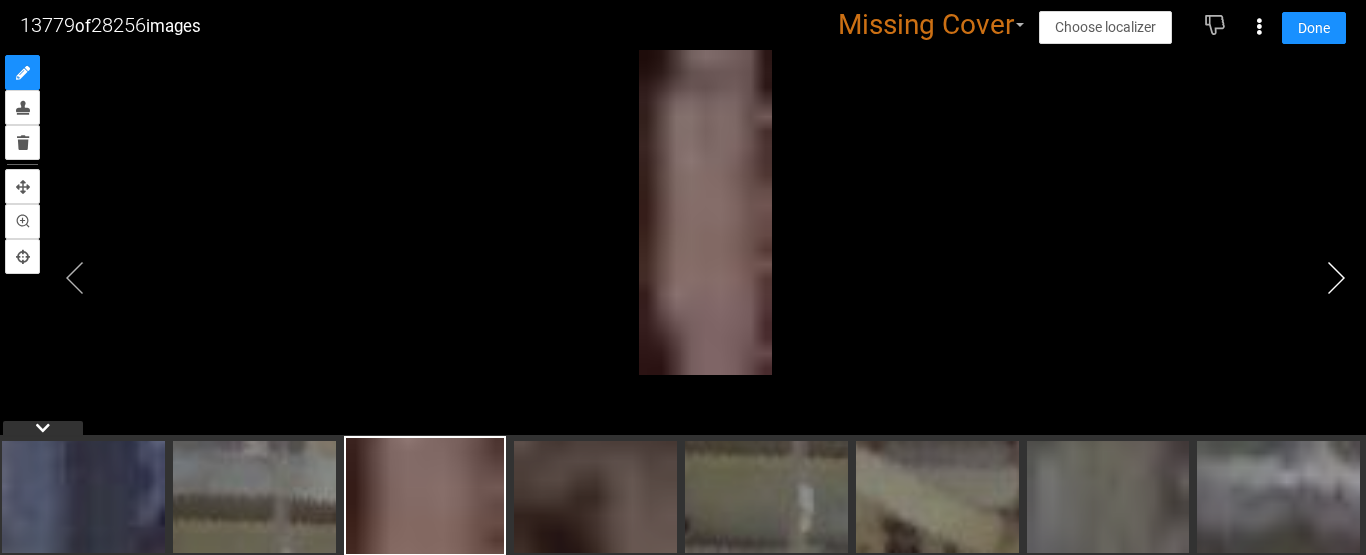 click at bounding box center (1336, 278) 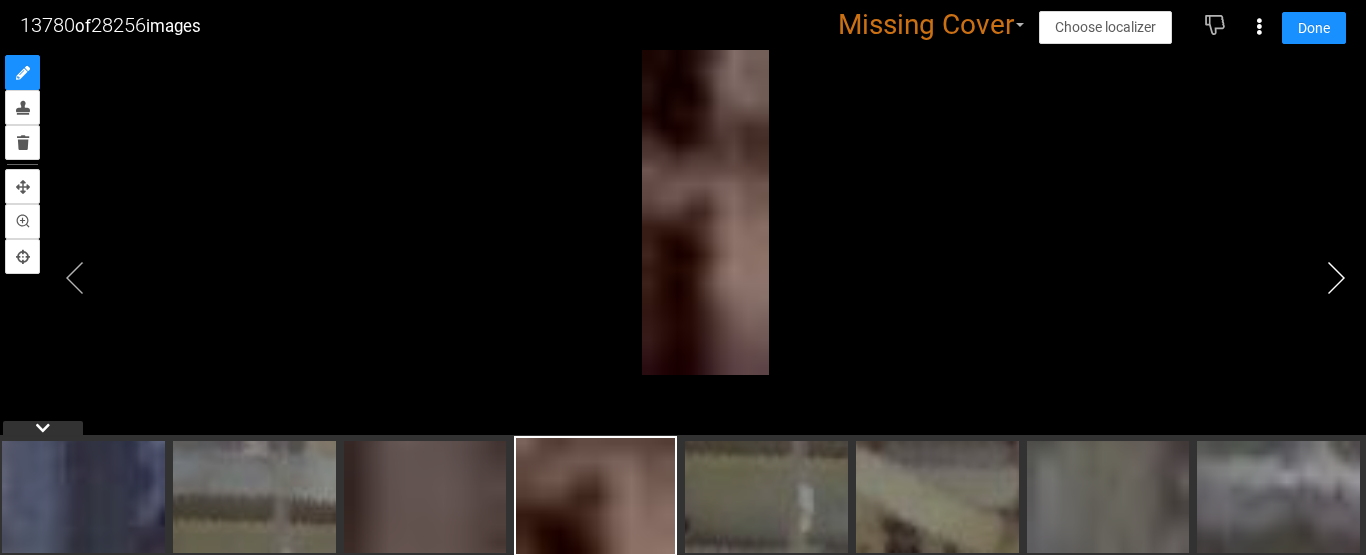 click at bounding box center (1336, 278) 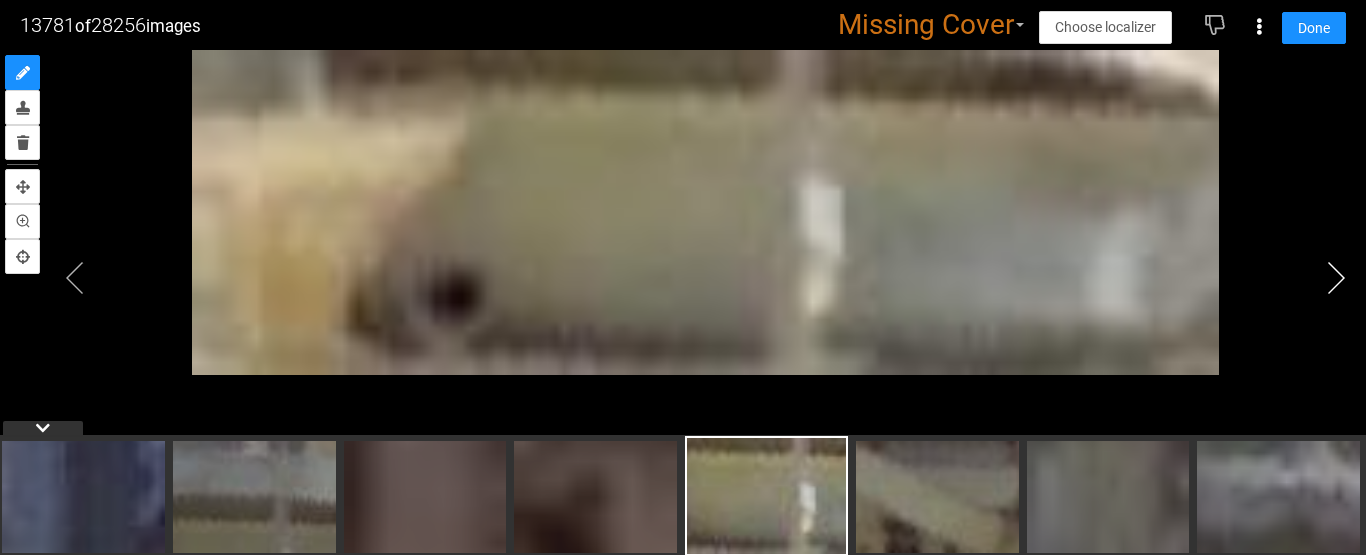 click at bounding box center [1336, 278] 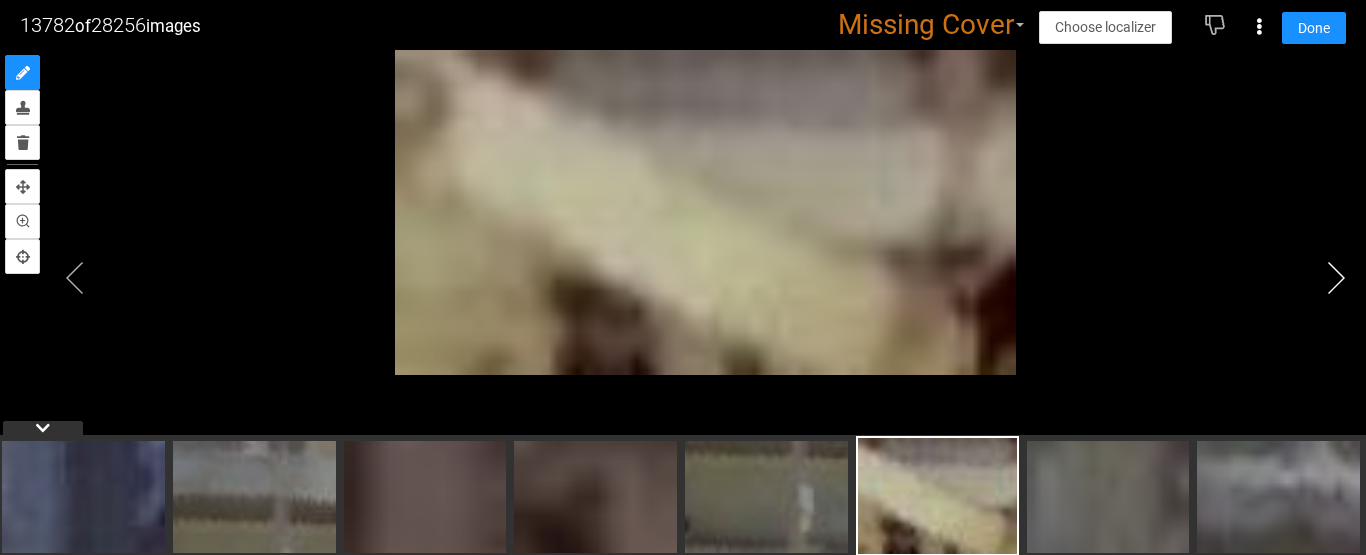 click at bounding box center [1336, 278] 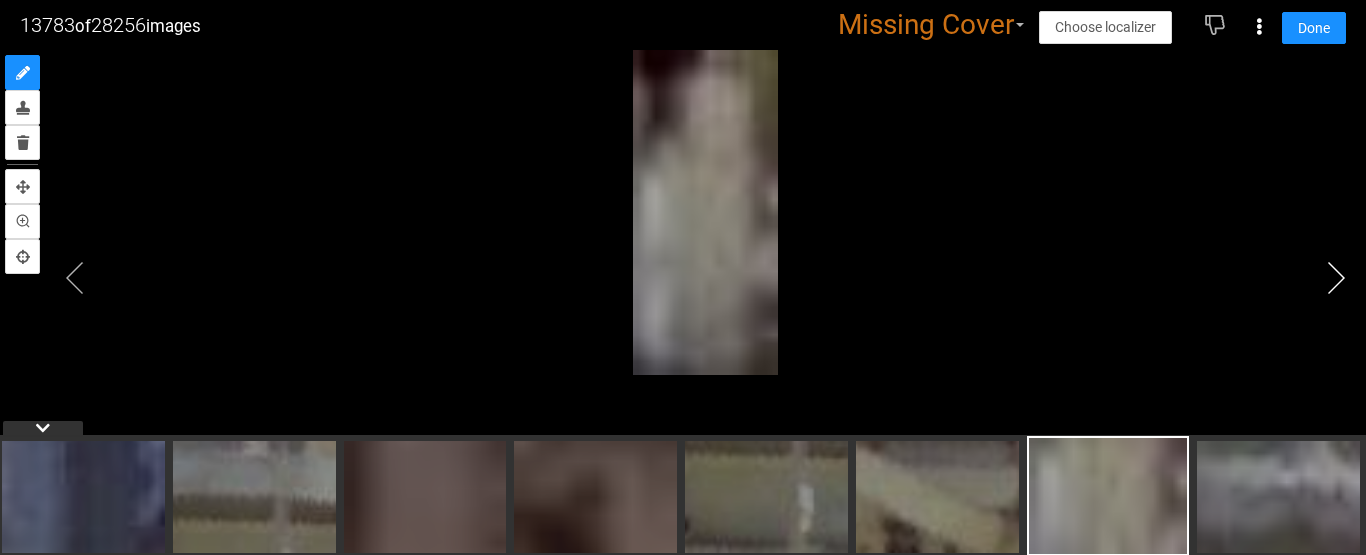 click at bounding box center (1336, 278) 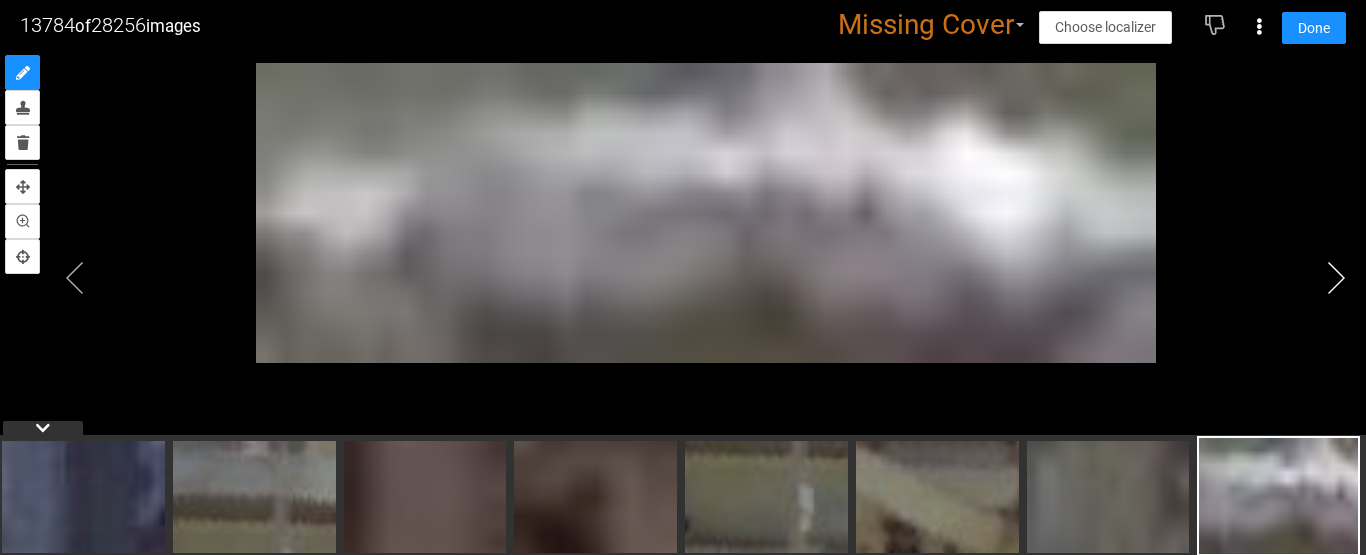 click at bounding box center (1336, 278) 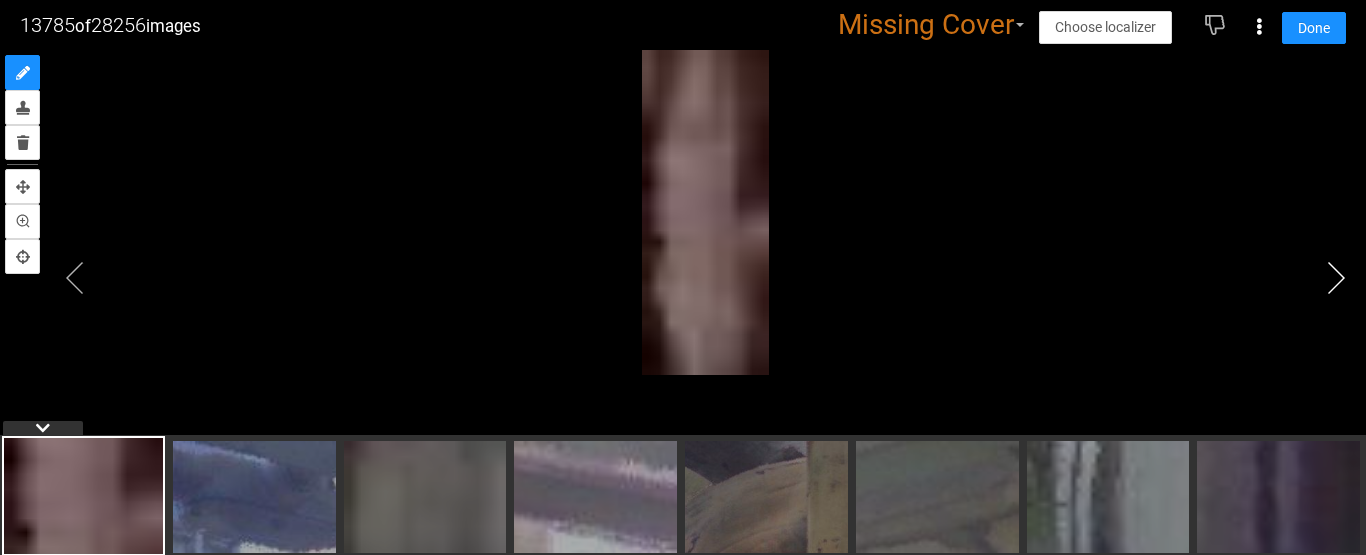click at bounding box center (1336, 278) 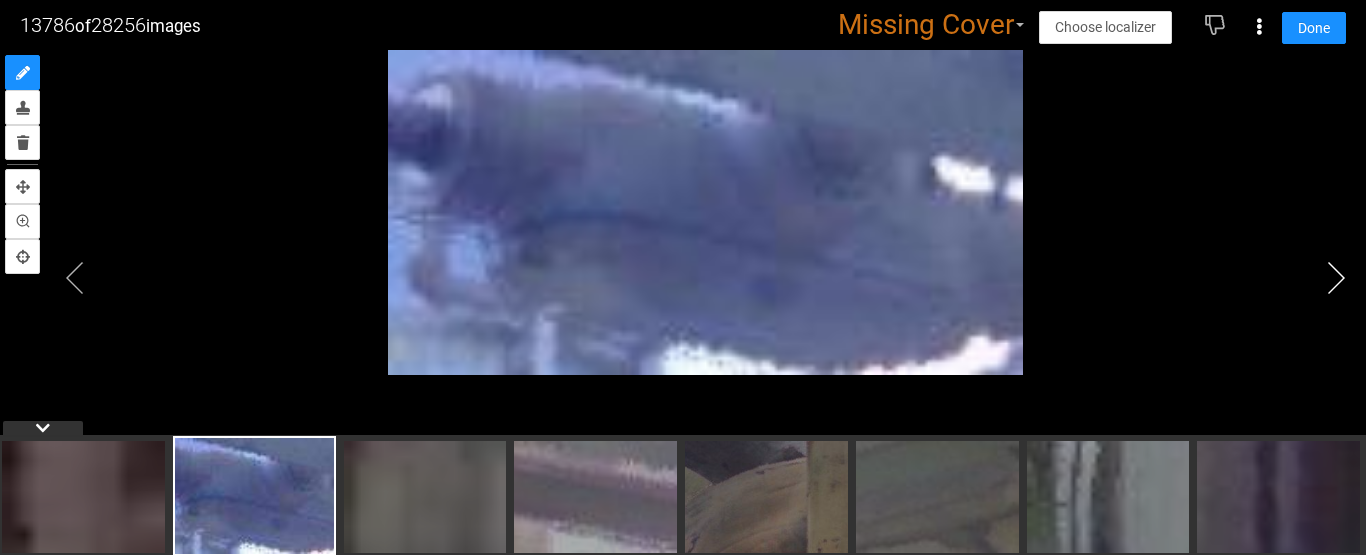 click at bounding box center [1336, 278] 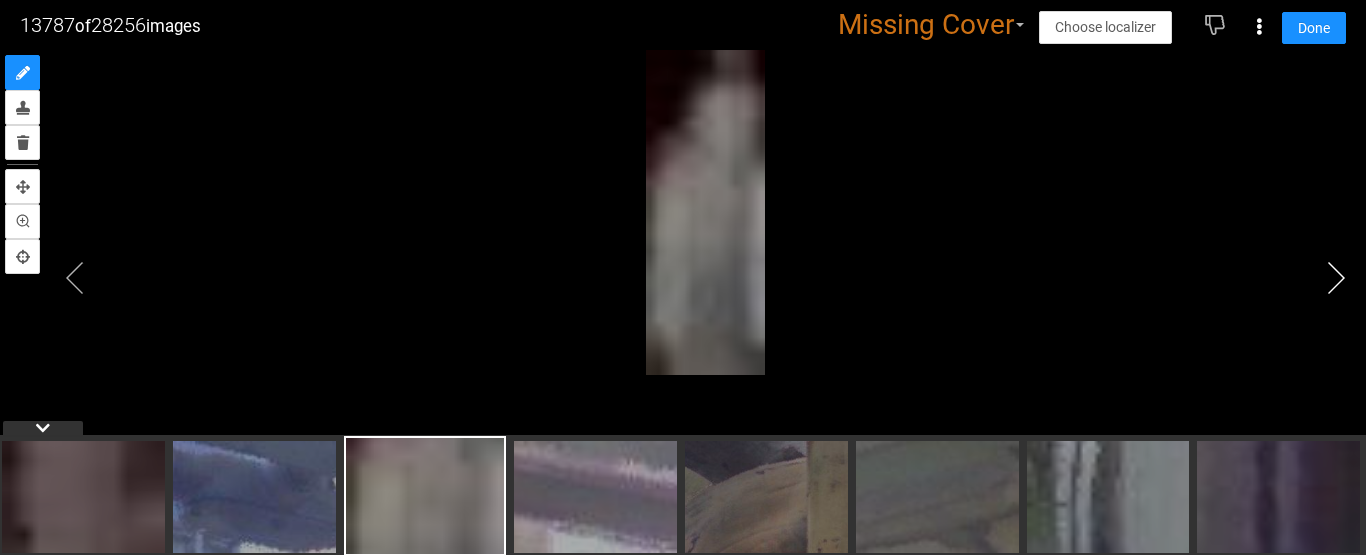 click at bounding box center (1336, 278) 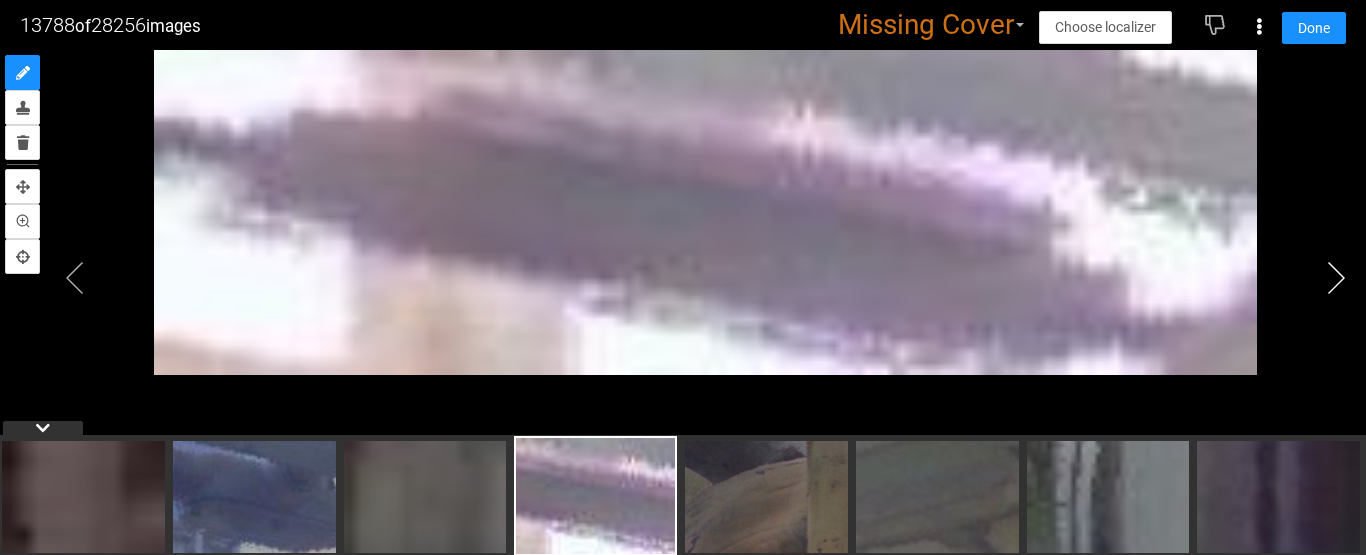 click at bounding box center (1336, 278) 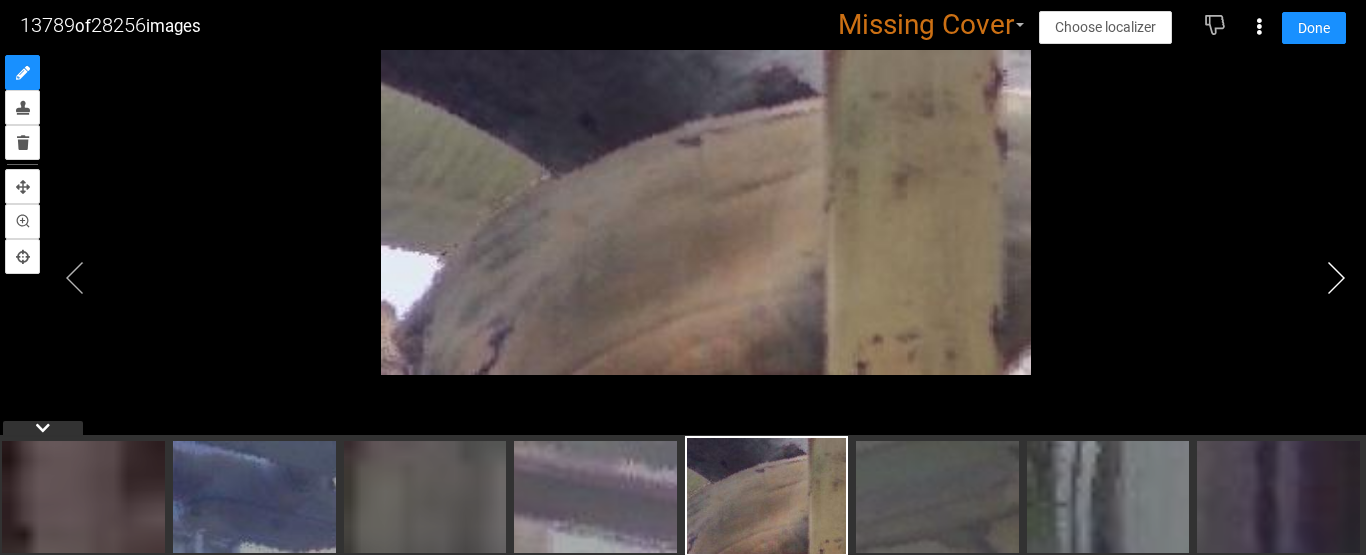 click at bounding box center [1336, 278] 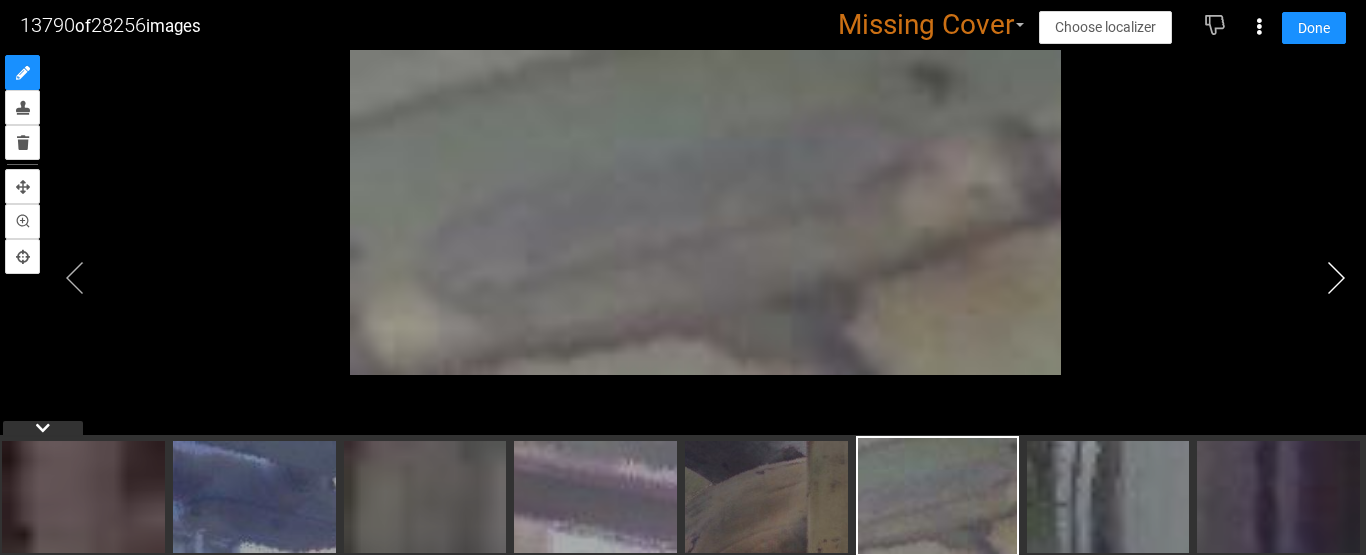 click at bounding box center (1336, 278) 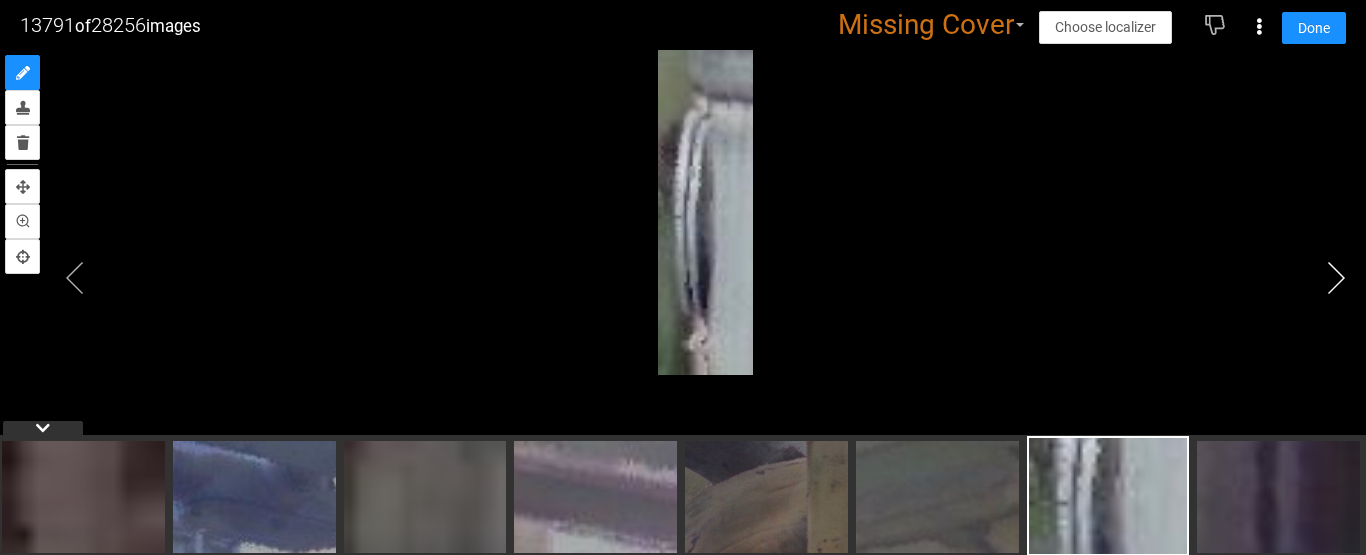 click at bounding box center (1336, 278) 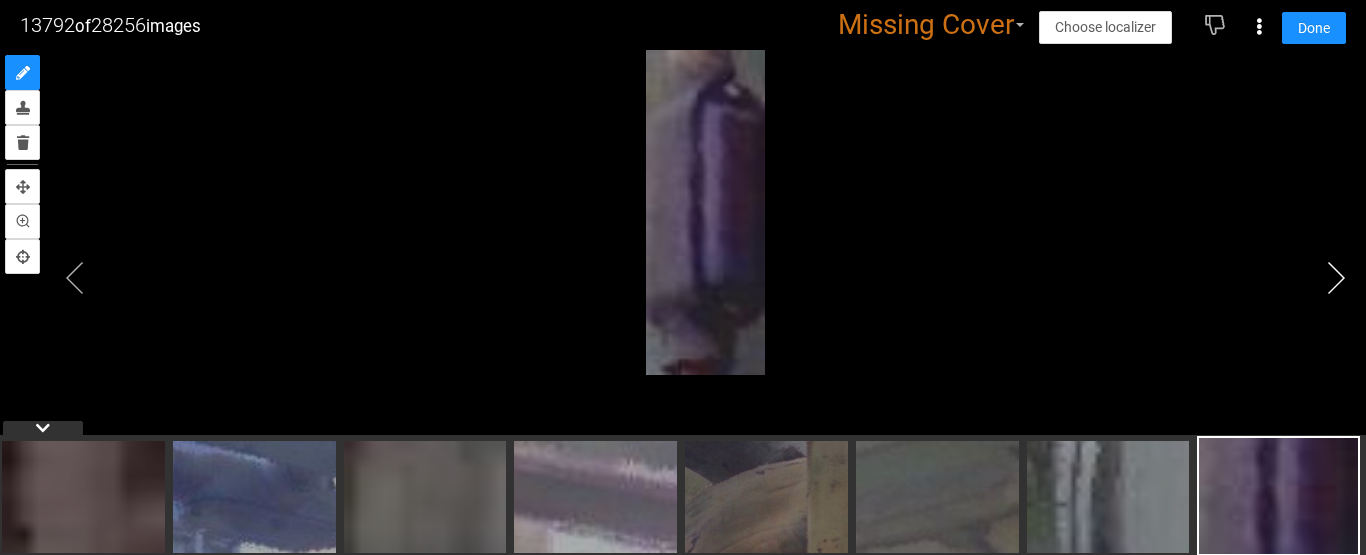click at bounding box center (1336, 278) 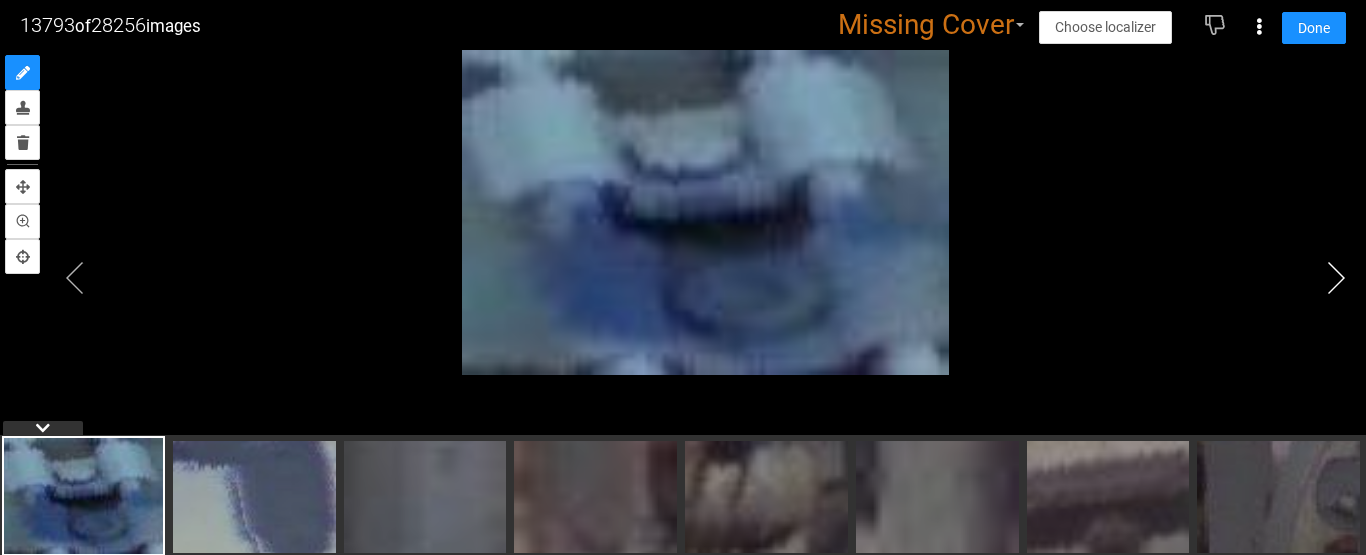 click at bounding box center [1336, 278] 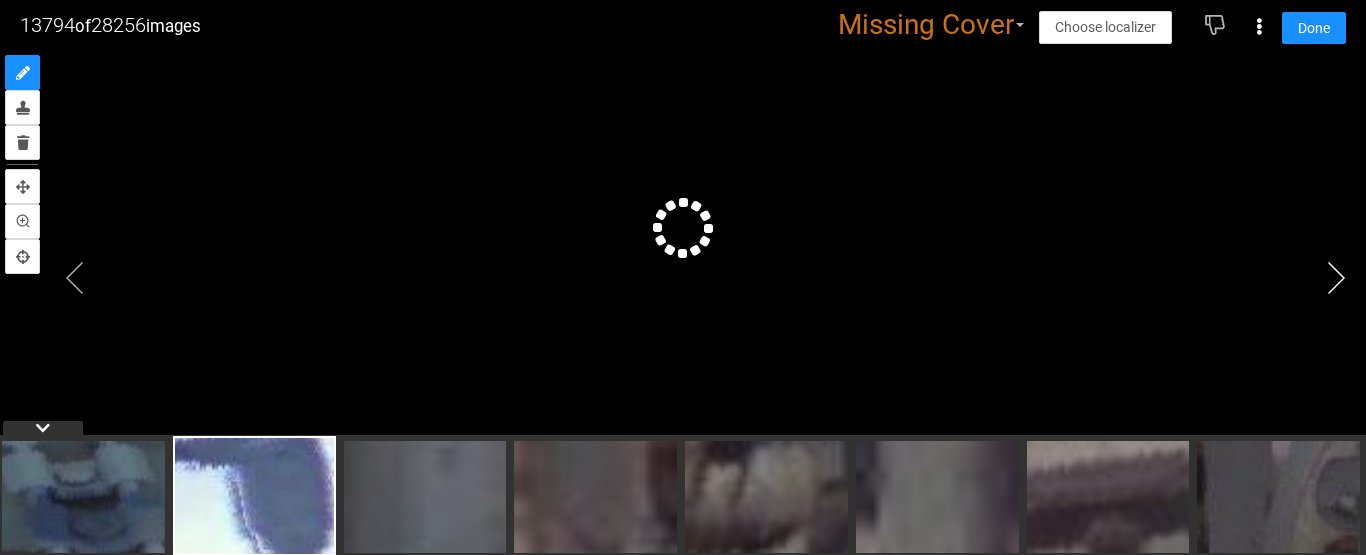 click at bounding box center [1336, 278] 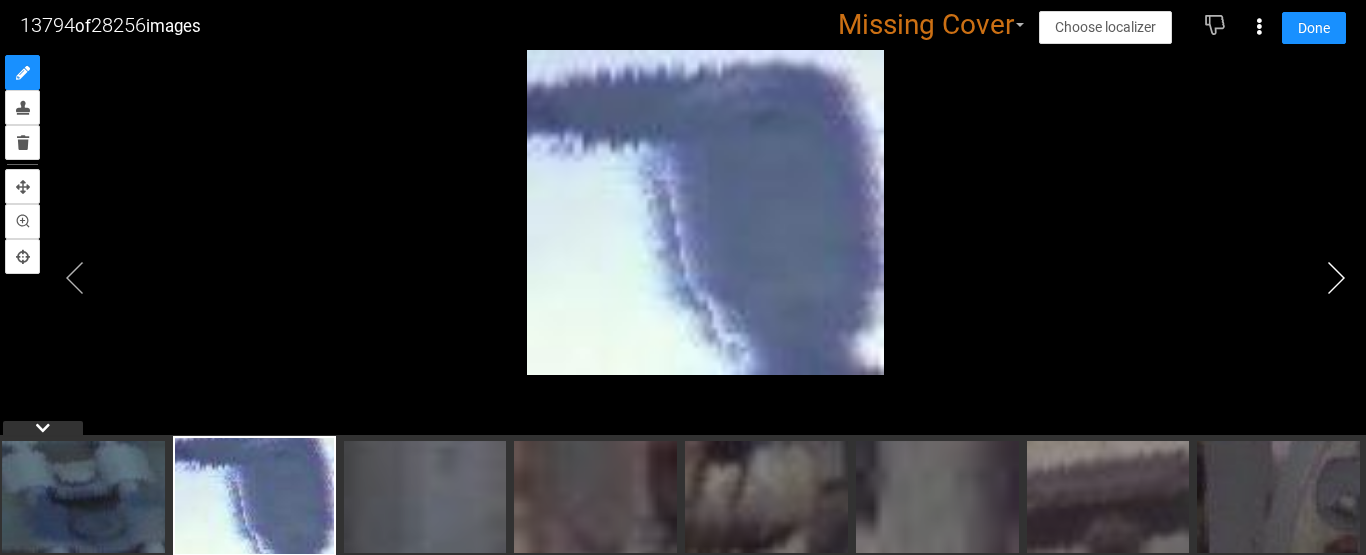 click at bounding box center [1336, 278] 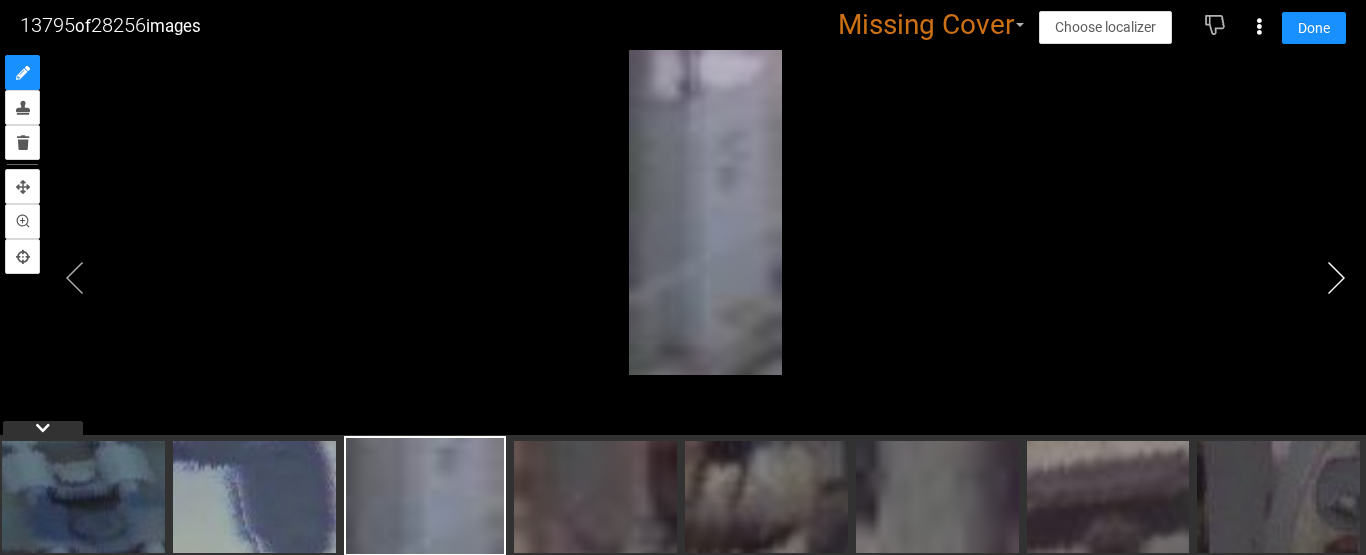 click at bounding box center (1336, 278) 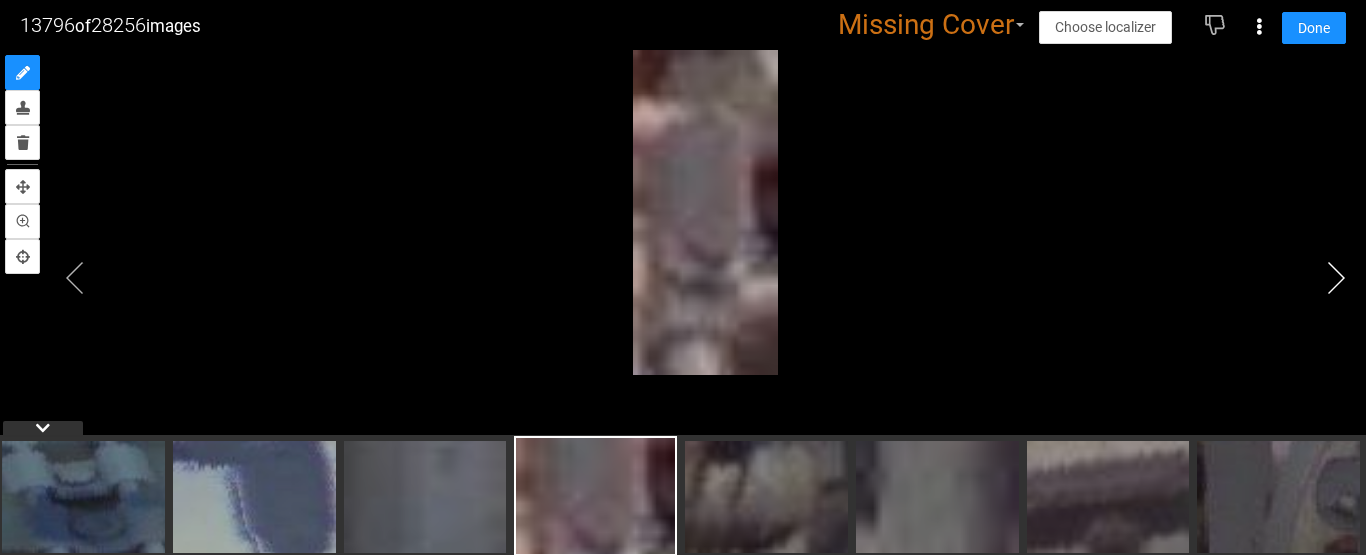 click at bounding box center [1336, 278] 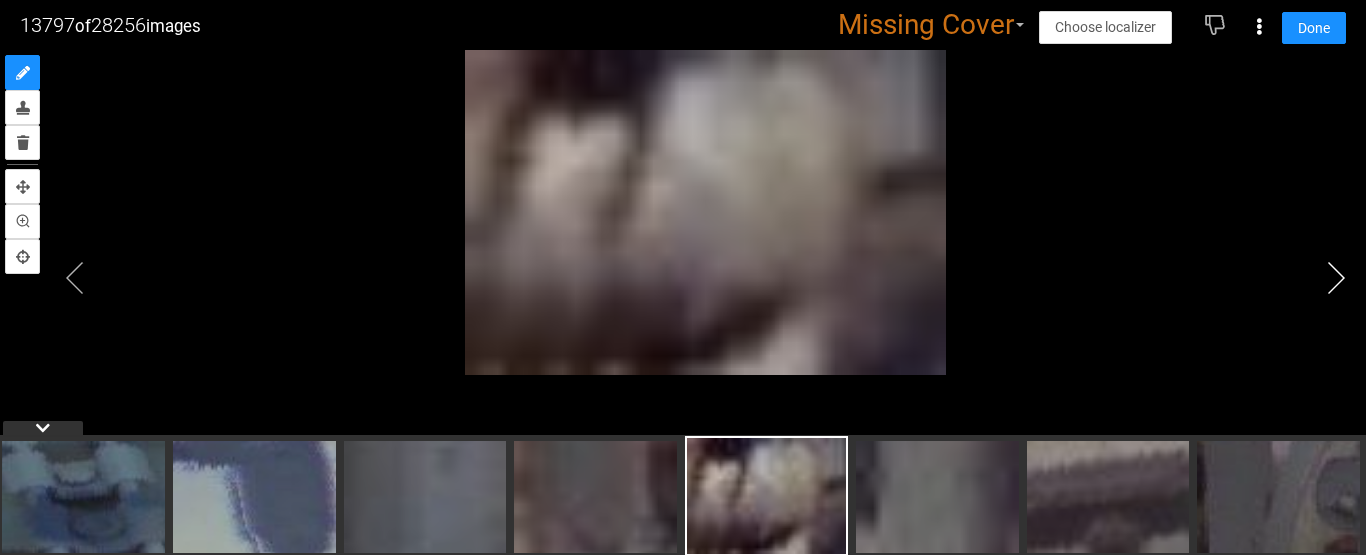 click at bounding box center (1336, 278) 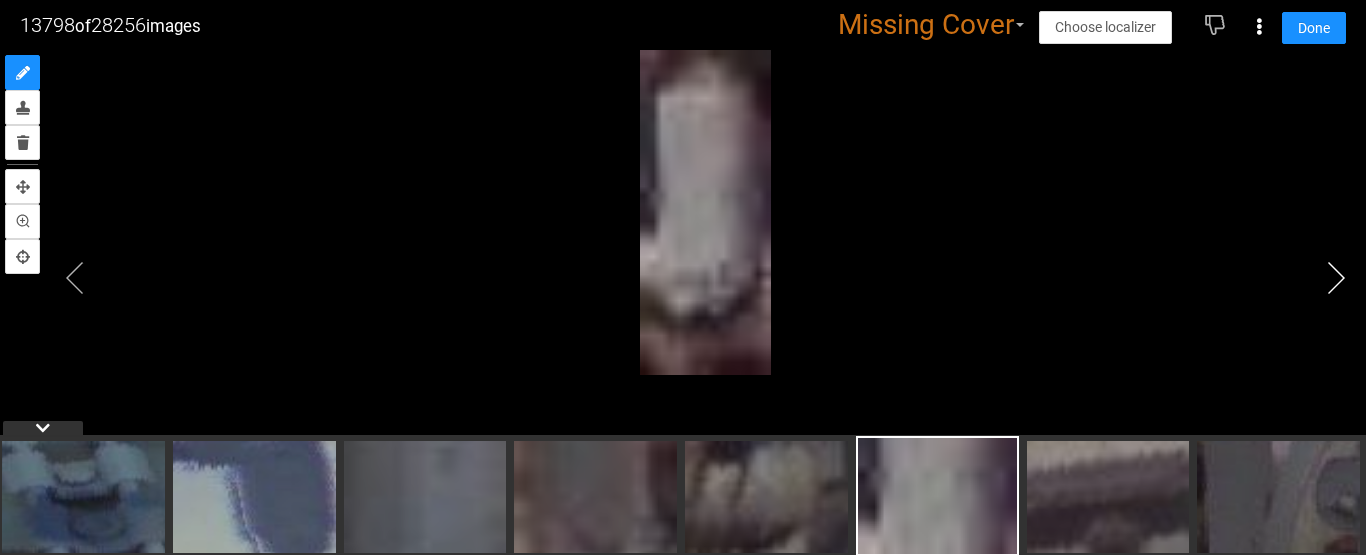 click at bounding box center [1336, 278] 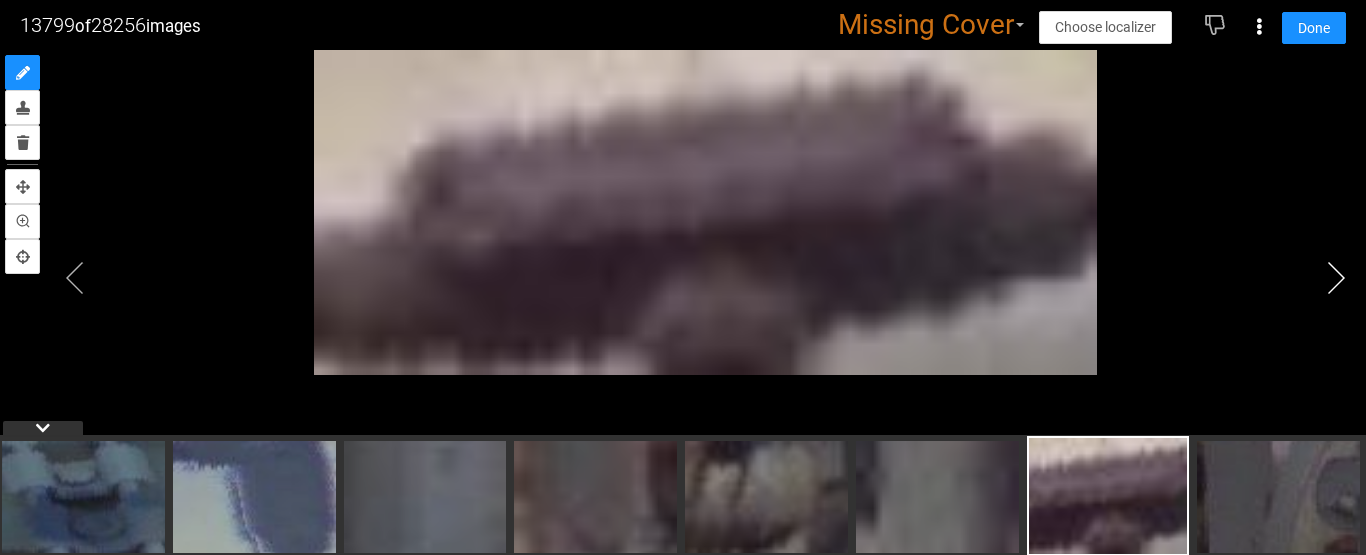 click at bounding box center (1336, 278) 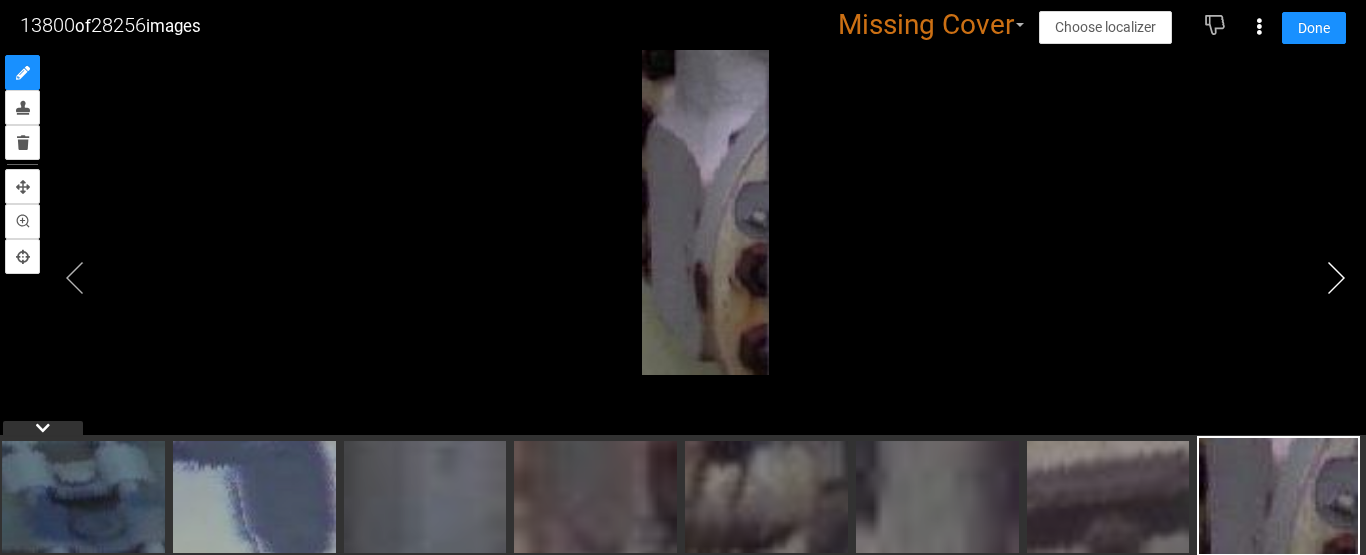 click at bounding box center [1336, 278] 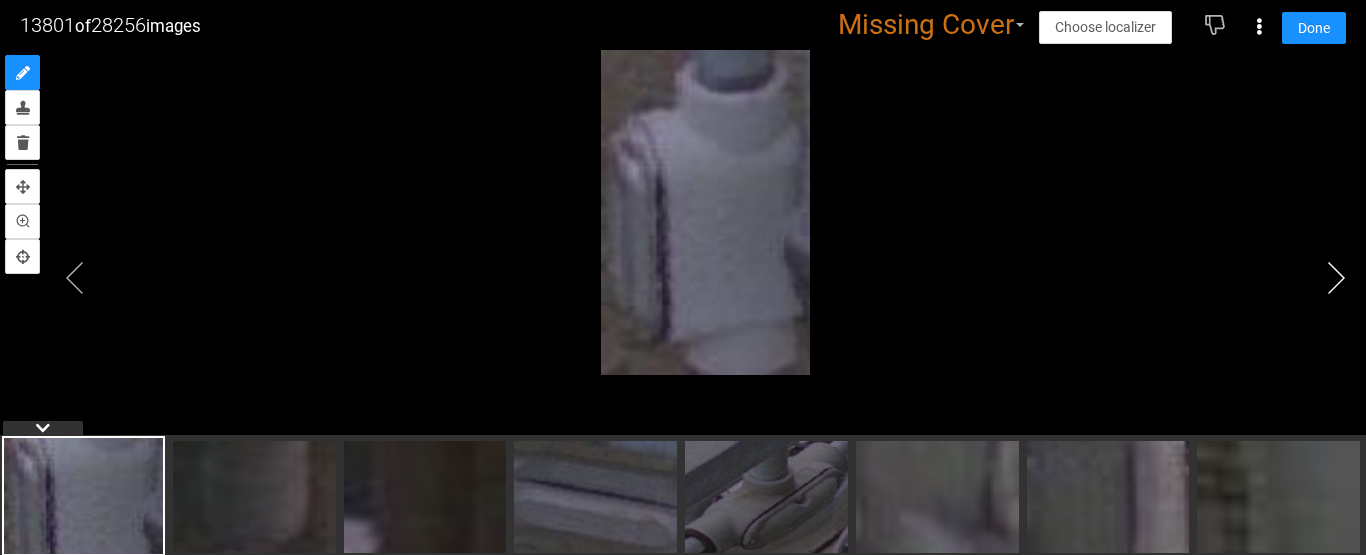 click at bounding box center [1336, 278] 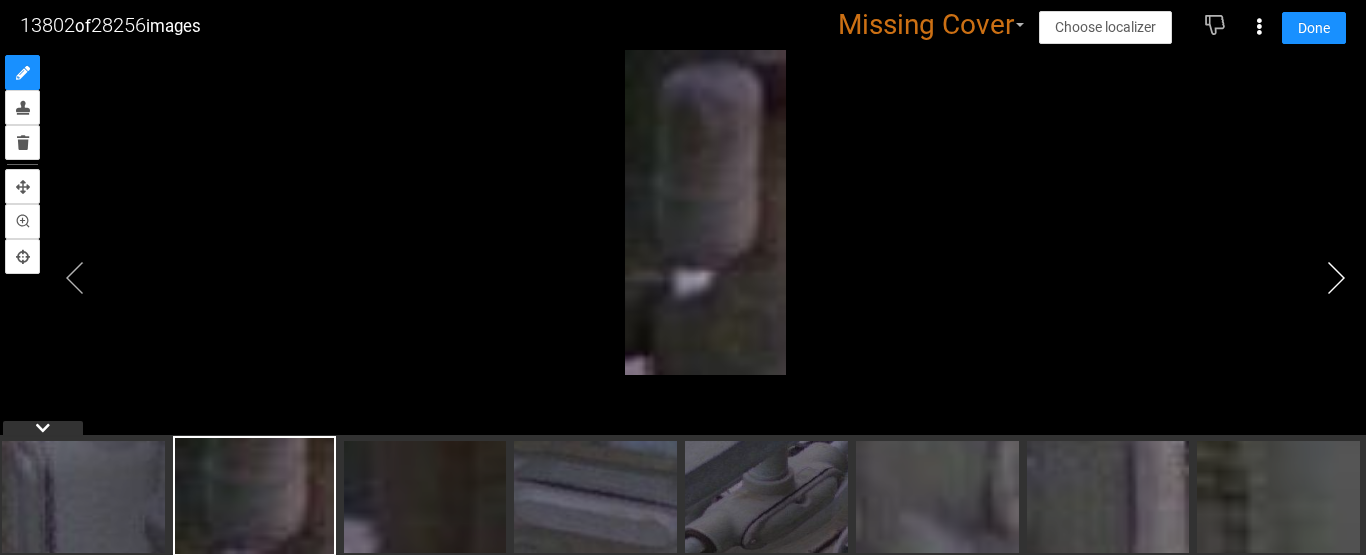 click at bounding box center [1336, 278] 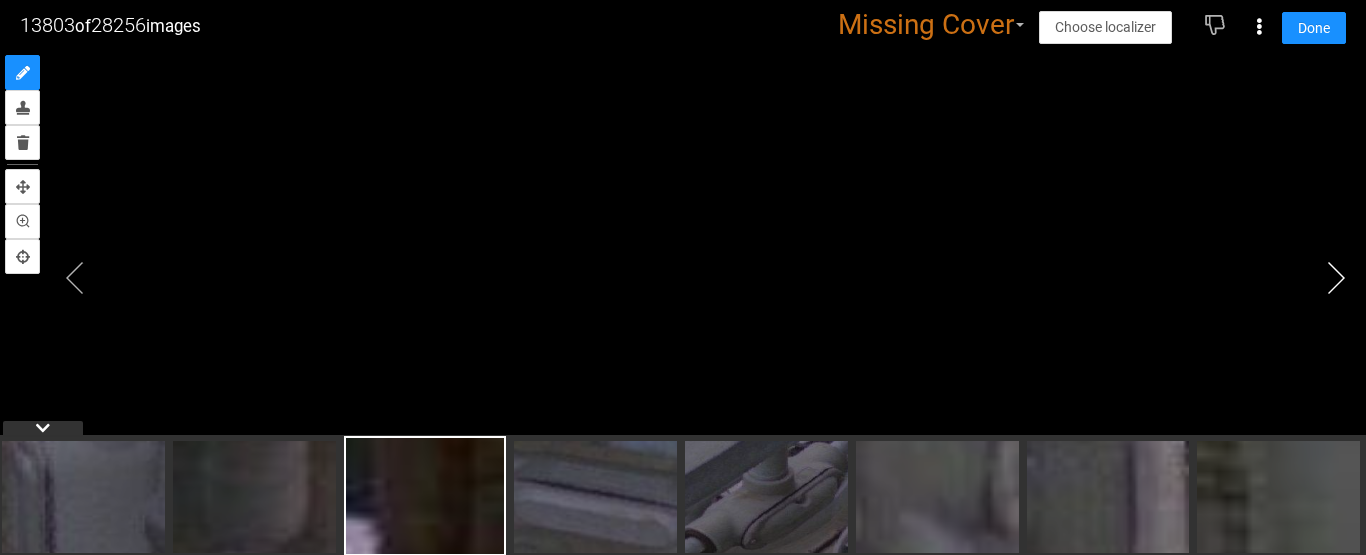 click at bounding box center (1336, 278) 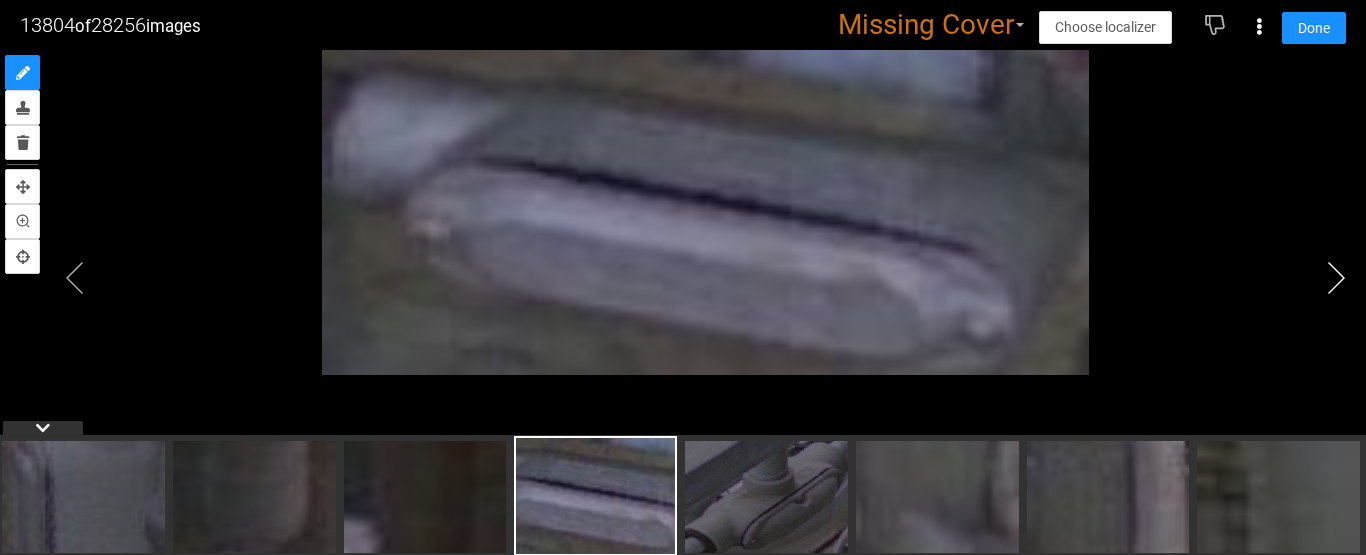 click at bounding box center [1336, 278] 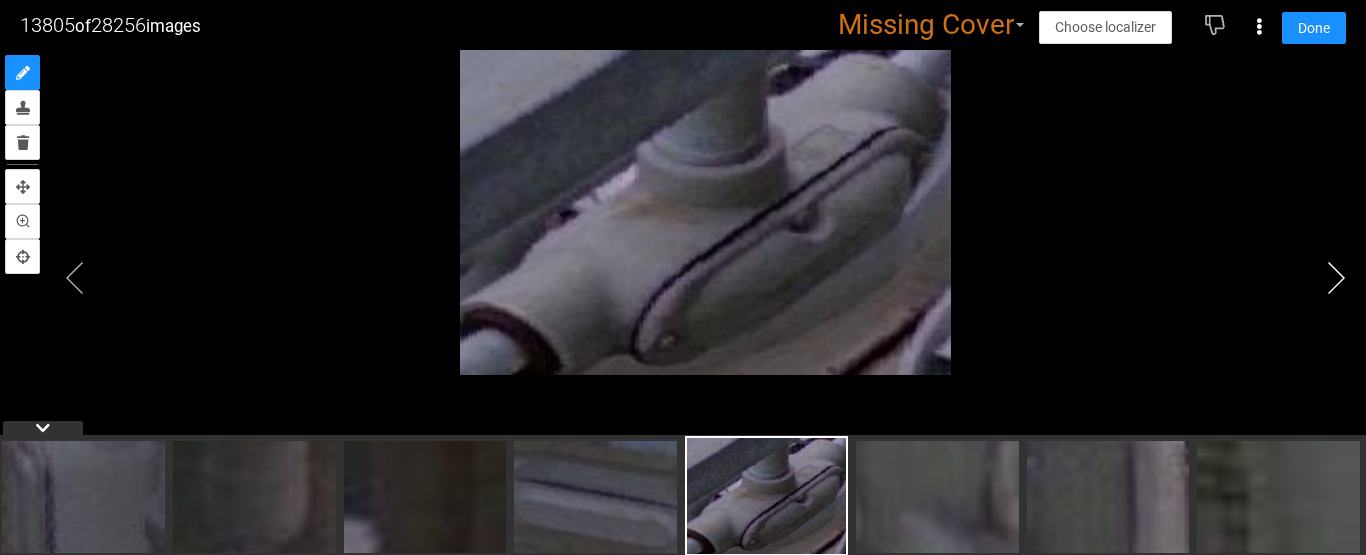 click at bounding box center (1336, 278) 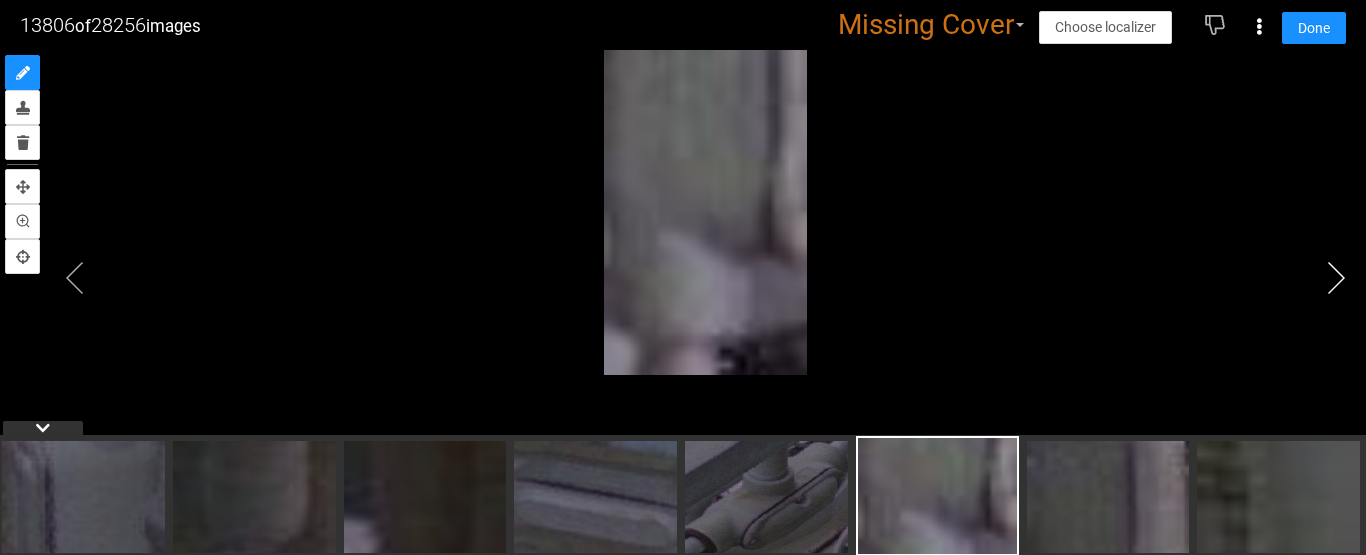 click at bounding box center (1336, 278) 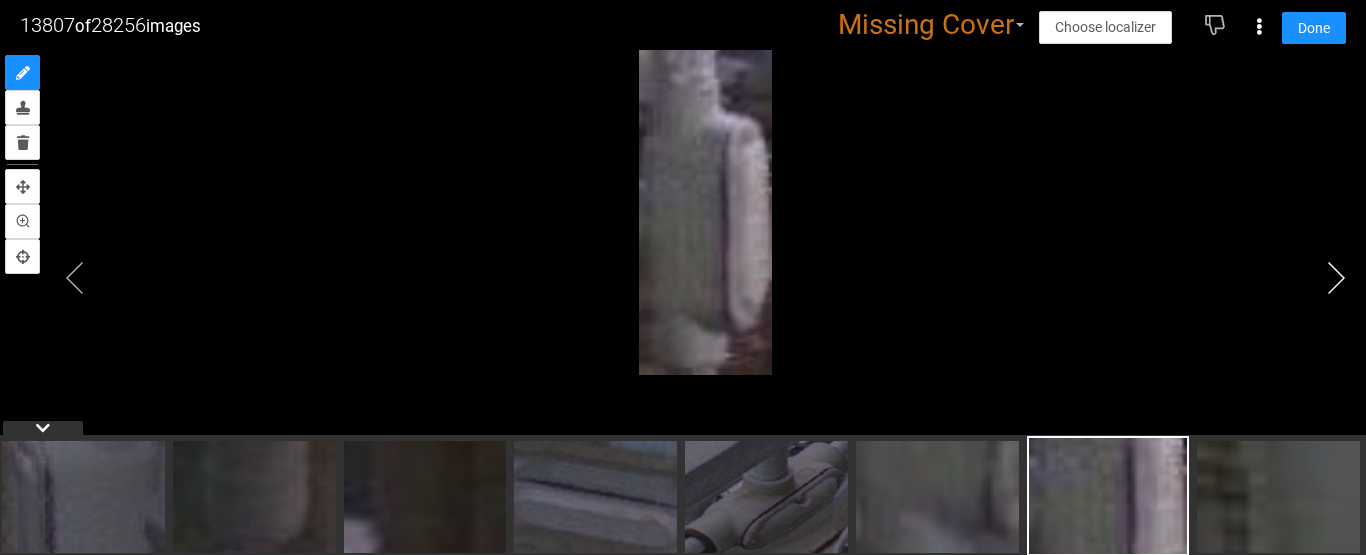 click at bounding box center [1336, 278] 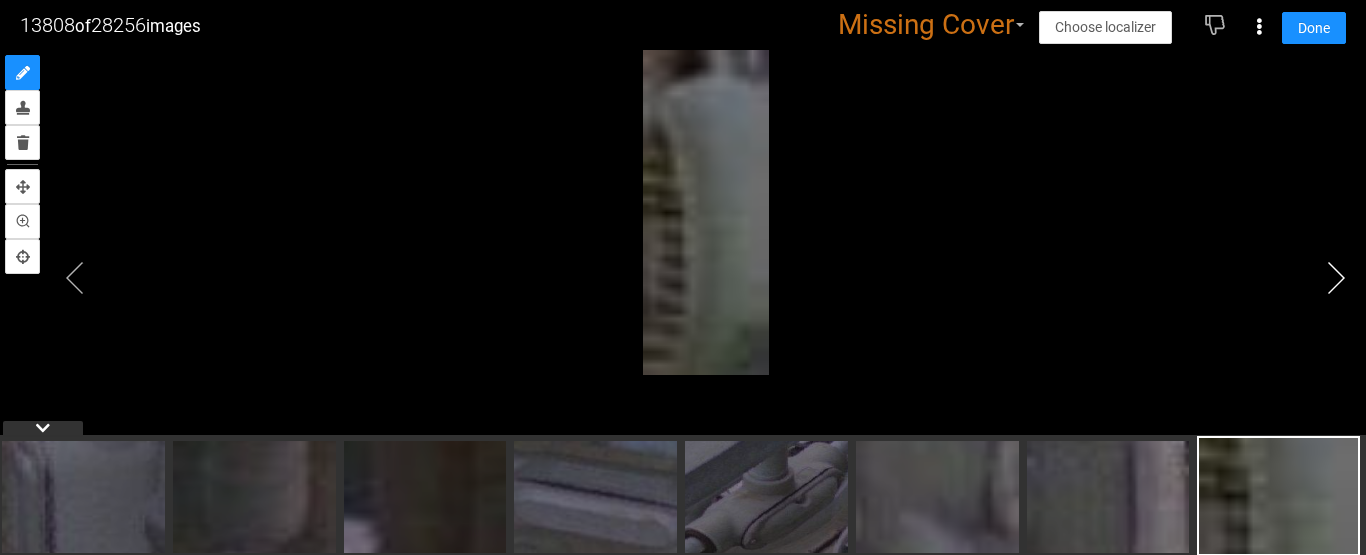 click at bounding box center (1336, 278) 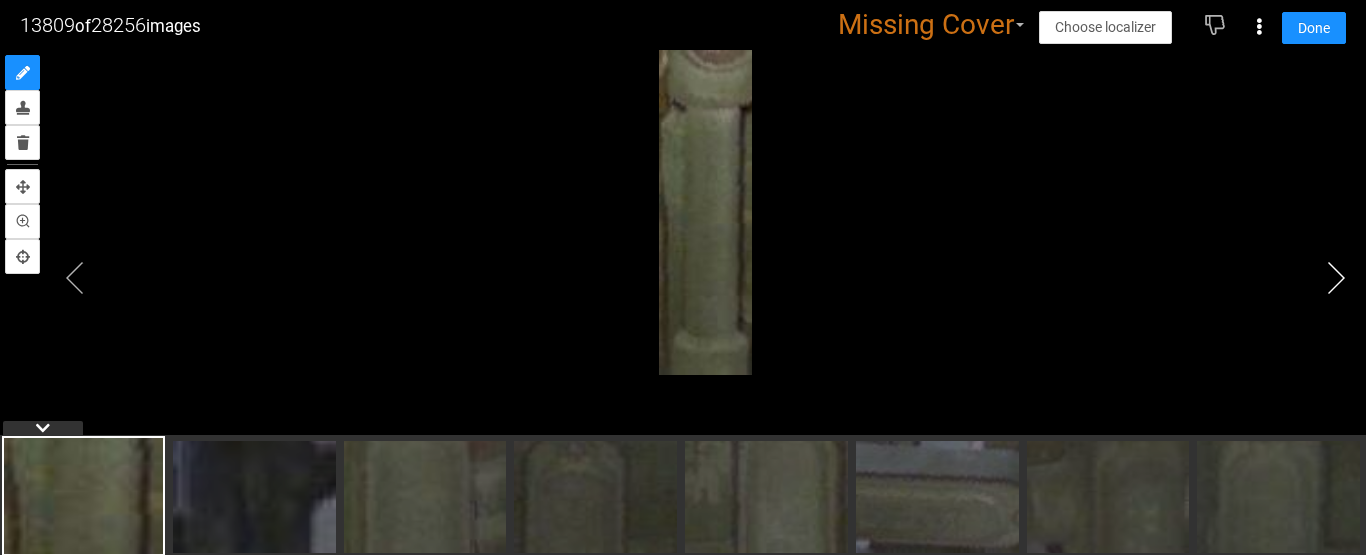 click at bounding box center (1336, 278) 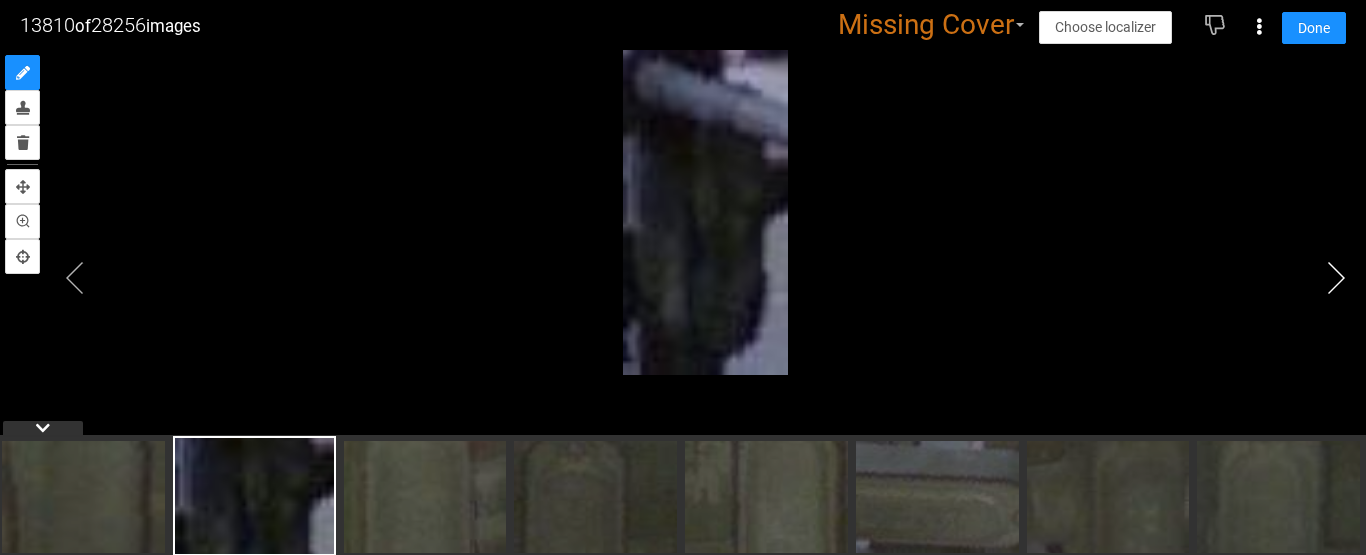 click at bounding box center [1336, 278] 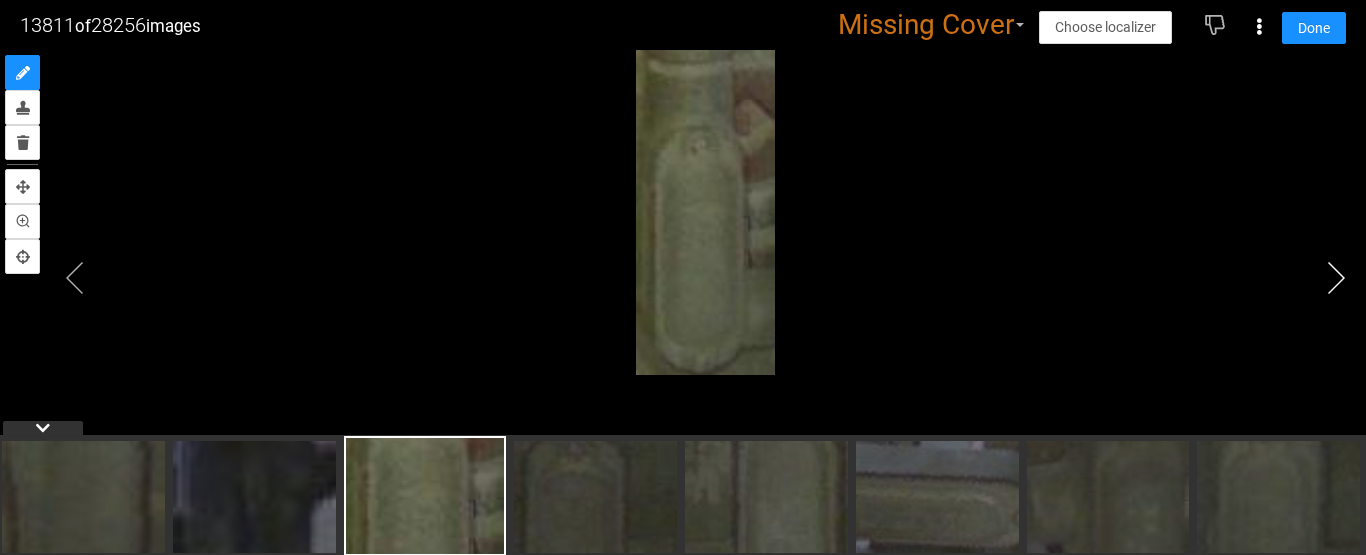 click at bounding box center [1336, 278] 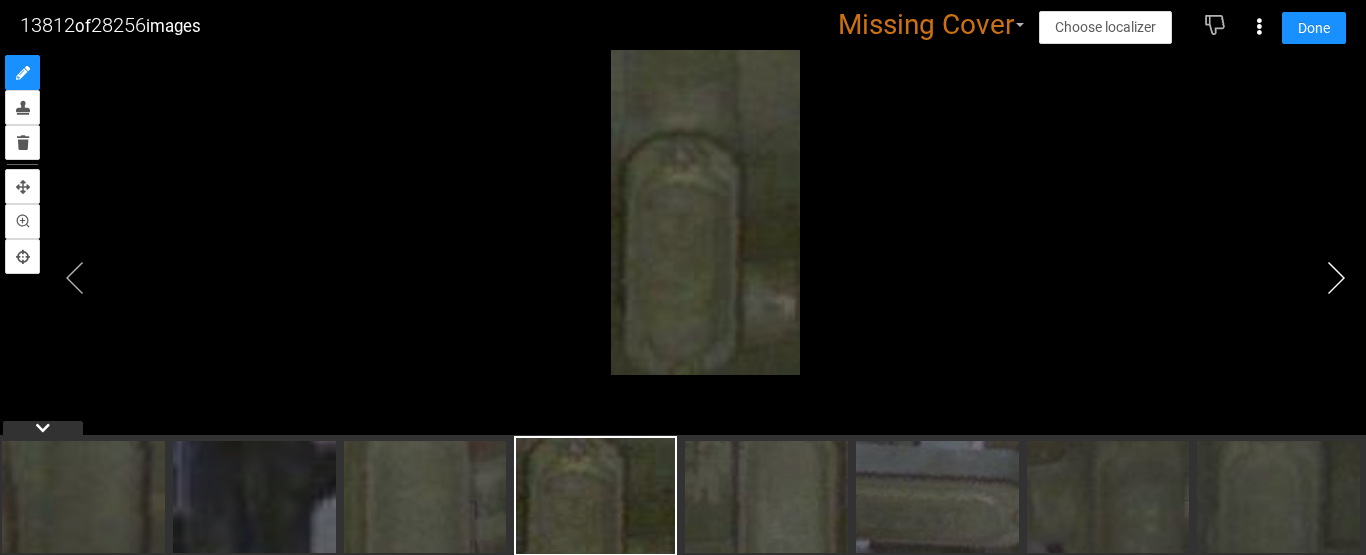 click at bounding box center [1336, 278] 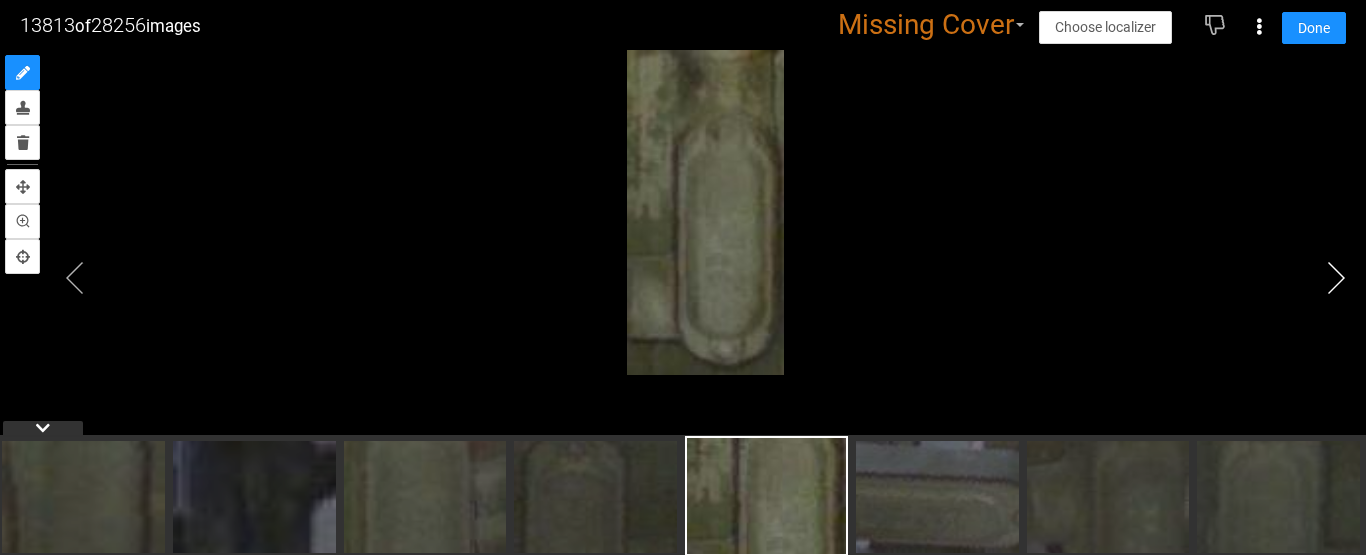 click at bounding box center (1336, 278) 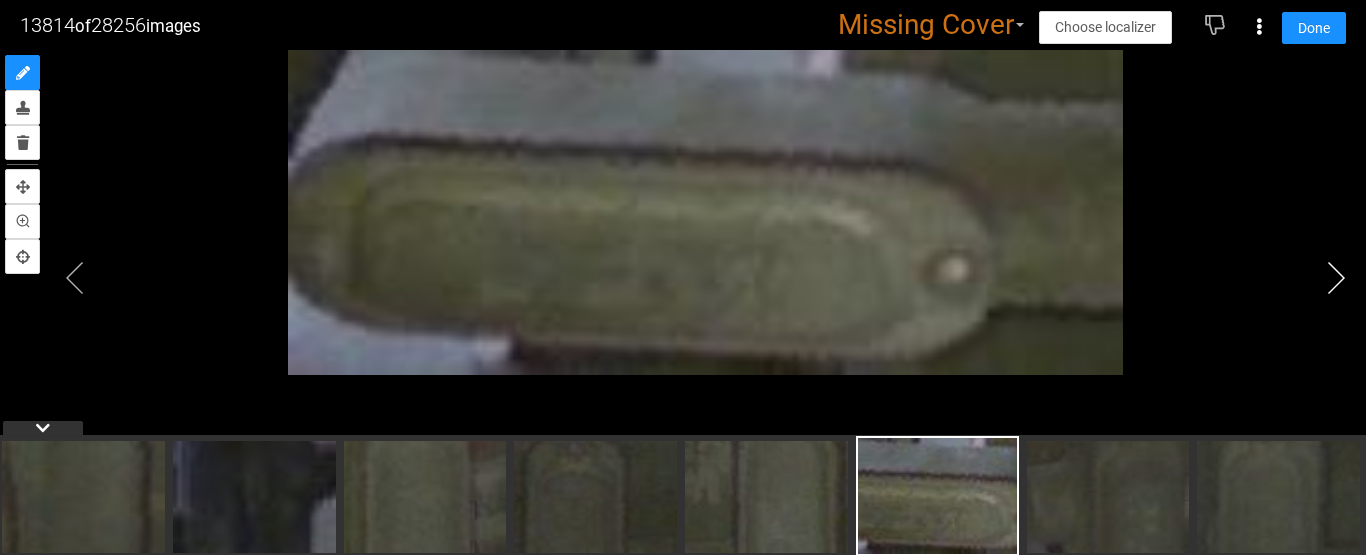 click at bounding box center [1336, 278] 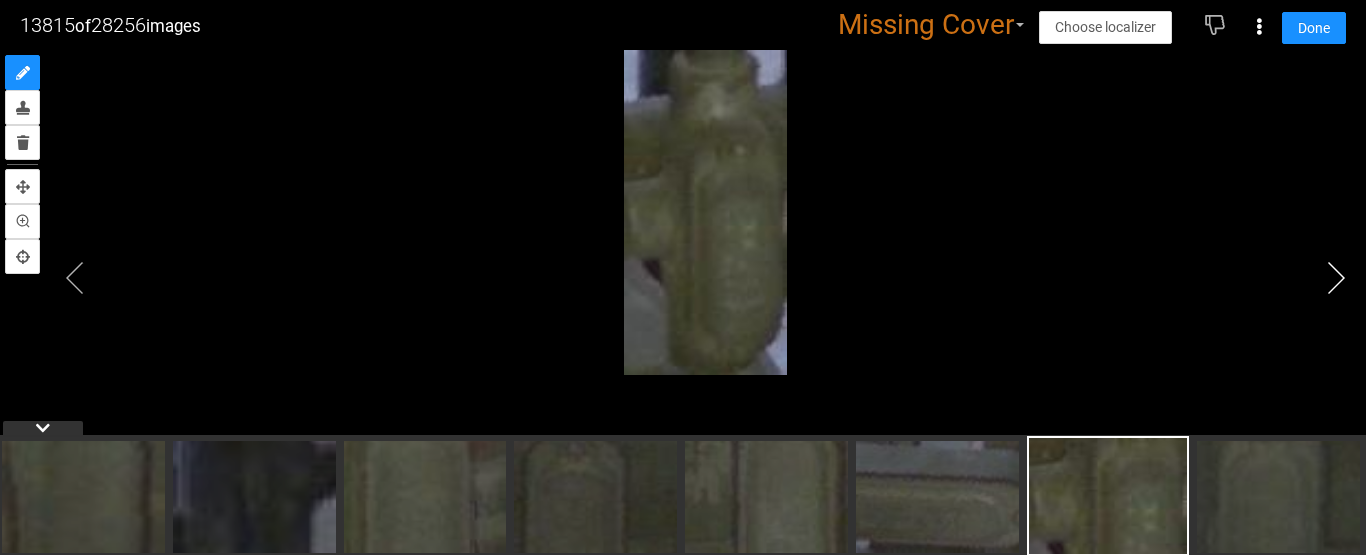 click at bounding box center (1336, 278) 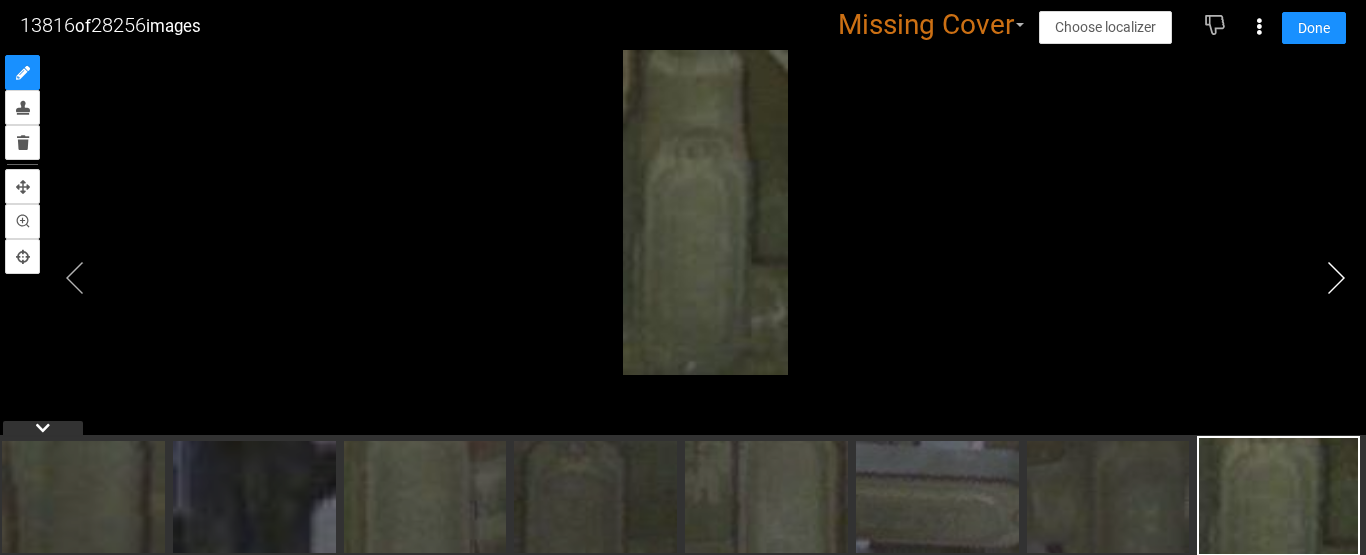 click at bounding box center [1336, 278] 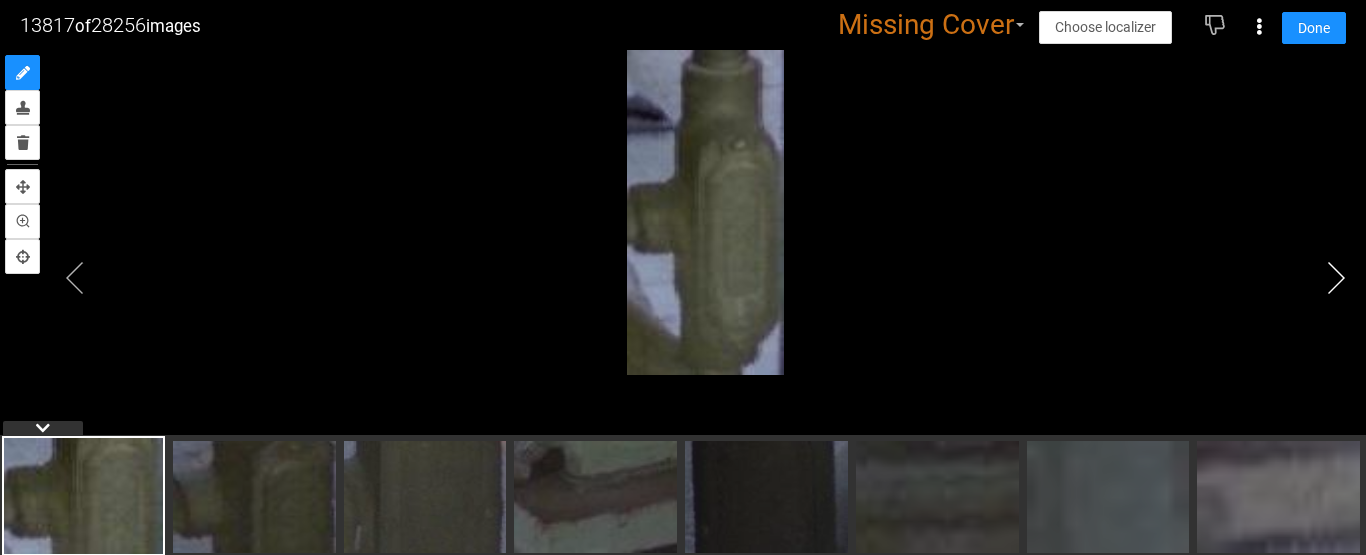 click at bounding box center (1336, 278) 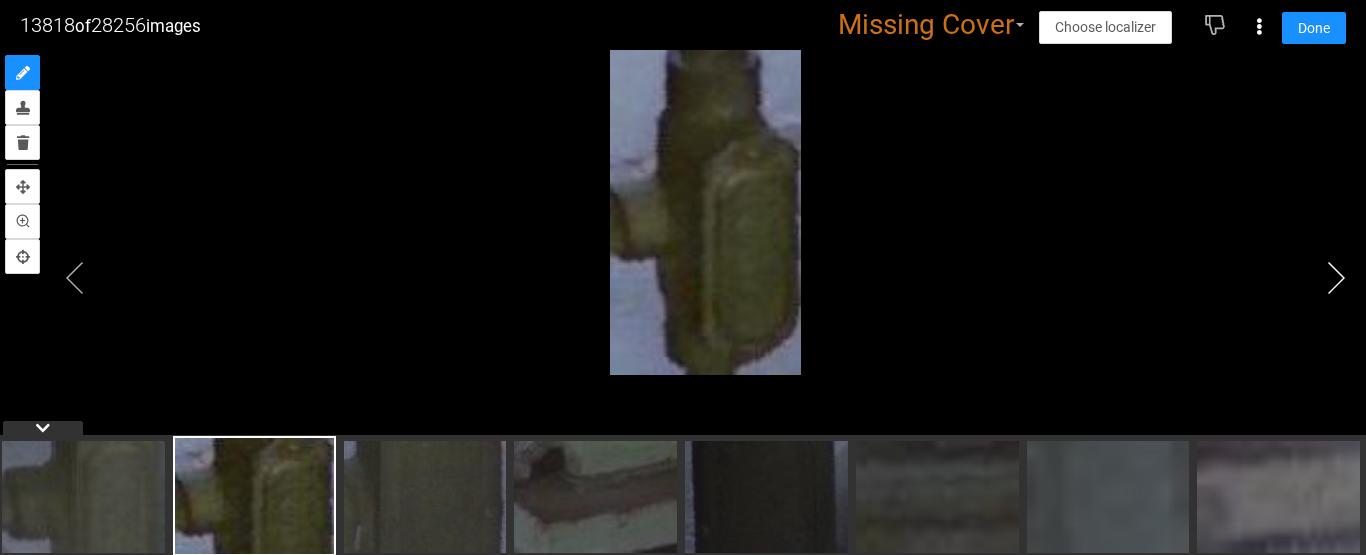 click at bounding box center [1336, 278] 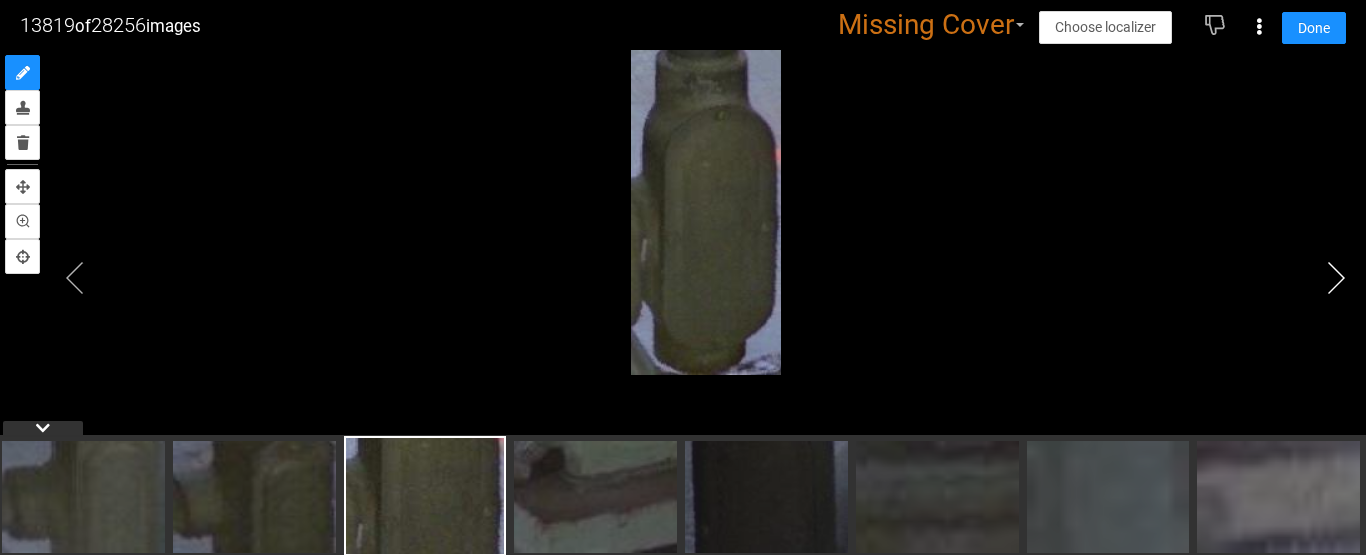 click at bounding box center (1336, 278) 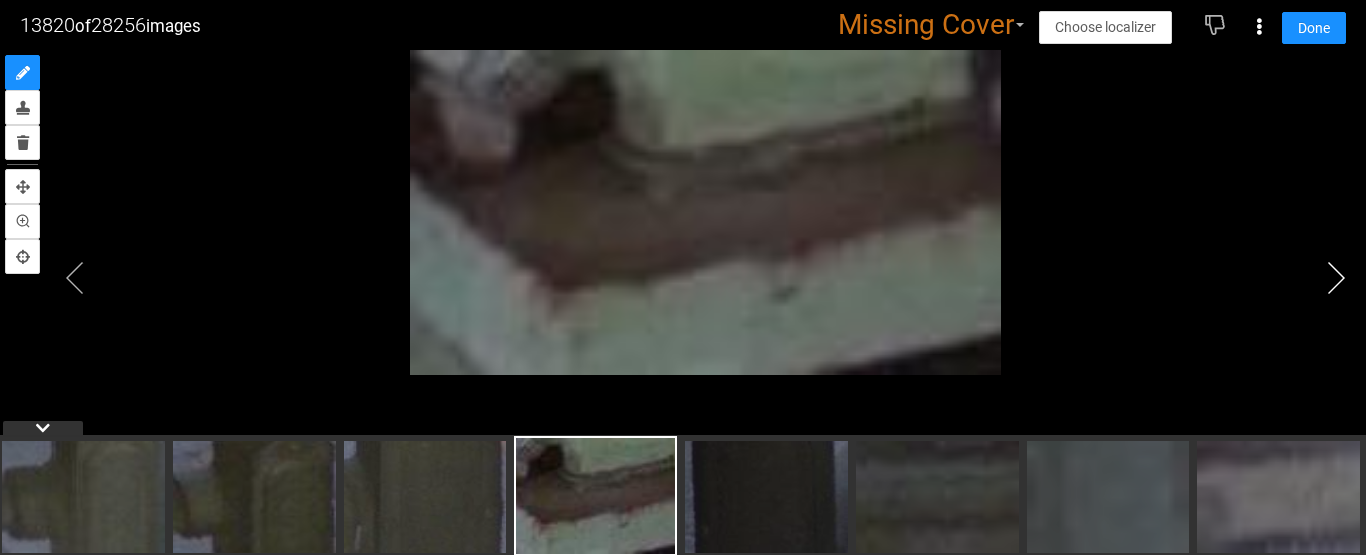 click at bounding box center (1336, 278) 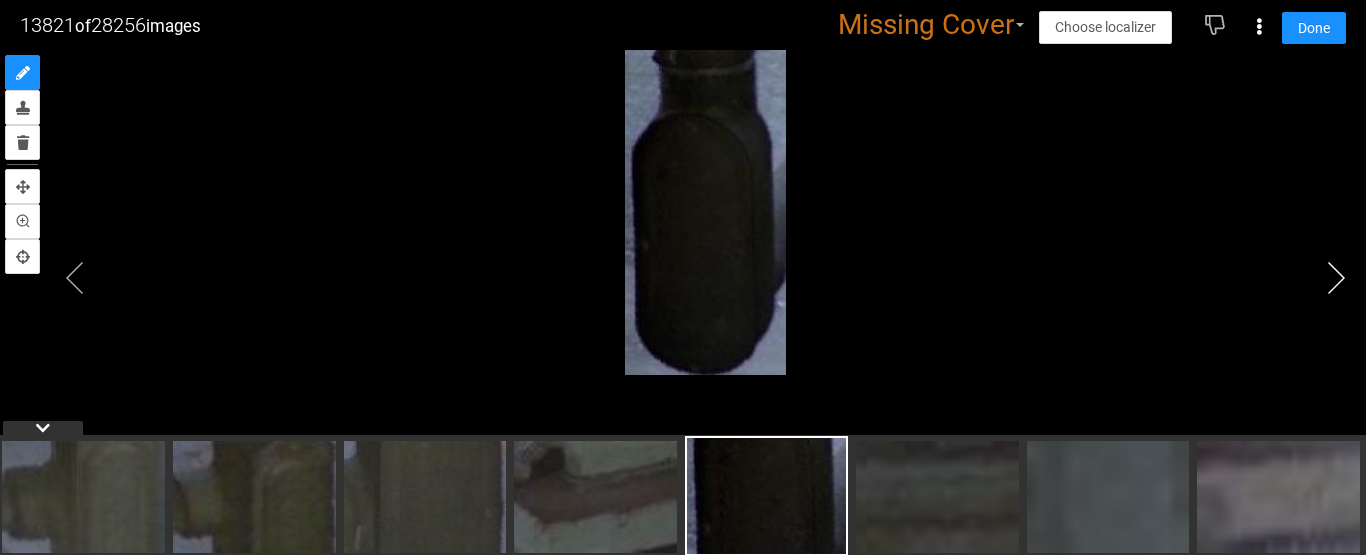 click at bounding box center (1336, 278) 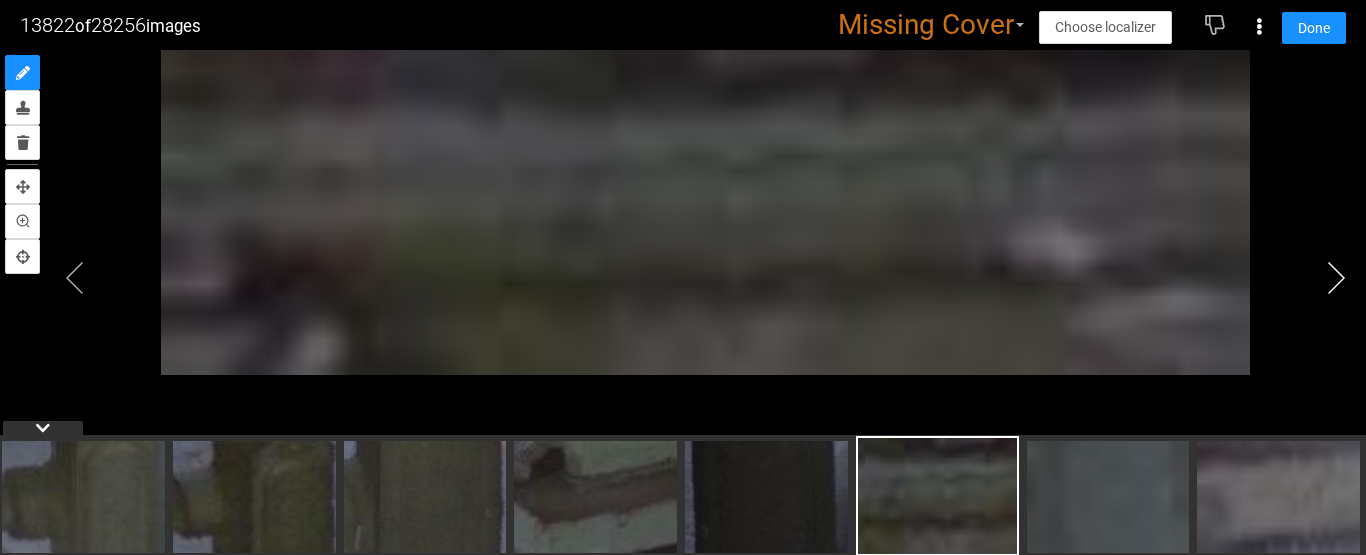 click at bounding box center [1336, 278] 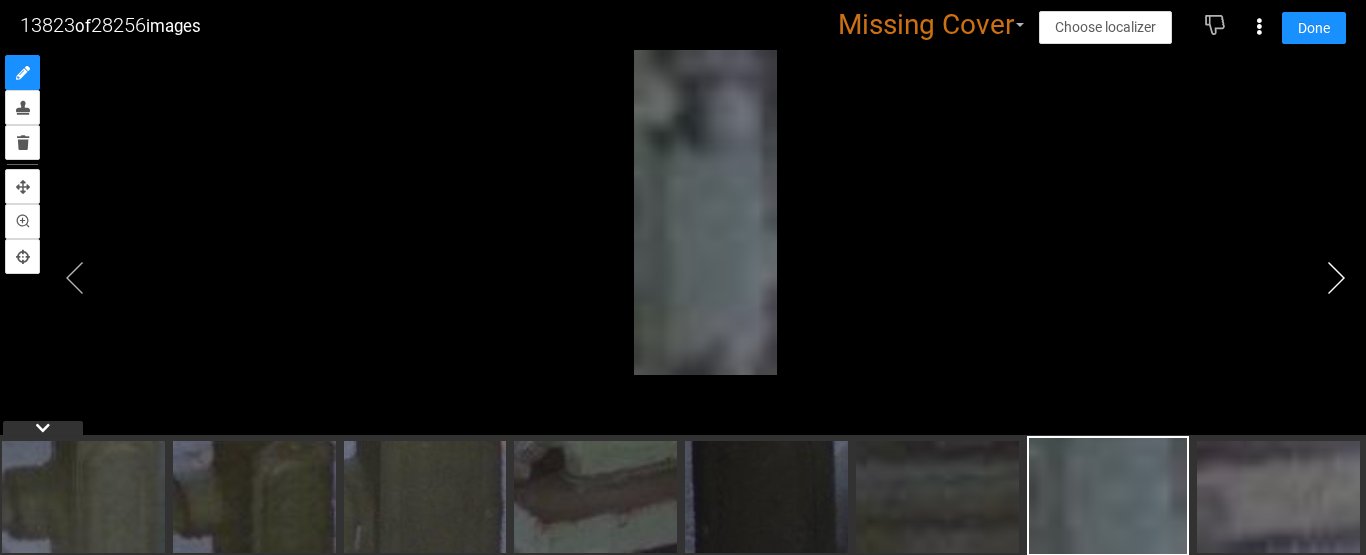 click at bounding box center [1336, 278] 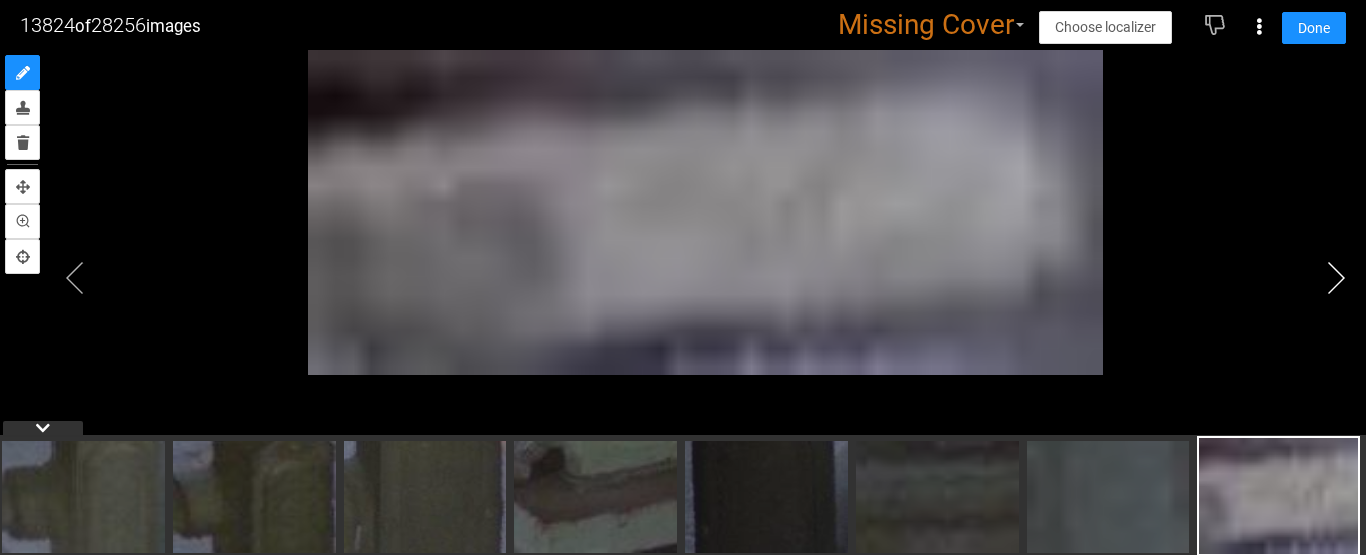 click at bounding box center [1336, 278] 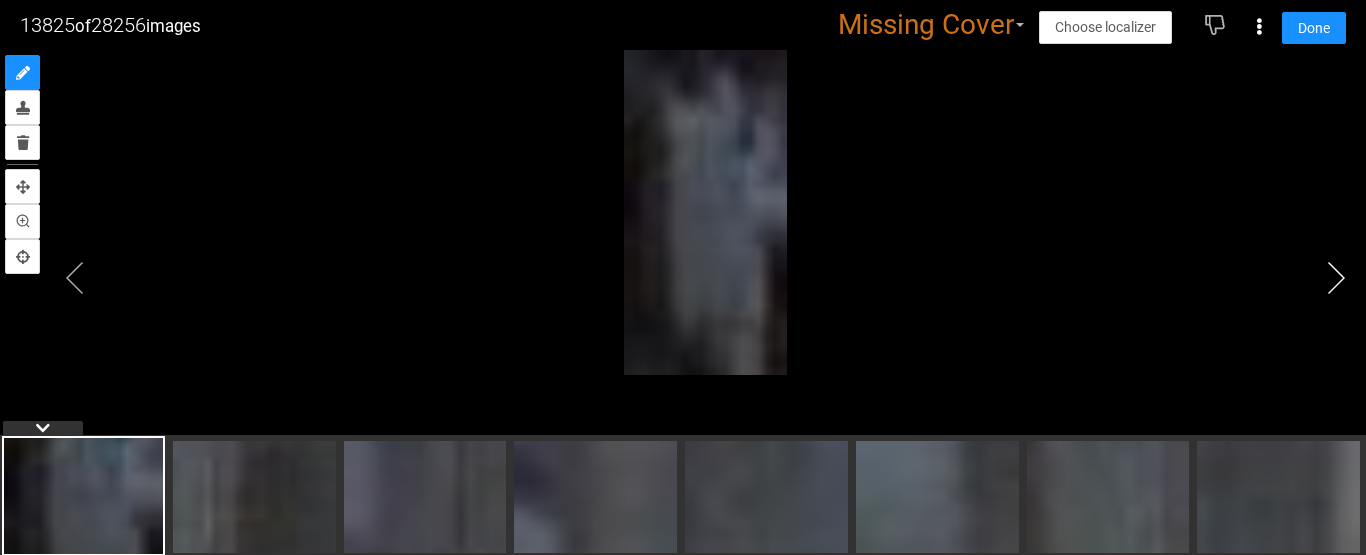 click at bounding box center [1336, 278] 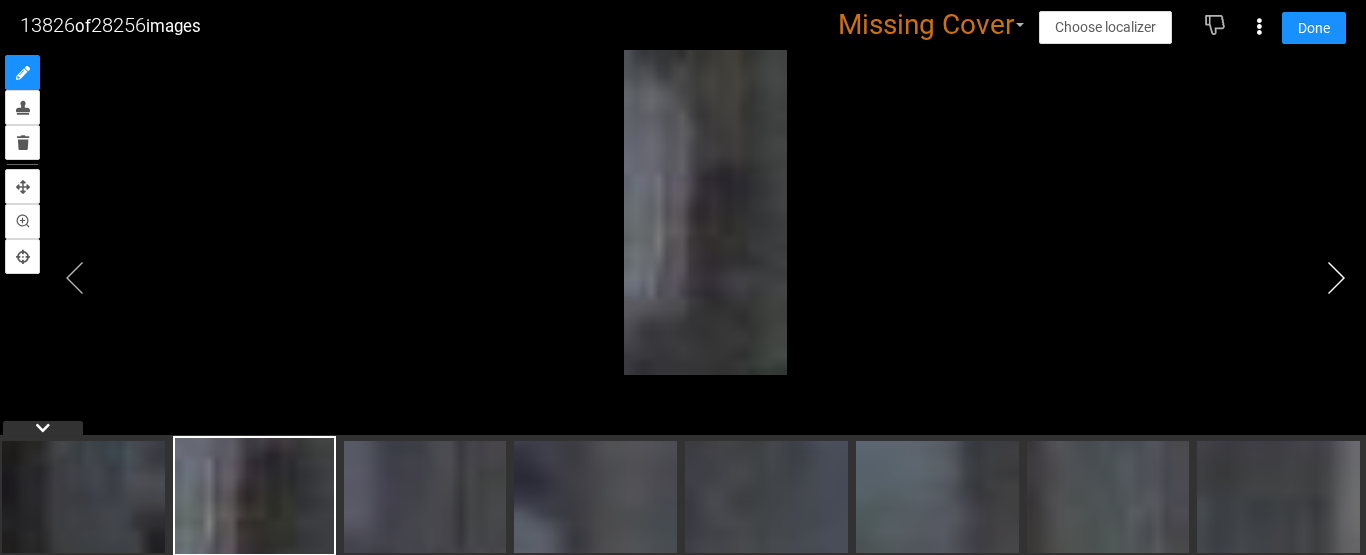 click at bounding box center (1336, 278) 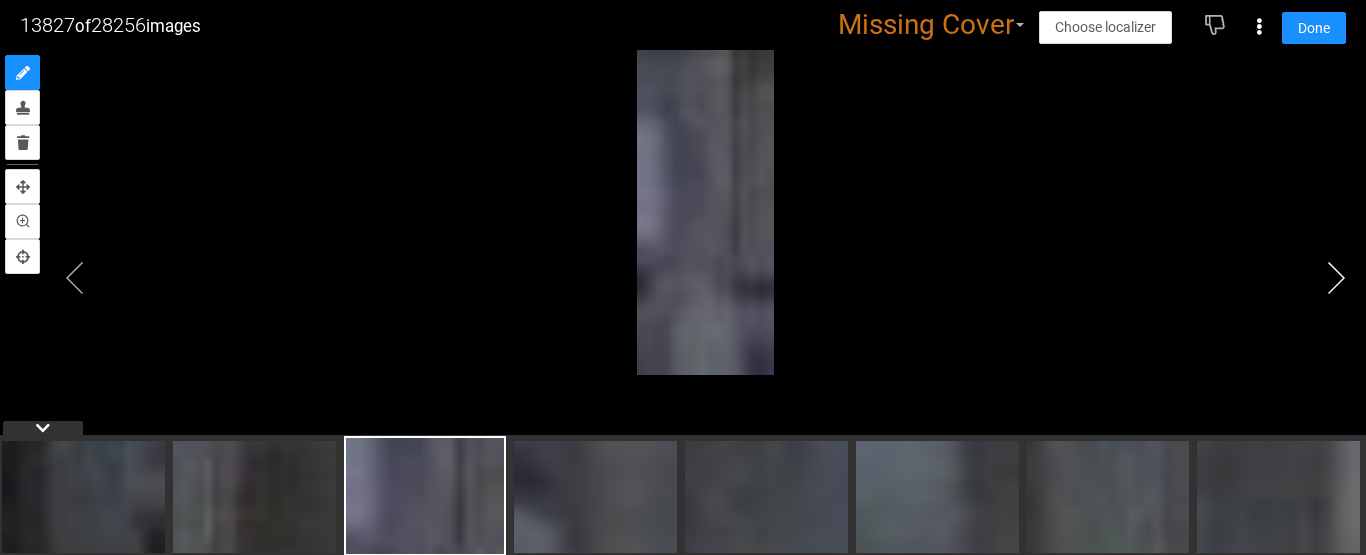 click at bounding box center [1336, 278] 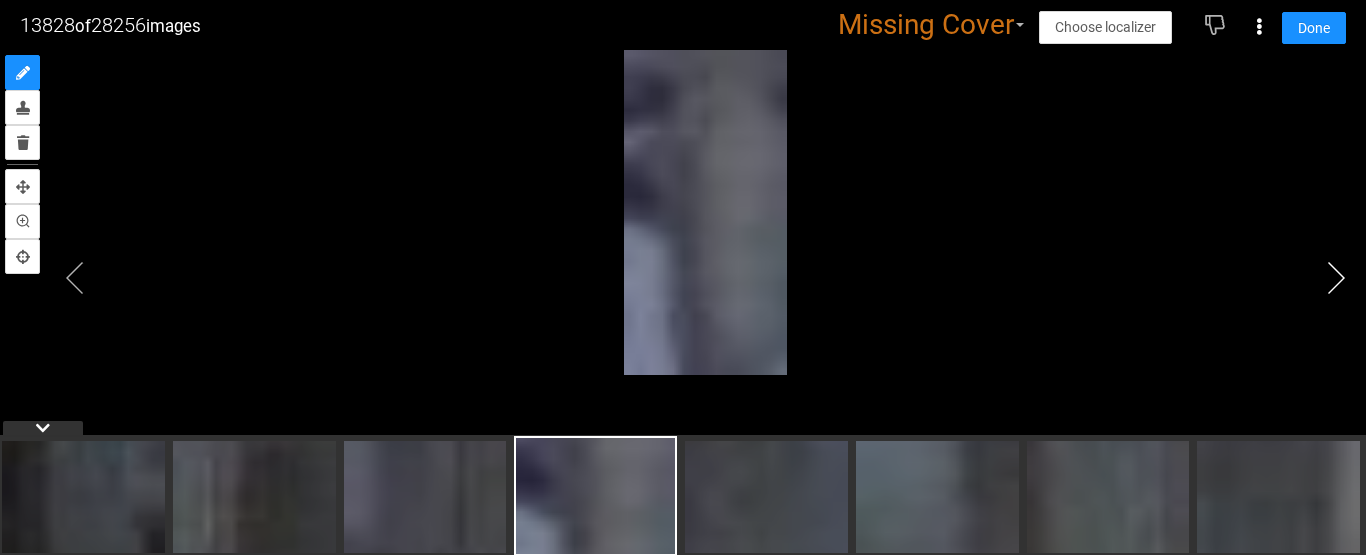 click at bounding box center (1336, 278) 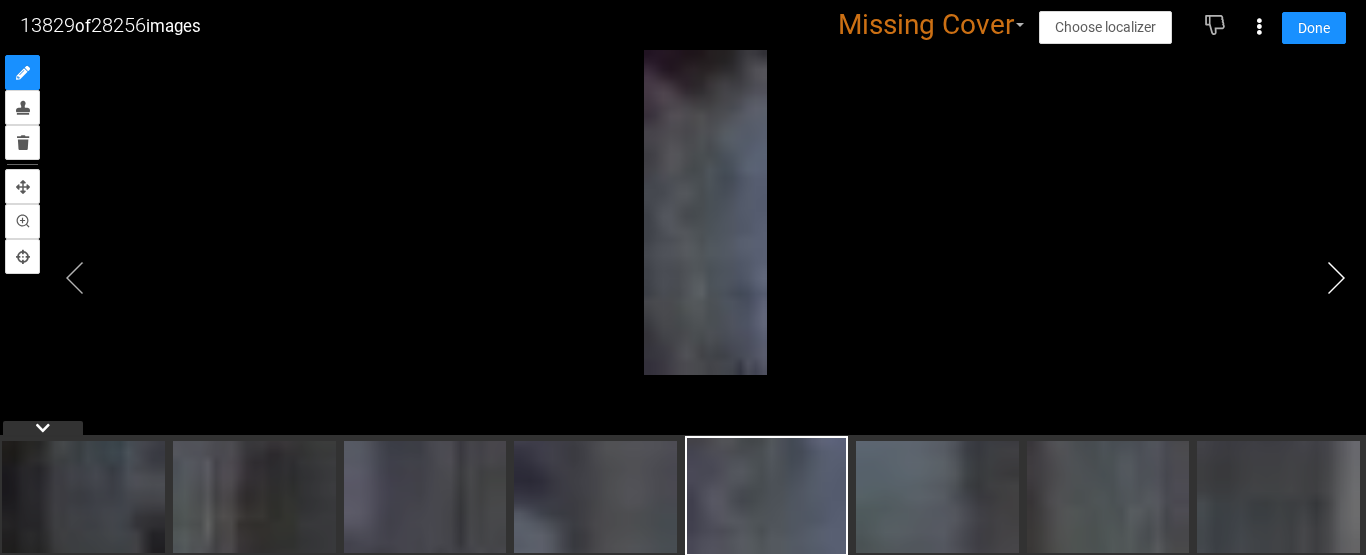 click at bounding box center (1336, 278) 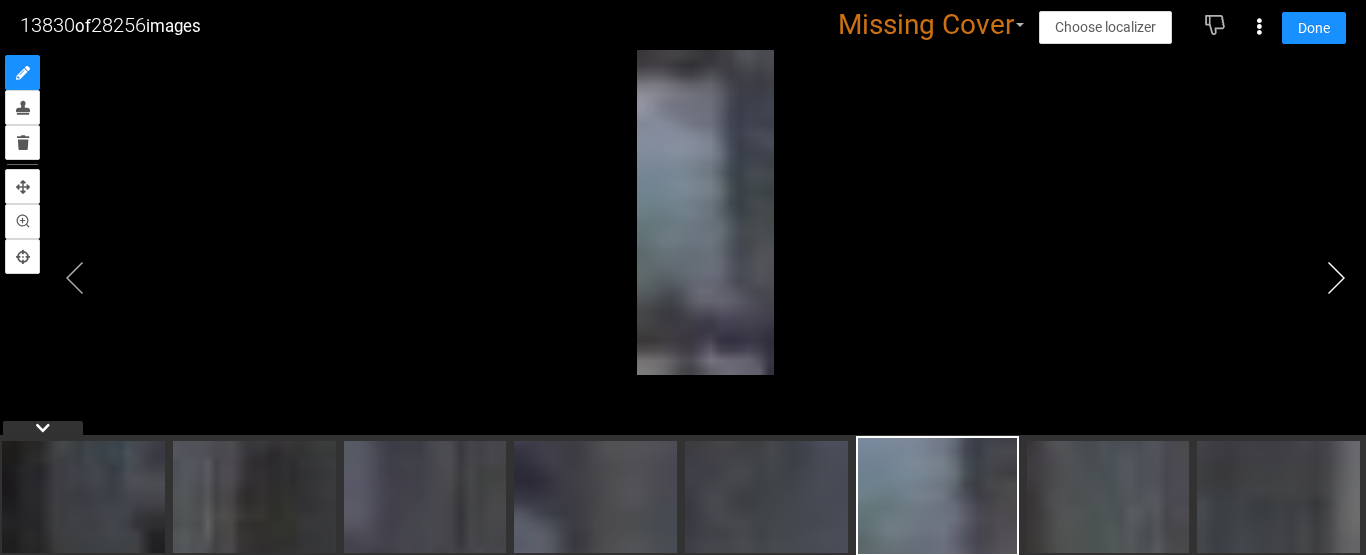 click at bounding box center [1336, 278] 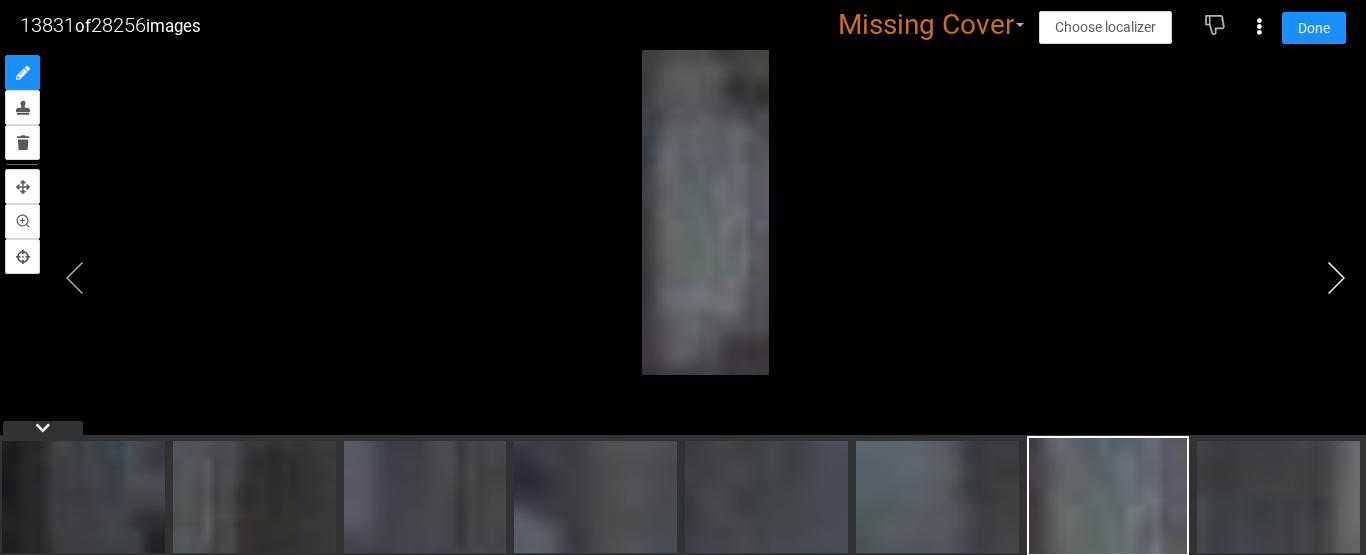click at bounding box center [1336, 278] 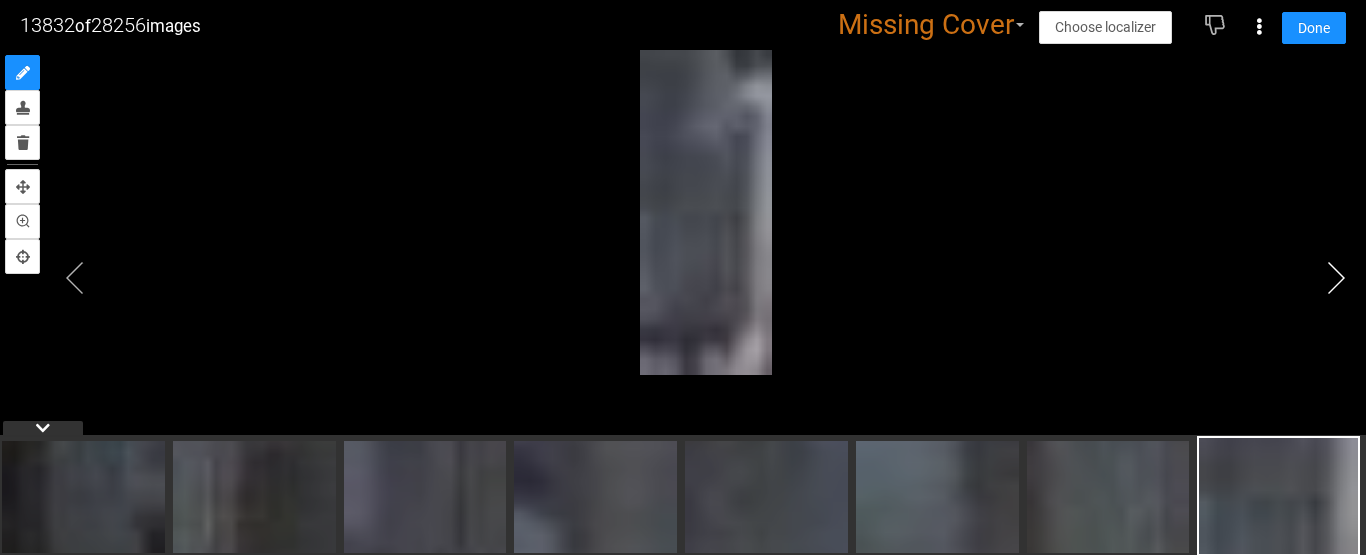 click at bounding box center [1336, 278] 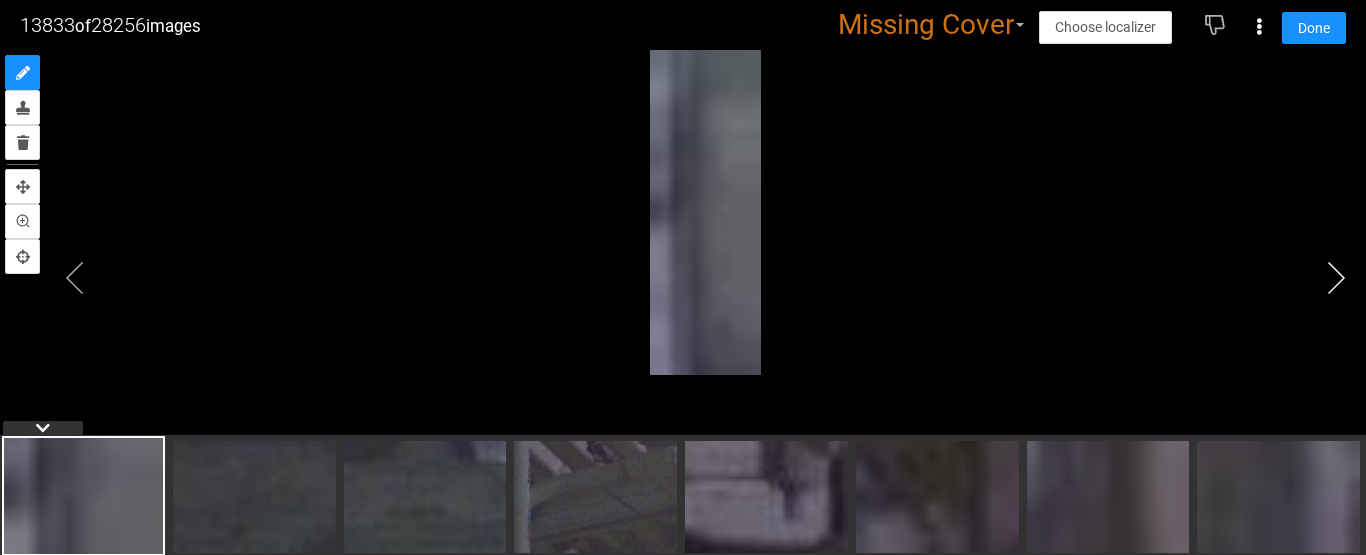 click at bounding box center [1336, 278] 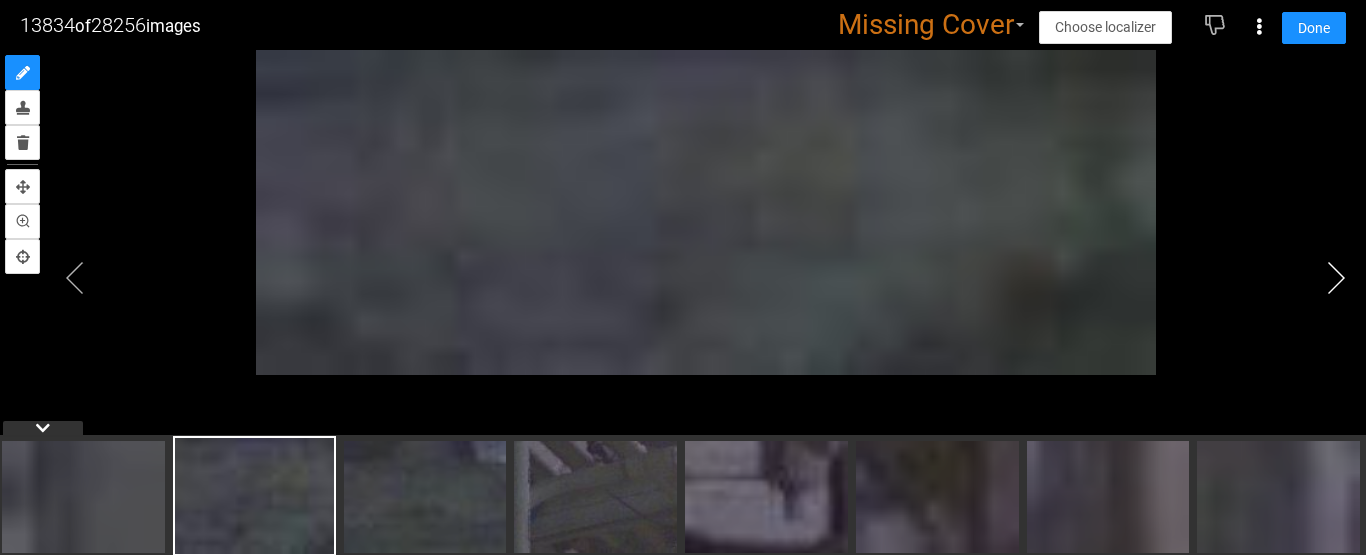 click at bounding box center [1336, 278] 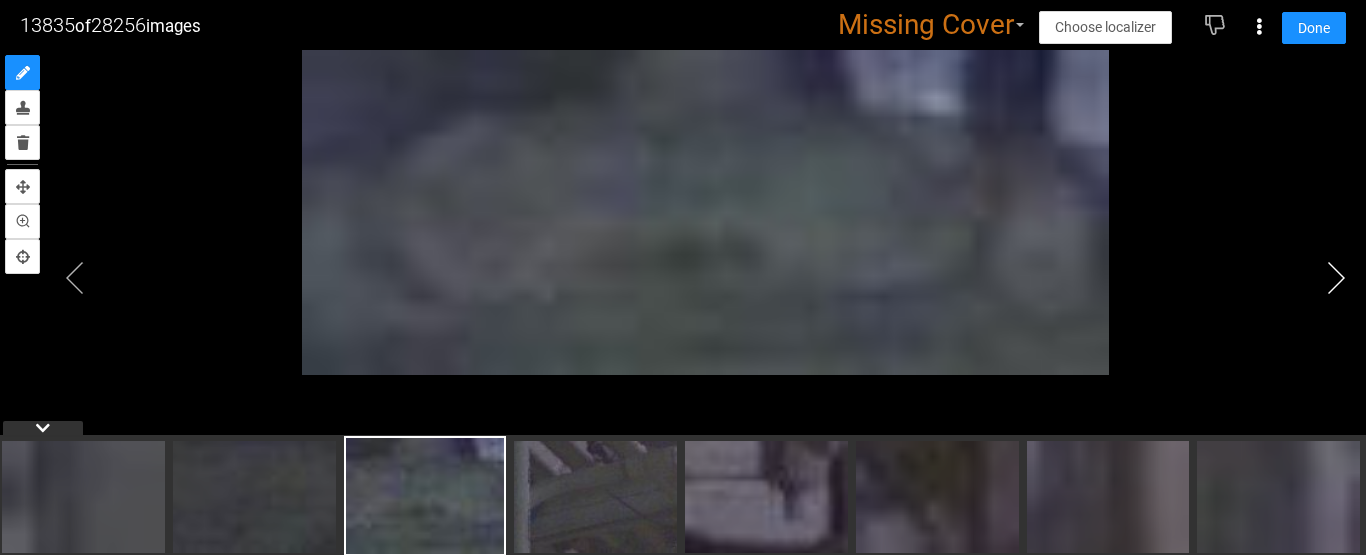 click at bounding box center (1336, 278) 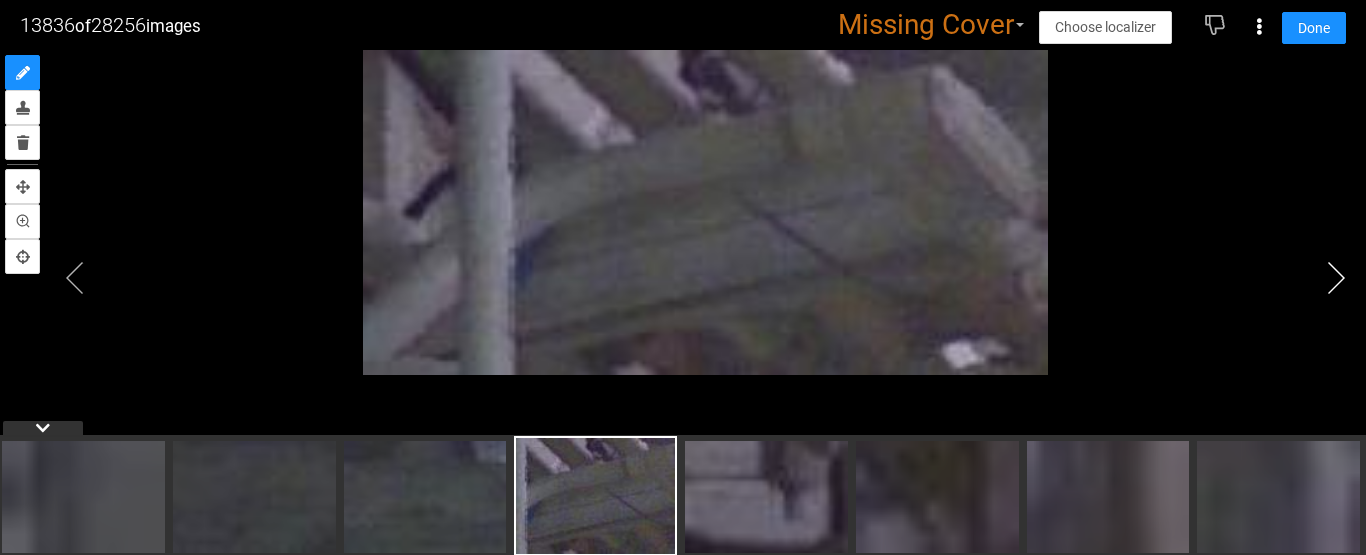 click at bounding box center (1336, 278) 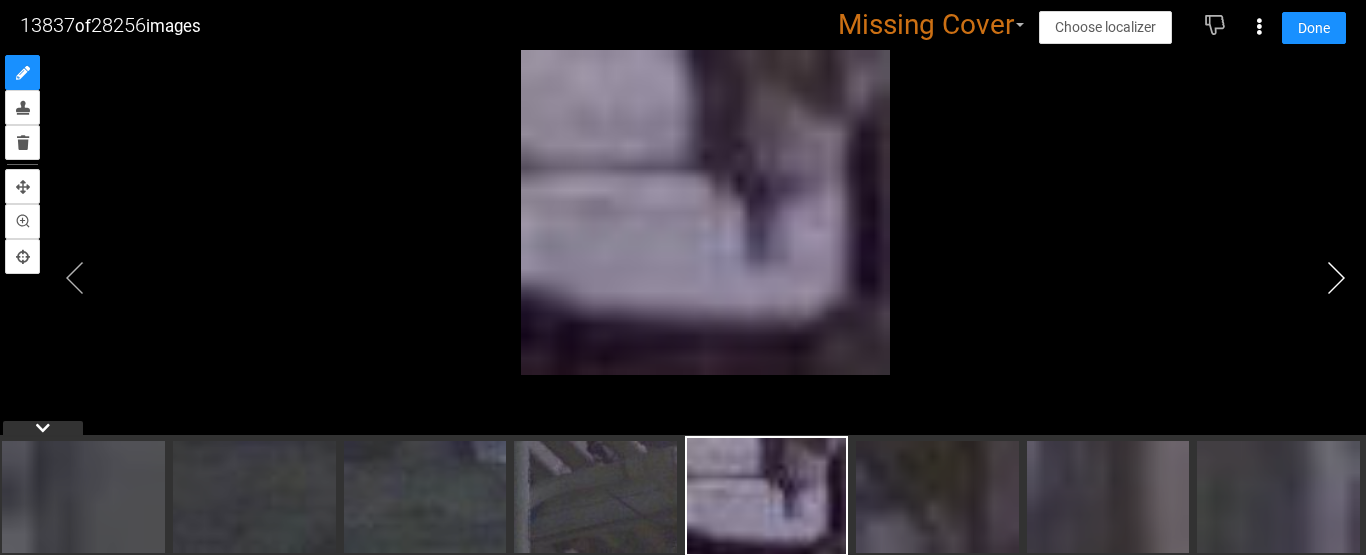 click at bounding box center (1336, 278) 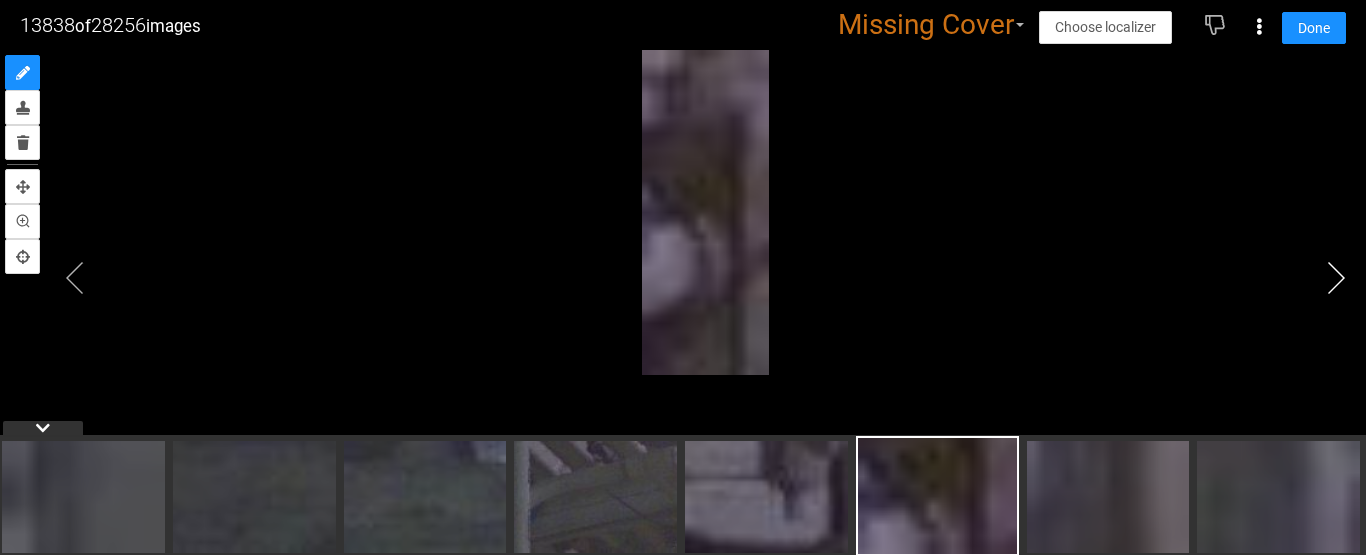 click at bounding box center [1336, 278] 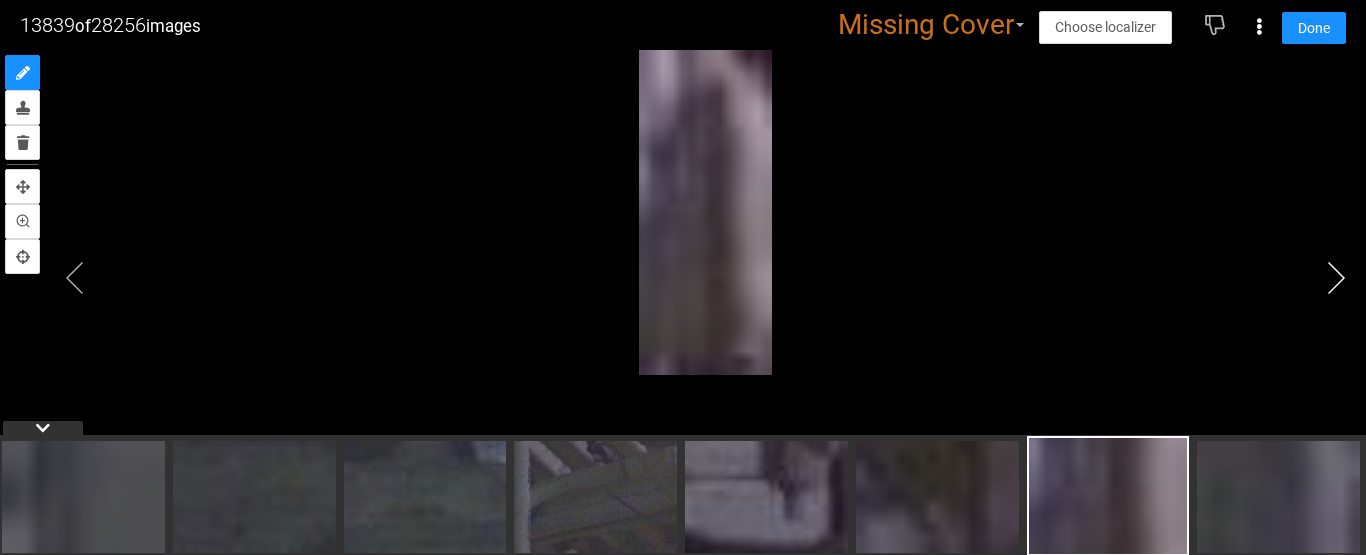 click at bounding box center [1336, 278] 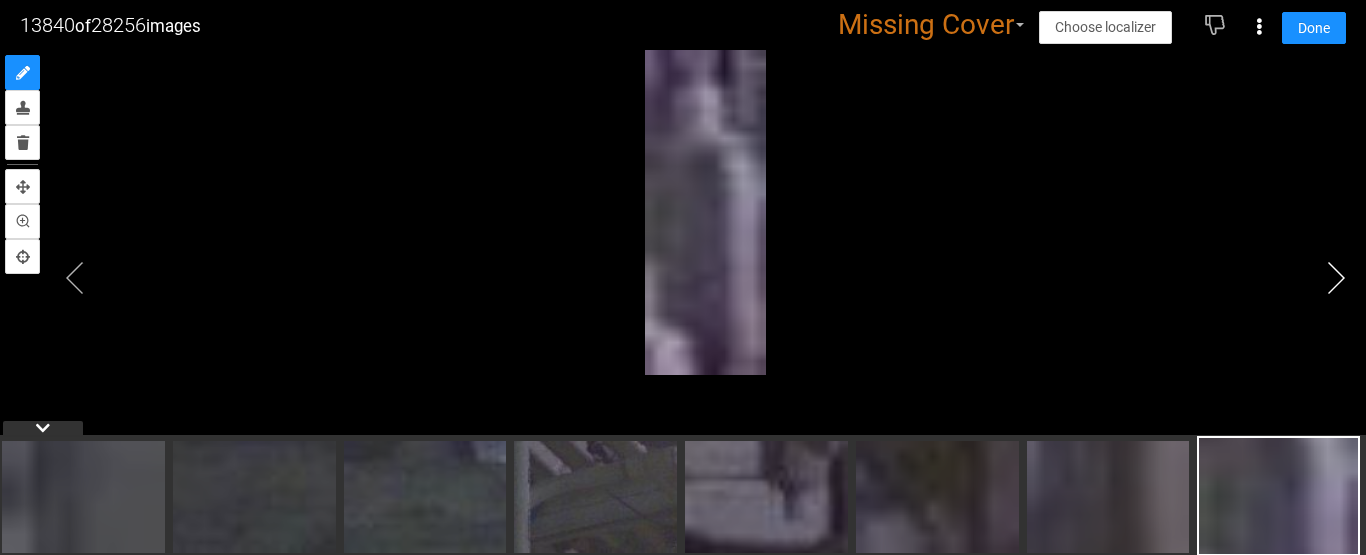 click at bounding box center (1336, 278) 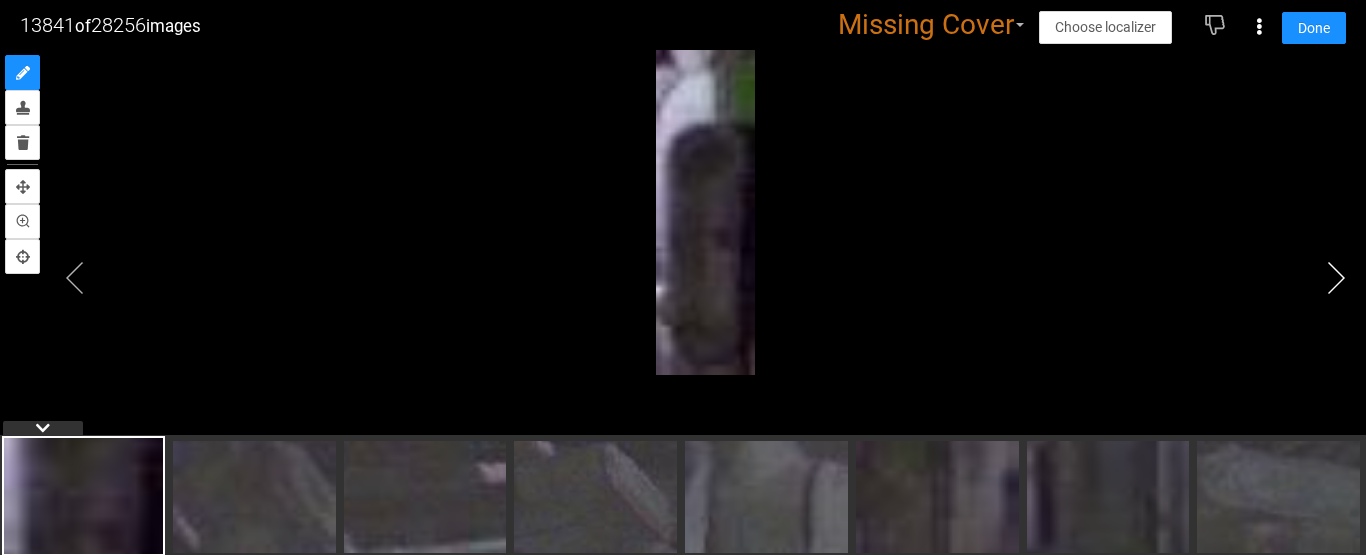 click at bounding box center (1336, 278) 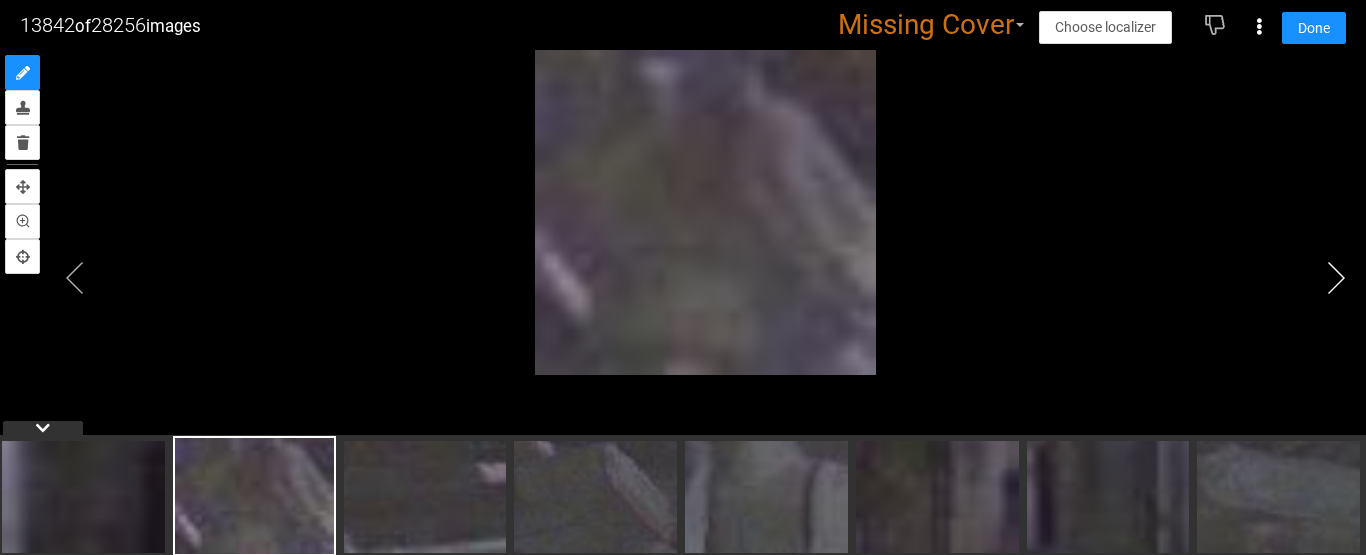 click at bounding box center [1336, 278] 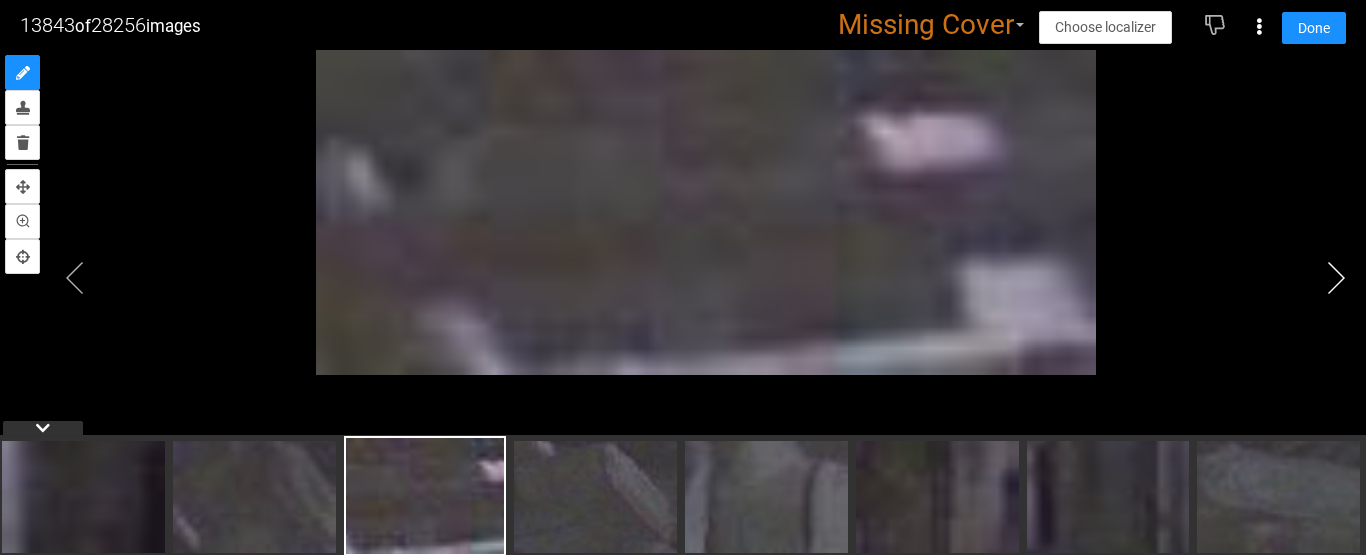 click at bounding box center (1336, 278) 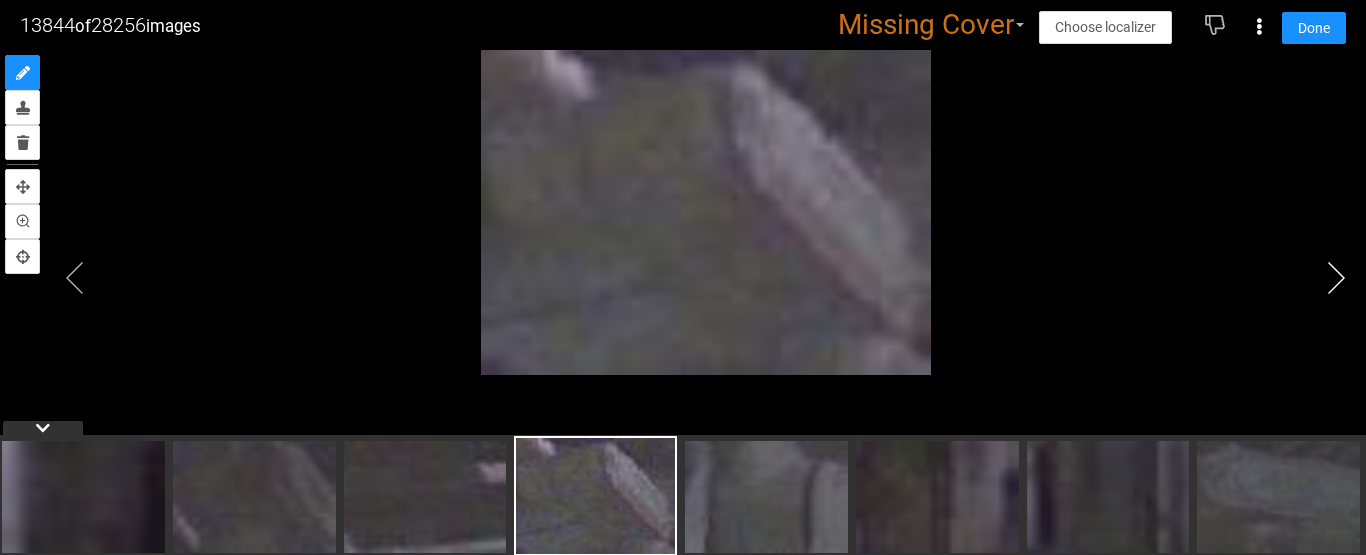 click at bounding box center [1336, 278] 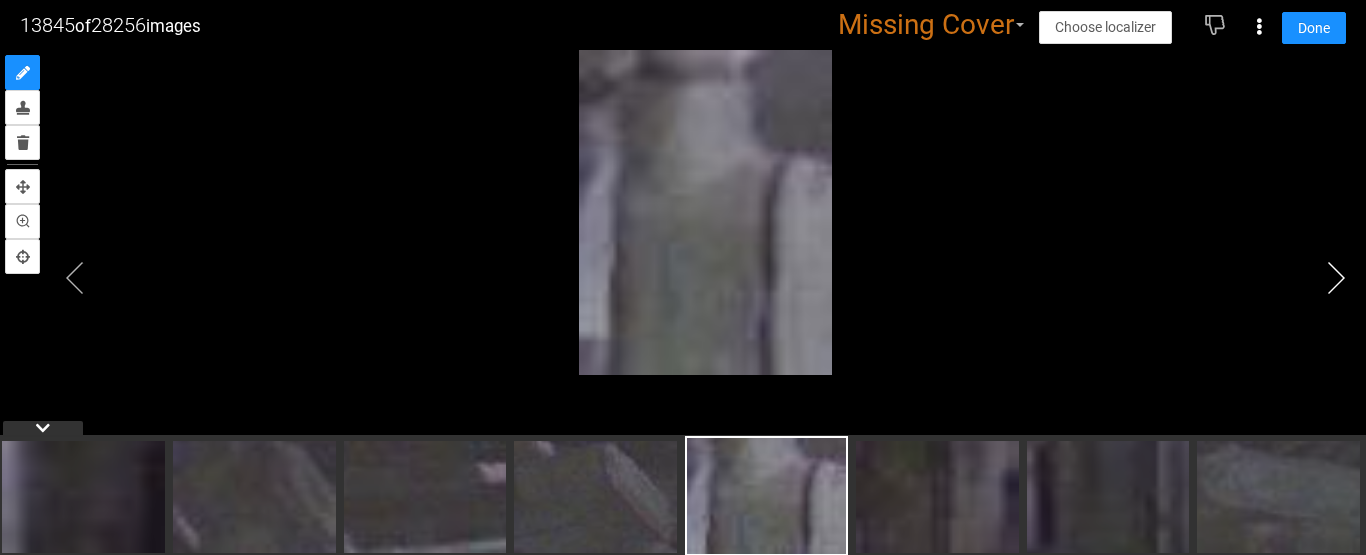 click at bounding box center (1336, 278) 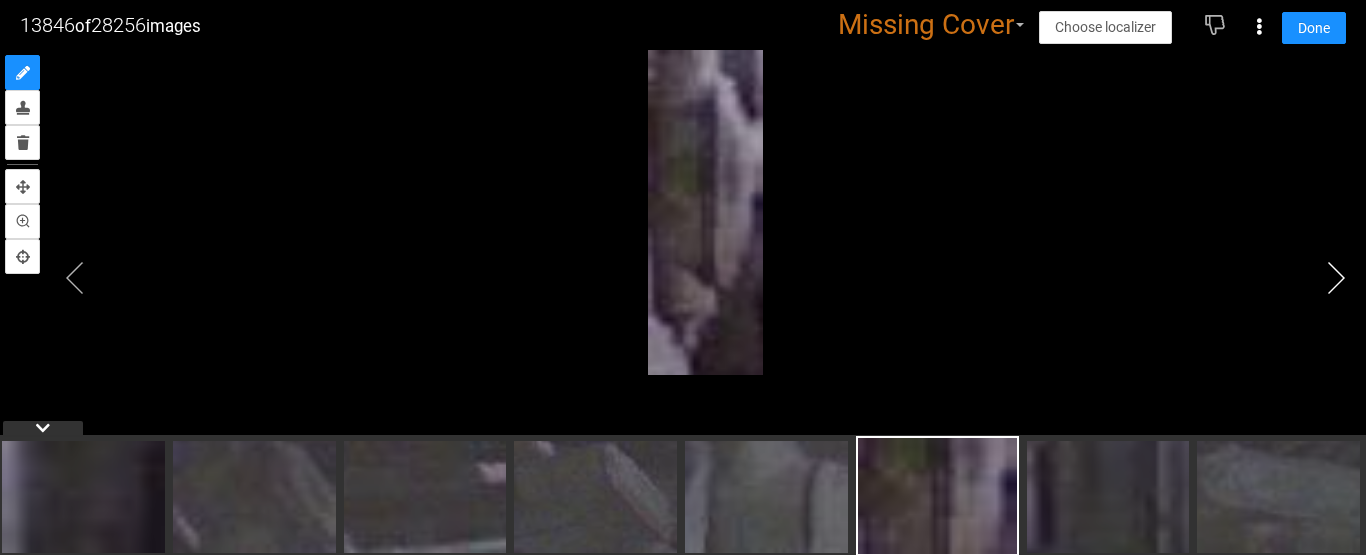click at bounding box center (1336, 278) 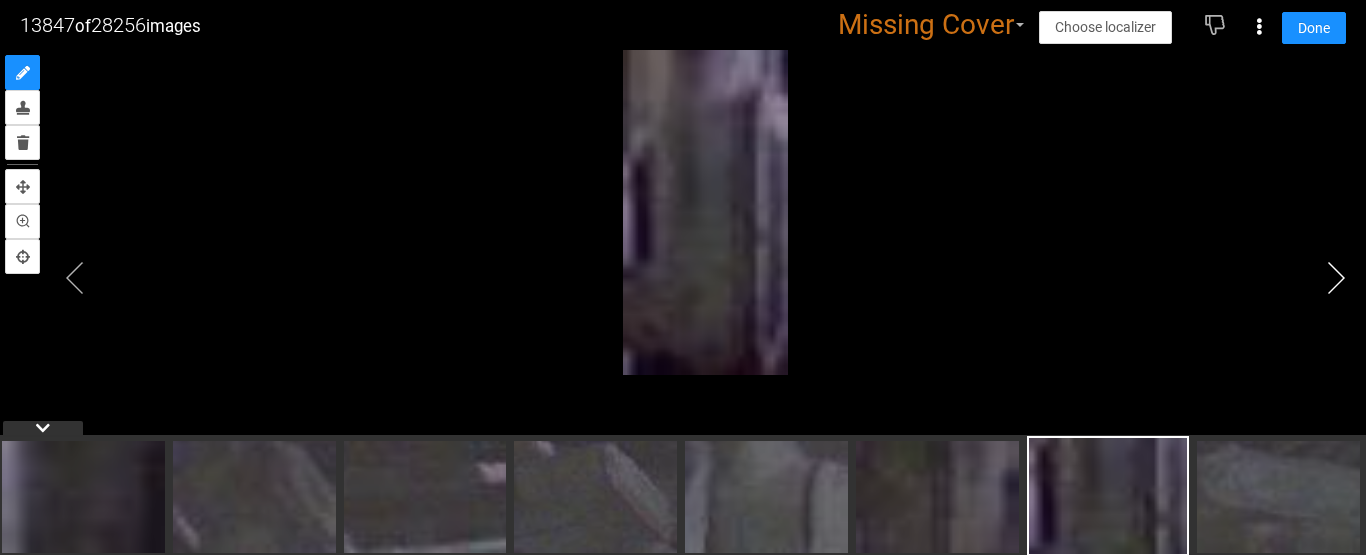 click at bounding box center (1336, 278) 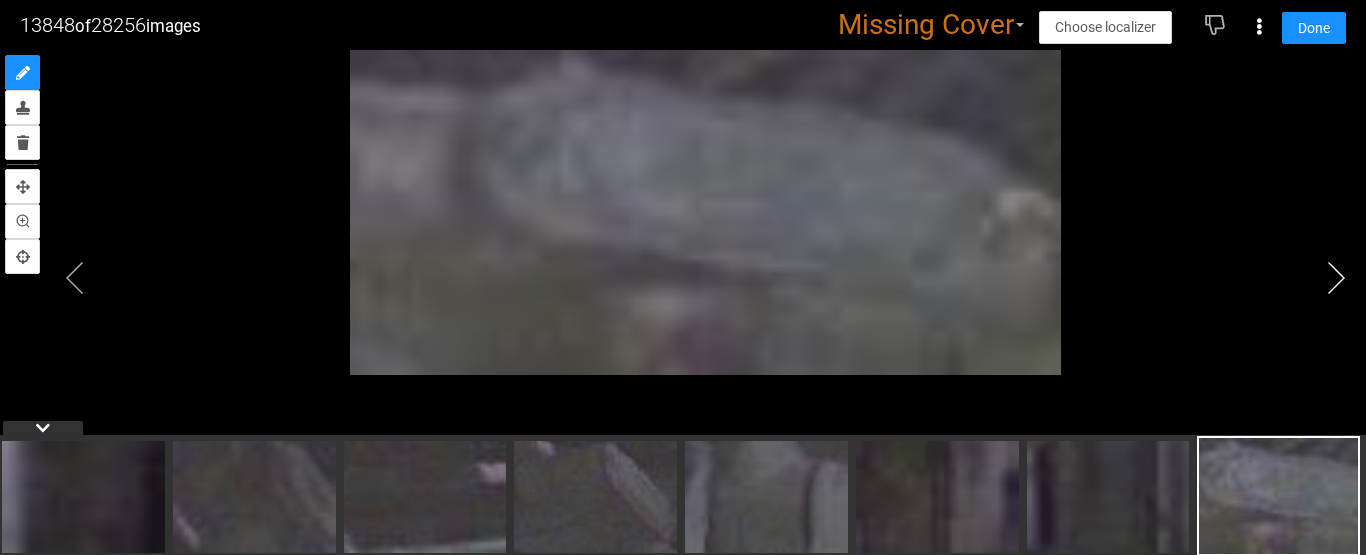 click at bounding box center [1336, 278] 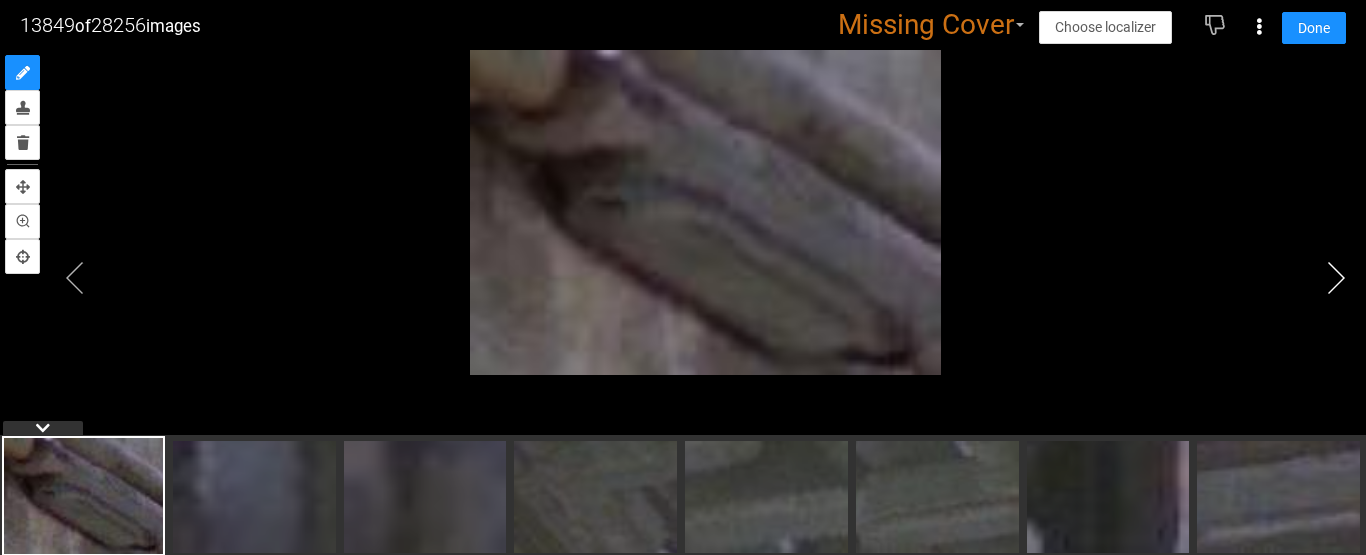 click at bounding box center (1336, 278) 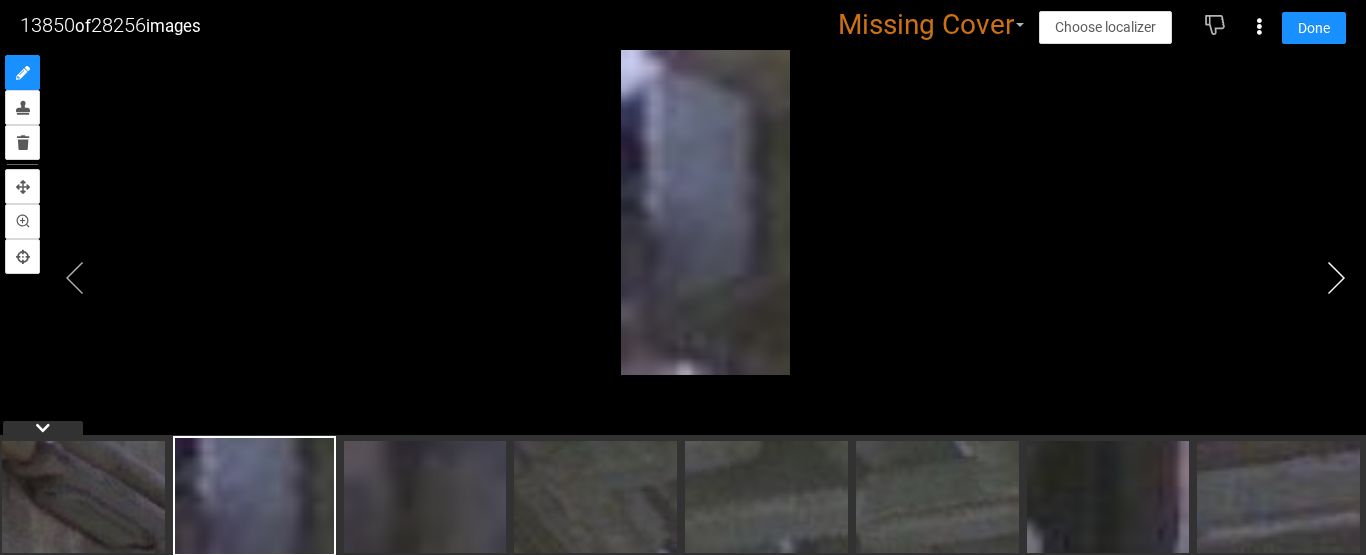click at bounding box center (1336, 278) 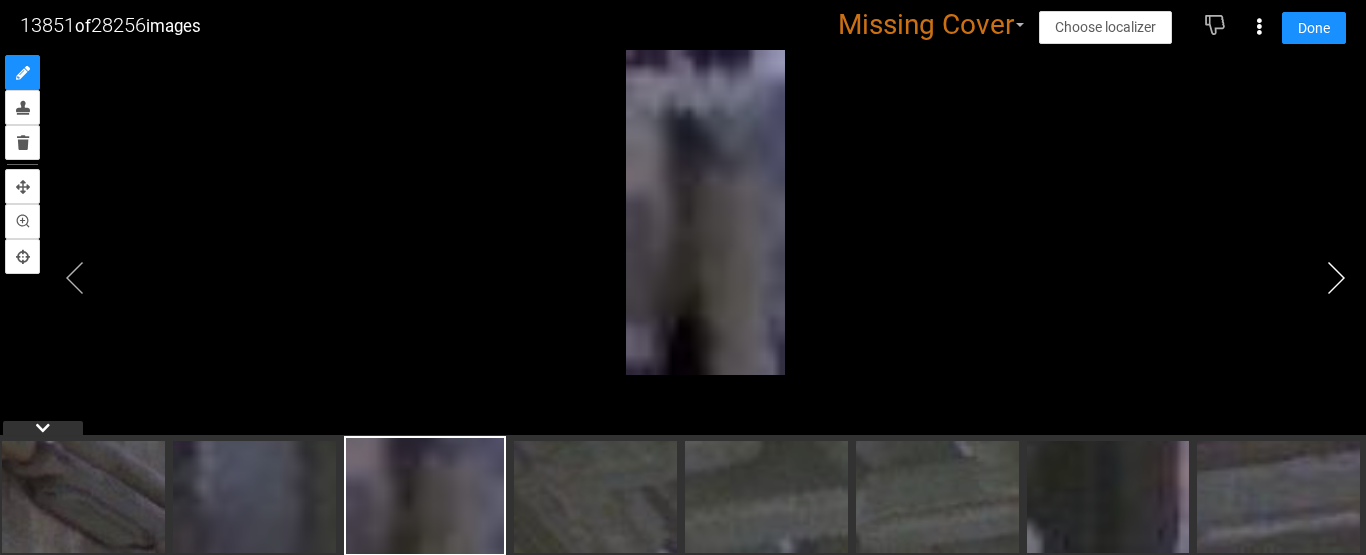 click at bounding box center (1336, 278) 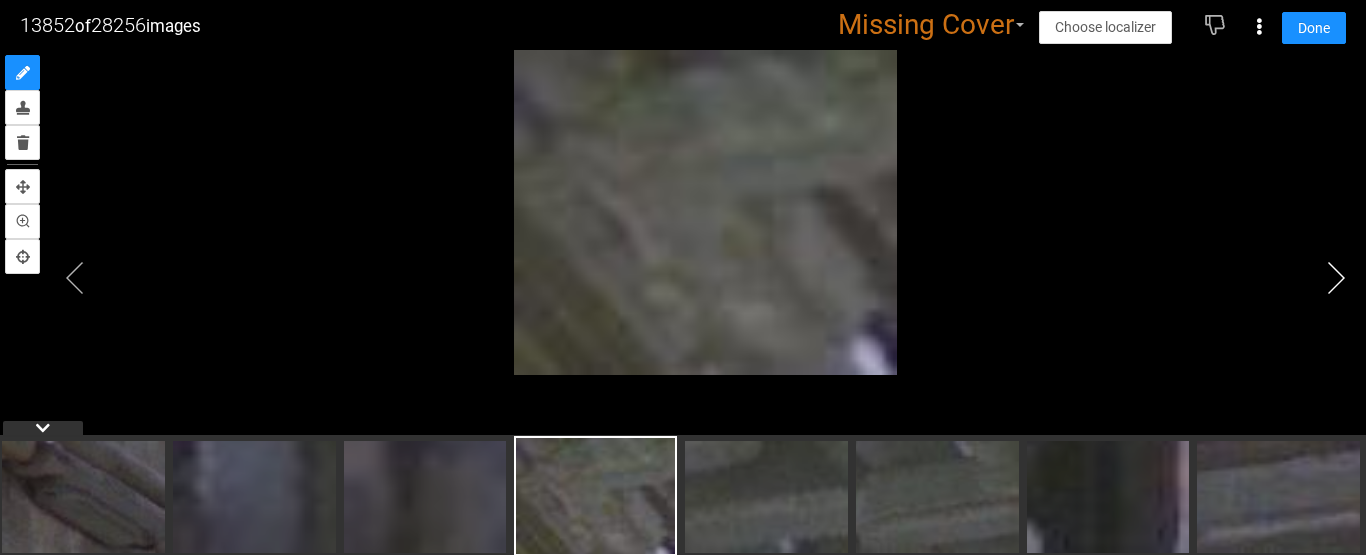 click at bounding box center (1336, 278) 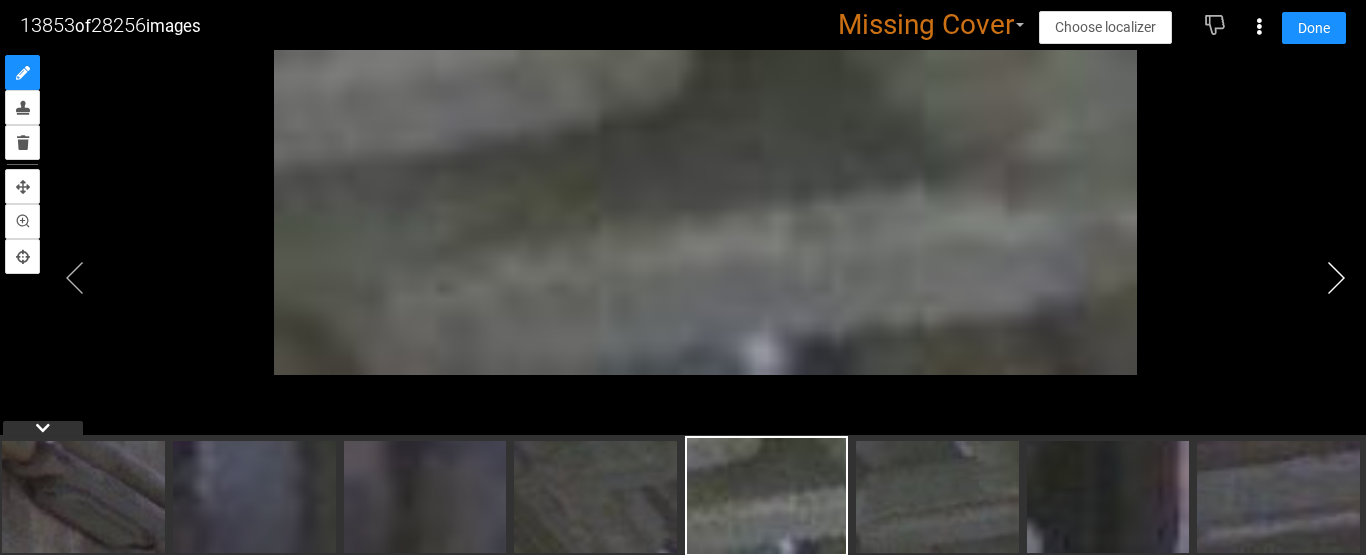 click at bounding box center (1336, 278) 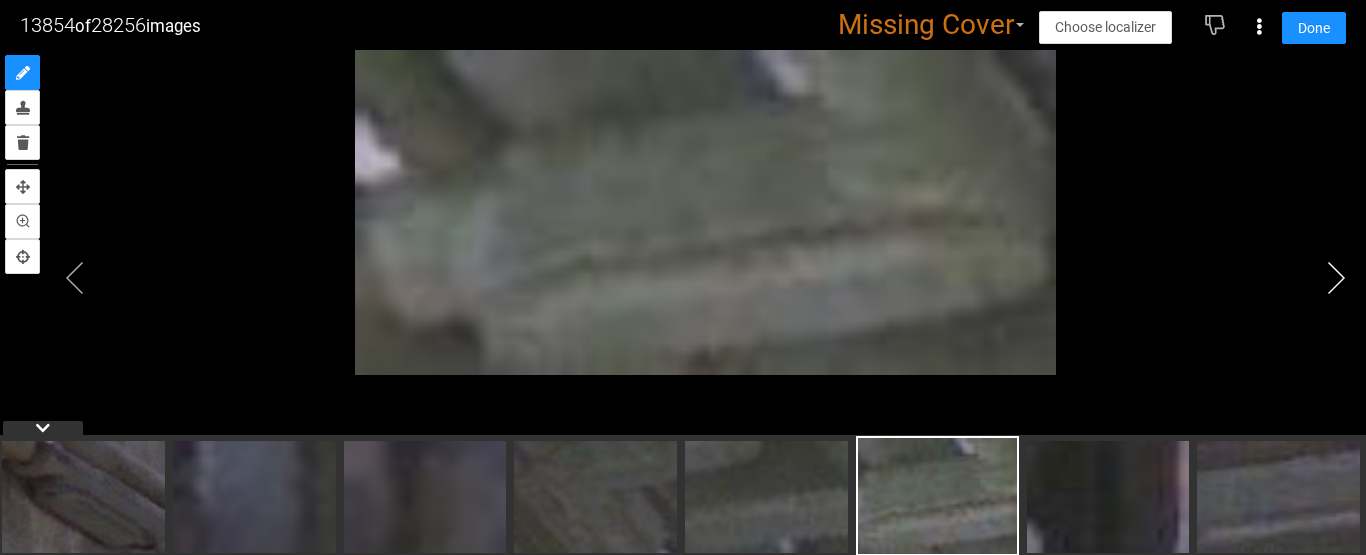 click at bounding box center (1336, 278) 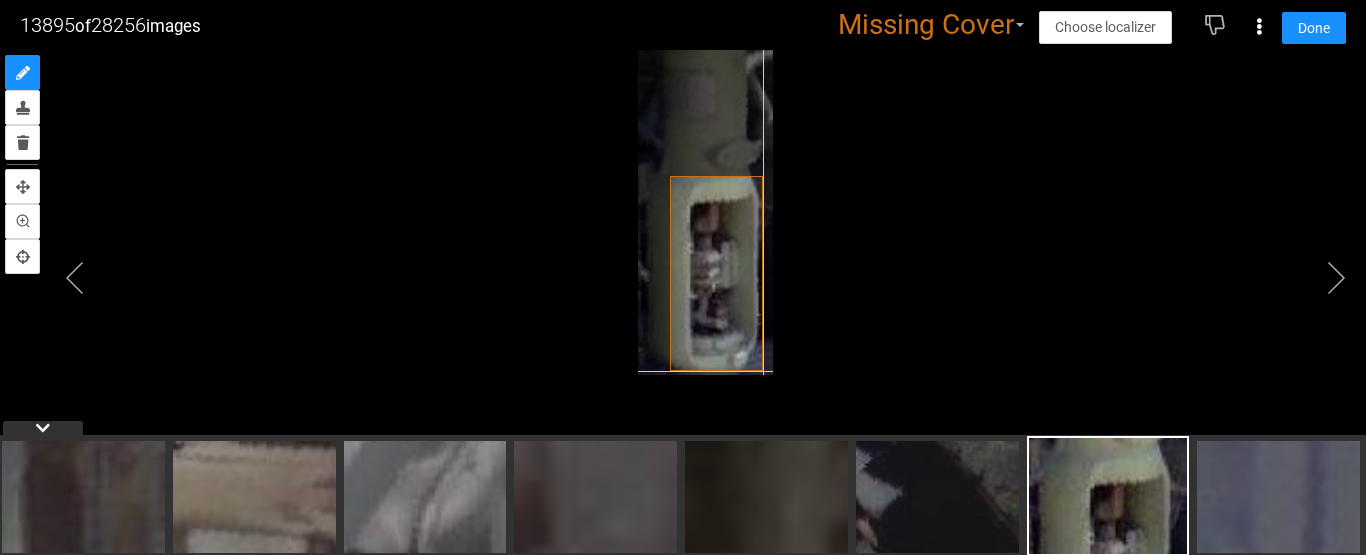 click at bounding box center (705, 212) 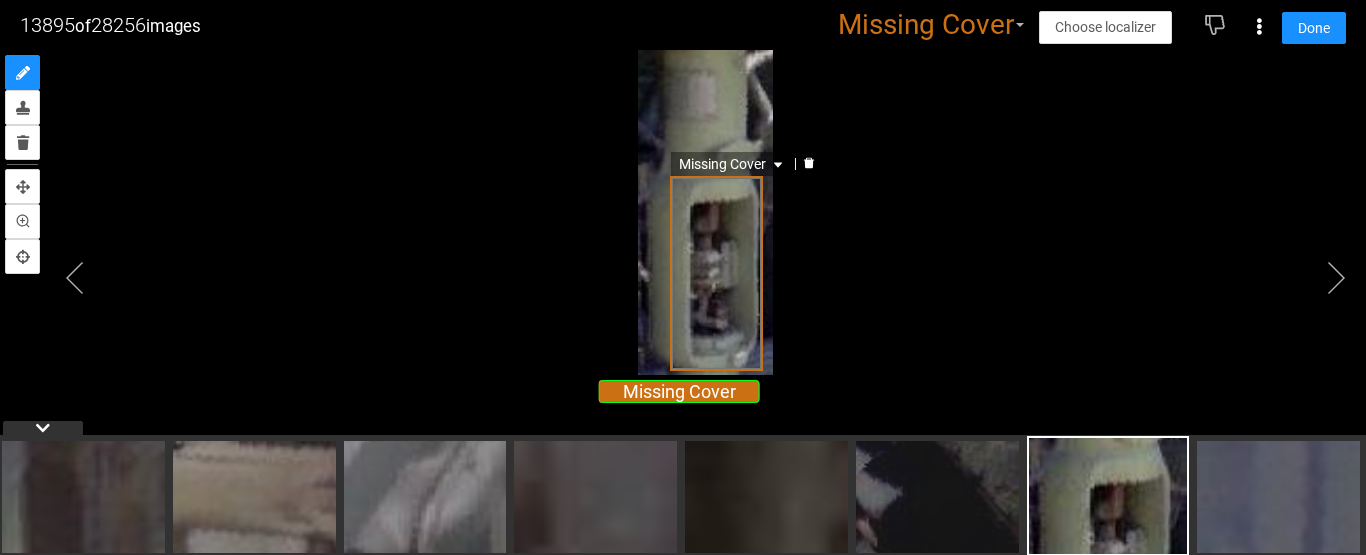click on "Missing Cover" at bounding box center [733, 164] 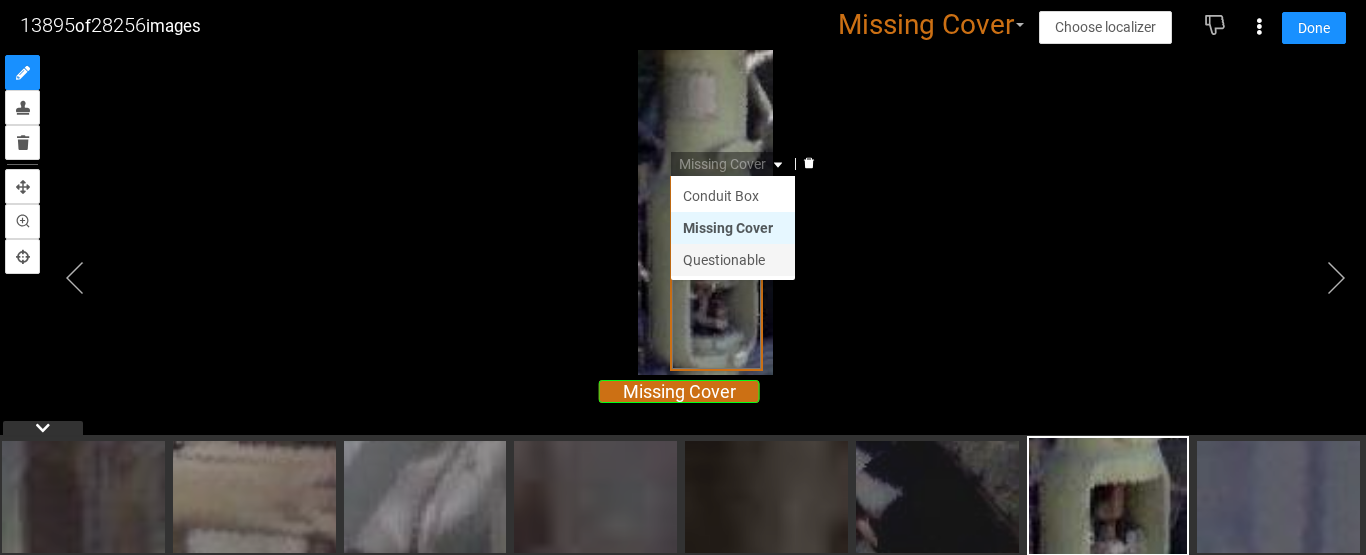 click on "Questionable" at bounding box center [733, 260] 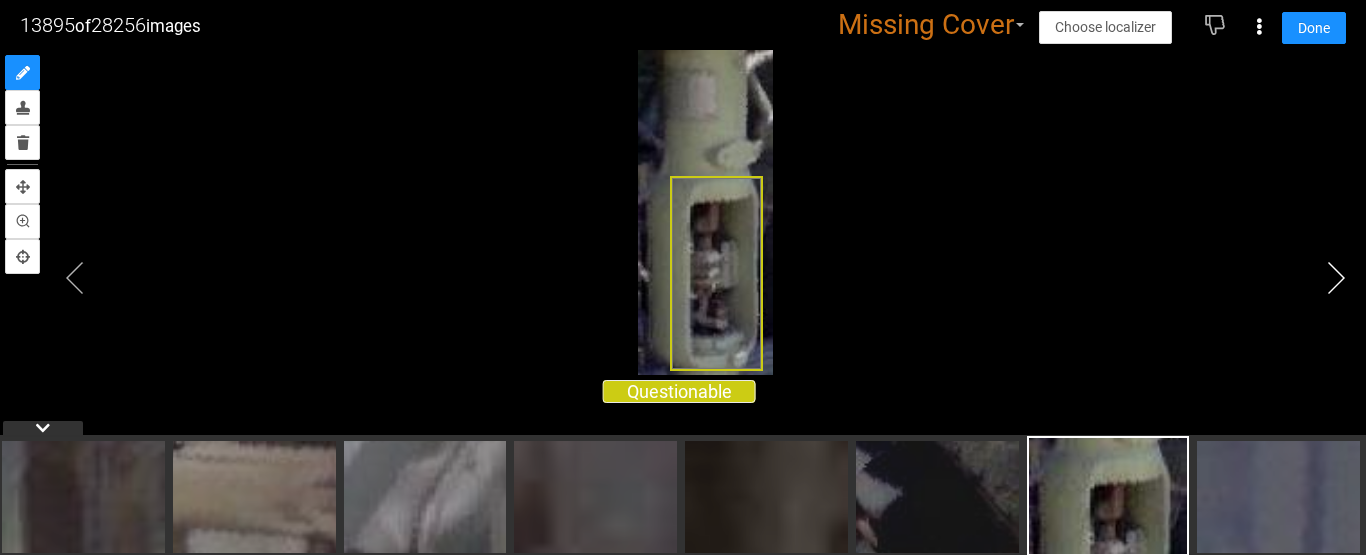 click at bounding box center [1336, 278] 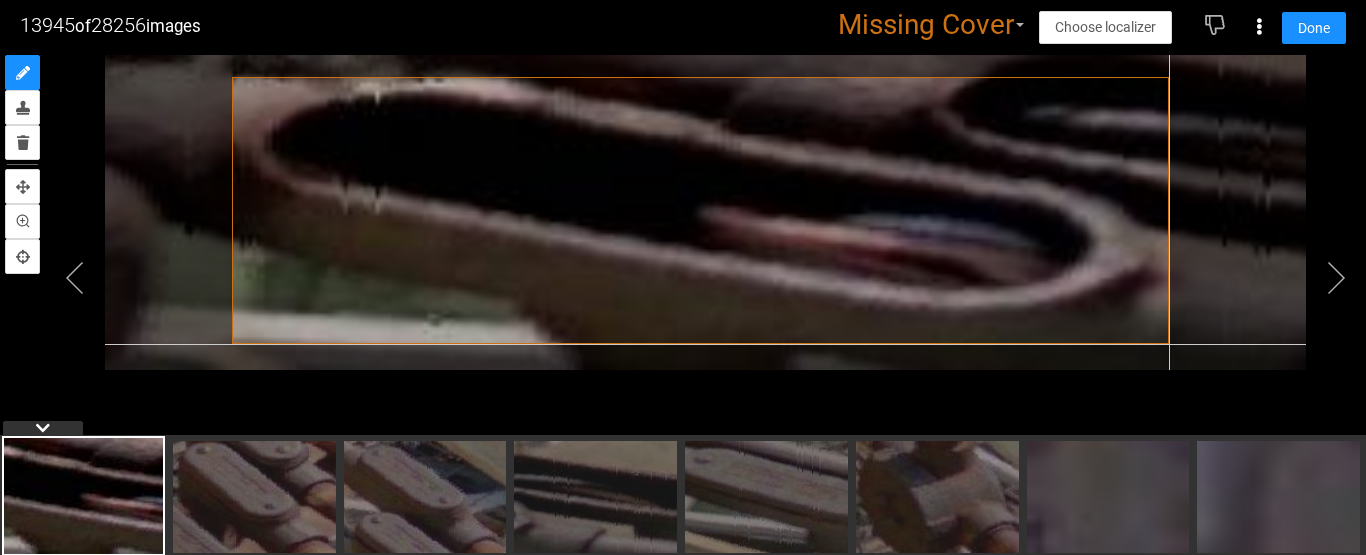 click at bounding box center (705, 212) 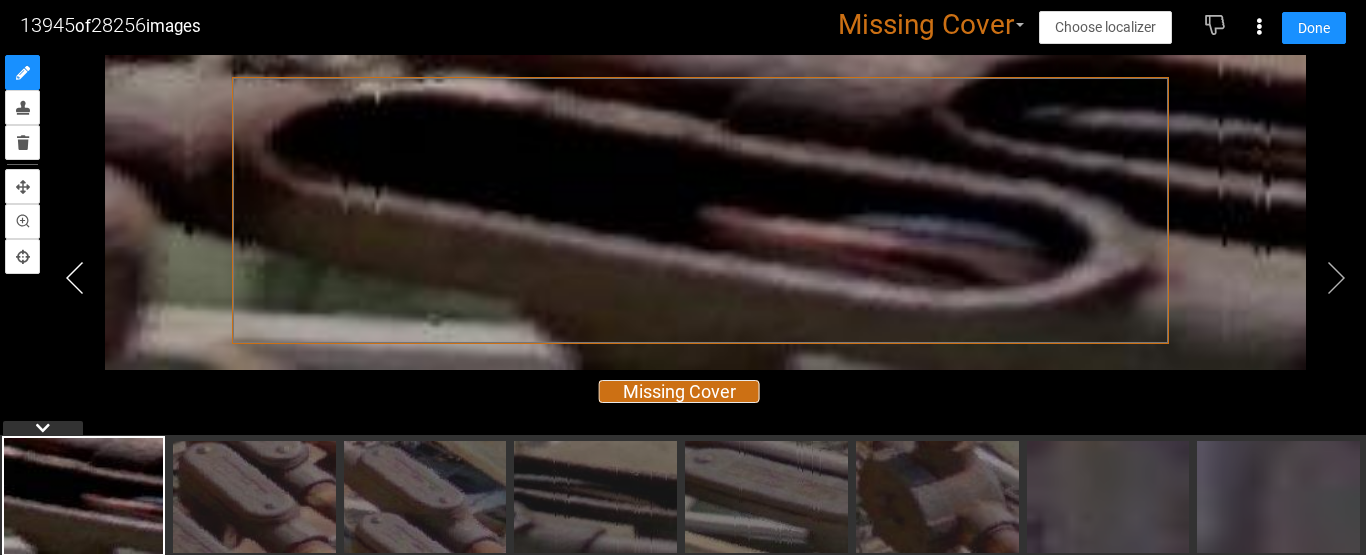 click at bounding box center (75, 278) 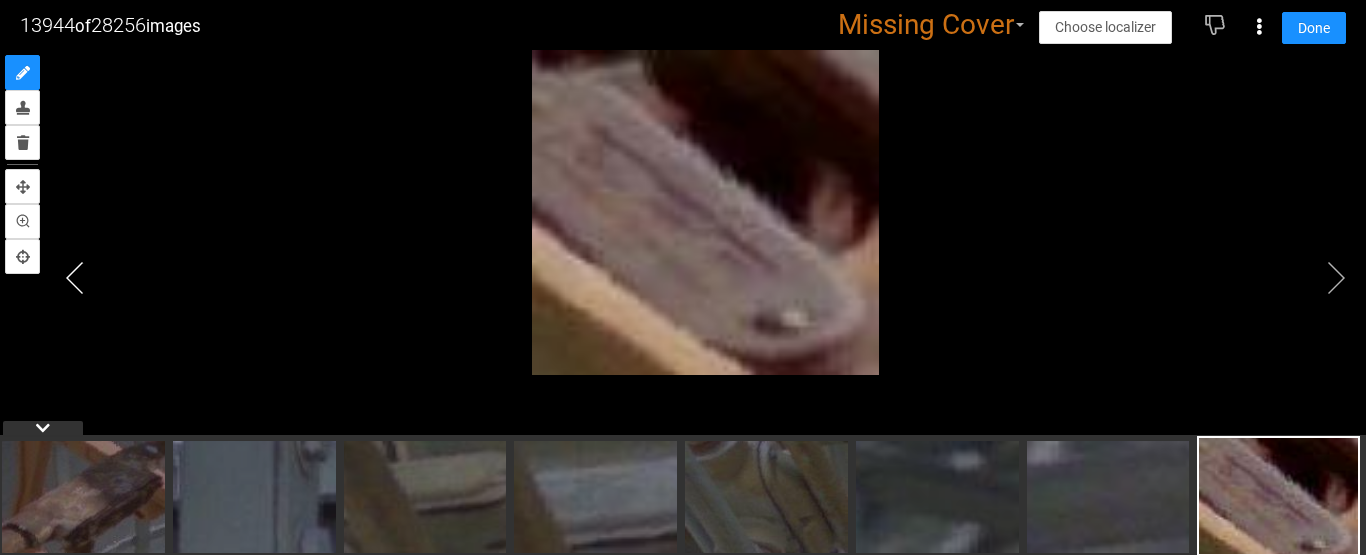 click at bounding box center [75, 278] 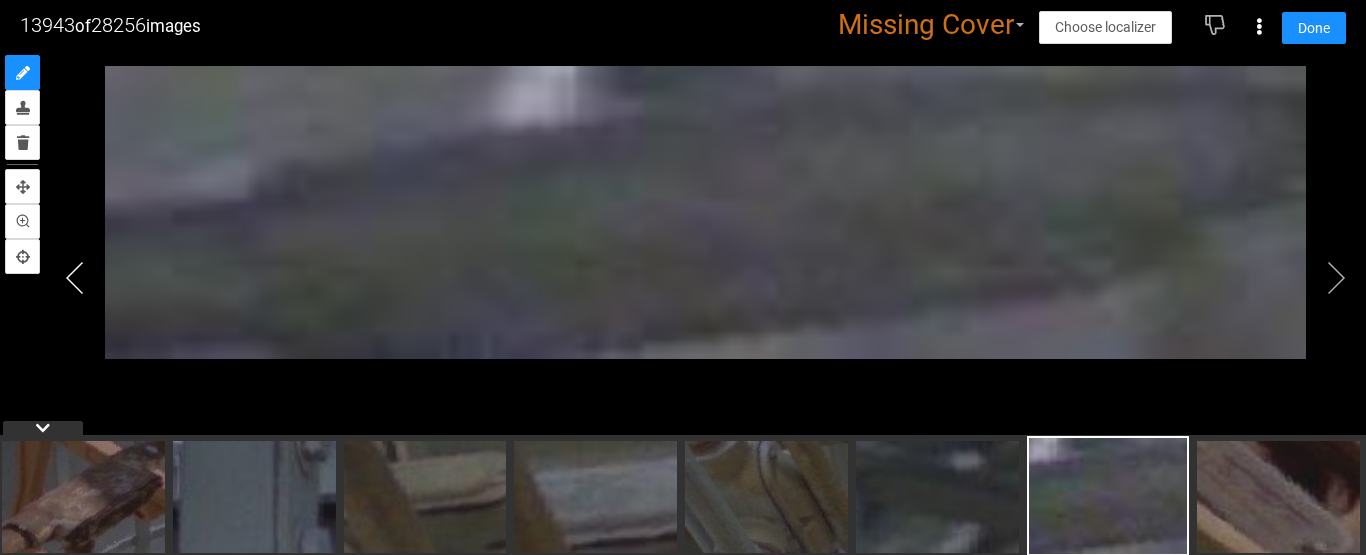 click at bounding box center (75, 278) 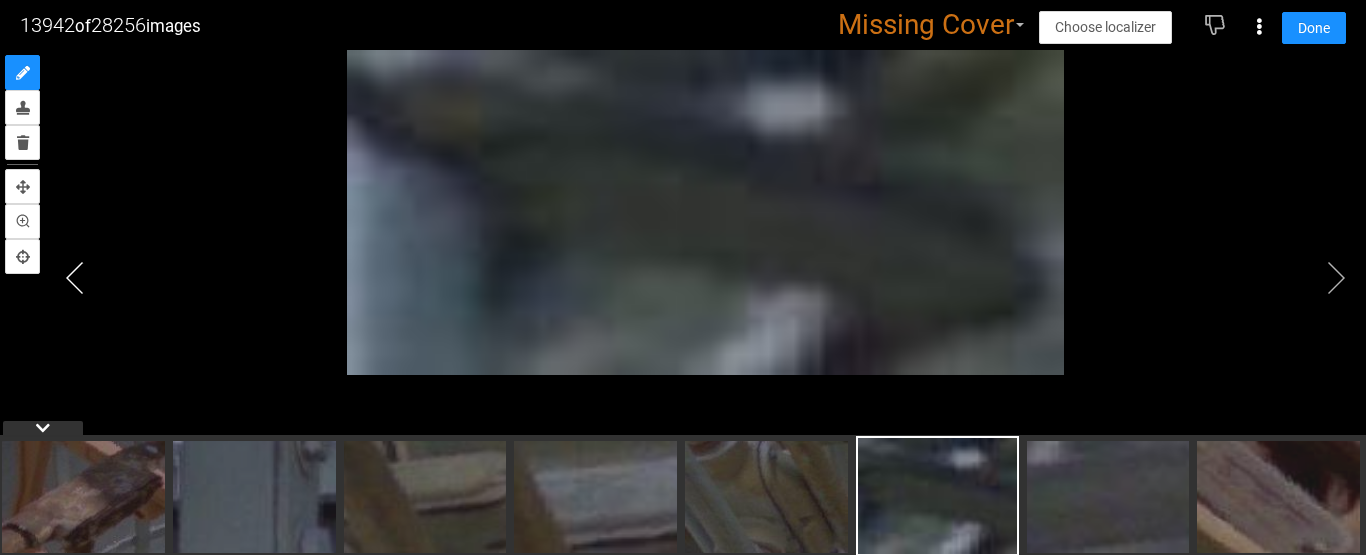 click at bounding box center [75, 278] 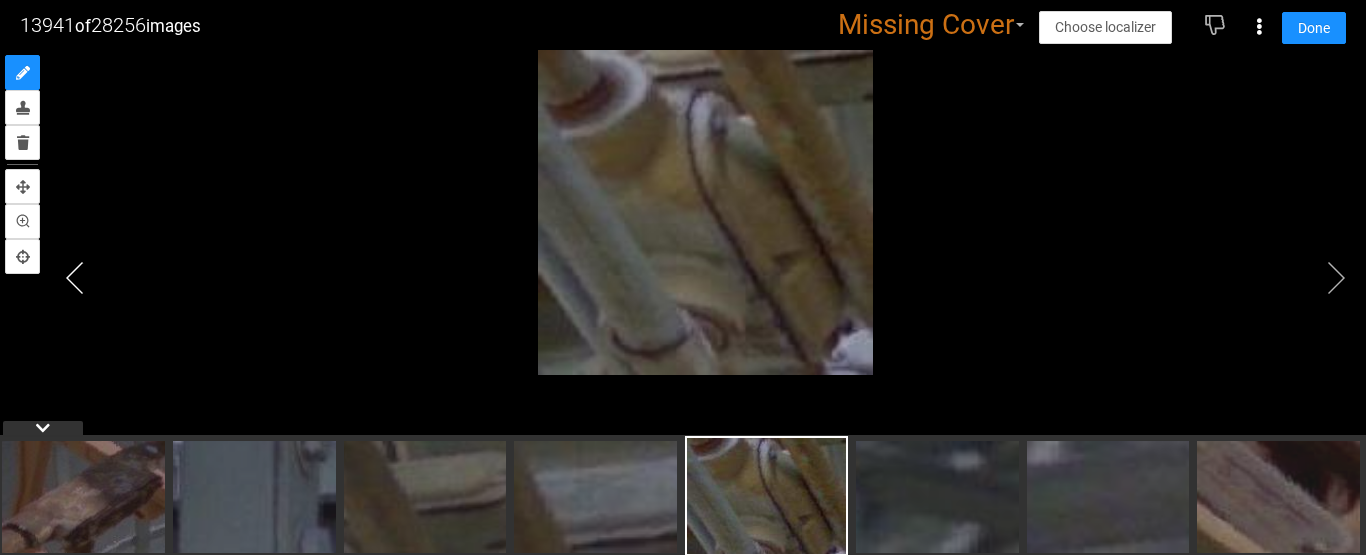 click at bounding box center (75, 278) 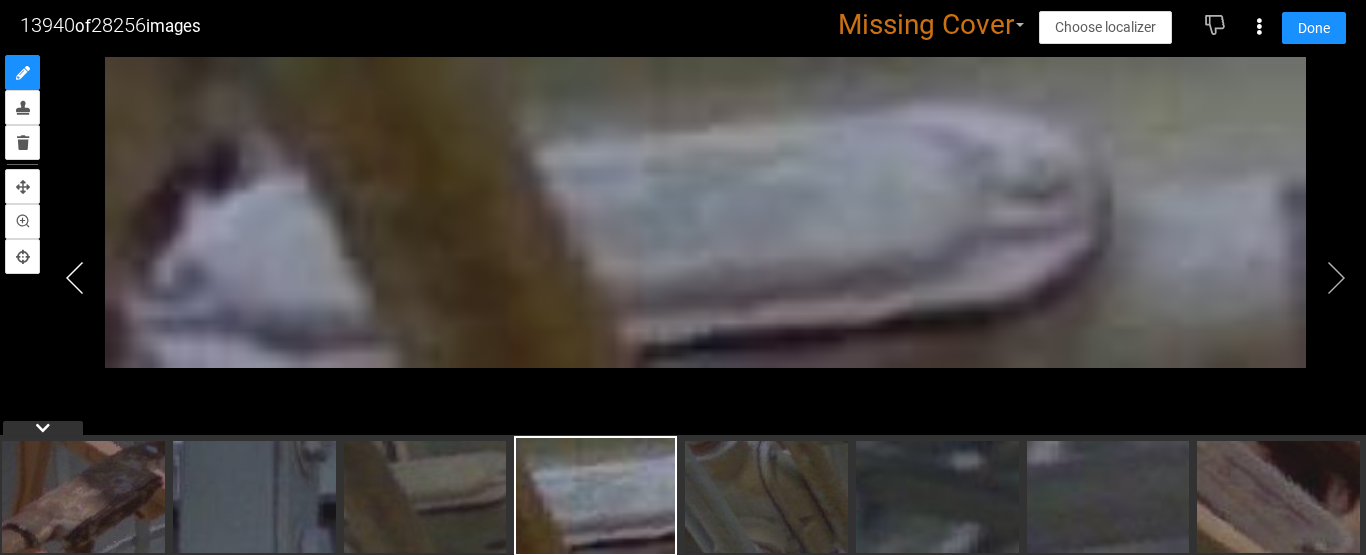 click at bounding box center (75, 278) 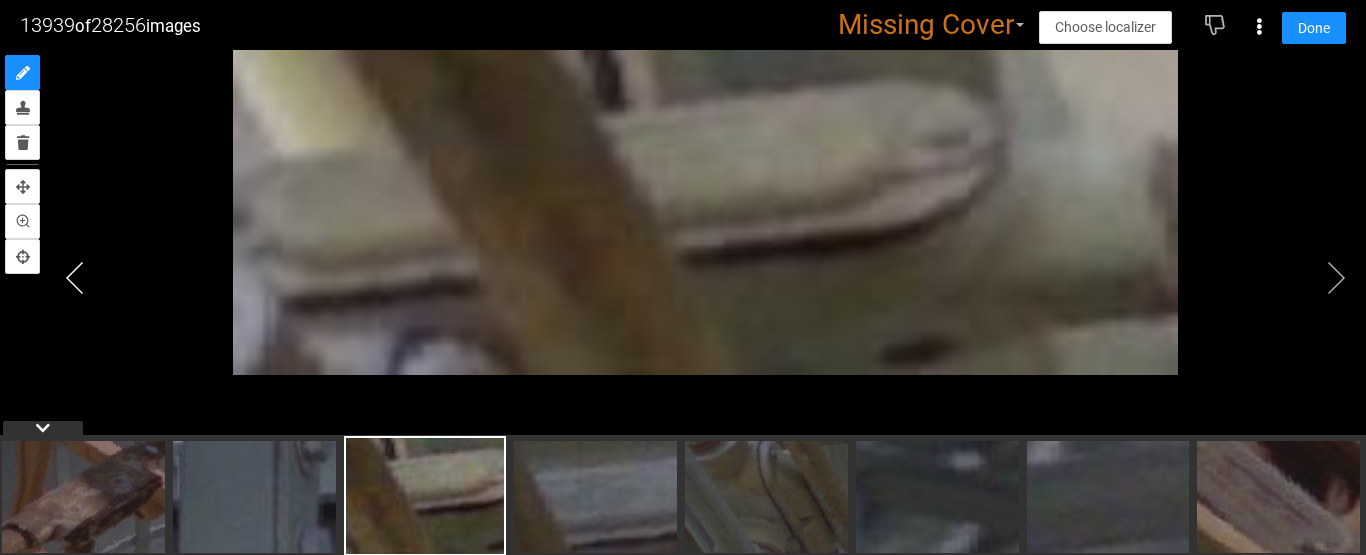 click at bounding box center (75, 278) 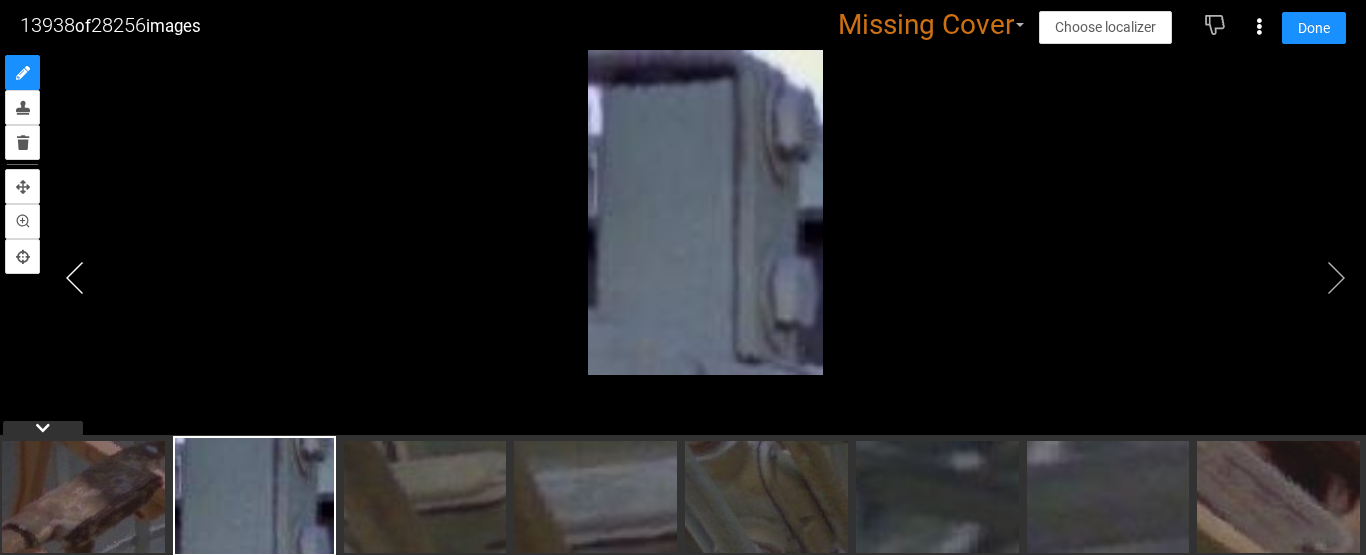 click at bounding box center [75, 278] 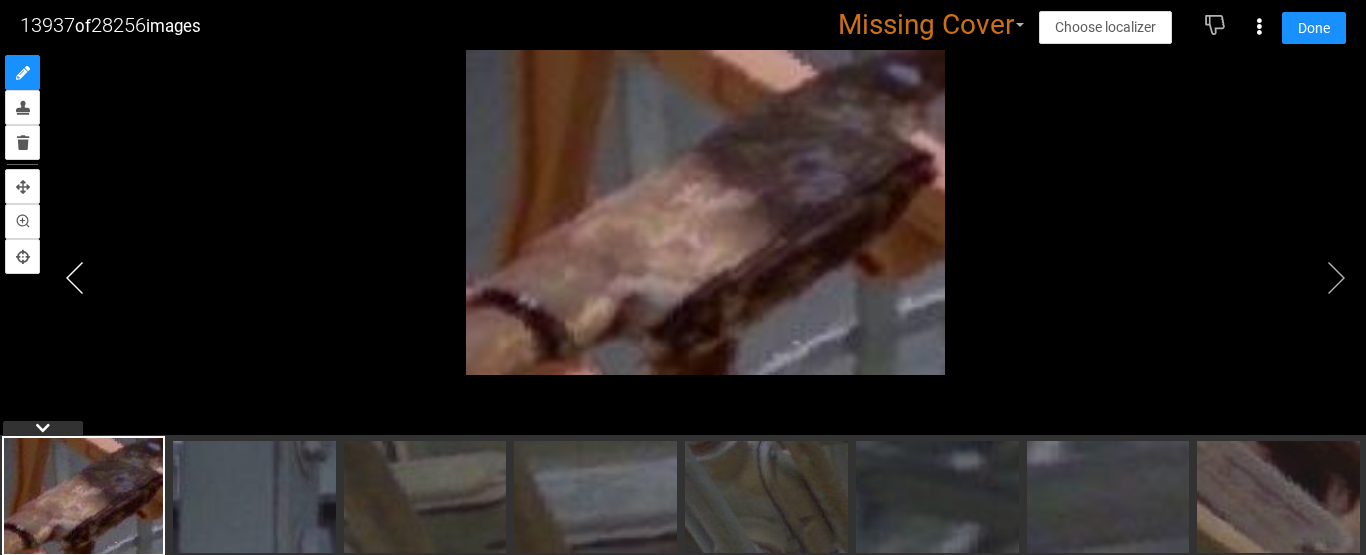 click at bounding box center [75, 278] 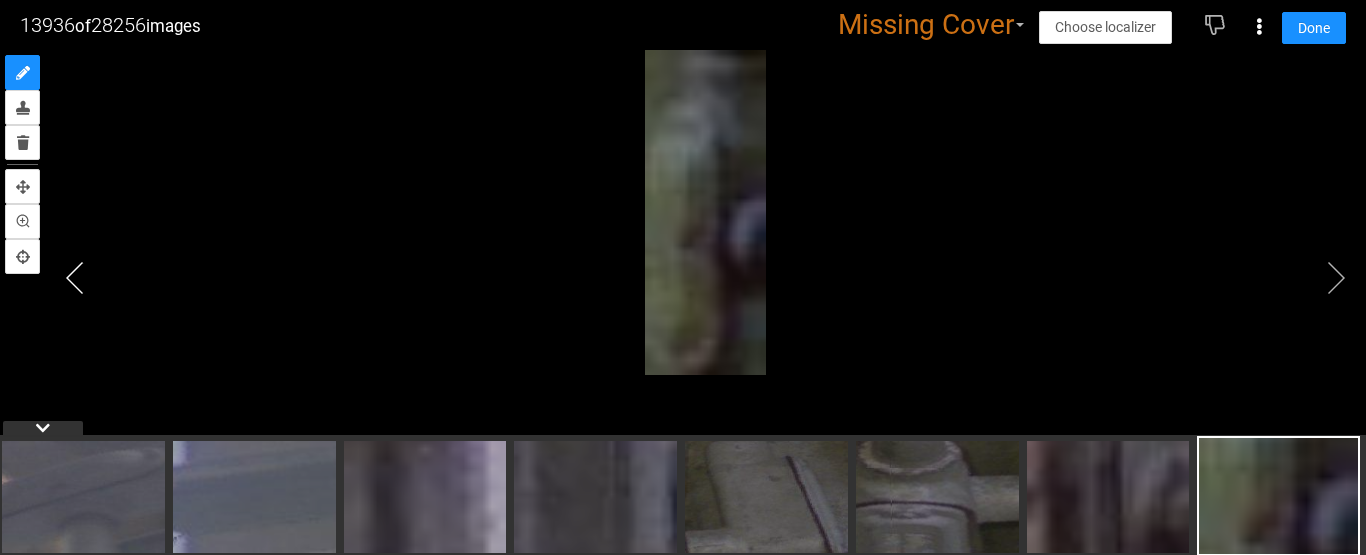 click at bounding box center (75, 278) 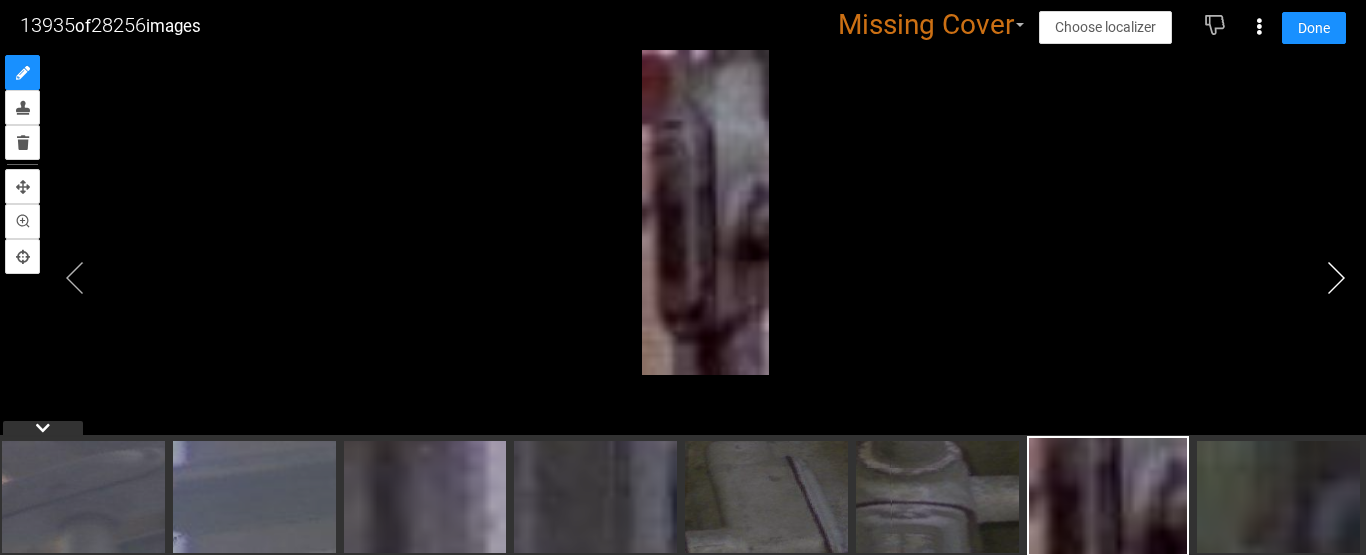 click at bounding box center [1336, 278] 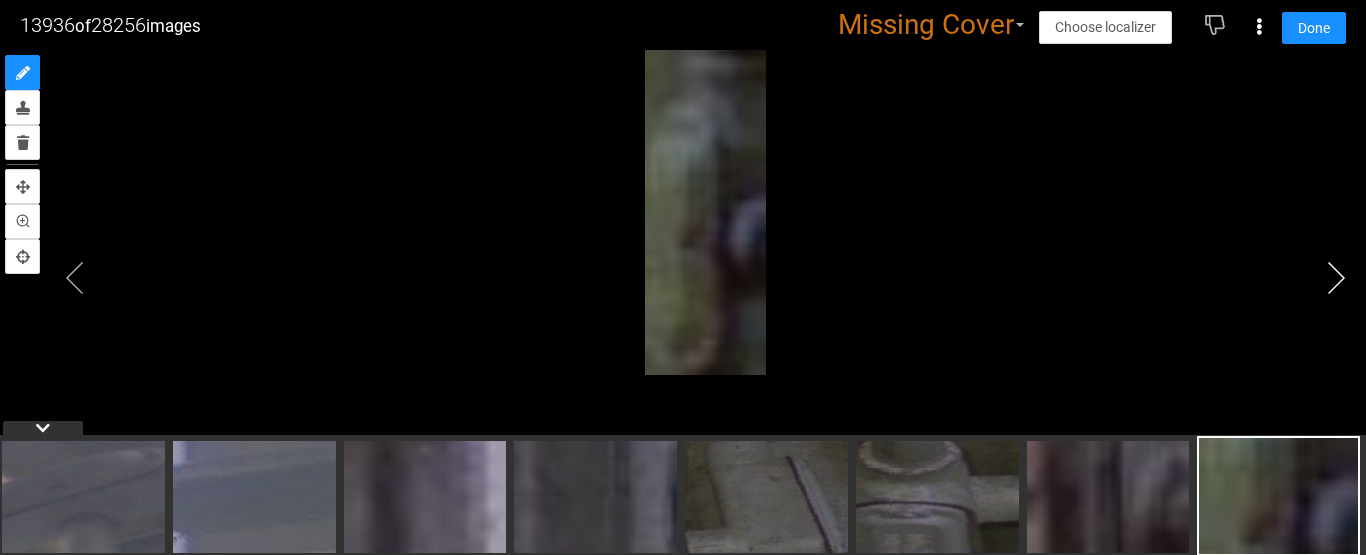 click at bounding box center (1336, 278) 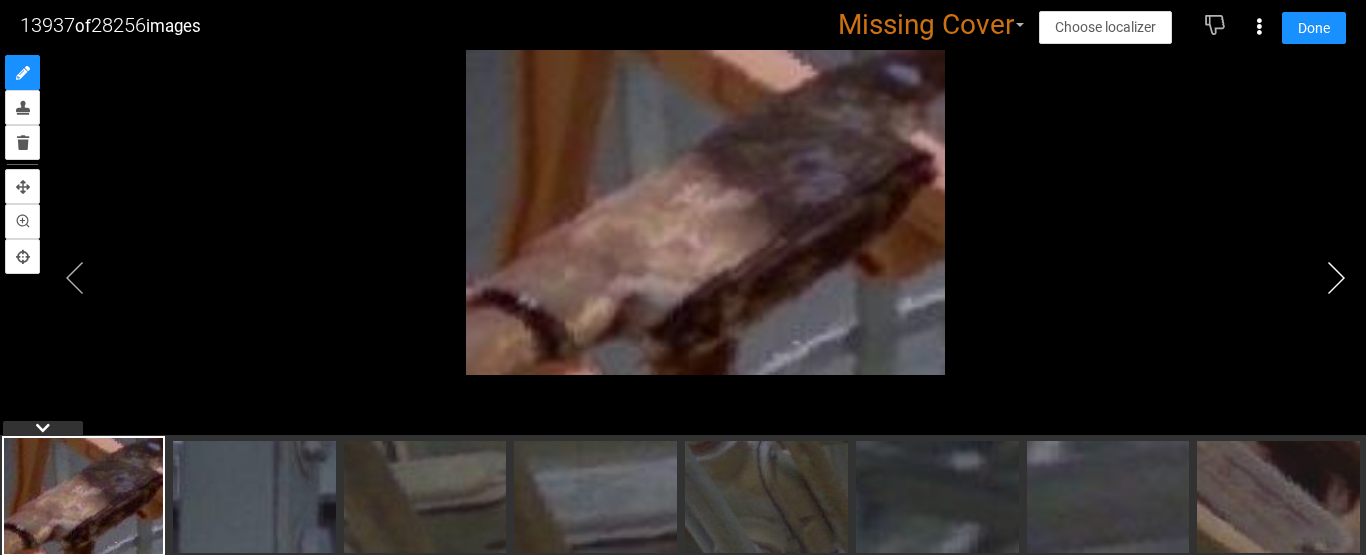click at bounding box center (1336, 278) 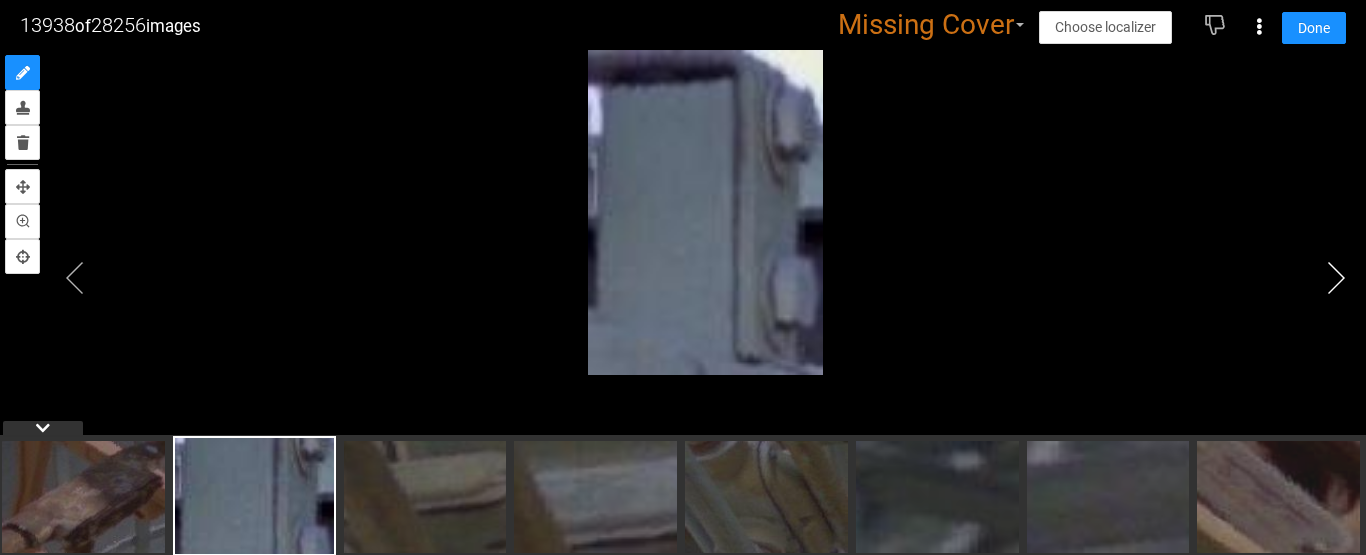 click at bounding box center (1336, 278) 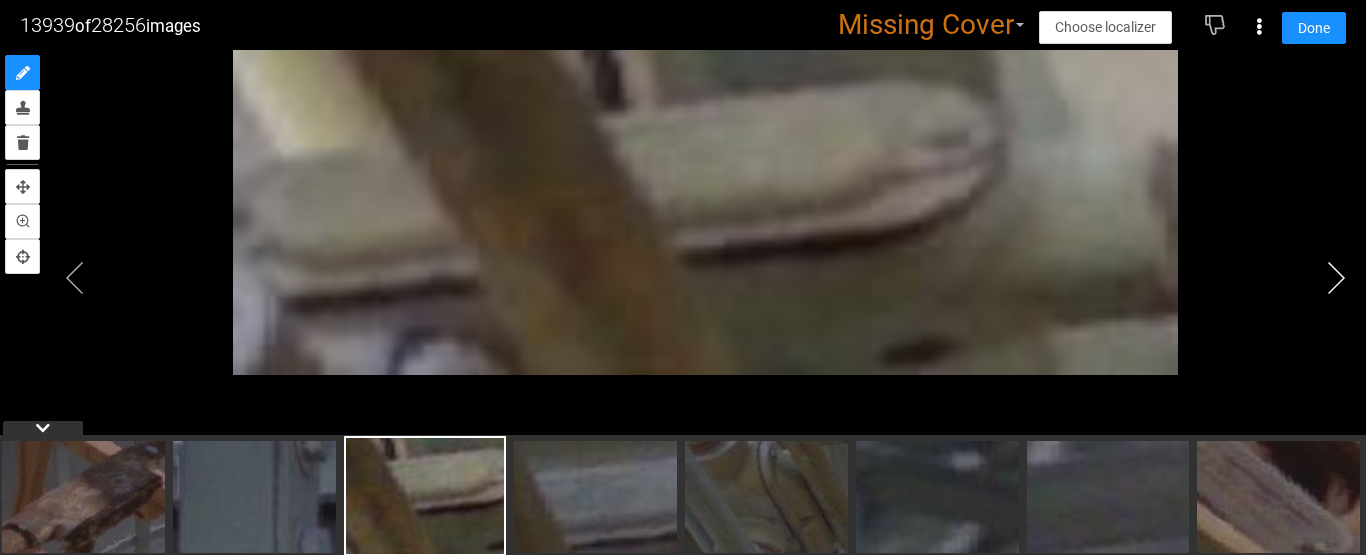 click at bounding box center [1336, 278] 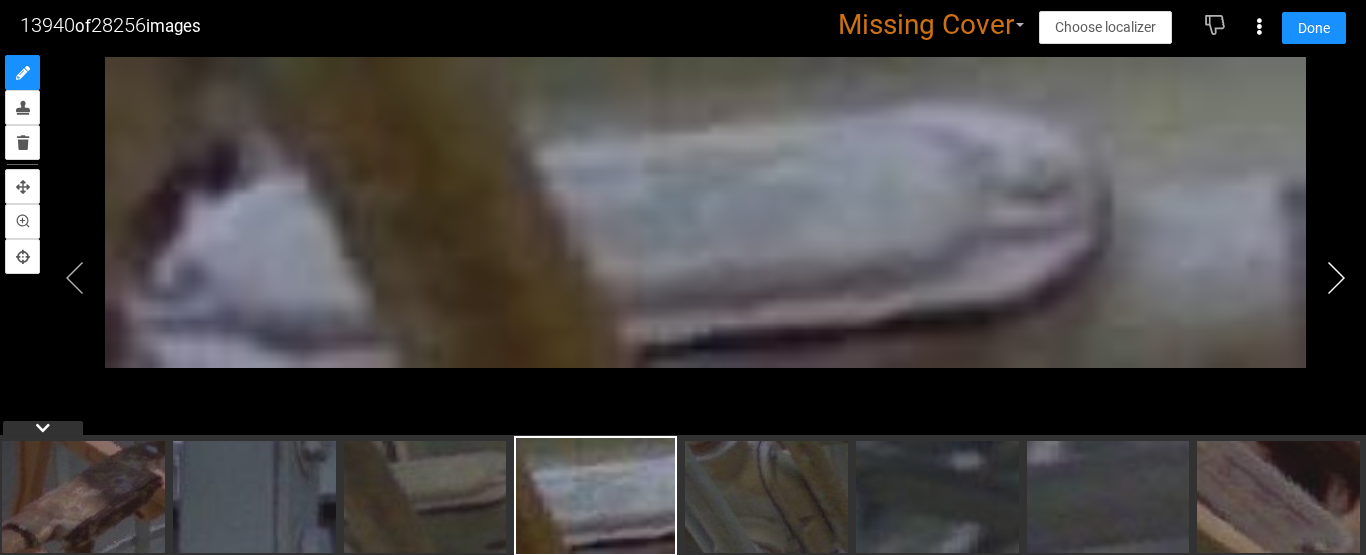 click at bounding box center (1336, 278) 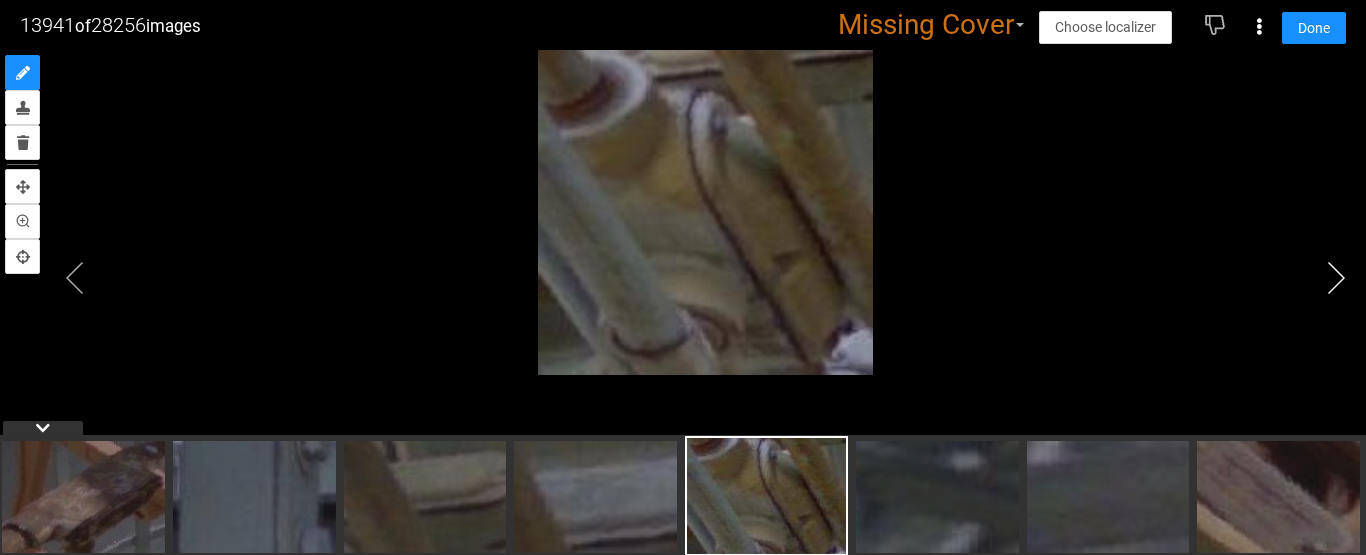 click at bounding box center [1336, 278] 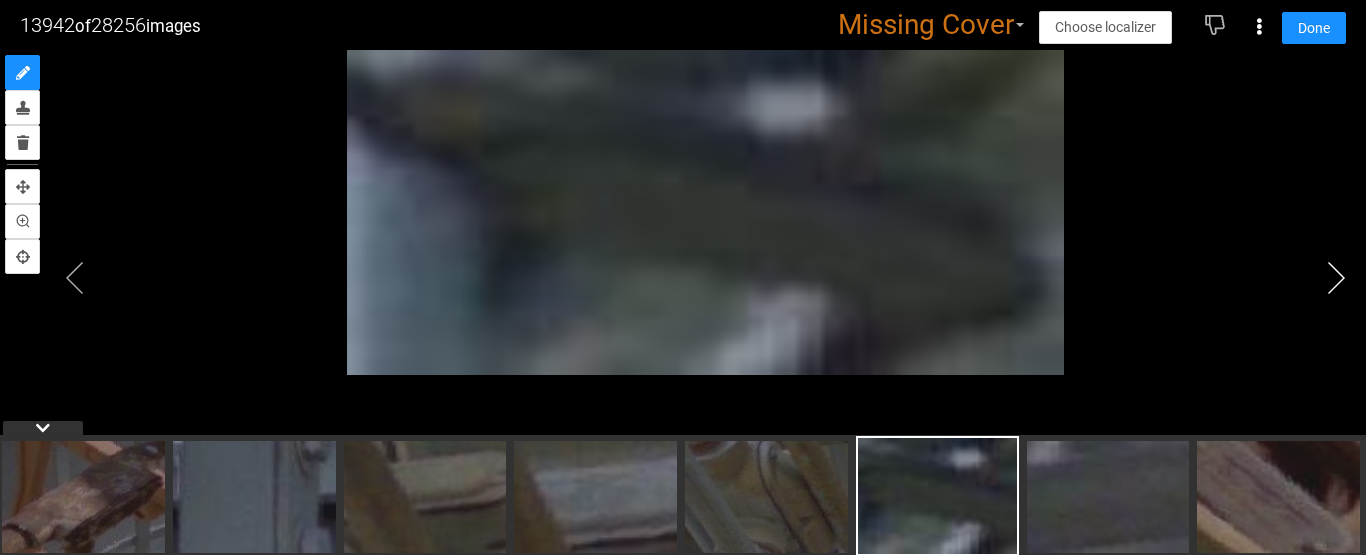 click at bounding box center [1336, 278] 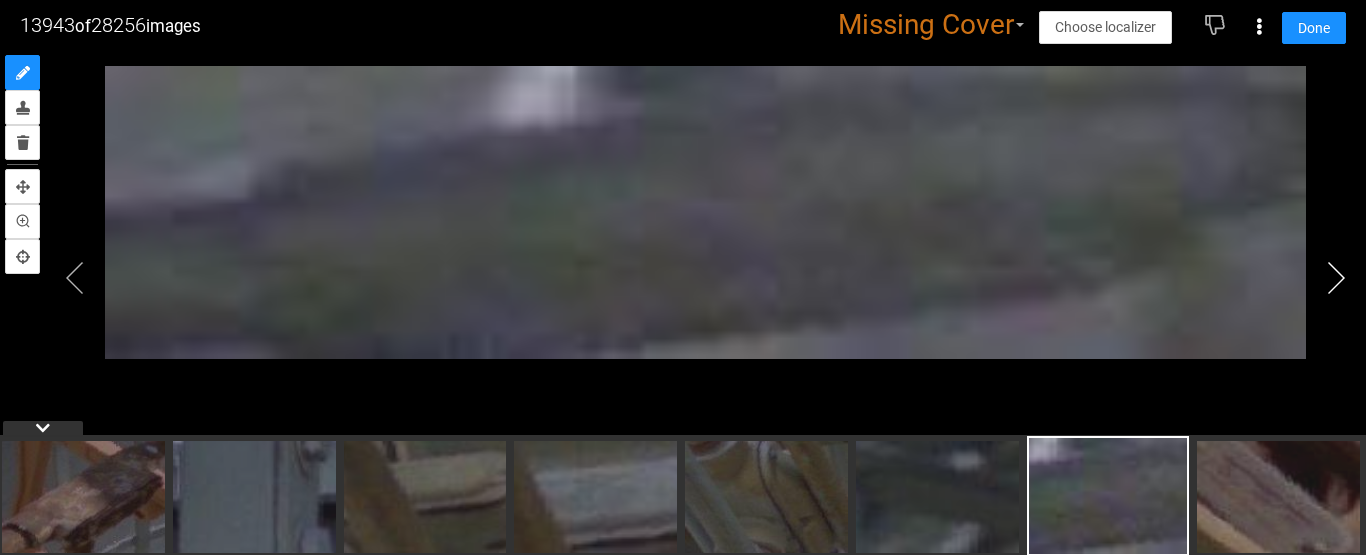 click at bounding box center (1336, 278) 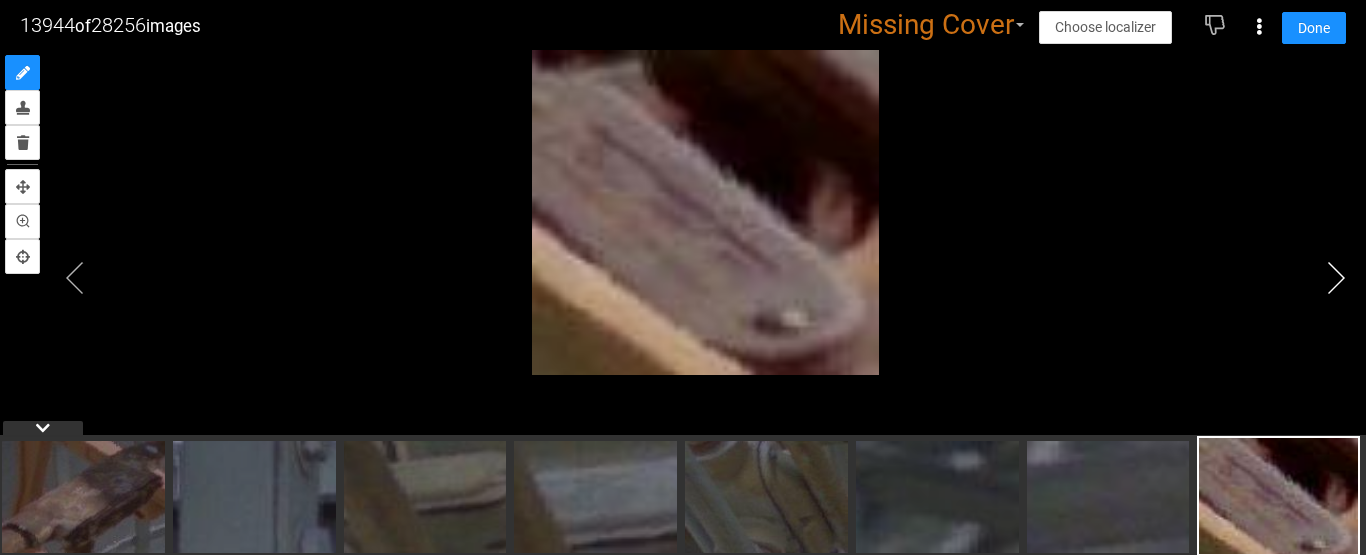 click at bounding box center (1336, 278) 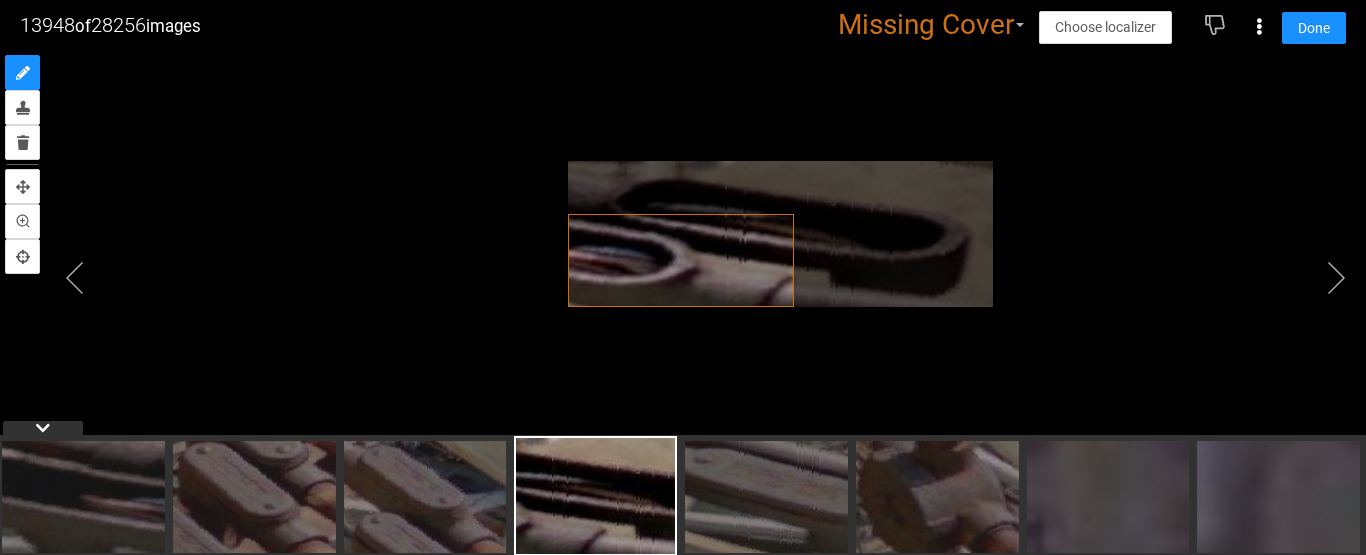 click at bounding box center (683, 252) 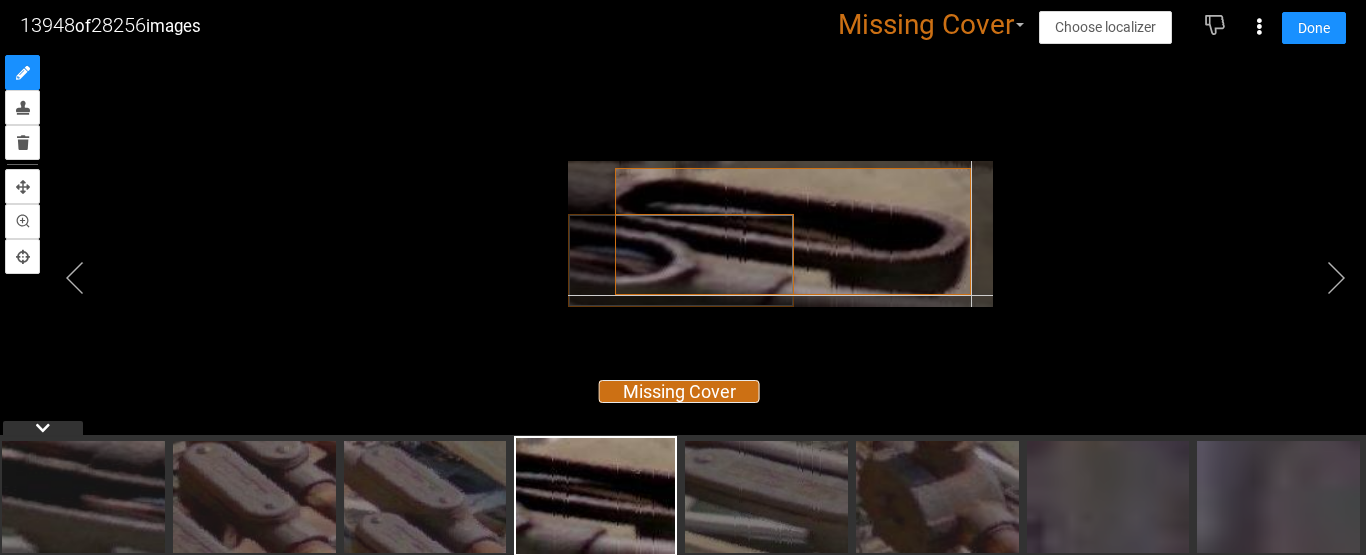 click at bounding box center (781, 234) 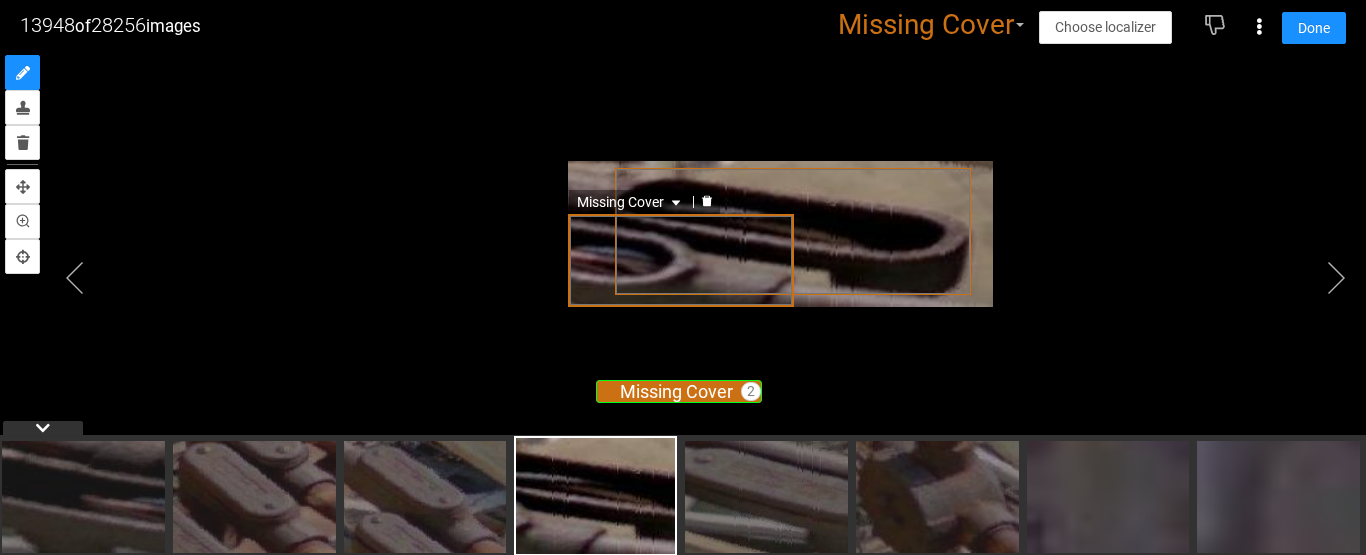 click on "Missing Cover" at bounding box center [681, 260] 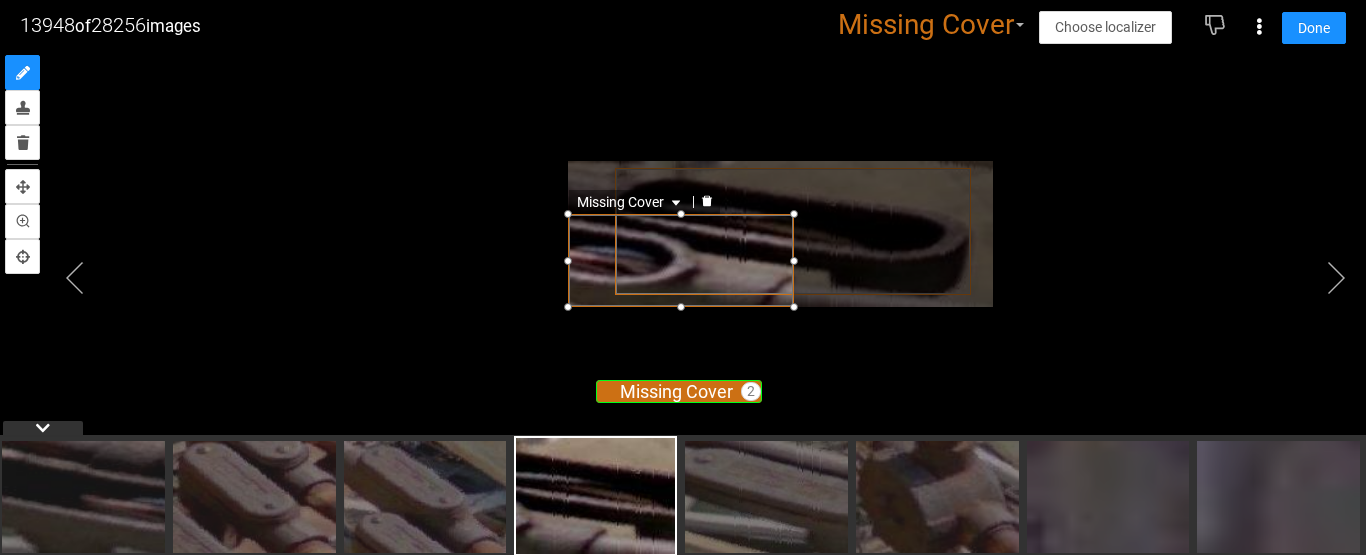 click at bounding box center (794, 261) 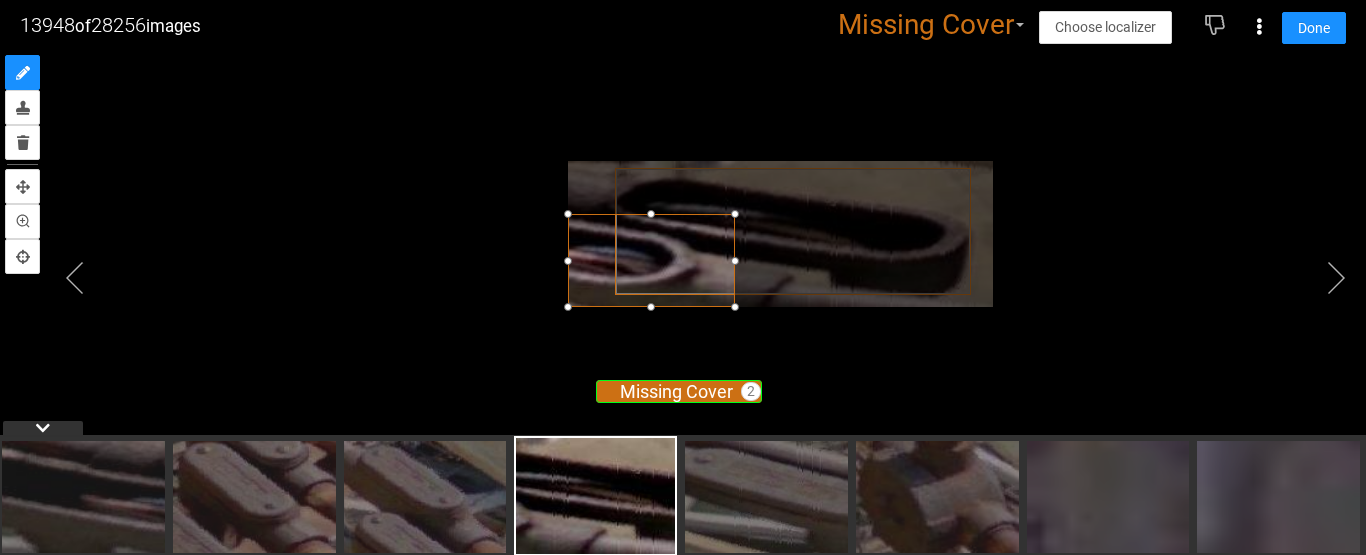 click at bounding box center [735, 261] 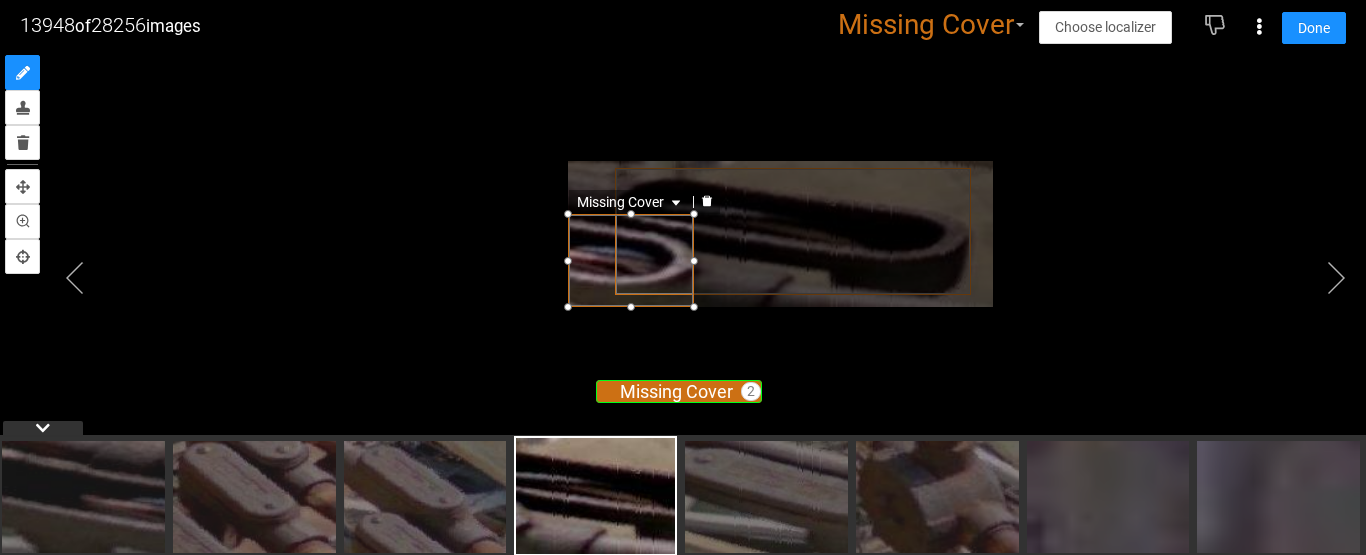 click at bounding box center (694, 261) 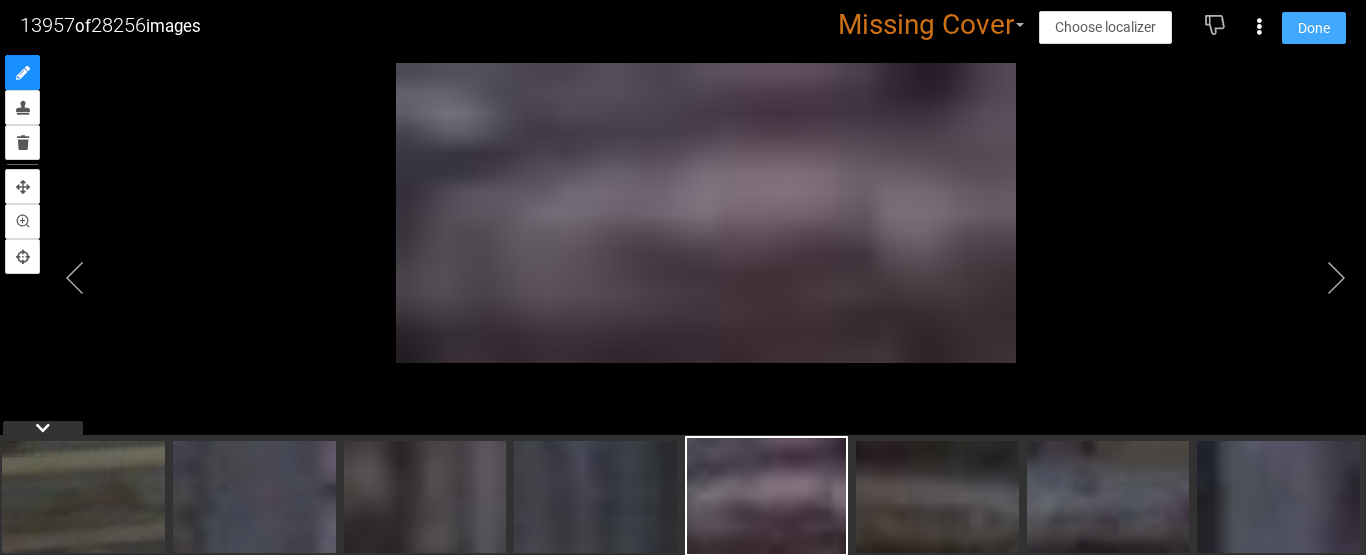click on "Done" at bounding box center [1314, 28] 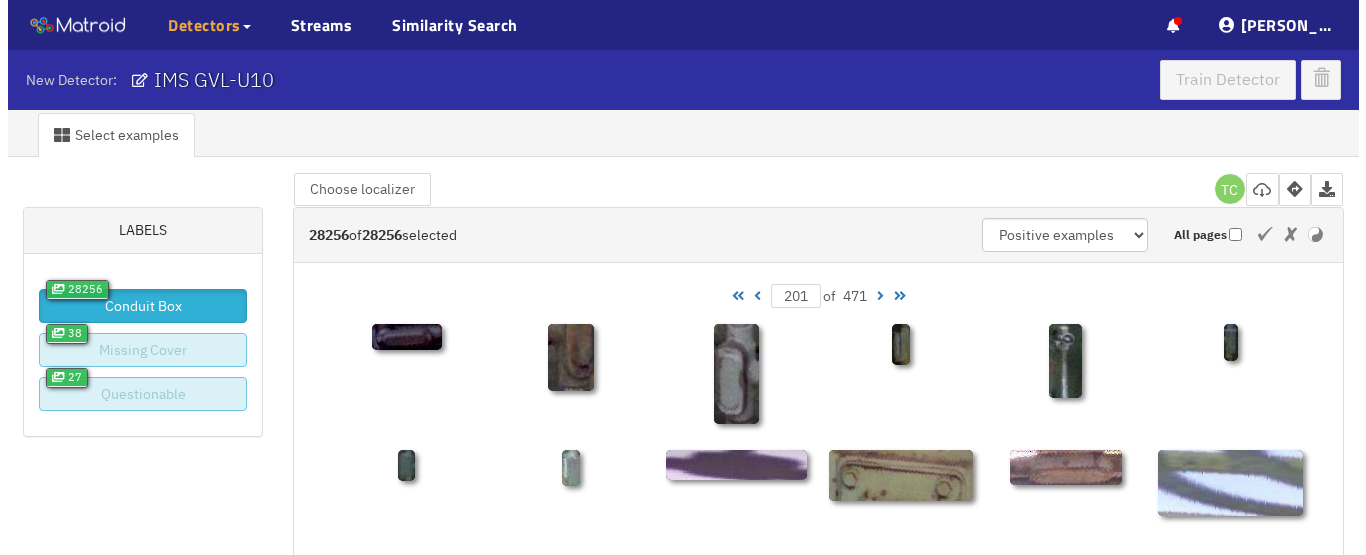 scroll, scrollTop: 0, scrollLeft: 0, axis: both 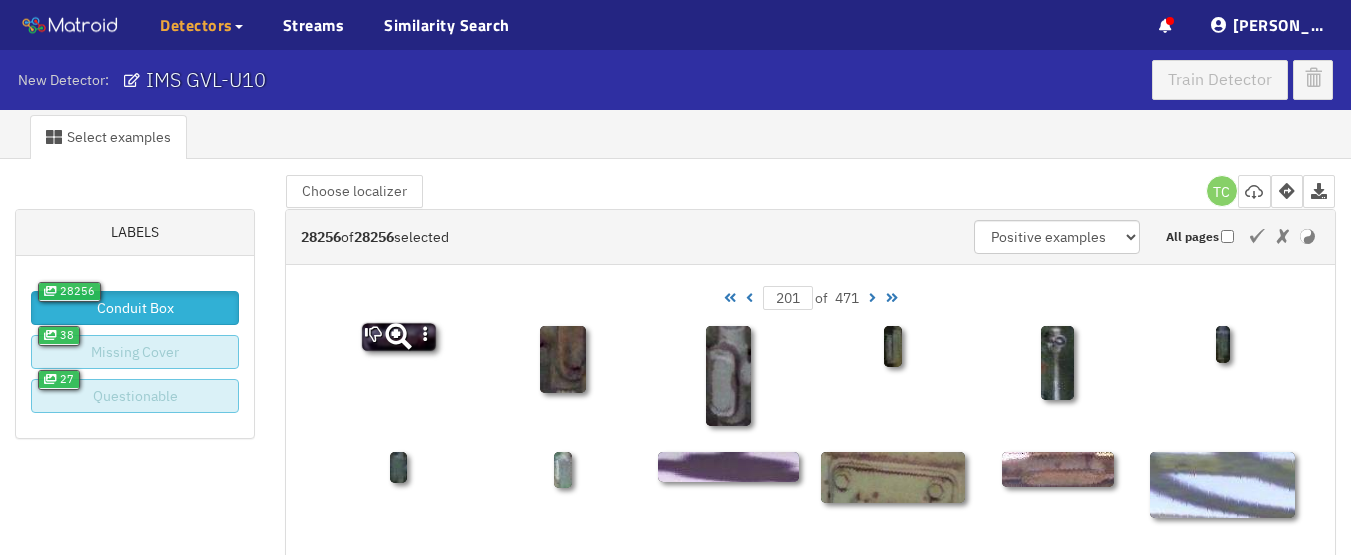 click at bounding box center (398, 336) 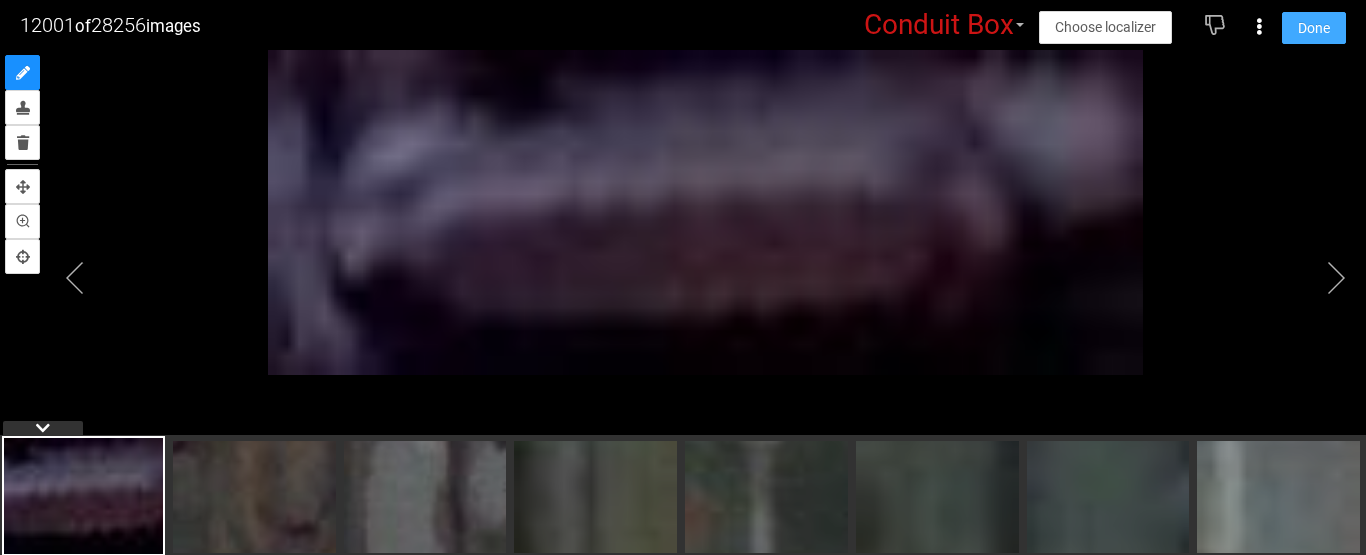 click on "Done" at bounding box center [1314, 28] 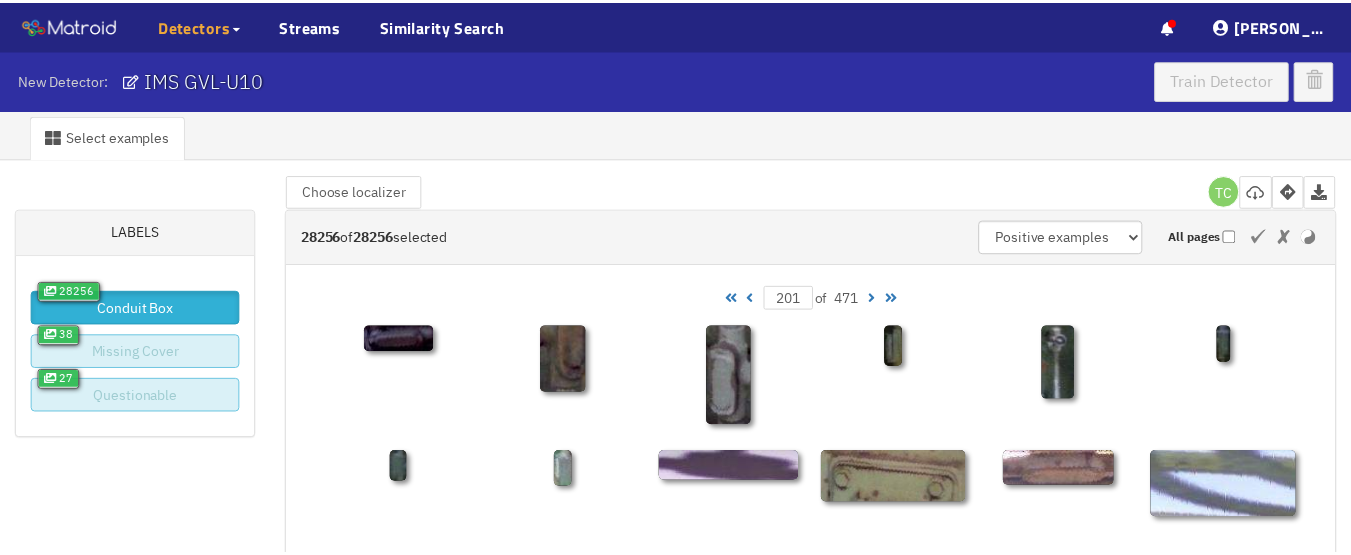 scroll, scrollTop: 1213, scrollLeft: 0, axis: vertical 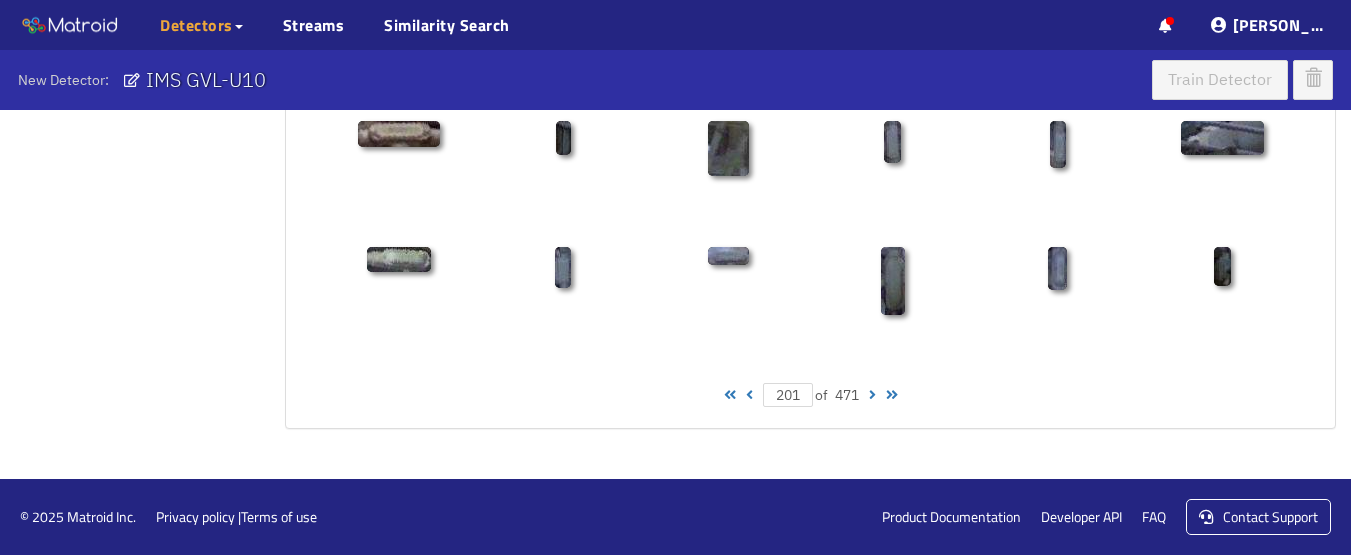 click at bounding box center (872, 395) 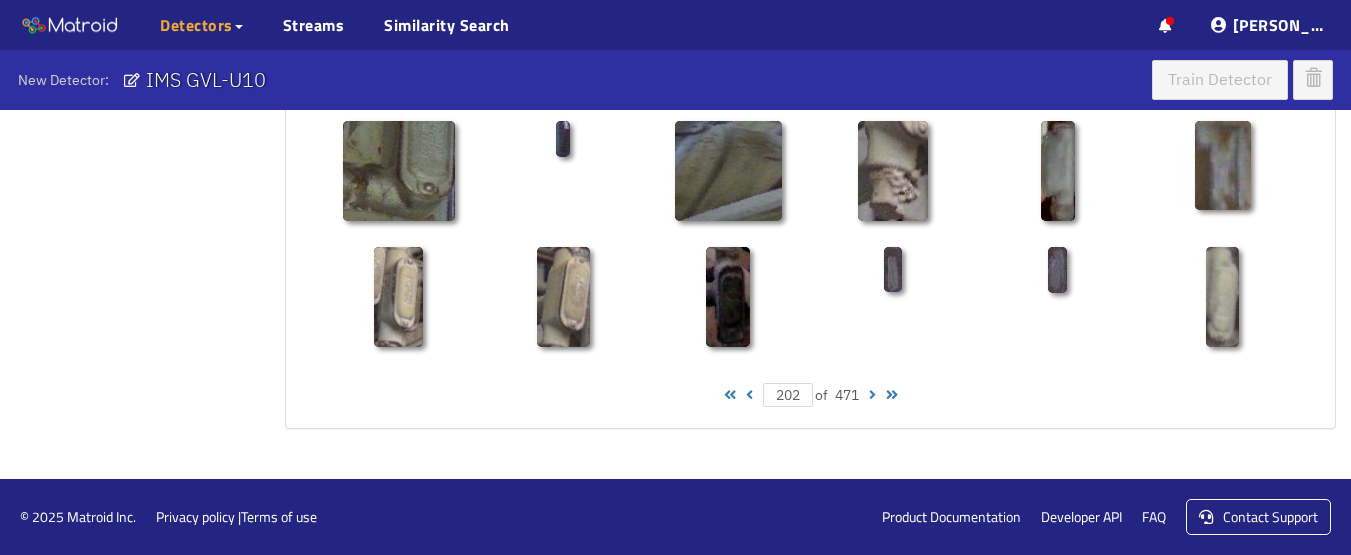 click at bounding box center [872, 395] 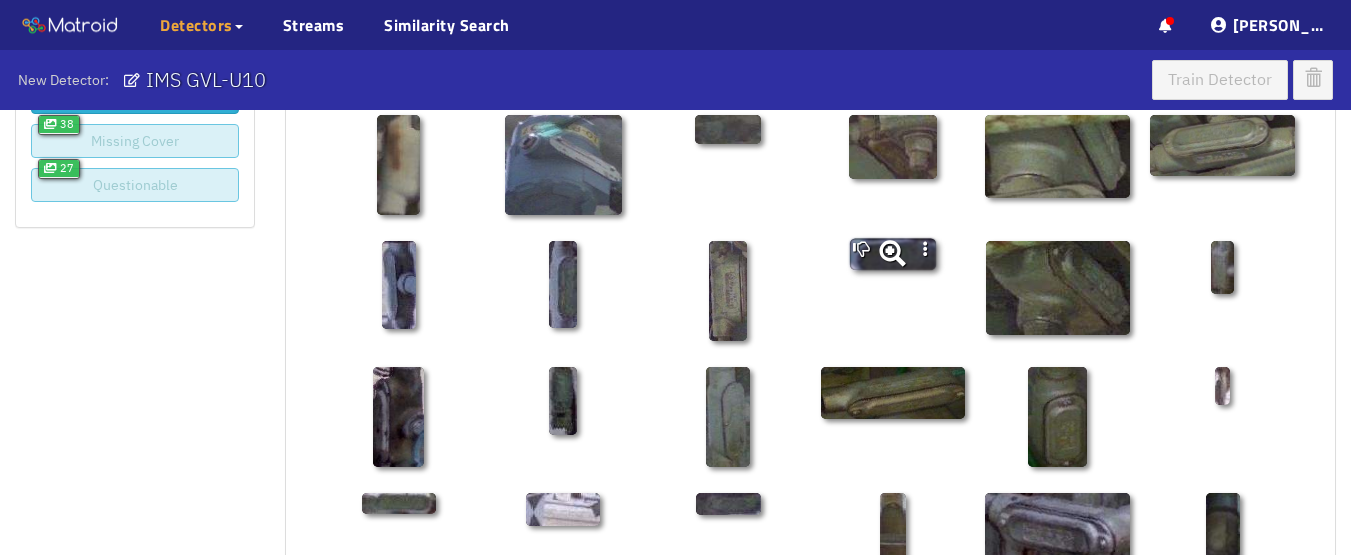 scroll, scrollTop: 0, scrollLeft: 0, axis: both 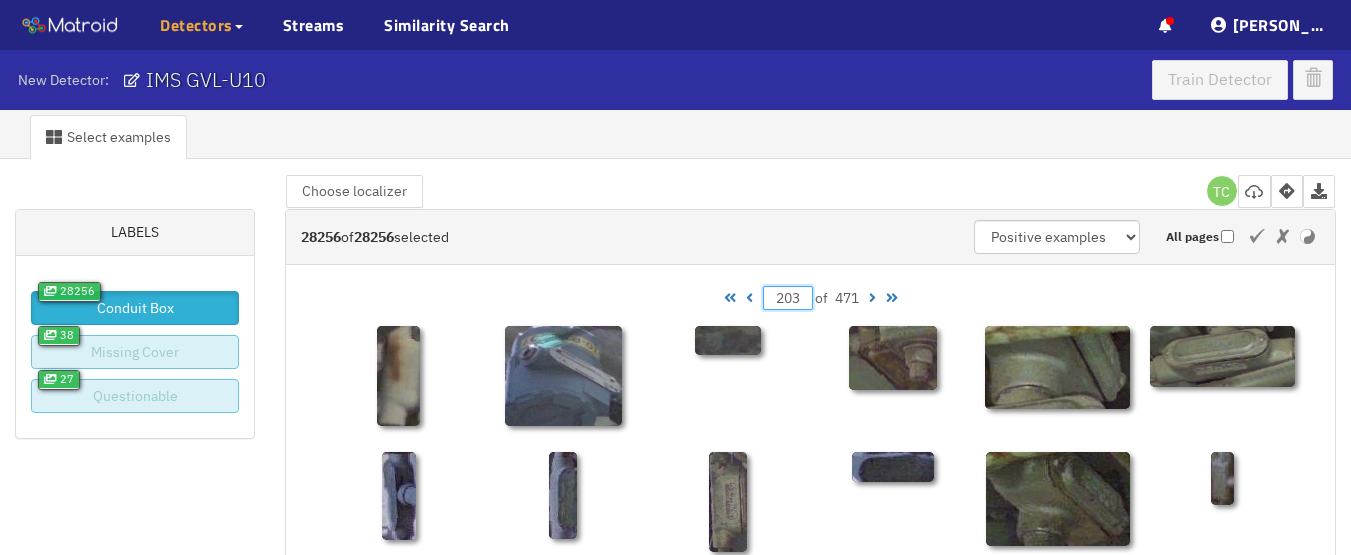 drag, startPoint x: 799, startPoint y: 294, endPoint x: 756, endPoint y: 291, distance: 43.104523 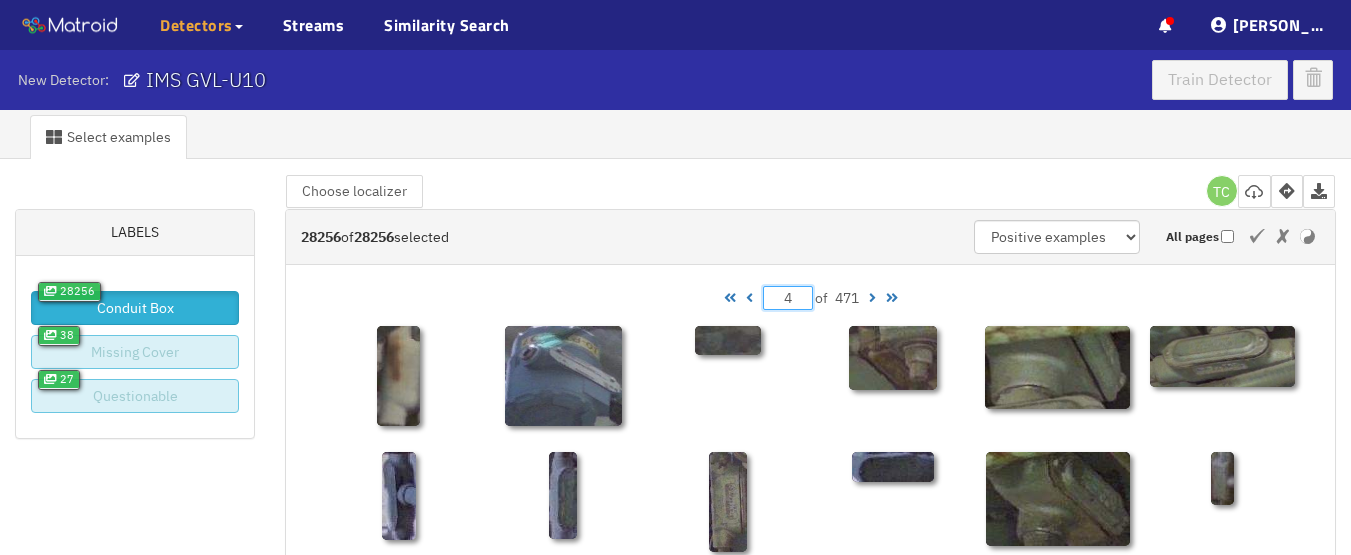 type on "4" 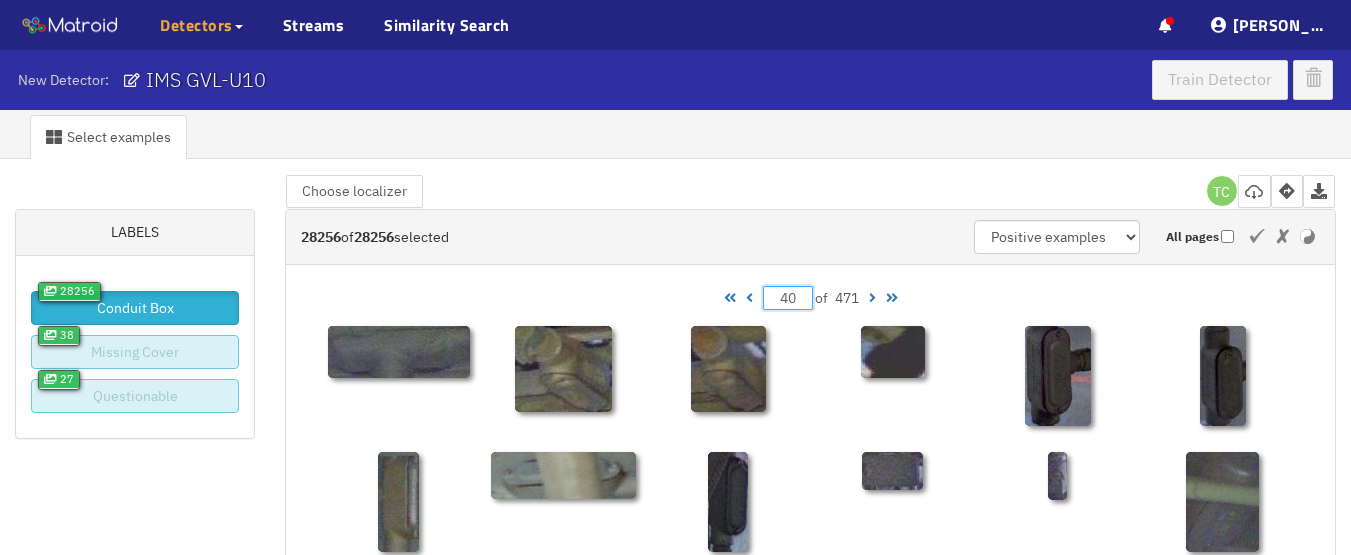 type on "400" 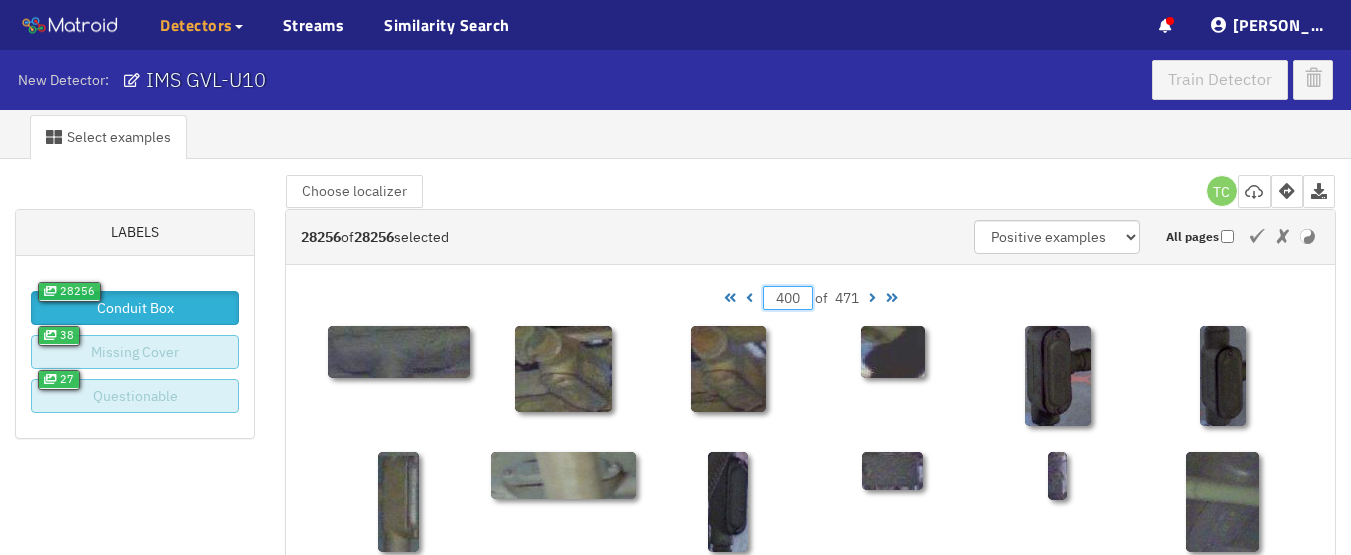 type on "400" 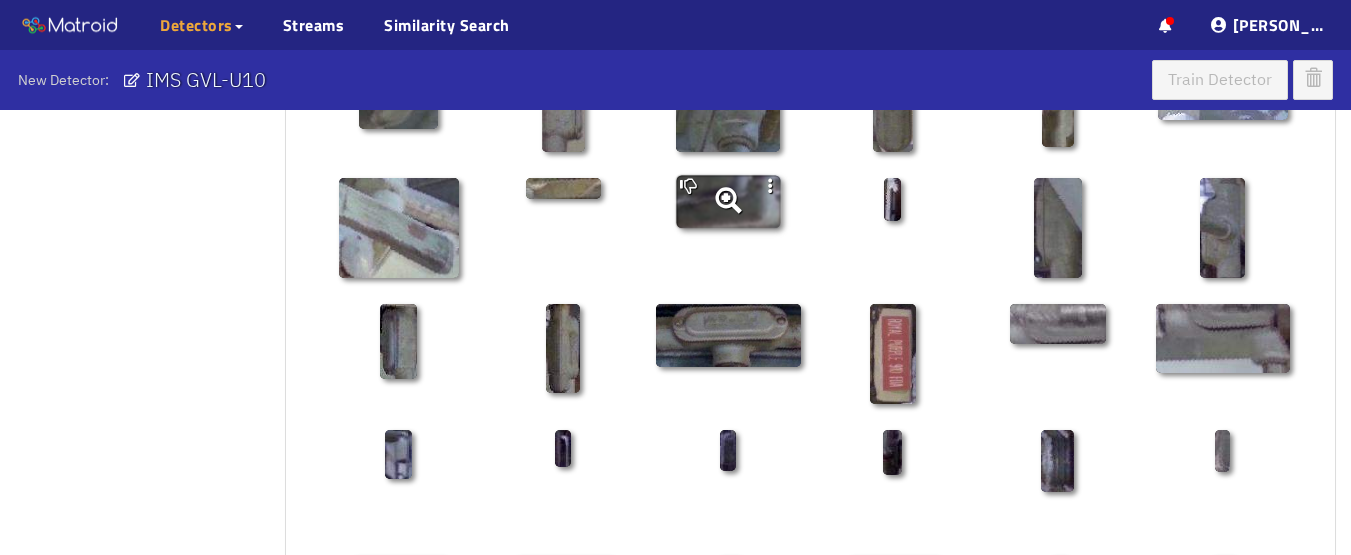 scroll, scrollTop: 0, scrollLeft: 0, axis: both 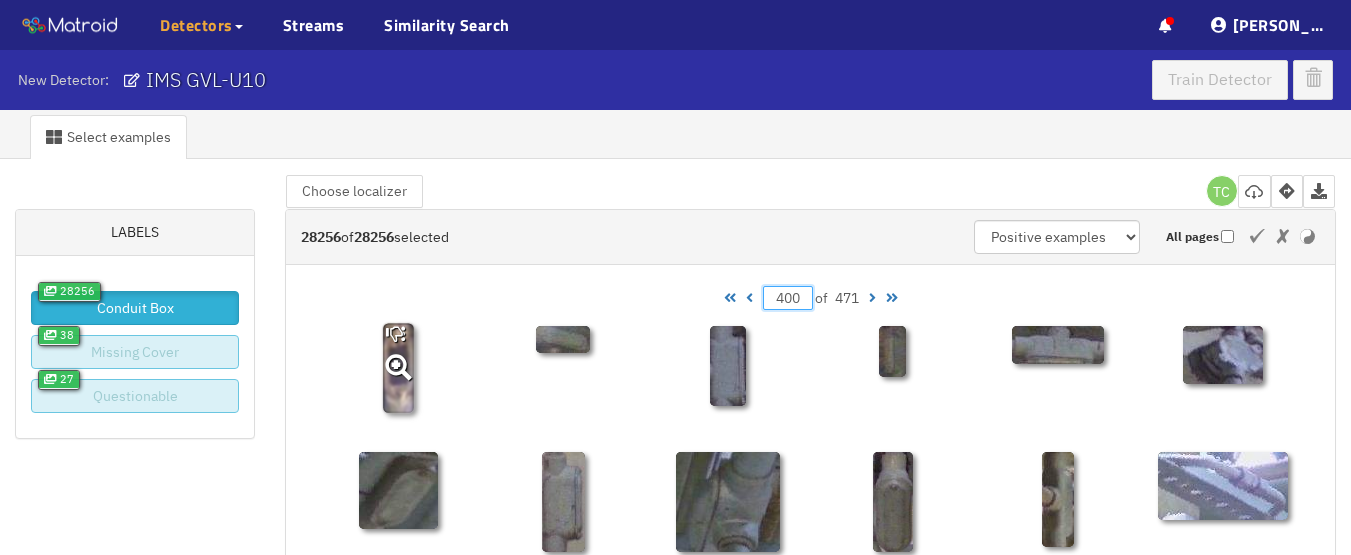click 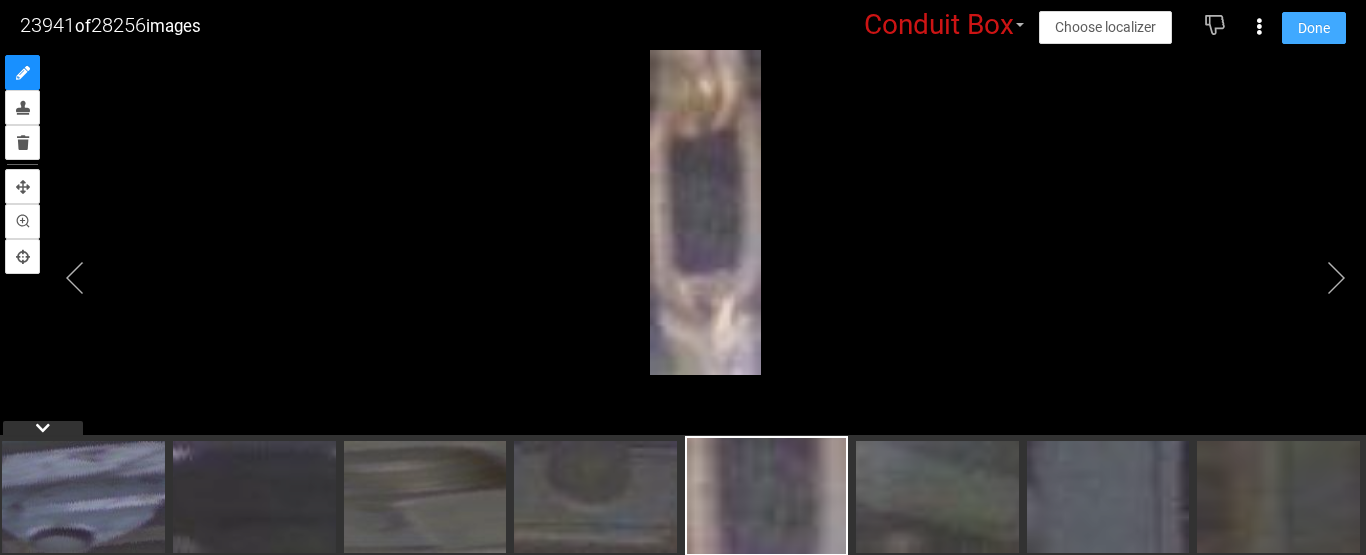 click on "Done" at bounding box center [1314, 28] 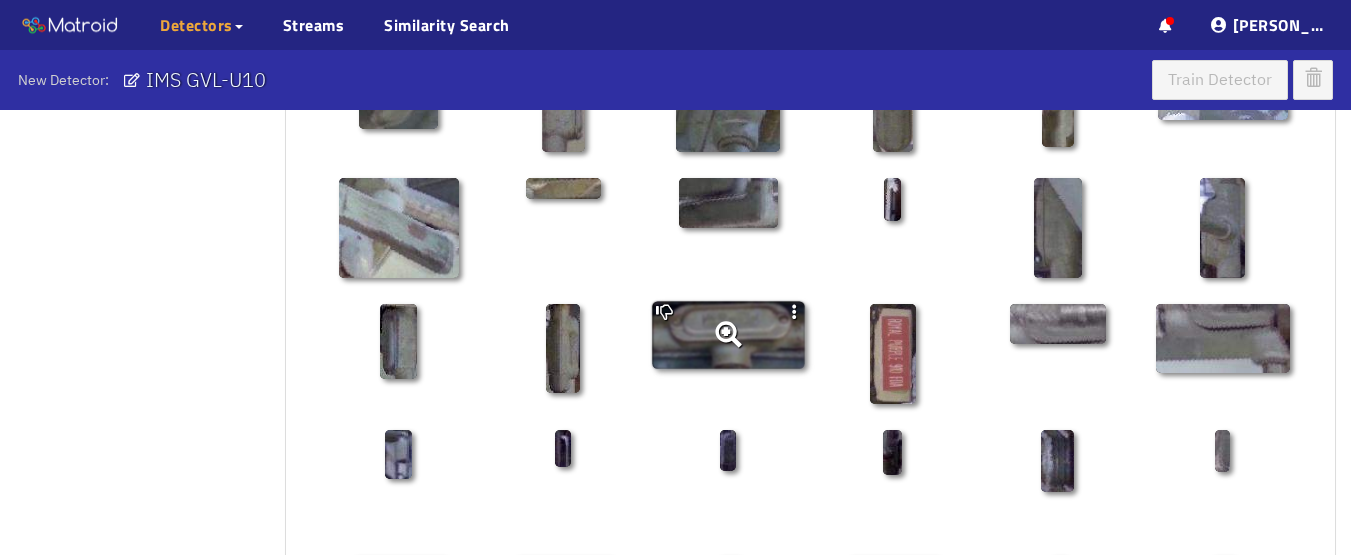 scroll, scrollTop: 0, scrollLeft: 0, axis: both 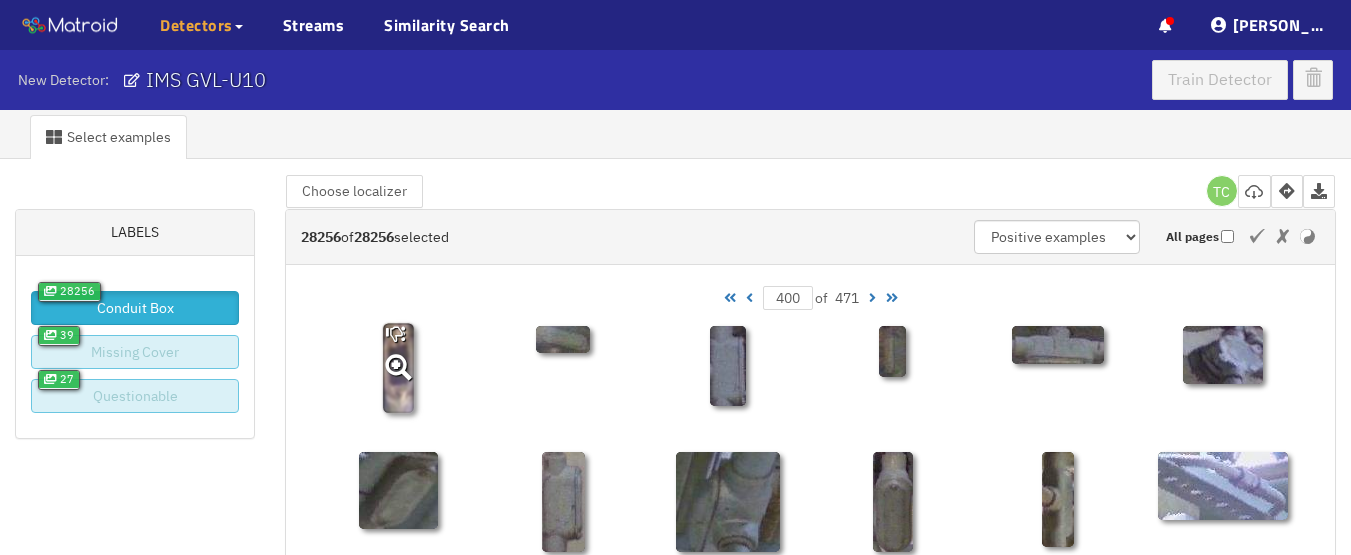 click 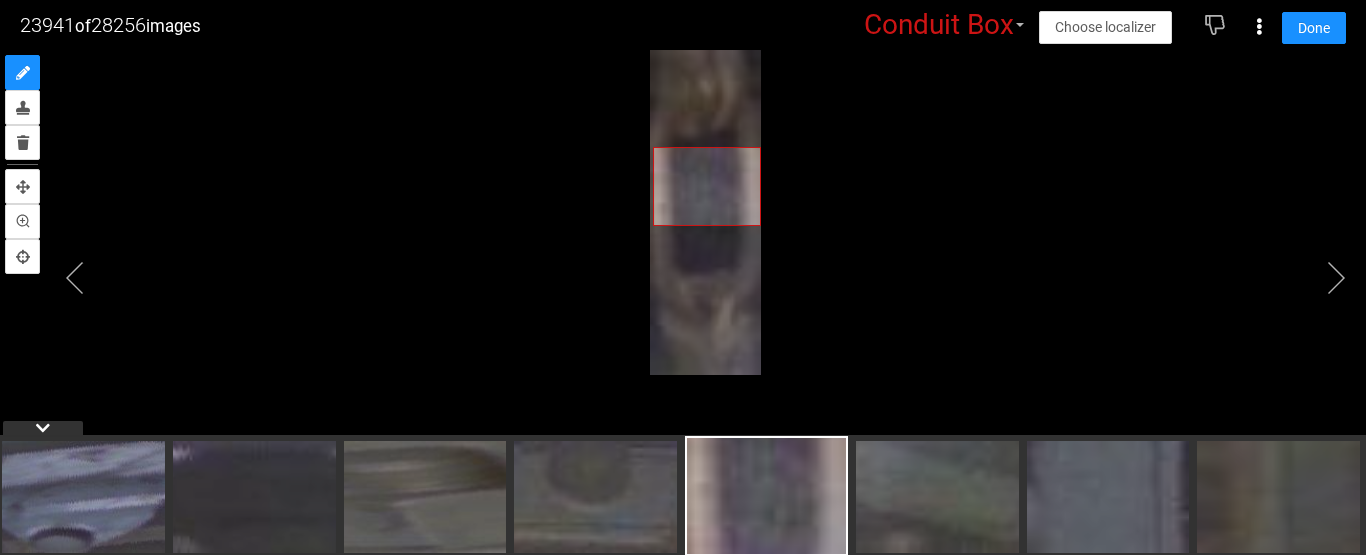 click at bounding box center [683, 252] 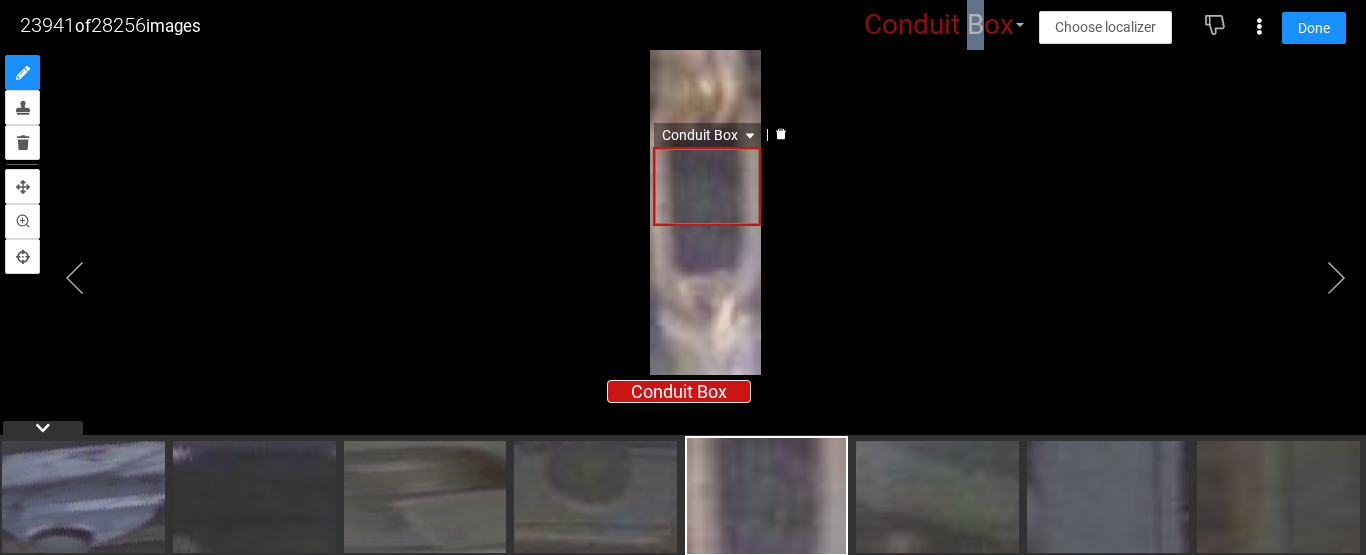 click on "Conduit Box" at bounding box center [939, 25] 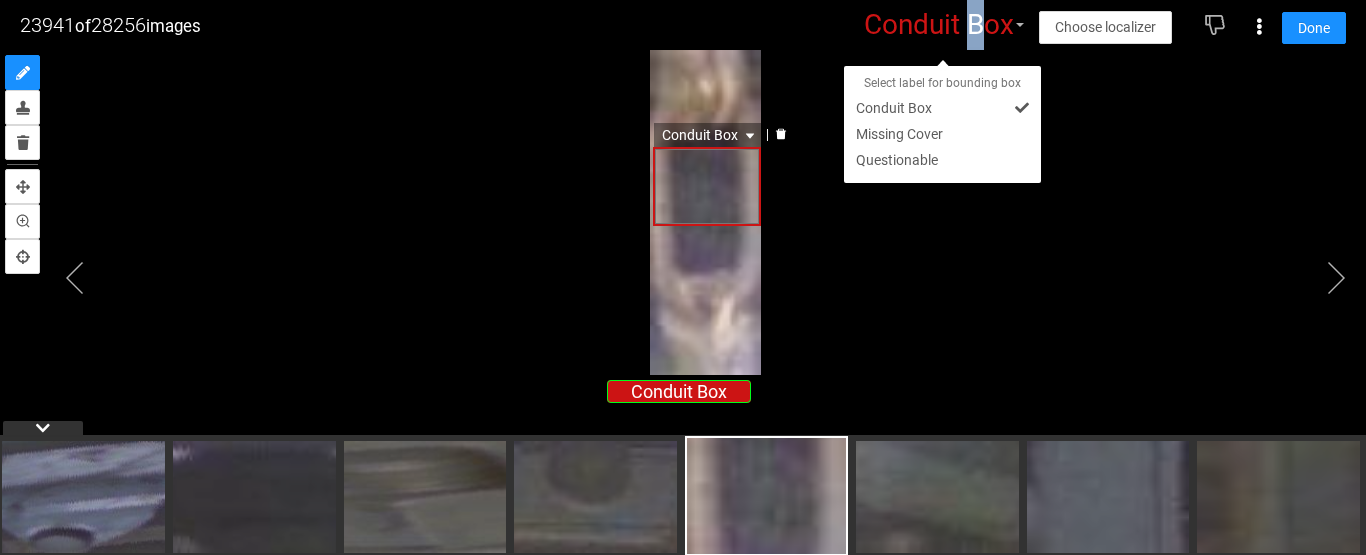 click on "Conduit Box" at bounding box center [707, 186] 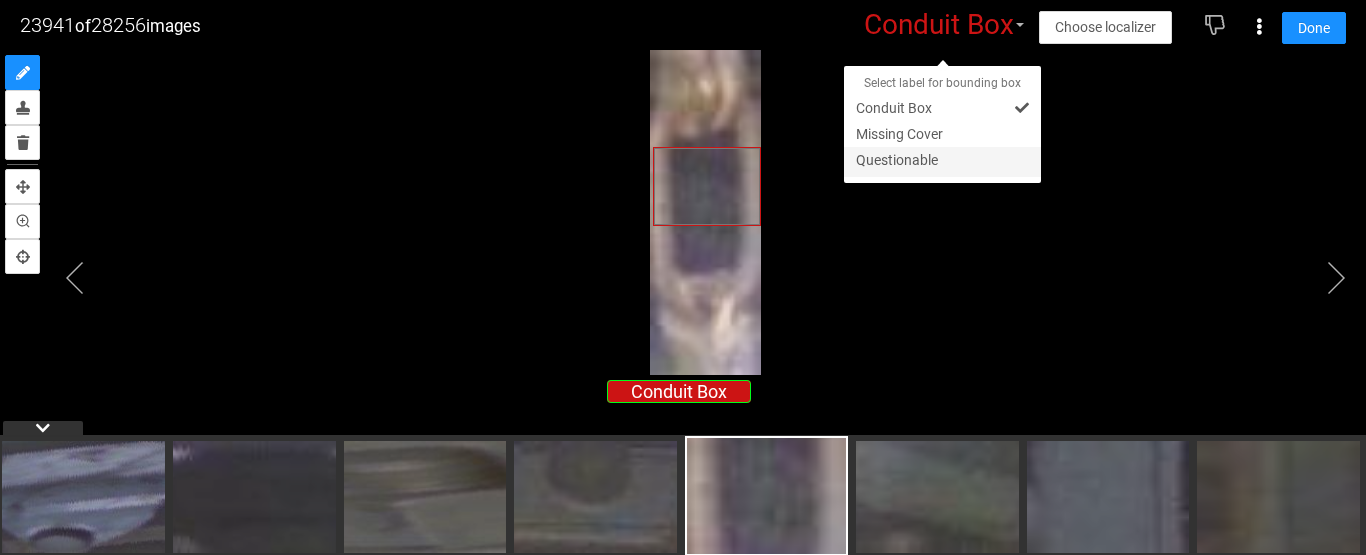 click on "Questionable" at bounding box center (942, 162) 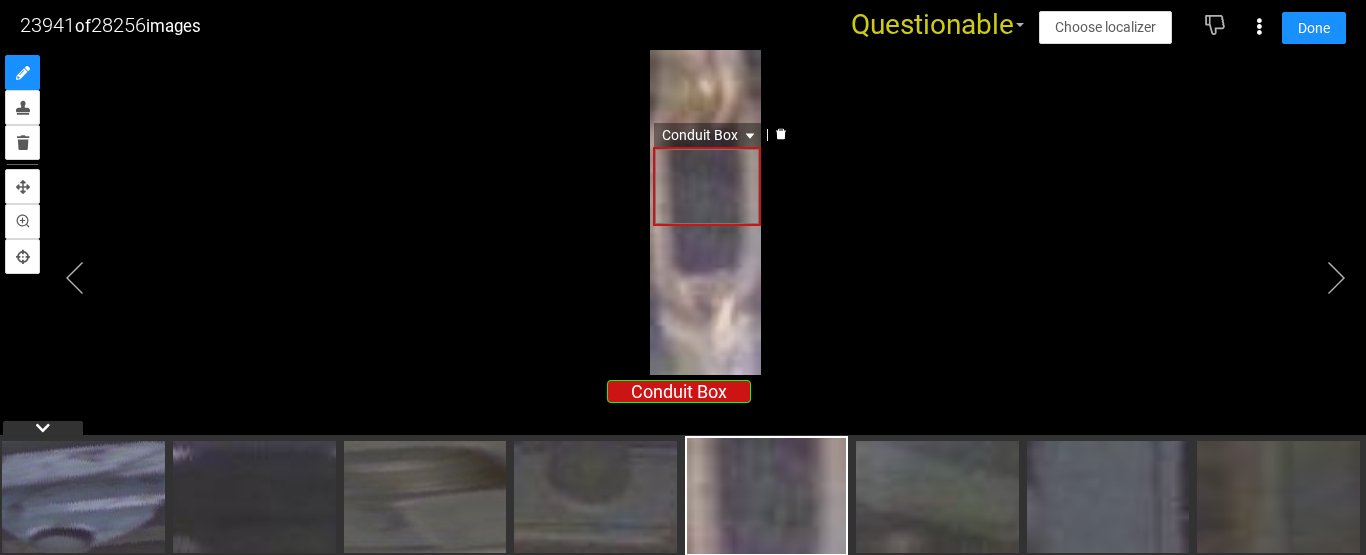 click on "Conduit Box" at bounding box center (707, 186) 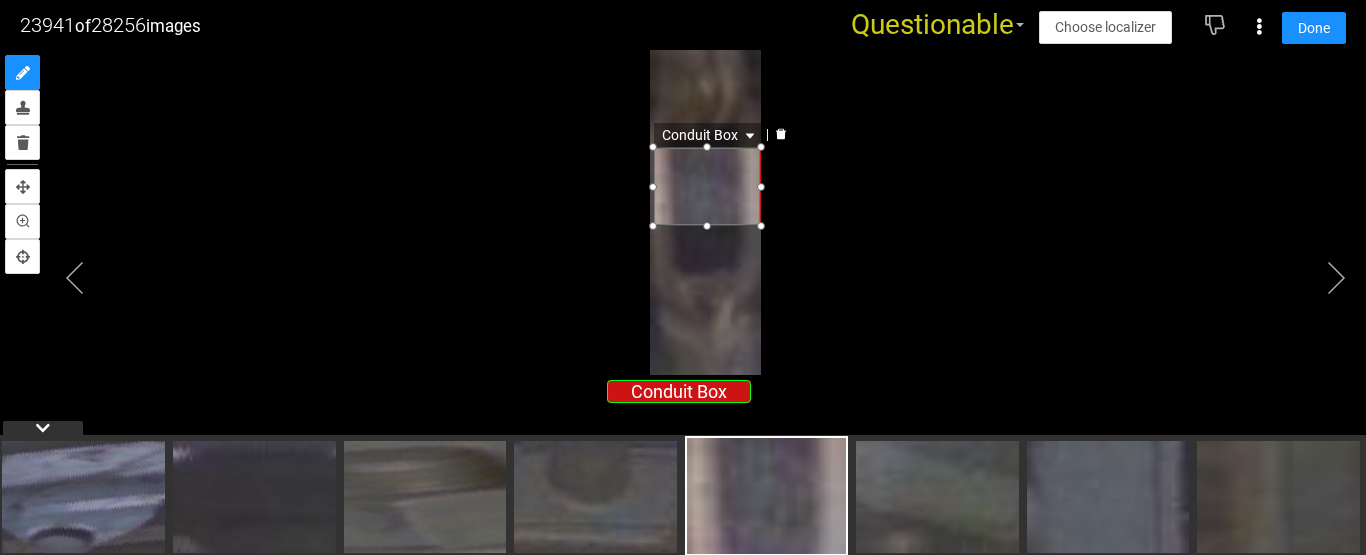 click 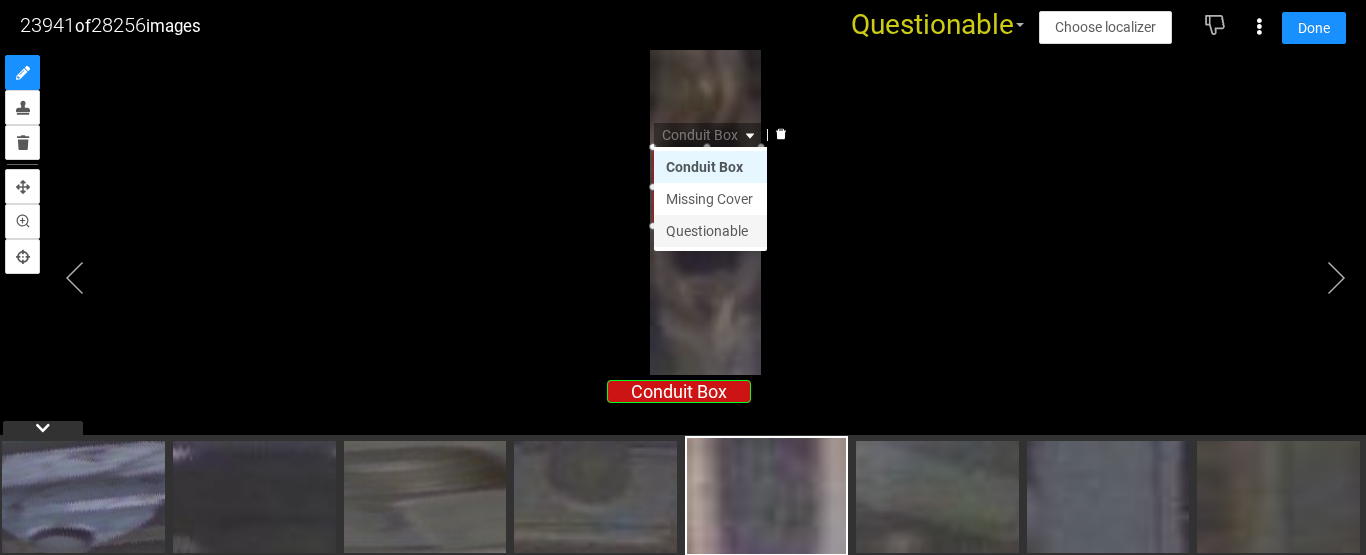 click on "Questionable" at bounding box center [710, 231] 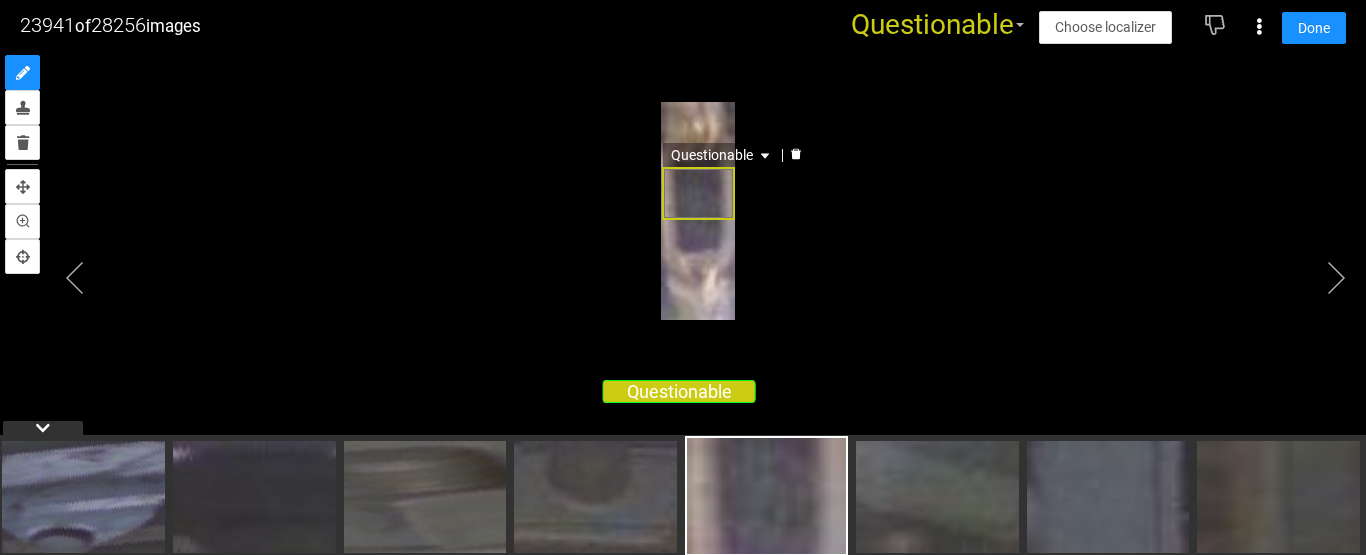click on "Questionable" at bounding box center [698, 193] 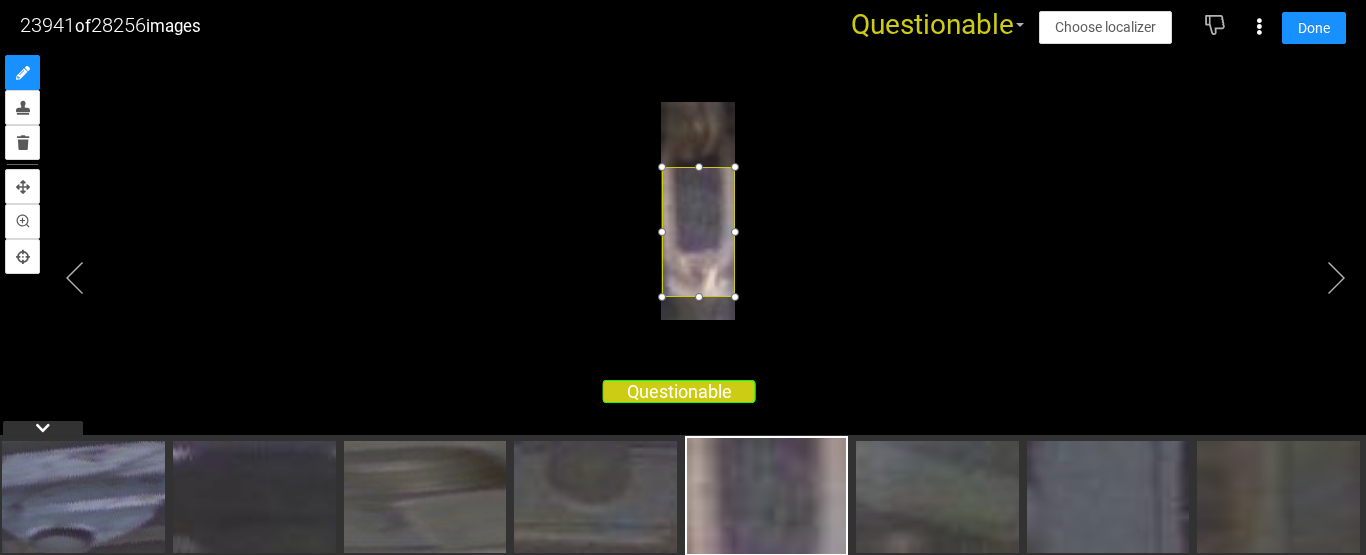 click at bounding box center [683, 252] 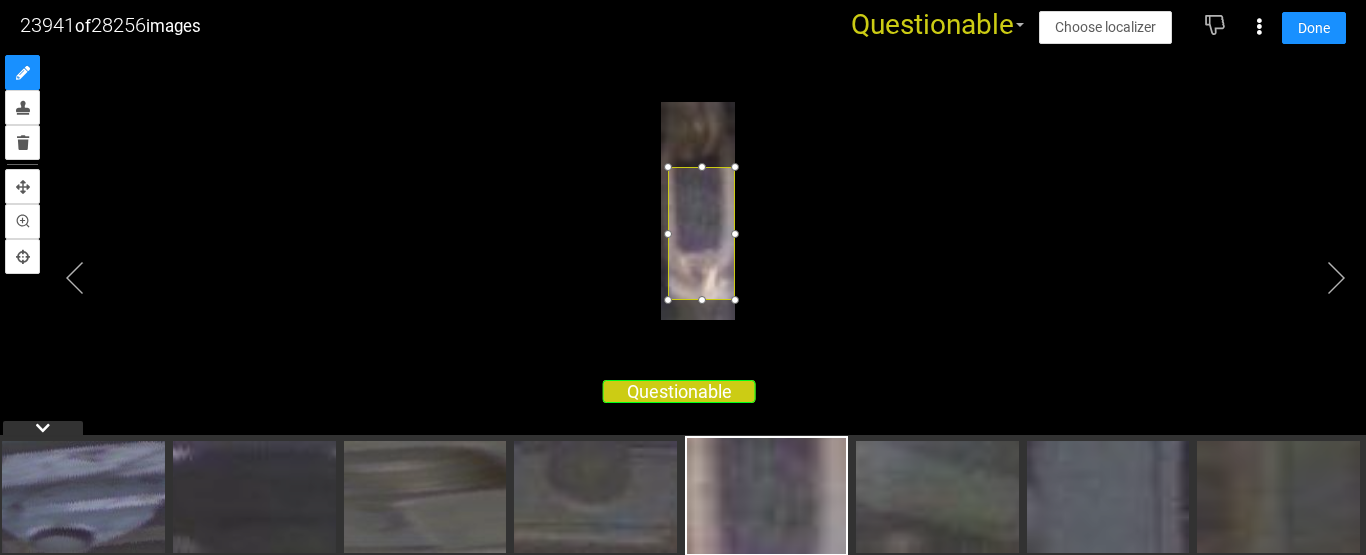 click at bounding box center [668, 300] 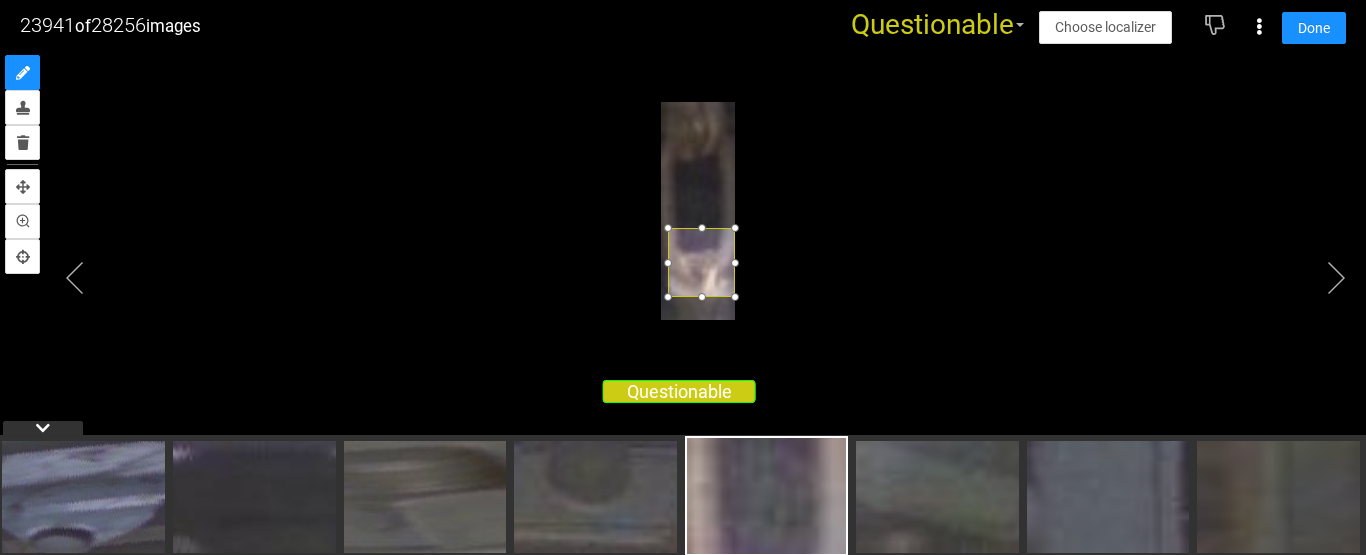 click at bounding box center [702, 228] 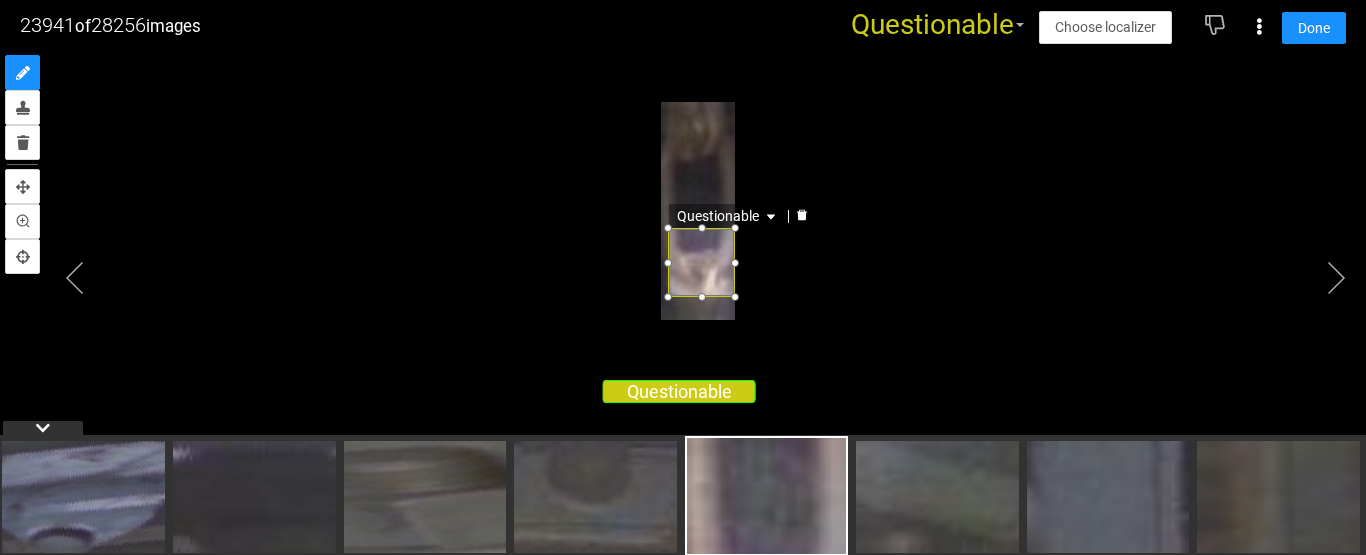 click on "Questionable" at bounding box center (728, 216) 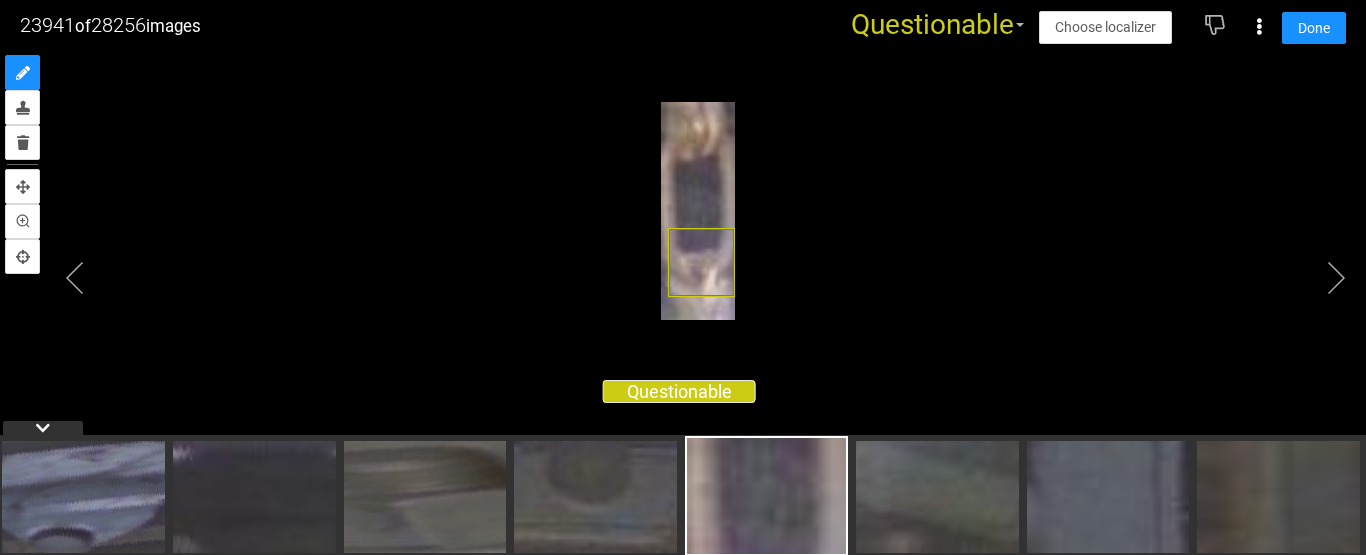 click at bounding box center [683, 252] 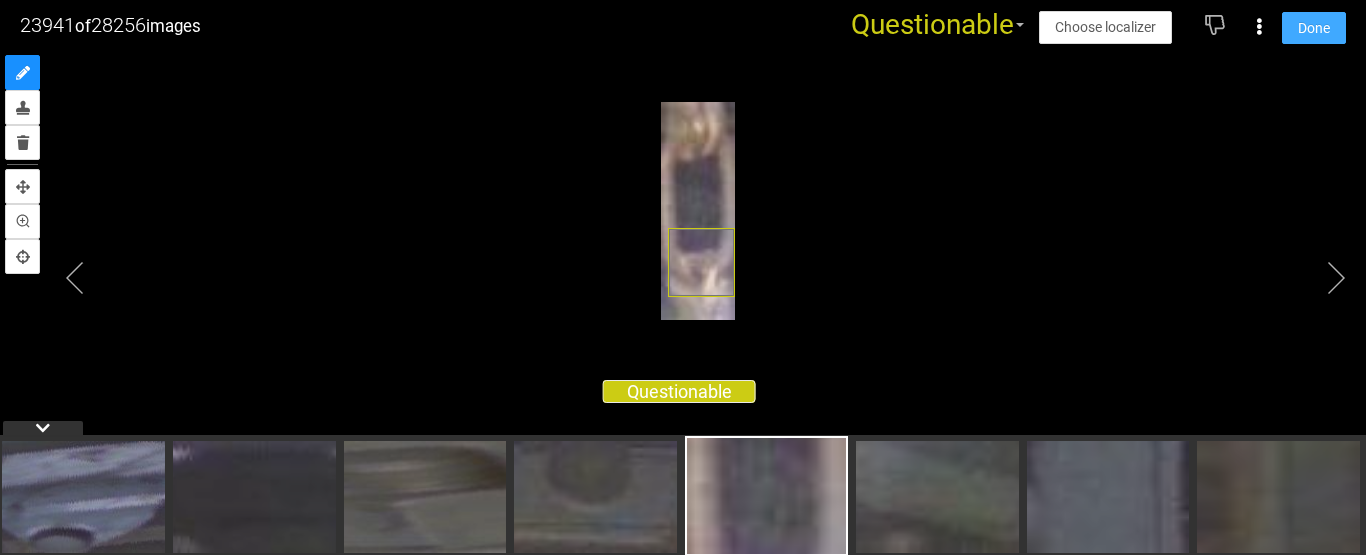 click on "Done" at bounding box center (1314, 28) 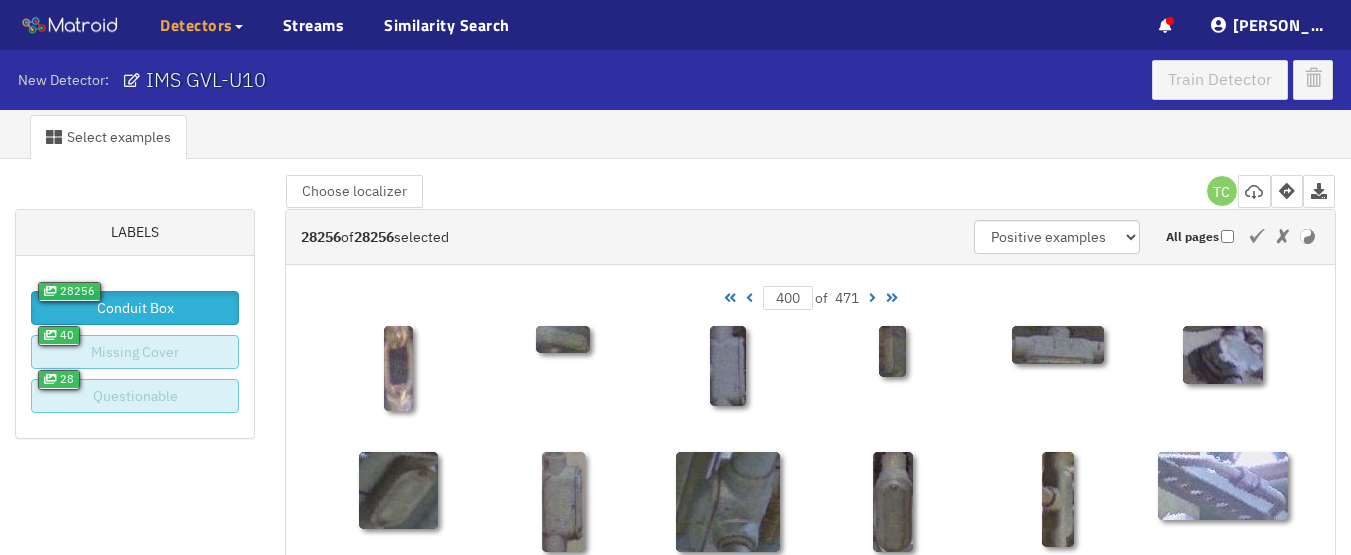 drag, startPoint x: 797, startPoint y: 294, endPoint x: 727, endPoint y: 293, distance: 70.00714 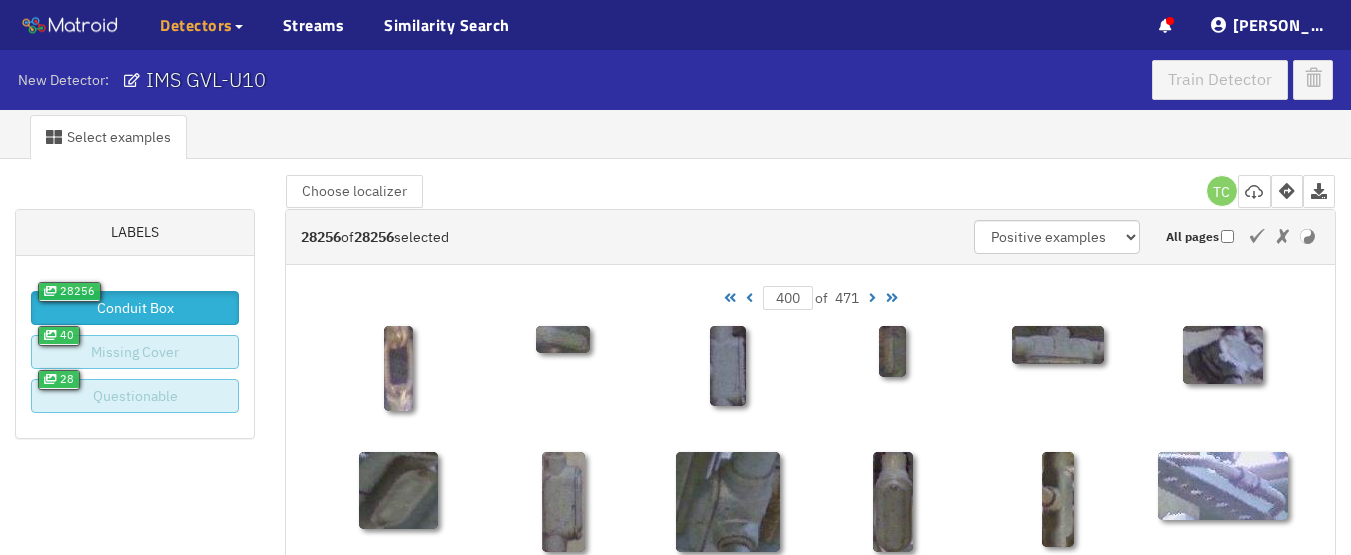 type on "471" 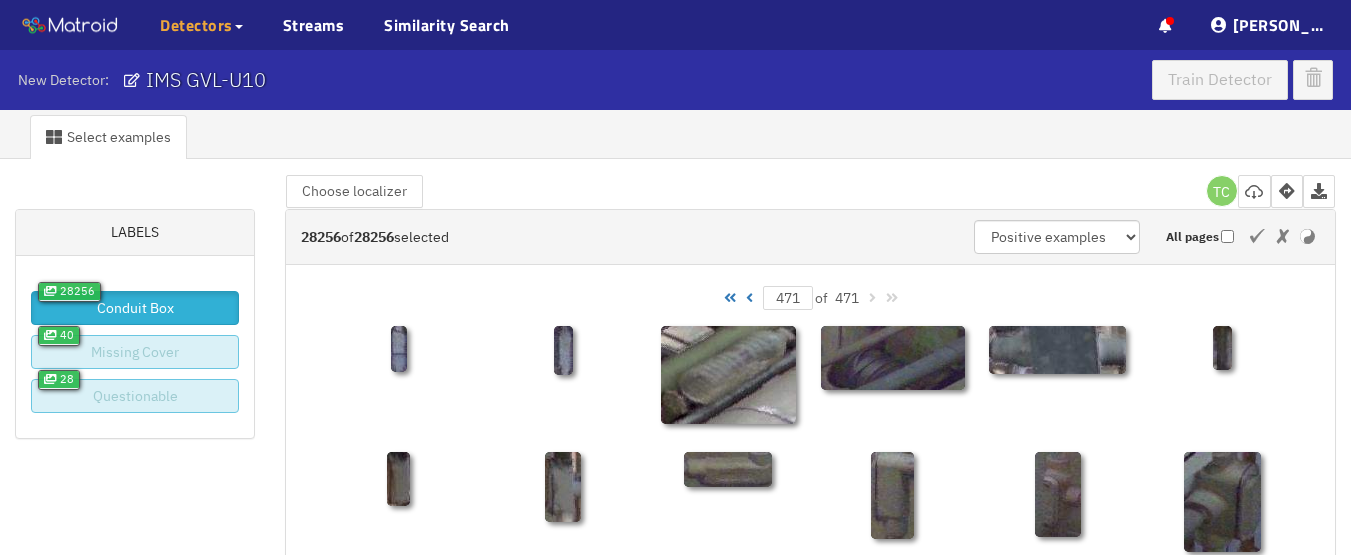 drag, startPoint x: 798, startPoint y: 296, endPoint x: 720, endPoint y: 299, distance: 78.05767 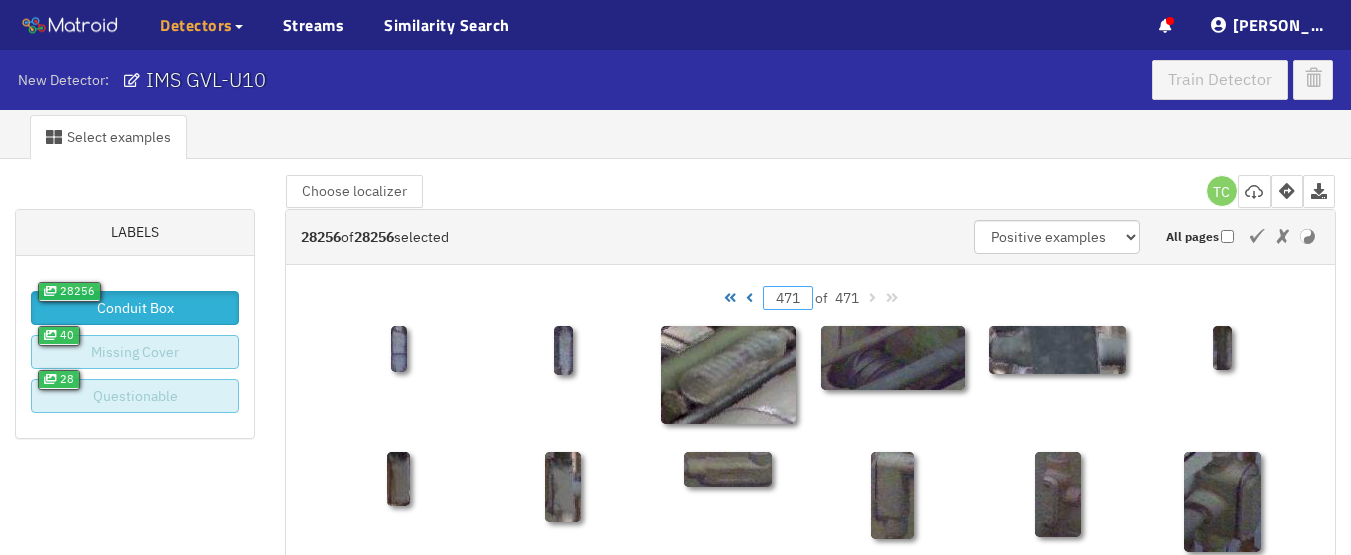 click on "471" at bounding box center [788, 298] 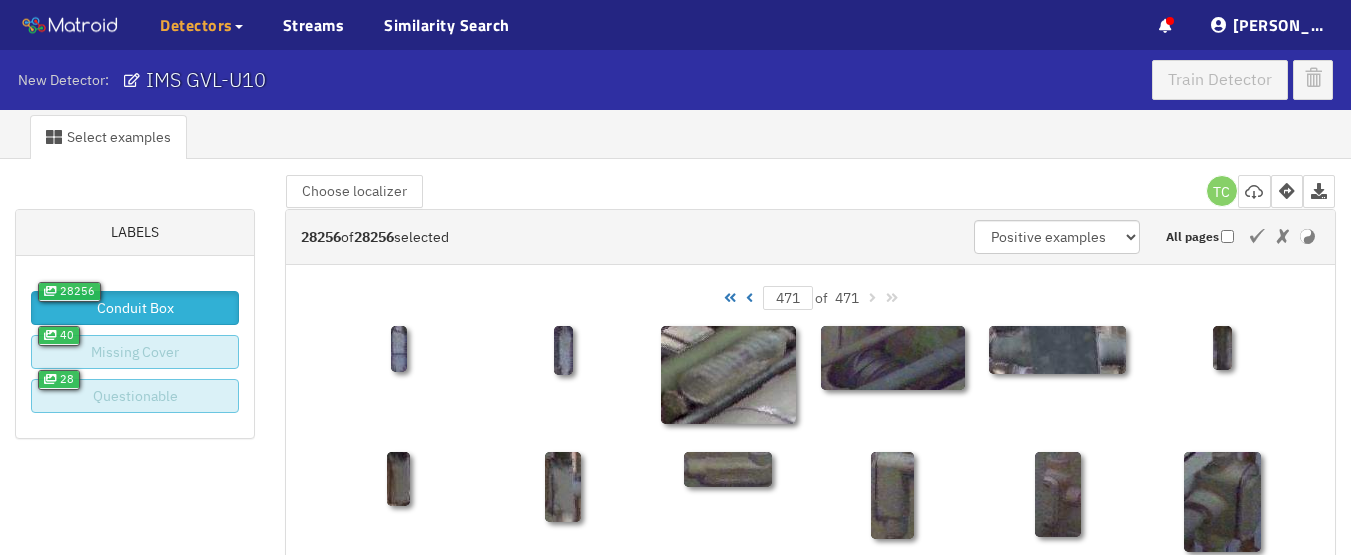 type on "47" 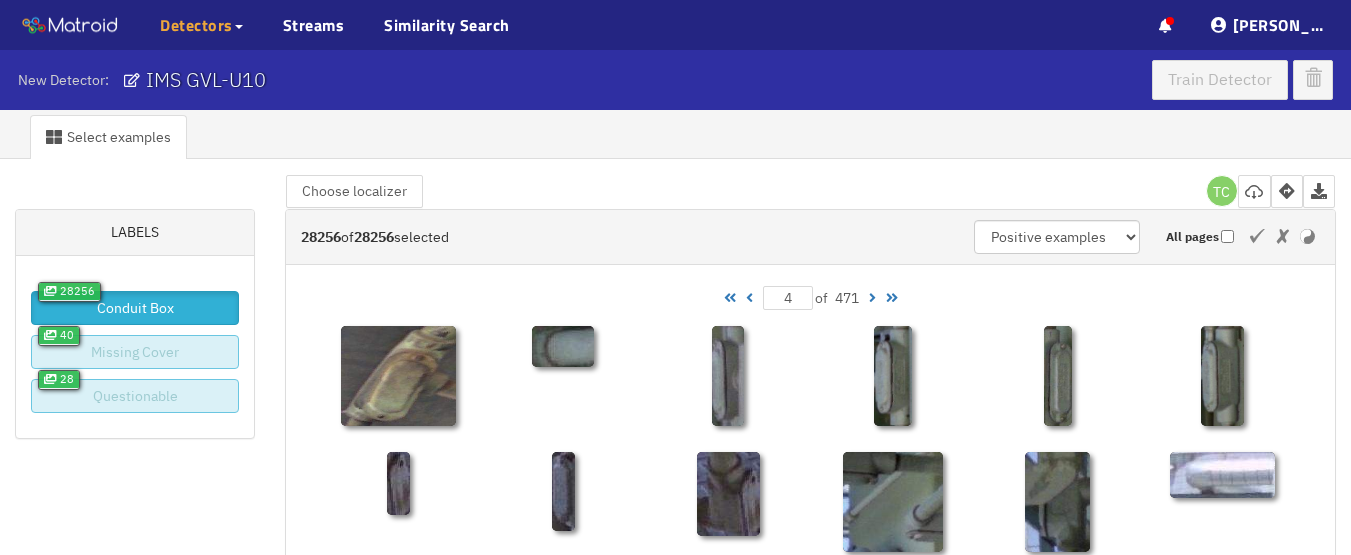 type on "4" 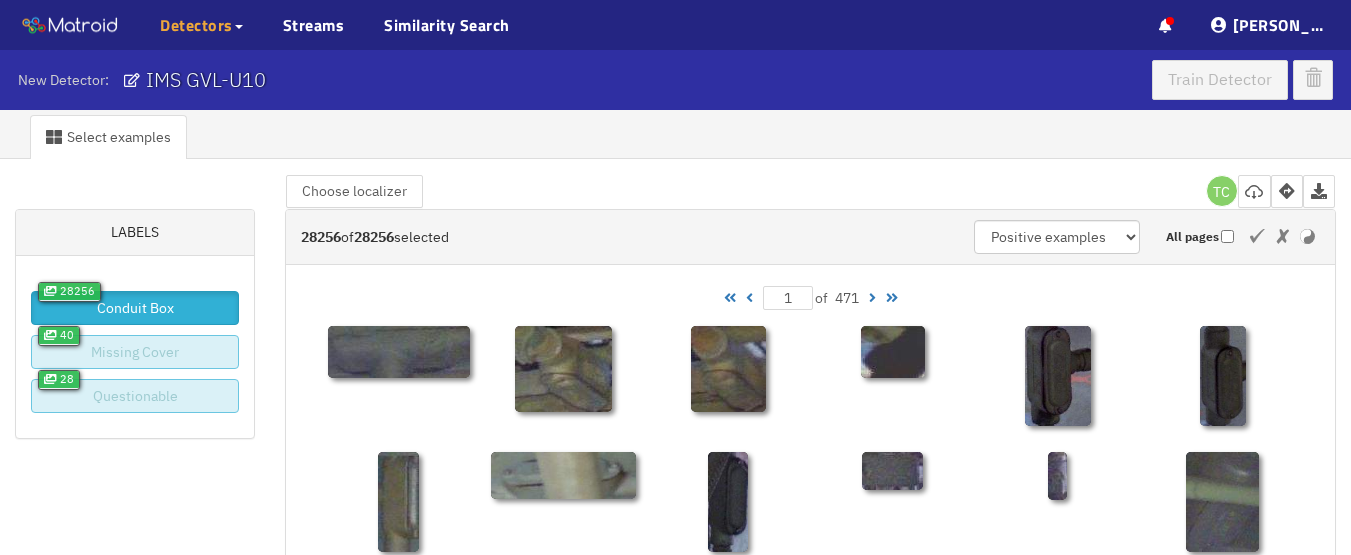 type on "1" 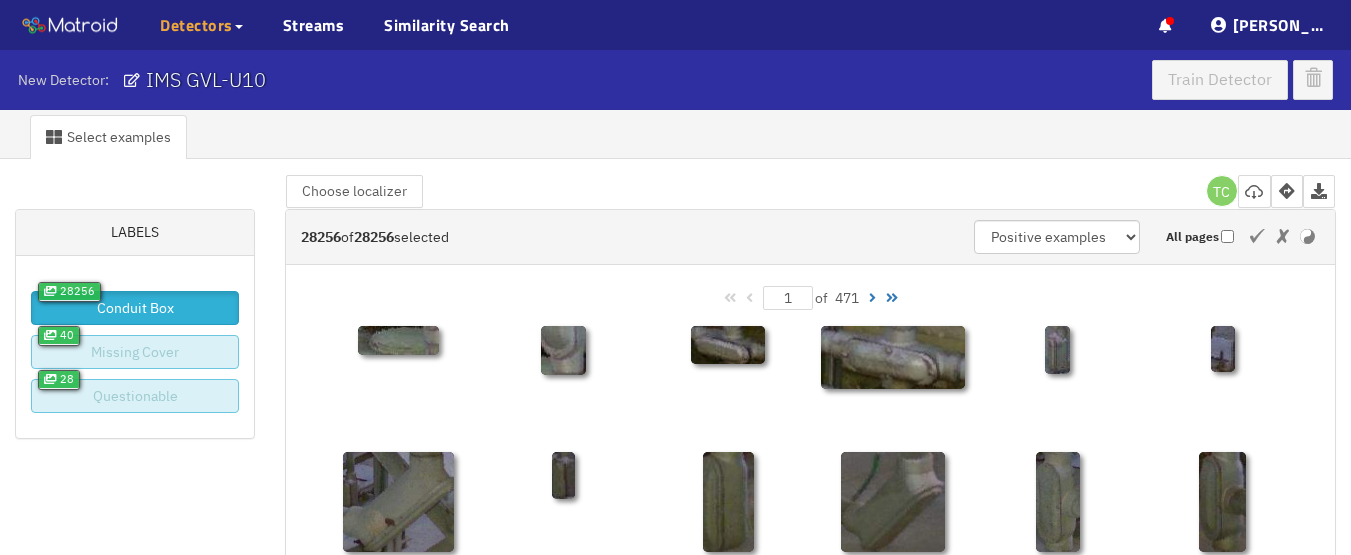 drag, startPoint x: 793, startPoint y: 304, endPoint x: 742, endPoint y: 287, distance: 53.75872 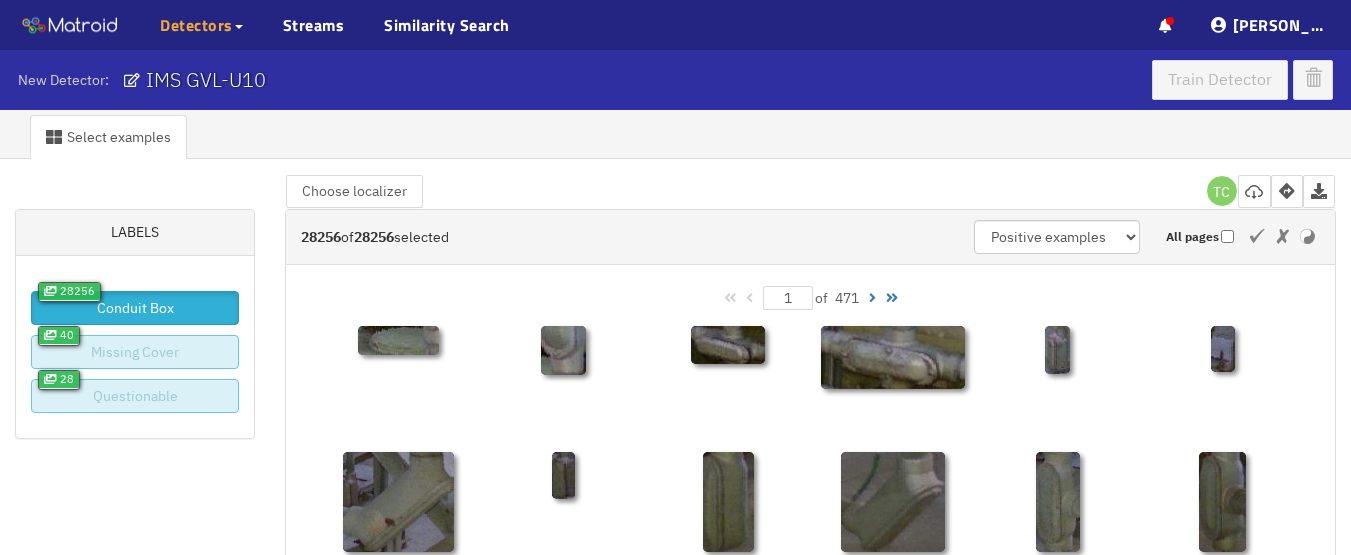 type on "12" 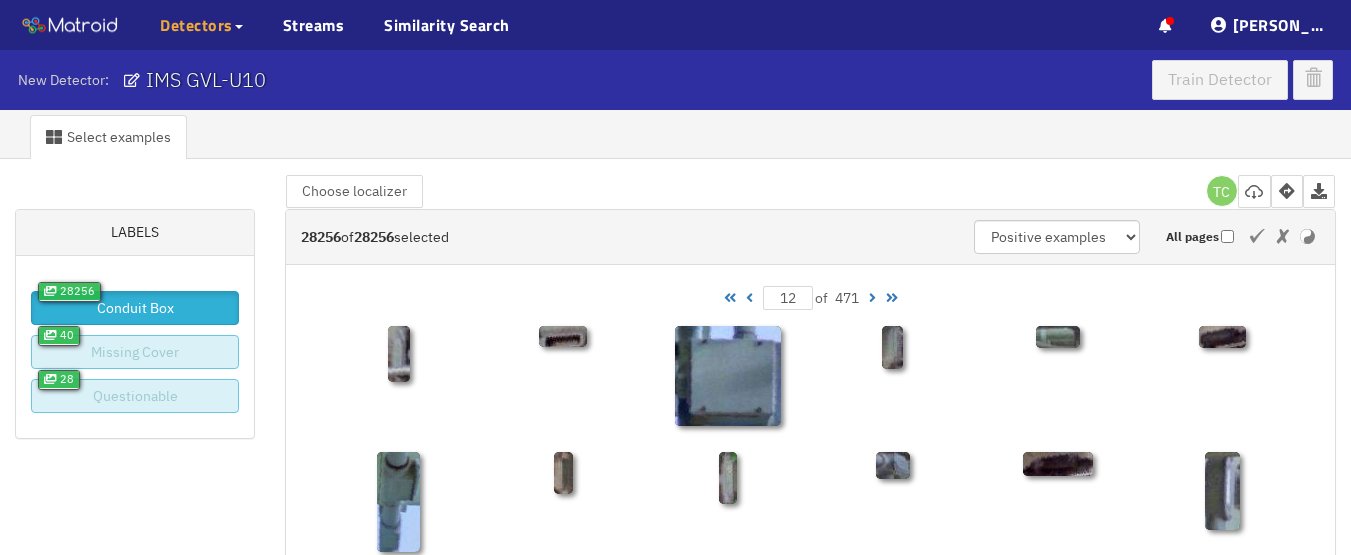 type on "1" 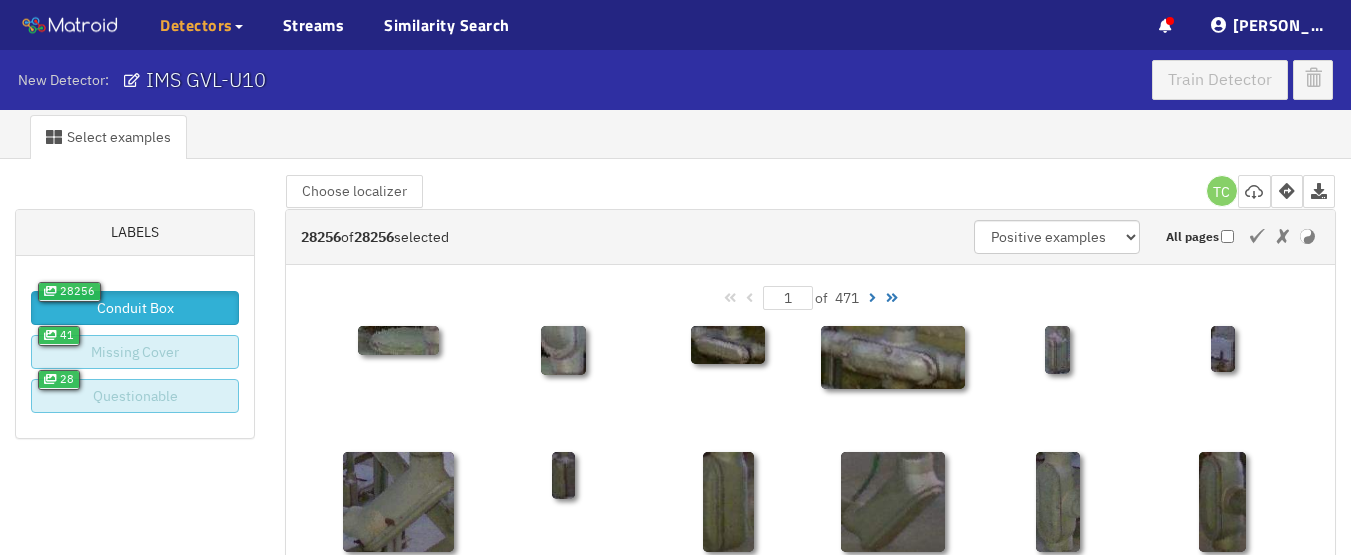 drag, startPoint x: 791, startPoint y: 293, endPoint x: 751, endPoint y: 288, distance: 40.311287 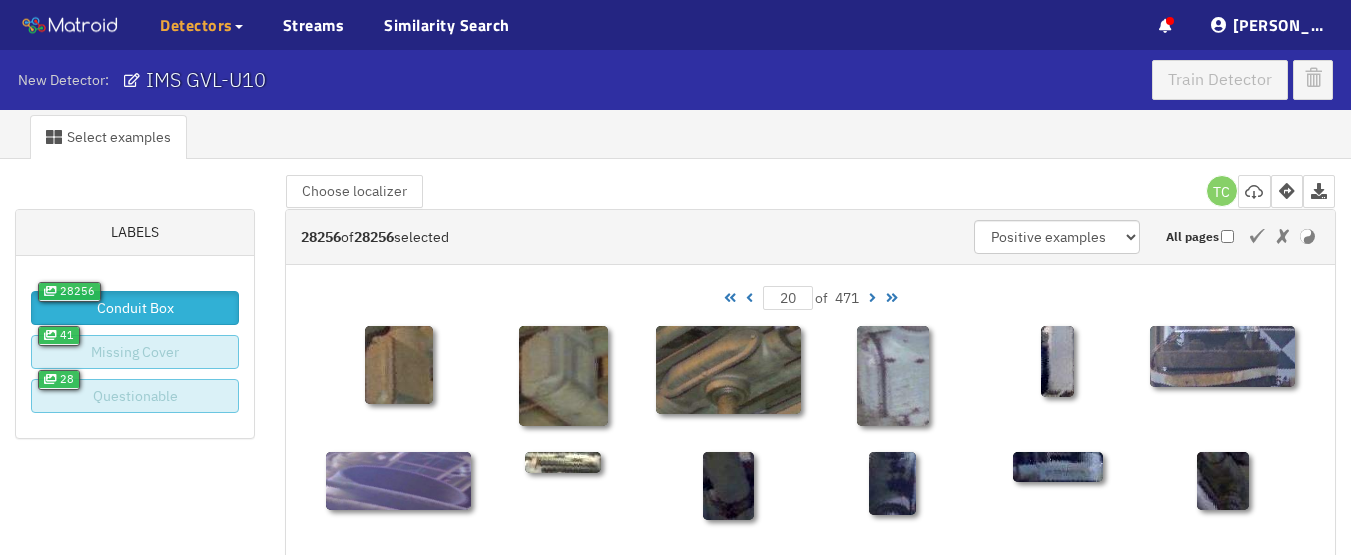type on "20" 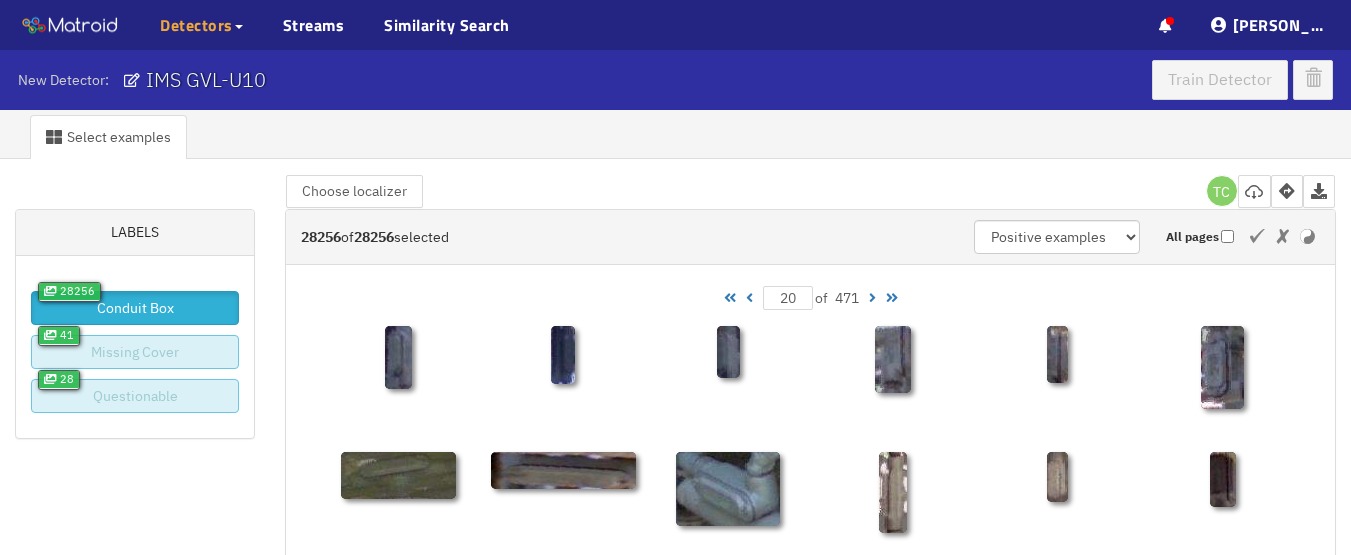 type on "203" 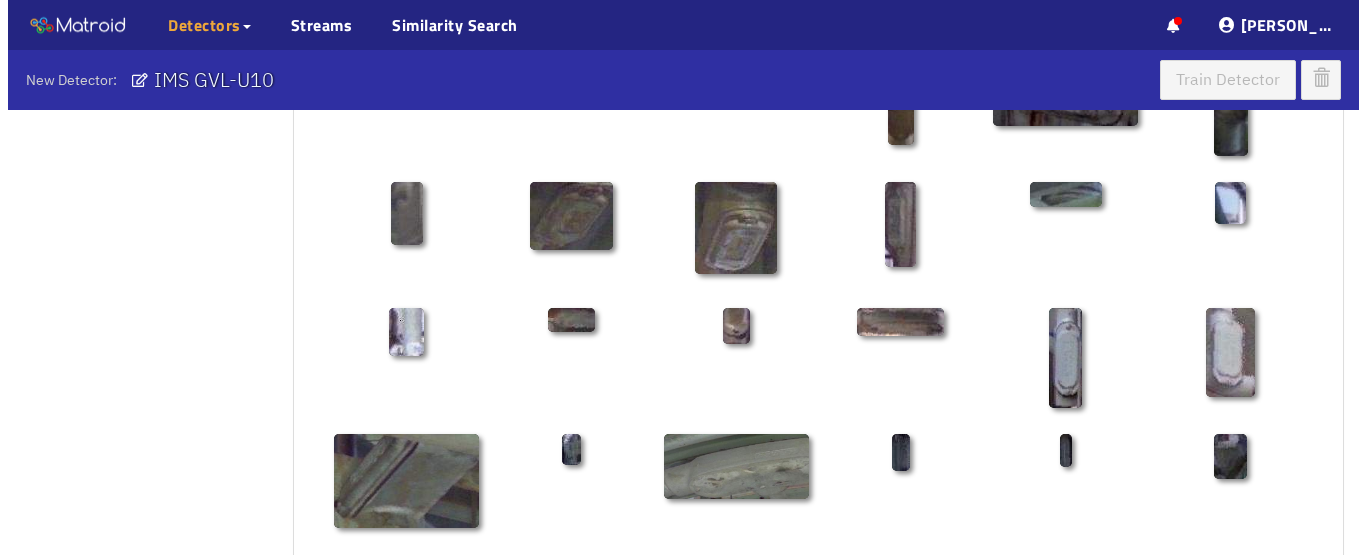 scroll, scrollTop: 1100, scrollLeft: 0, axis: vertical 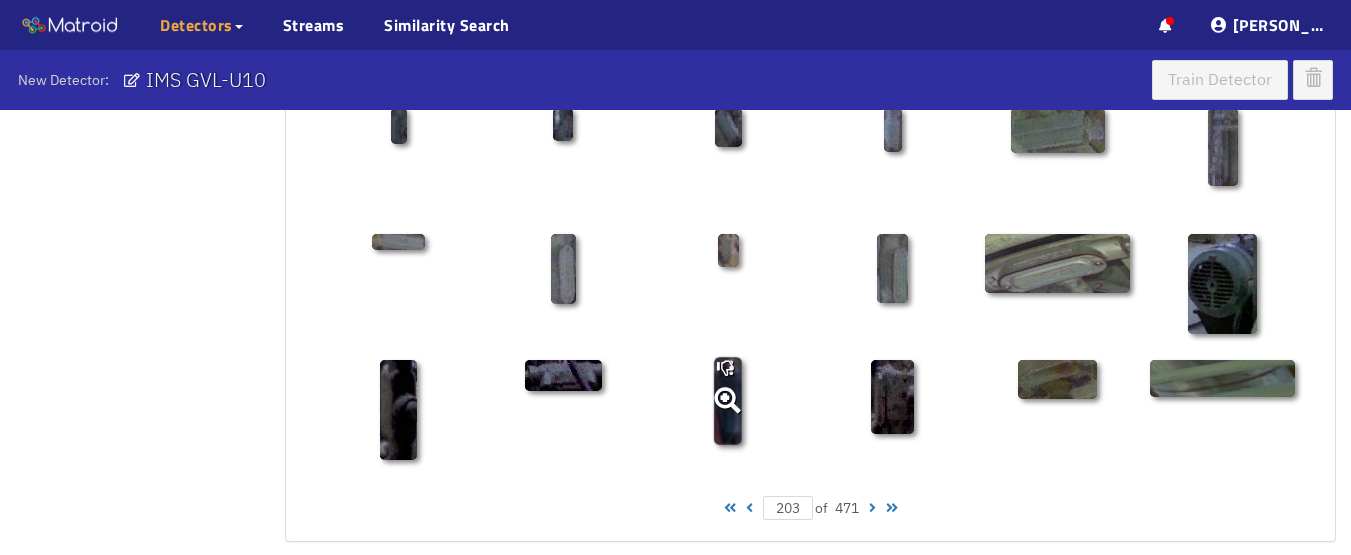 click 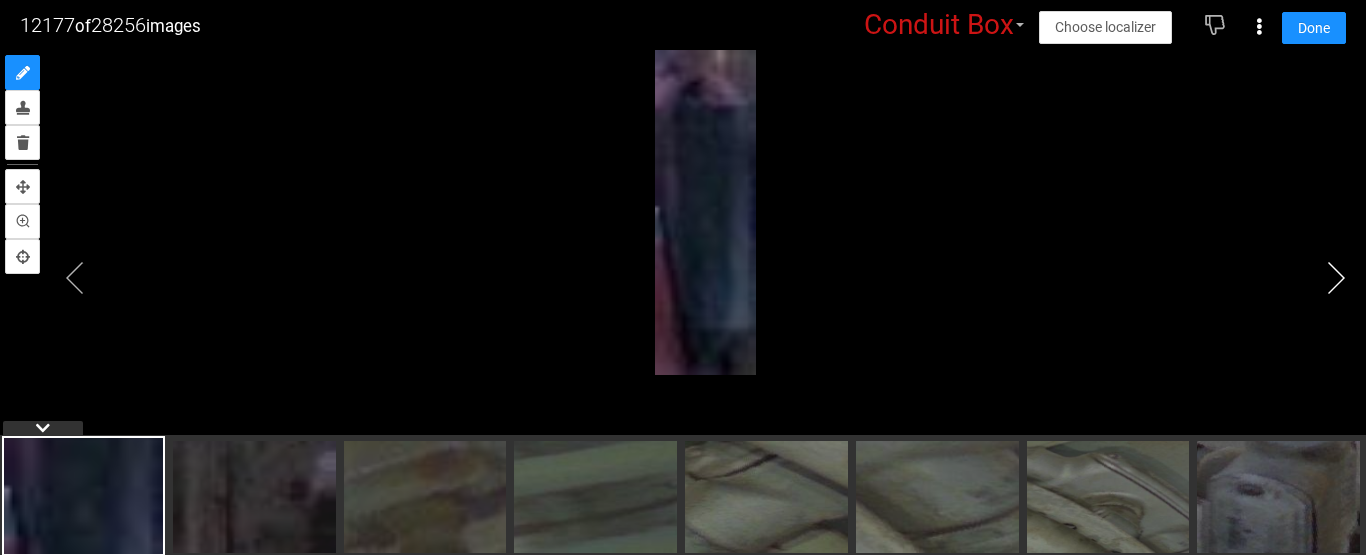 click at bounding box center (1336, 278) 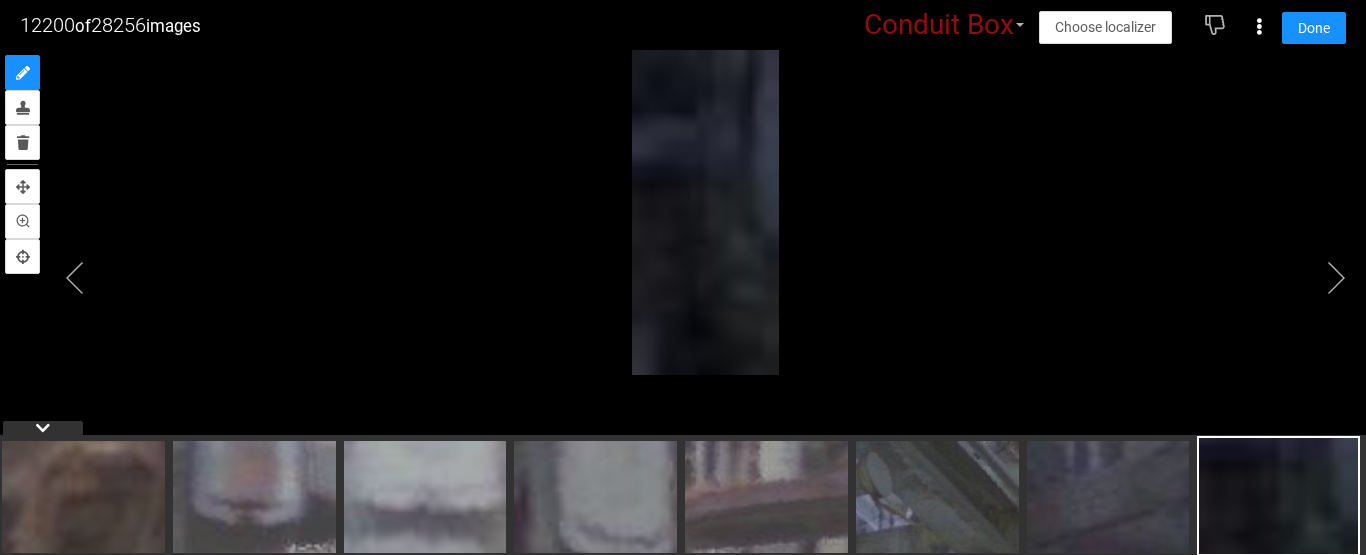 click on "Conduit Box" at bounding box center [939, 25] 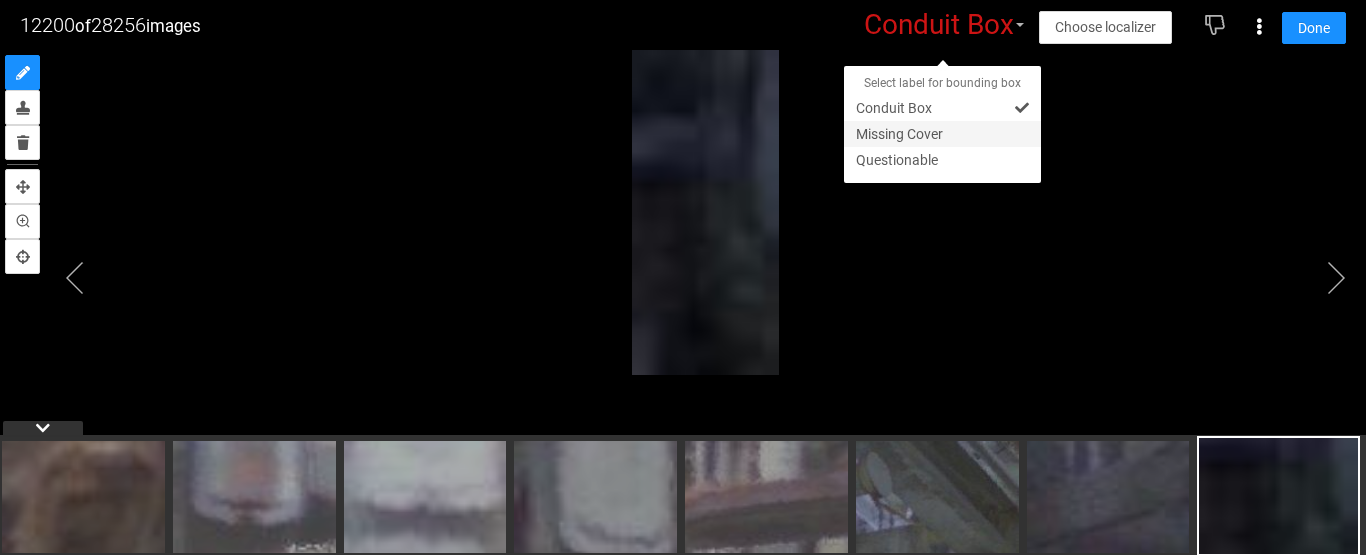 click on "Missing Cover" at bounding box center [942, 134] 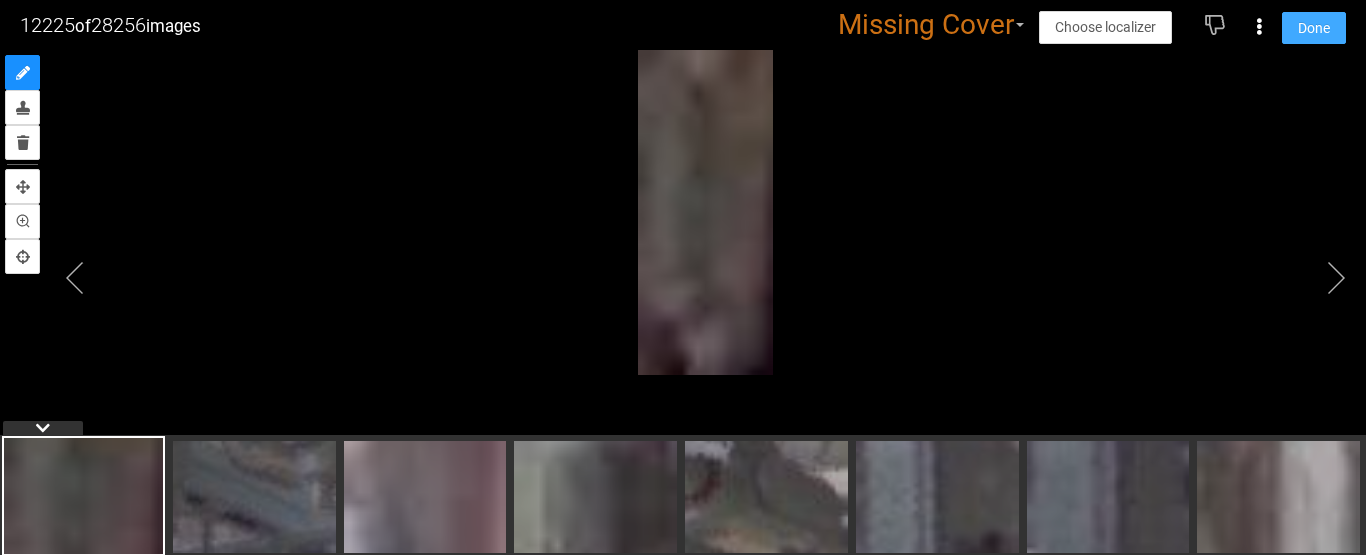 click on "Done" at bounding box center [1314, 28] 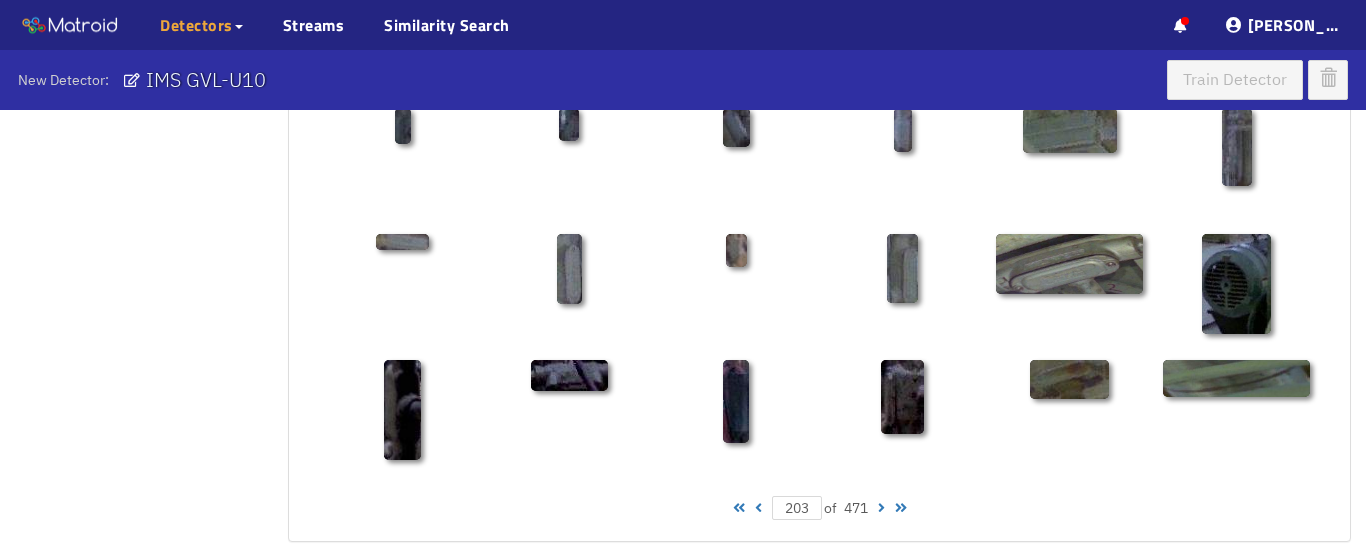 scroll, scrollTop: 20, scrollLeft: 0, axis: vertical 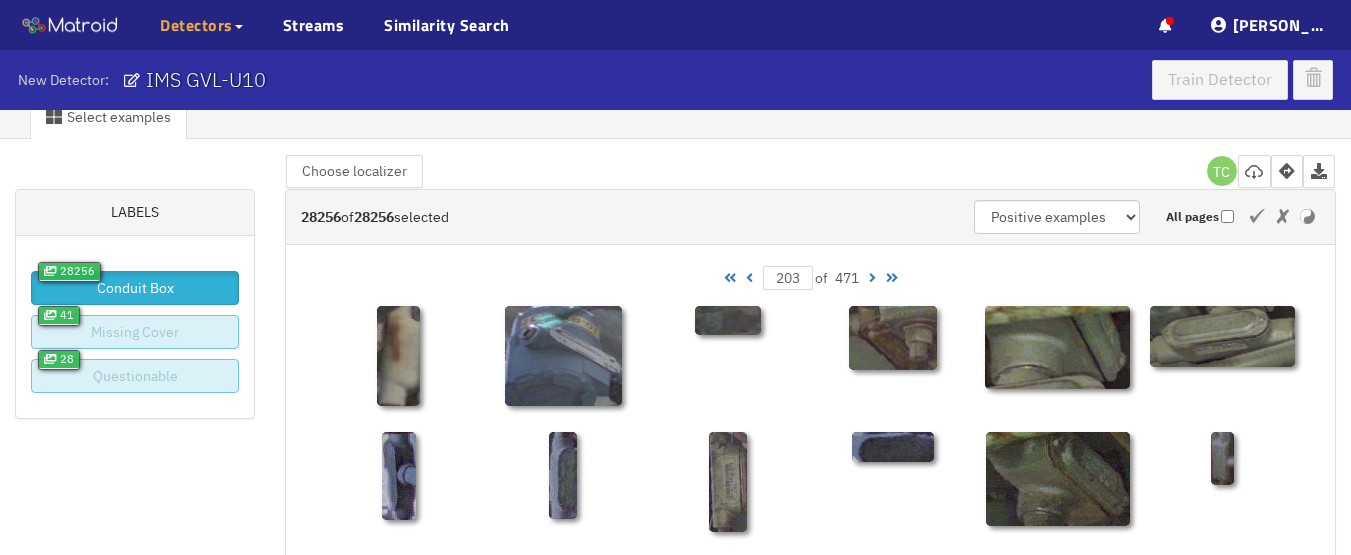 click on "203  of 471" at bounding box center (810, 278) 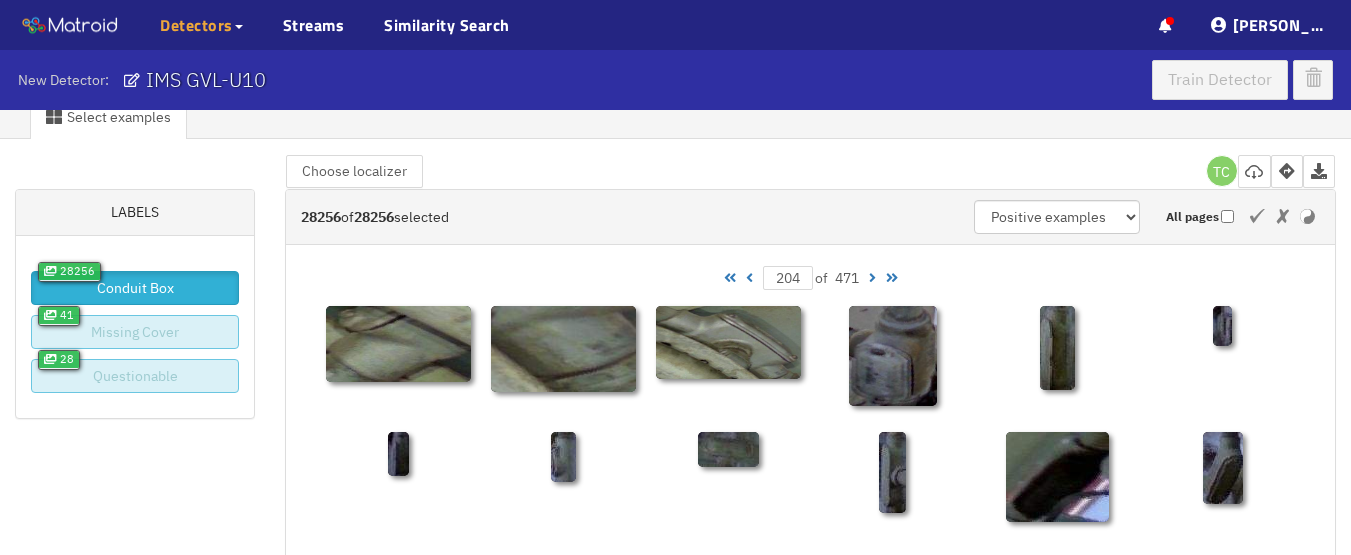 click at bounding box center [872, 278] 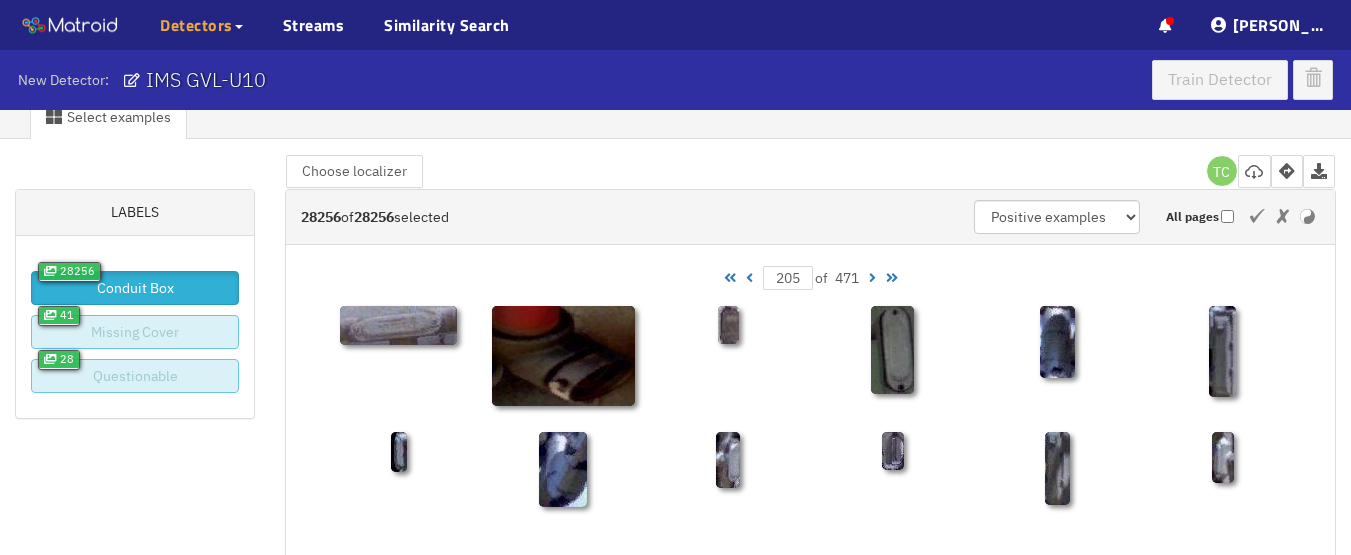 click at bounding box center [872, 278] 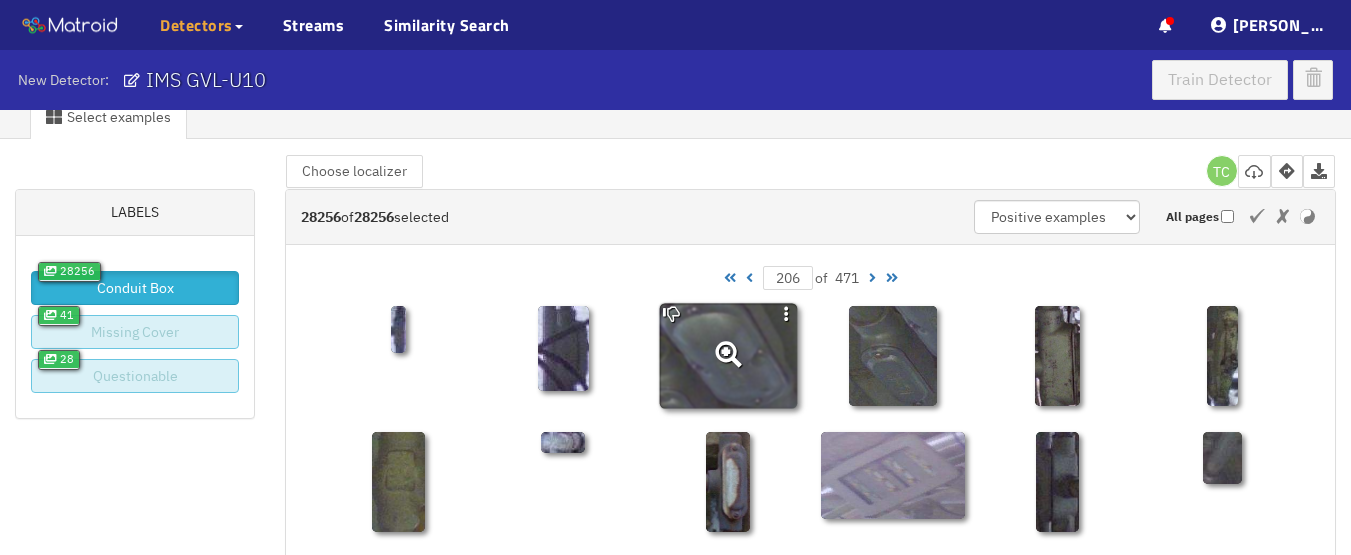 click 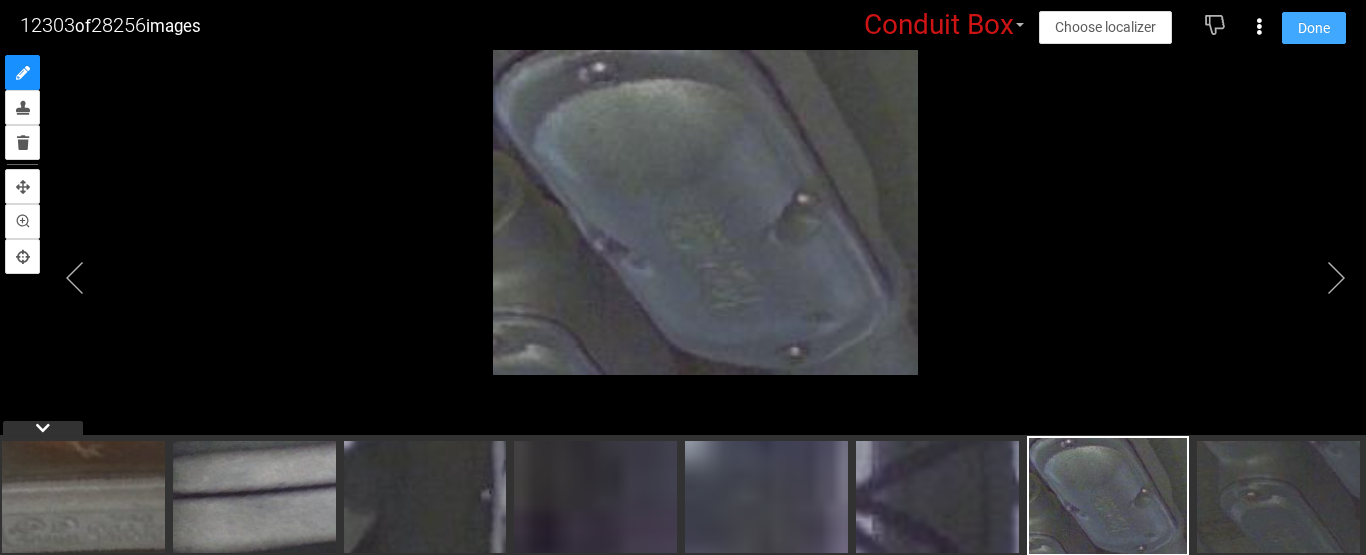 click on "Done" at bounding box center [1314, 28] 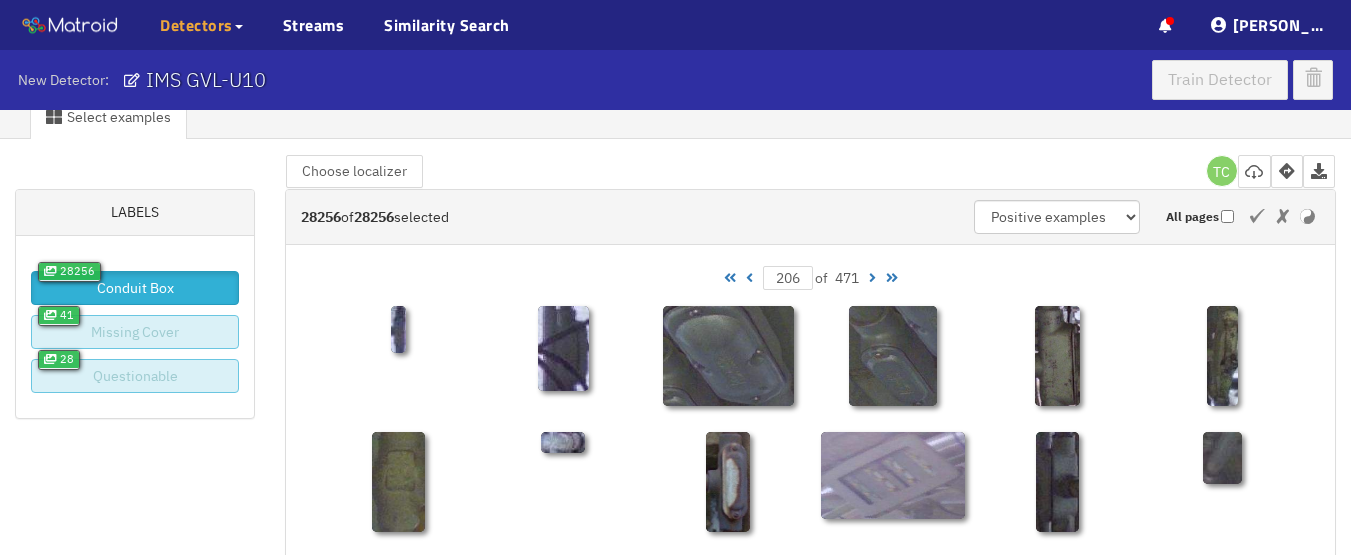 click at bounding box center (872, 278) 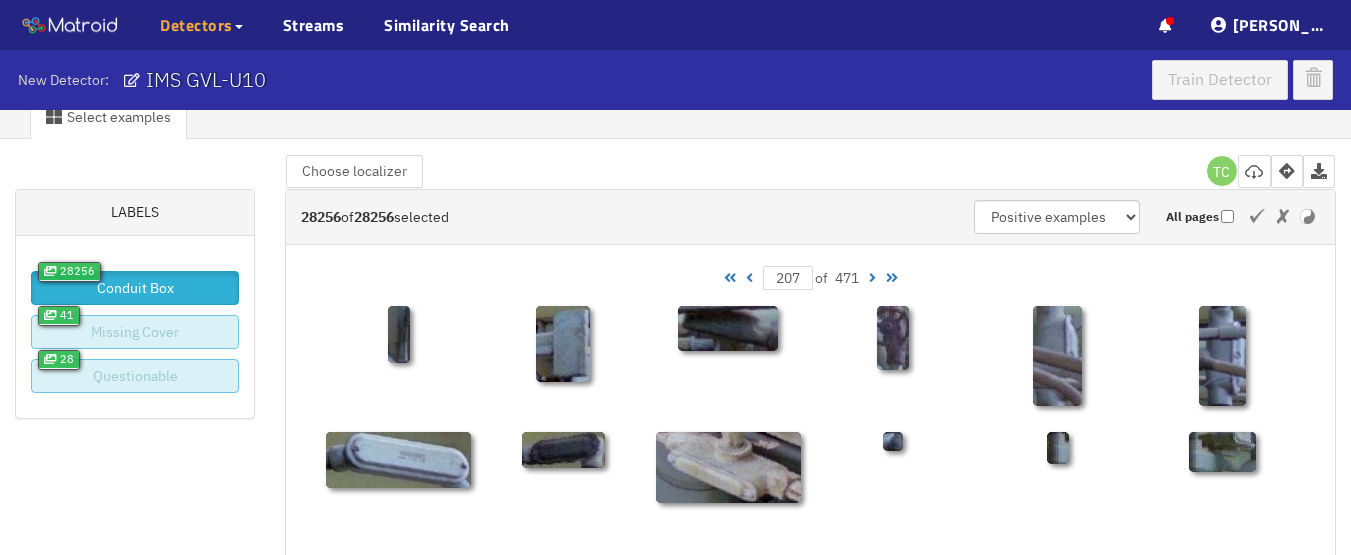 click at bounding box center (872, 278) 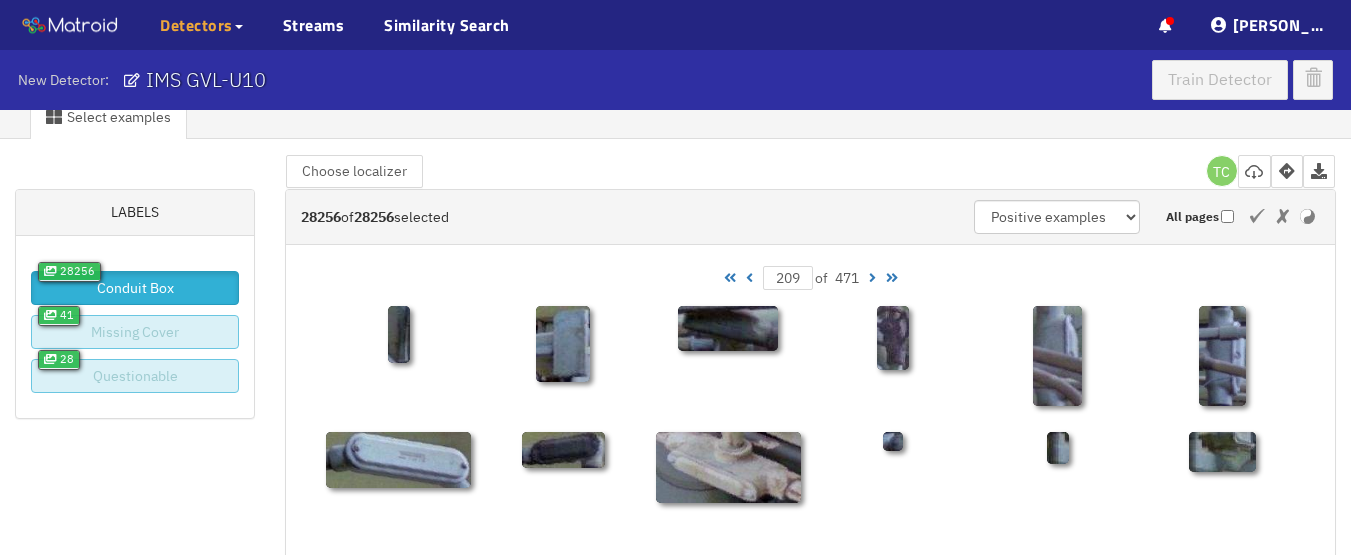 click at bounding box center [872, 278] 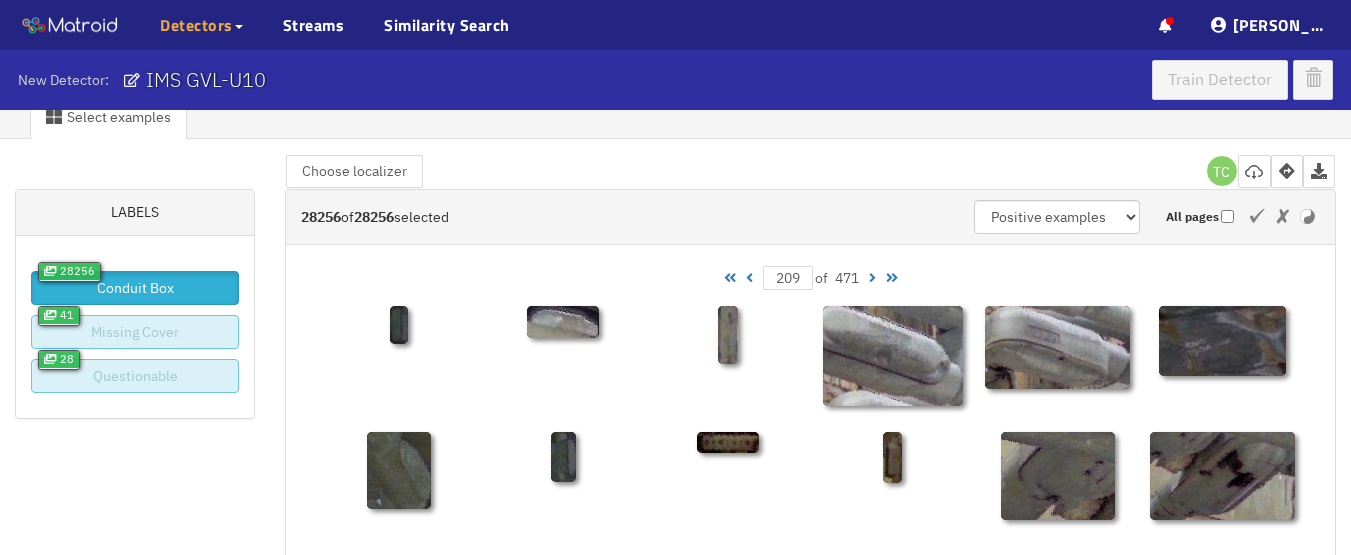 type on "213" 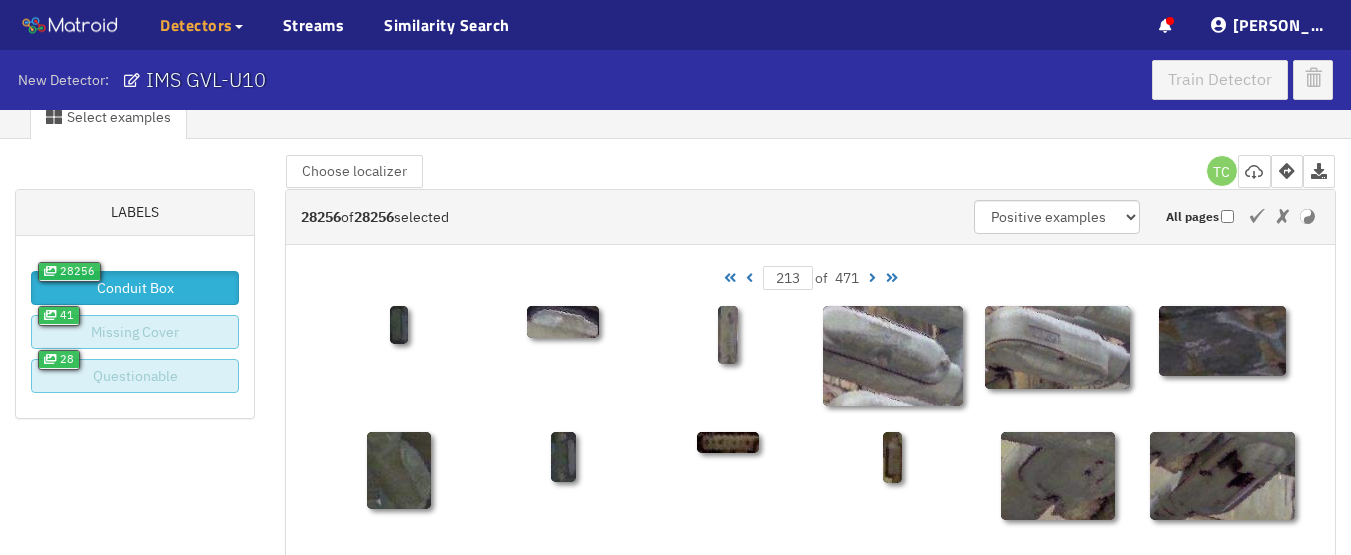 click at bounding box center (872, 278) 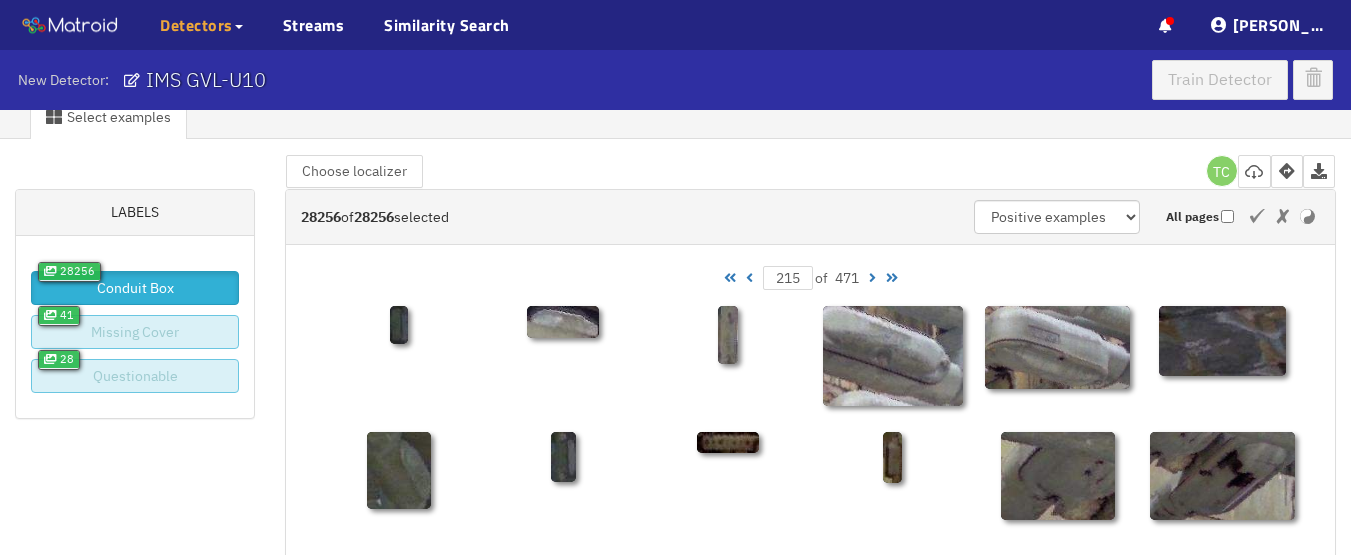 click at bounding box center (872, 278) 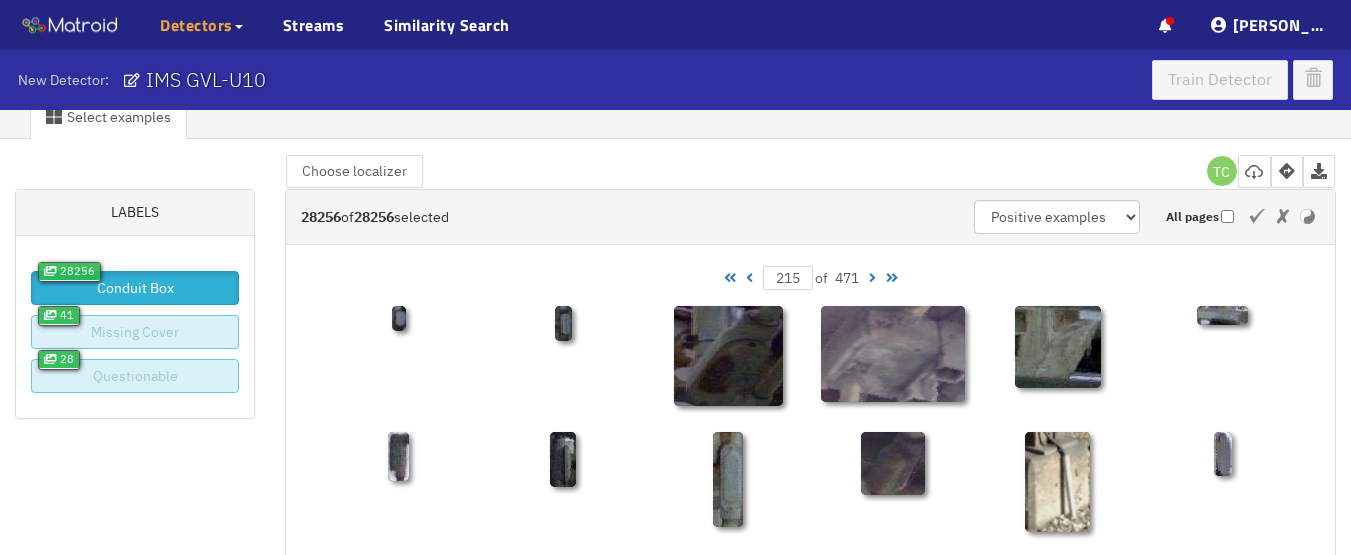 type on "216" 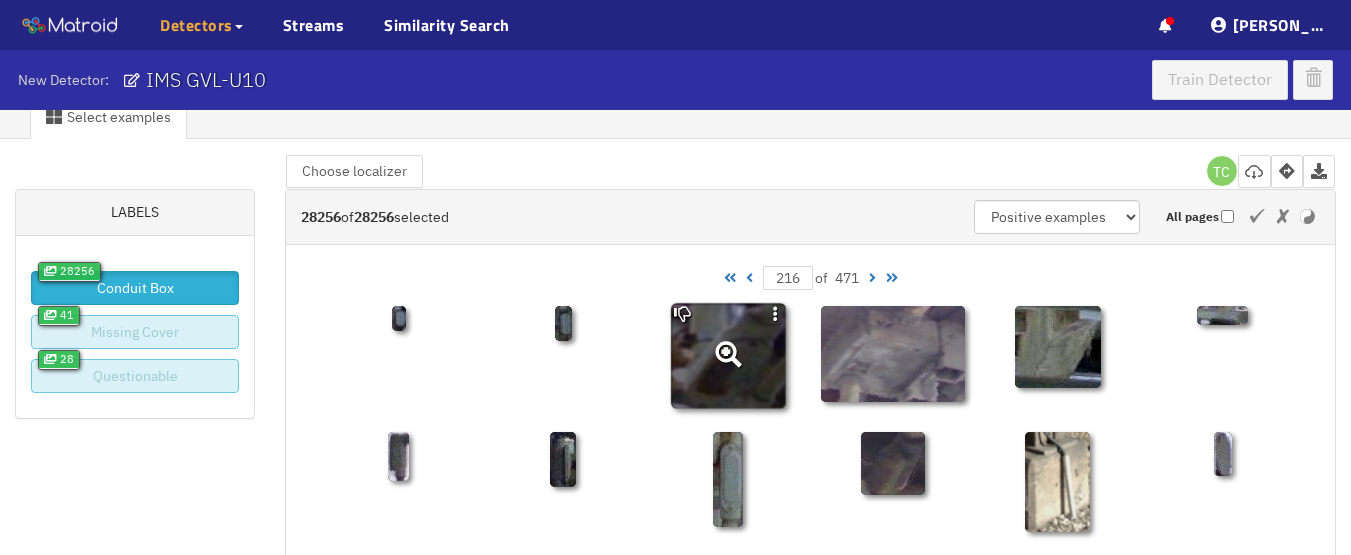 click 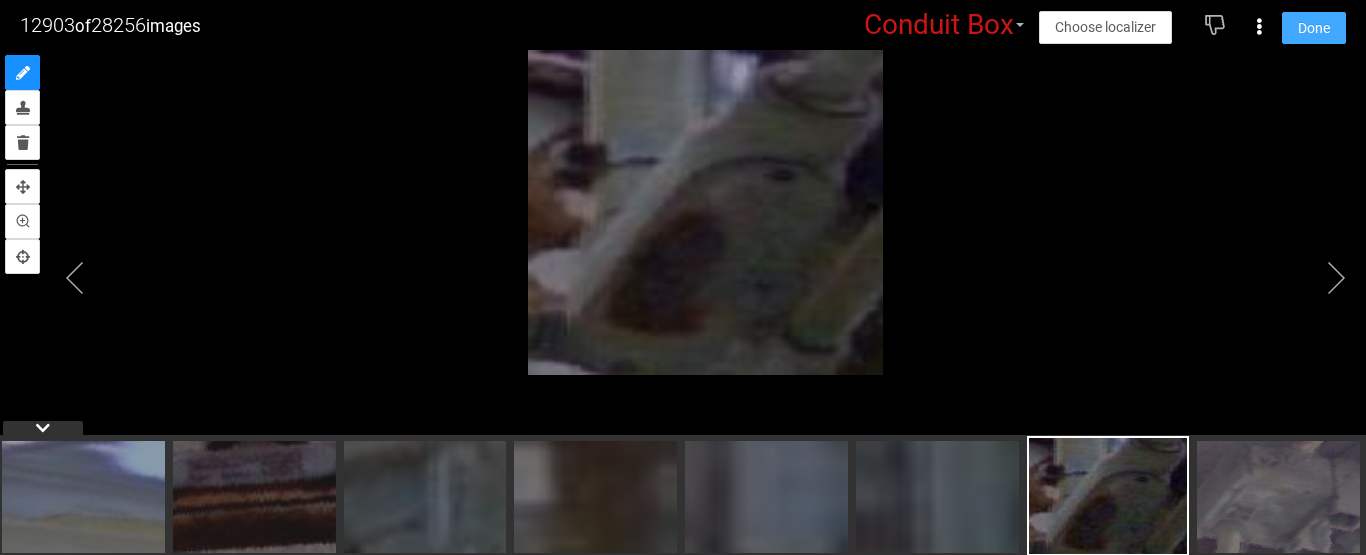 click on "Done" at bounding box center (1314, 28) 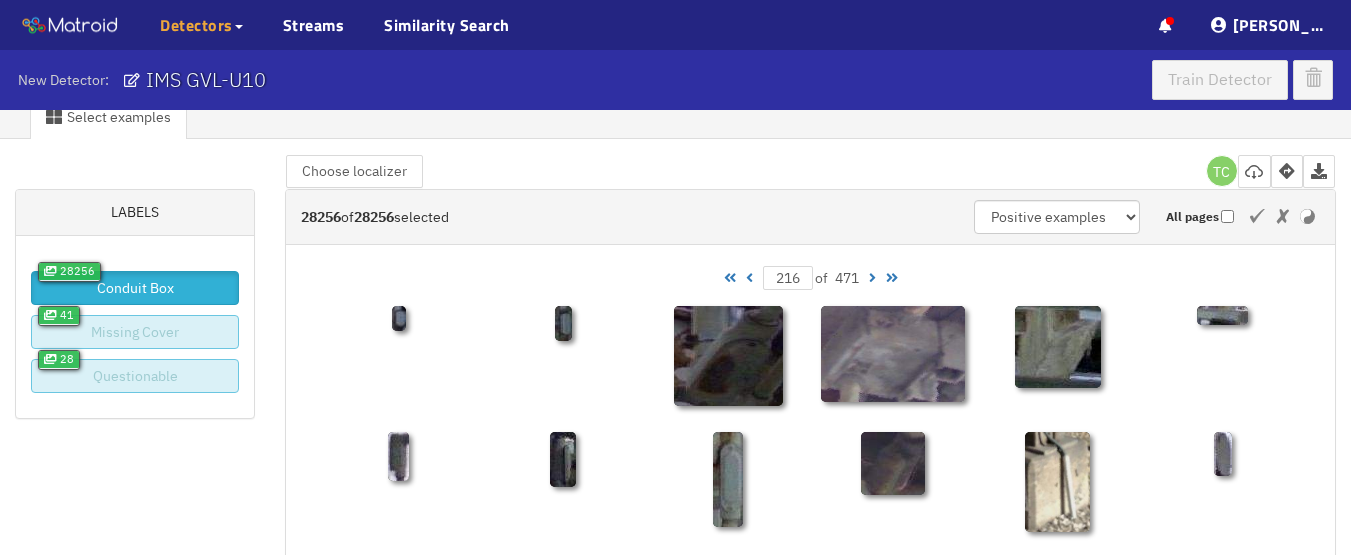 click at bounding box center [872, 278] 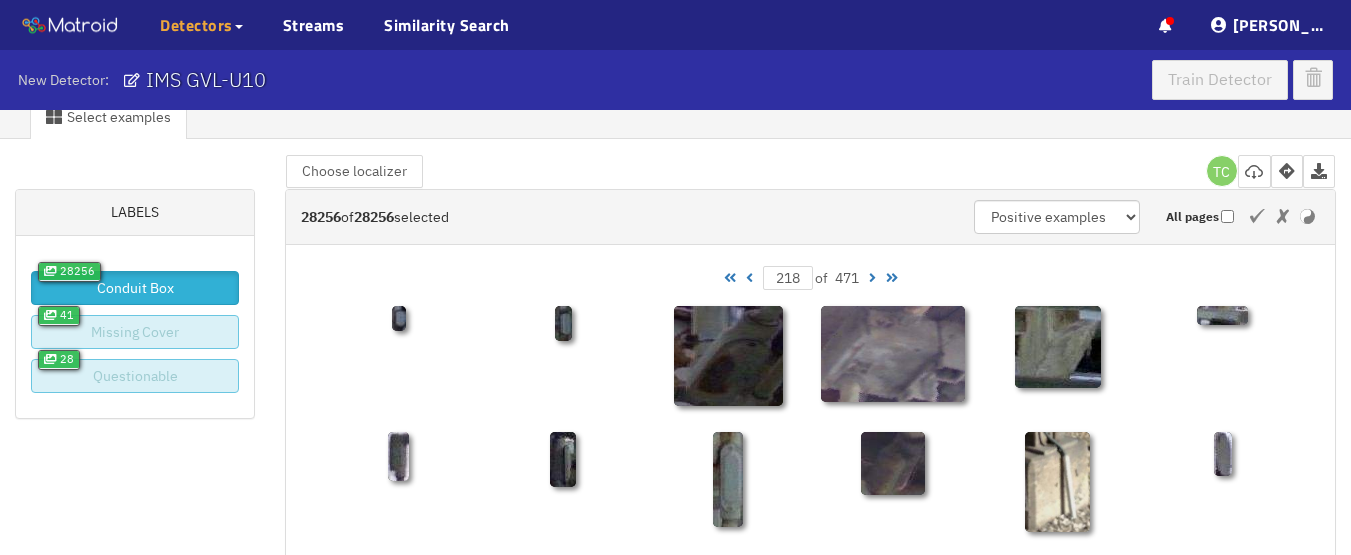 click at bounding box center (872, 278) 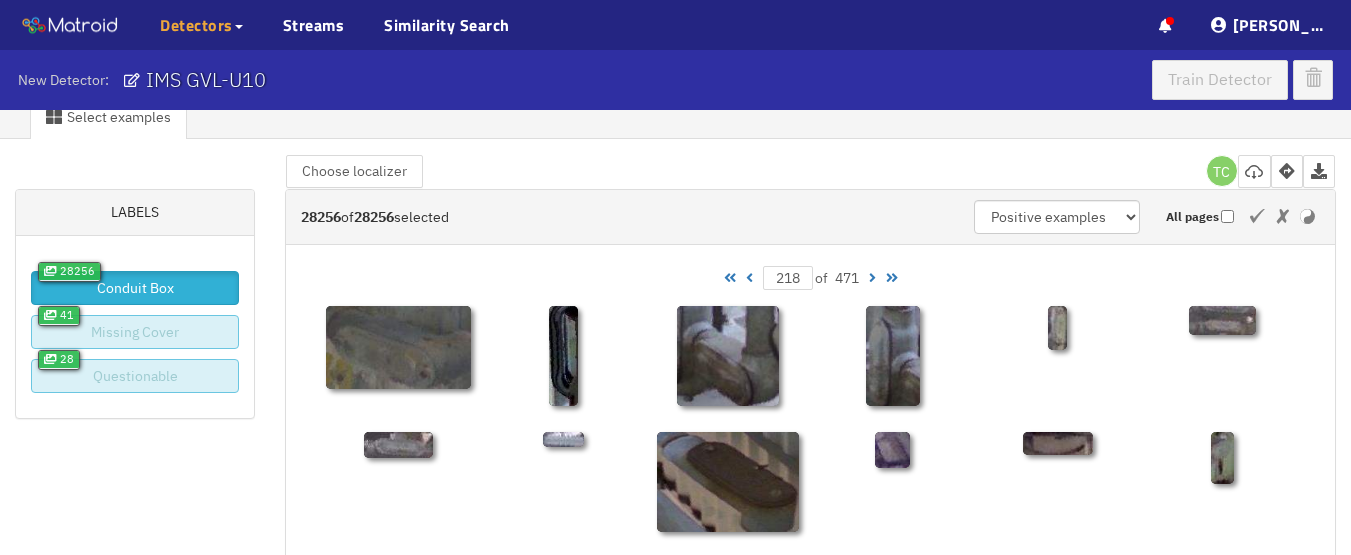 type on "222" 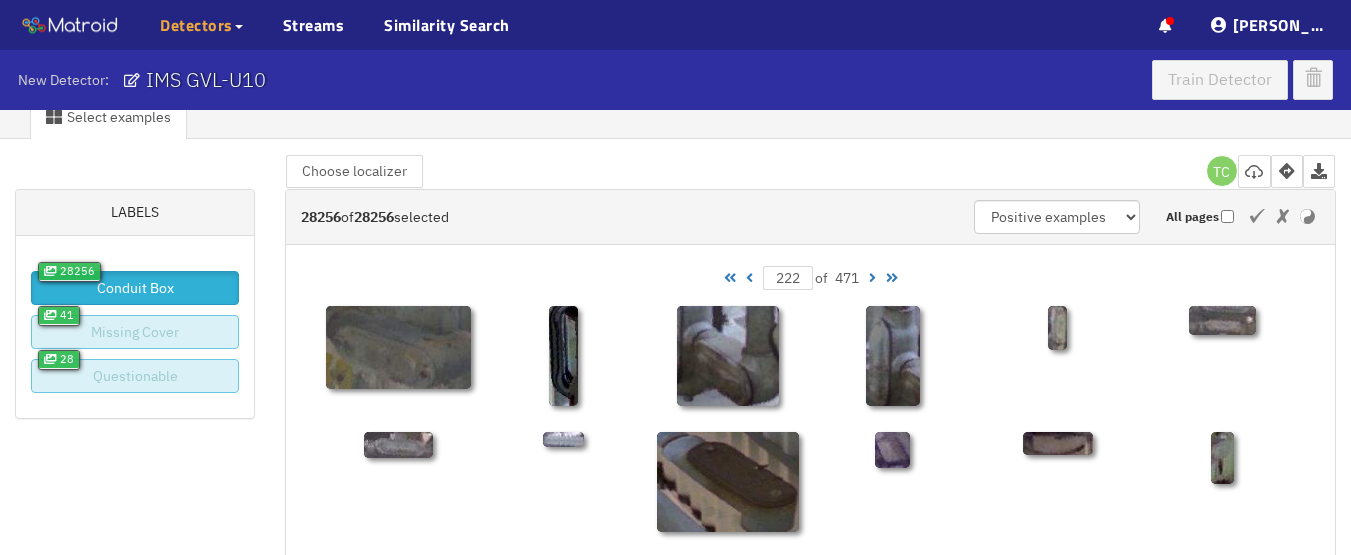 click at bounding box center (872, 278) 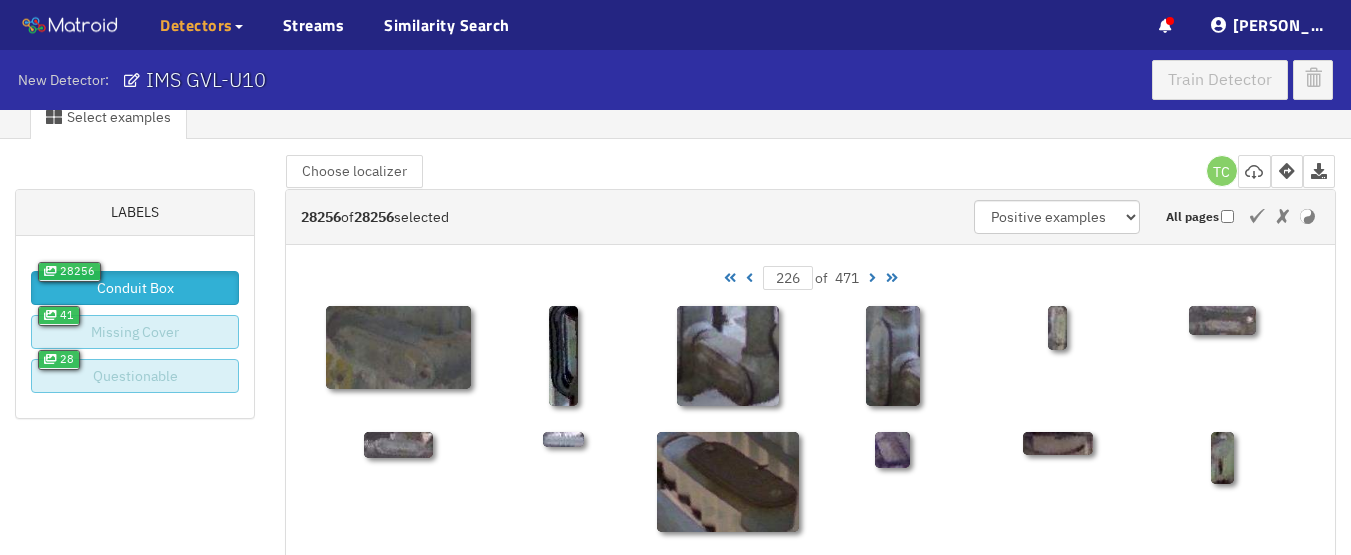 click at bounding box center [872, 278] 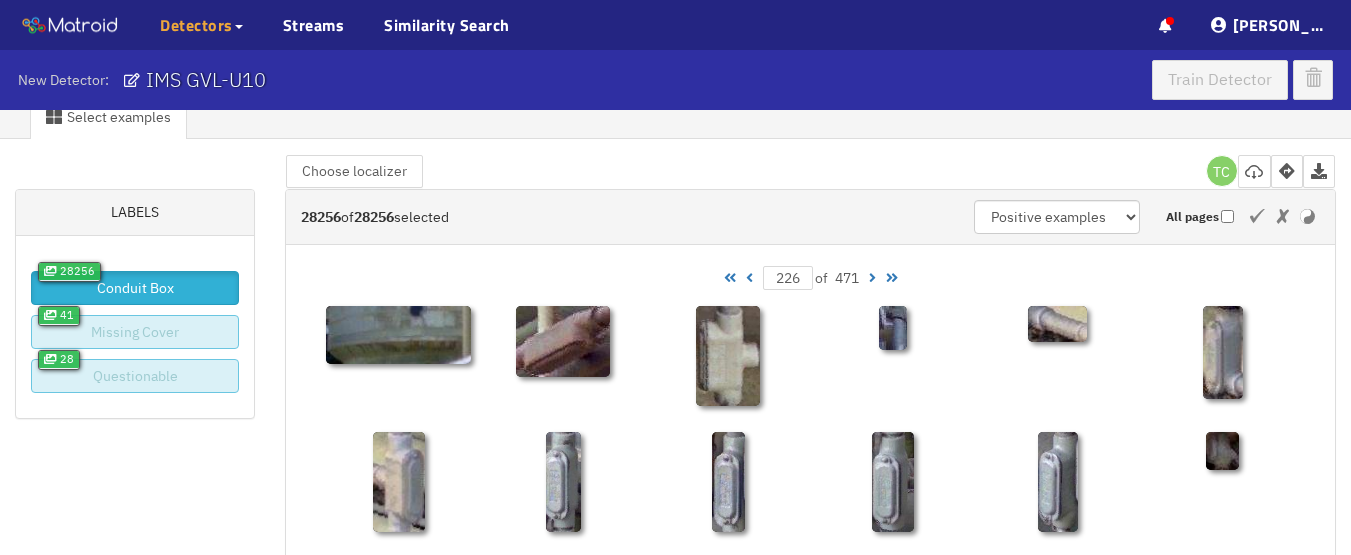 type on "227" 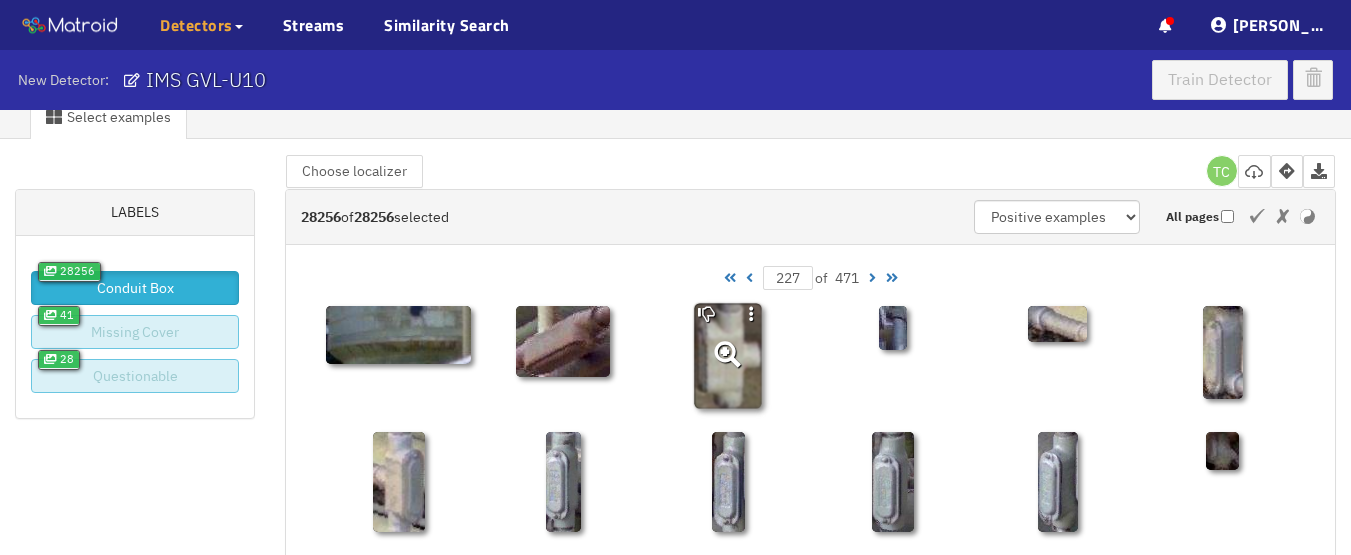 click 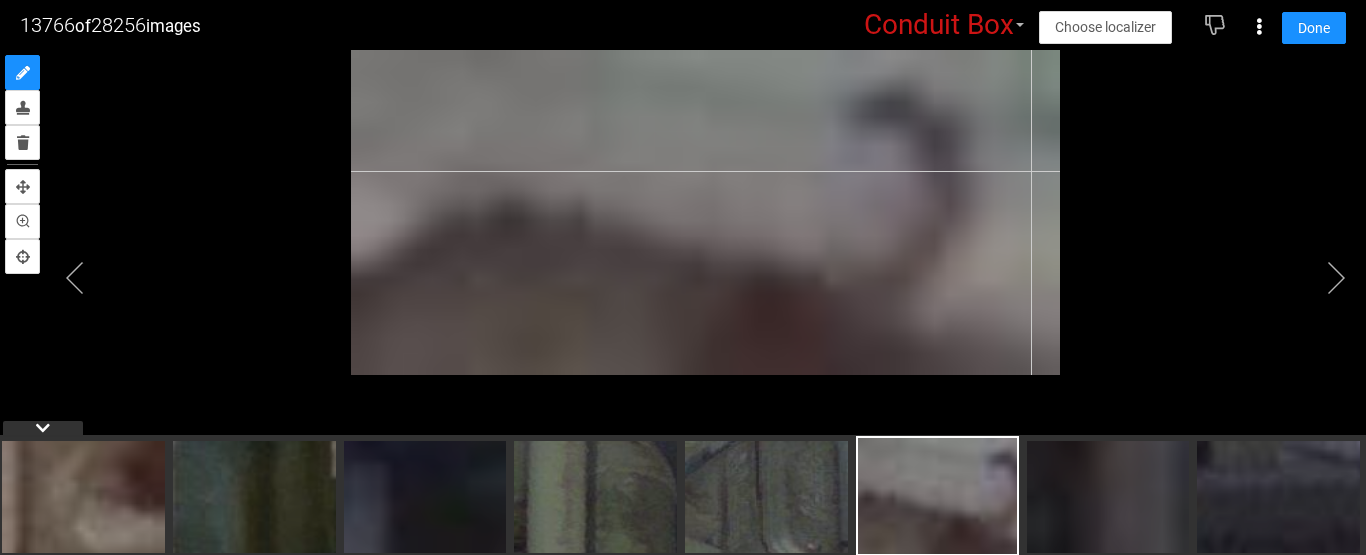 click at bounding box center (683, 252) 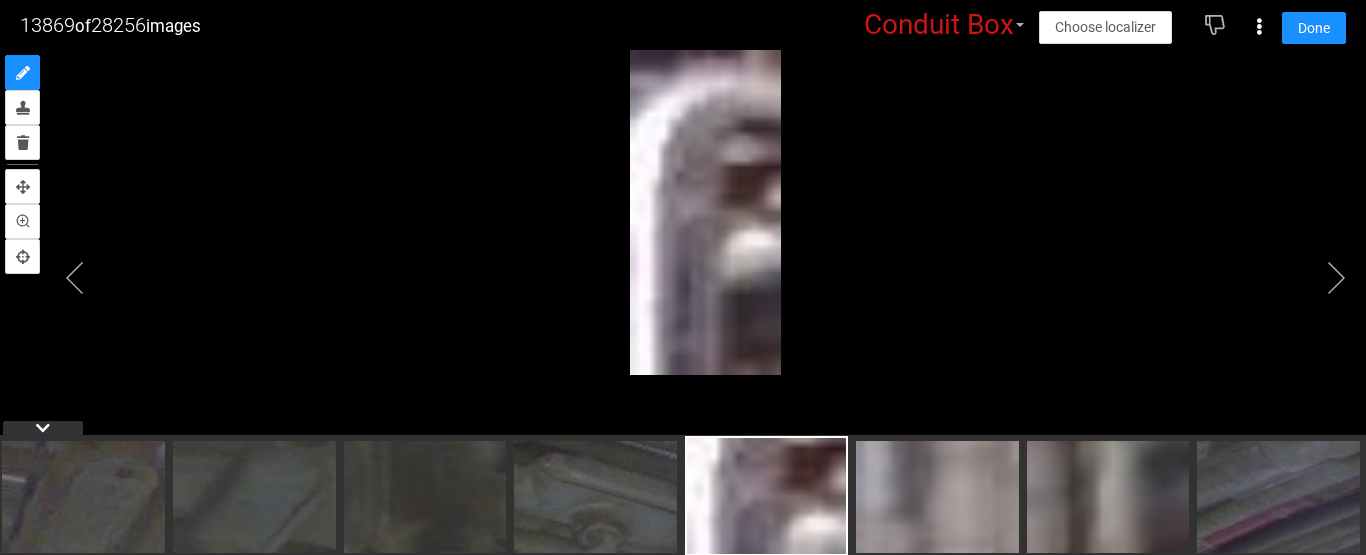 click at bounding box center [683, 252] 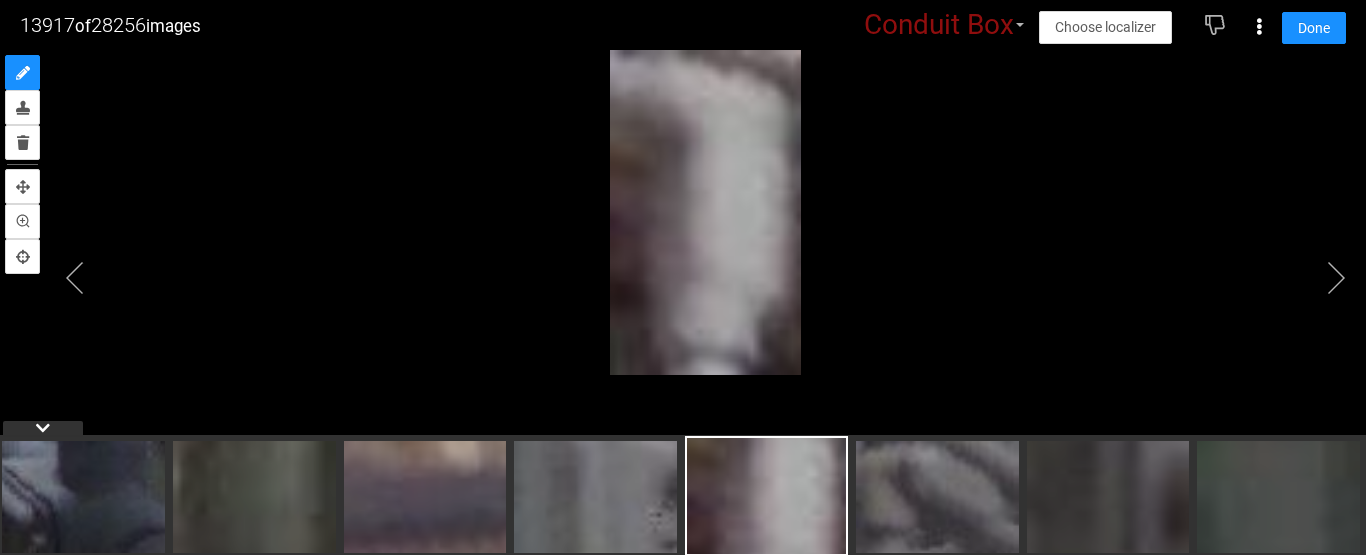 click on "Conduit Box" at bounding box center (939, 25) 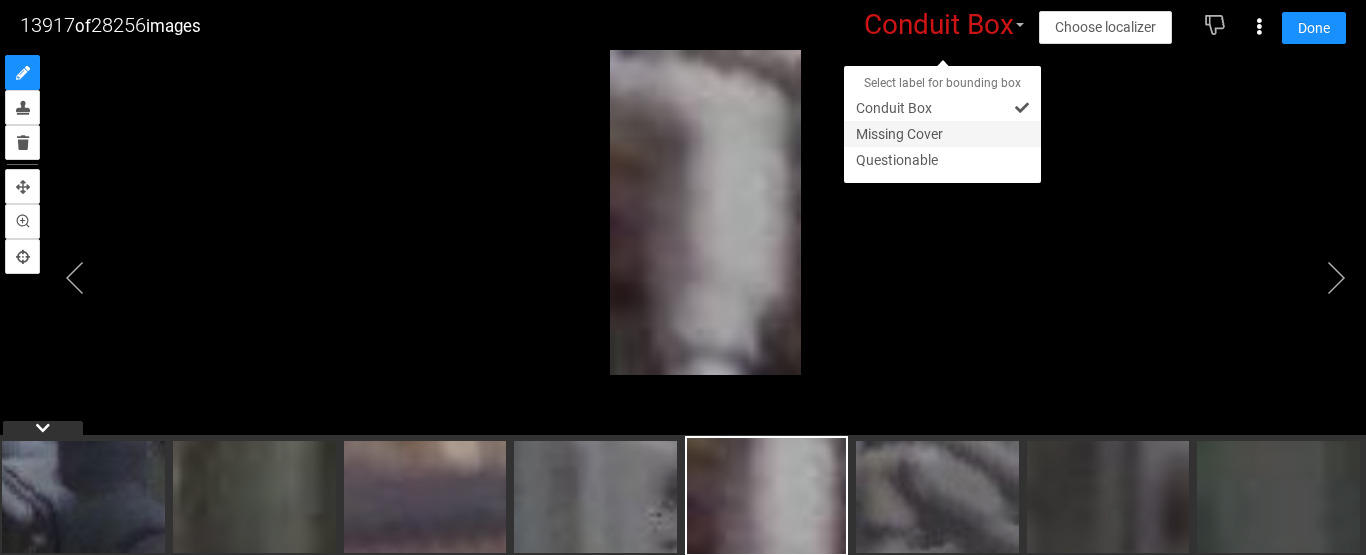 click on "Missing Cover" at bounding box center (942, 134) 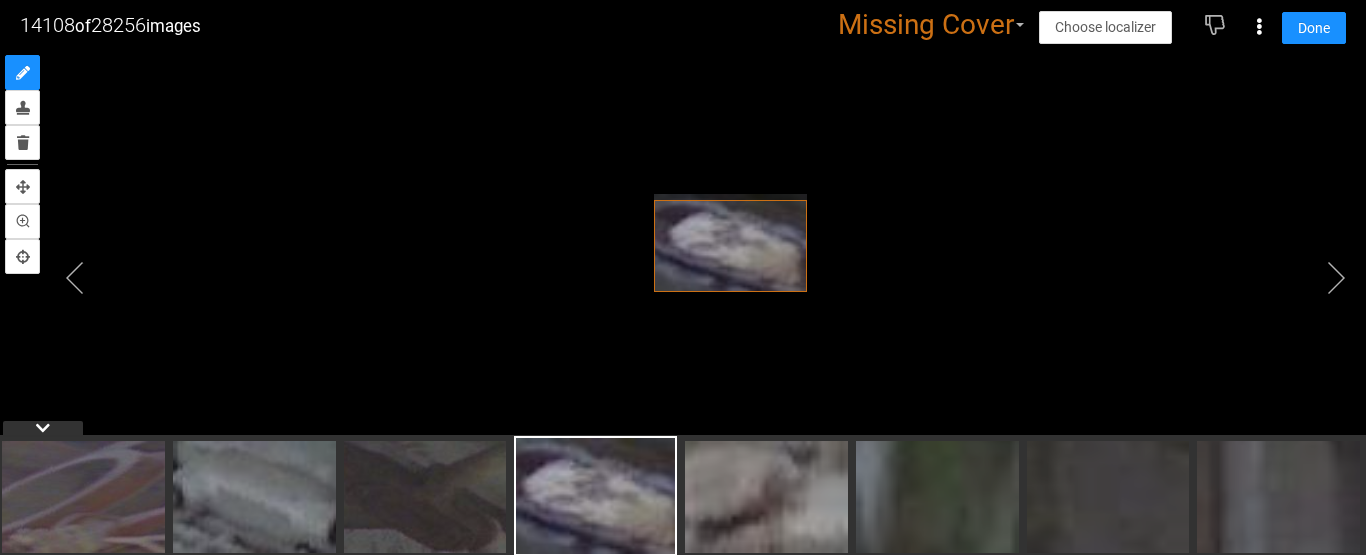 click at bounding box center [683, 252] 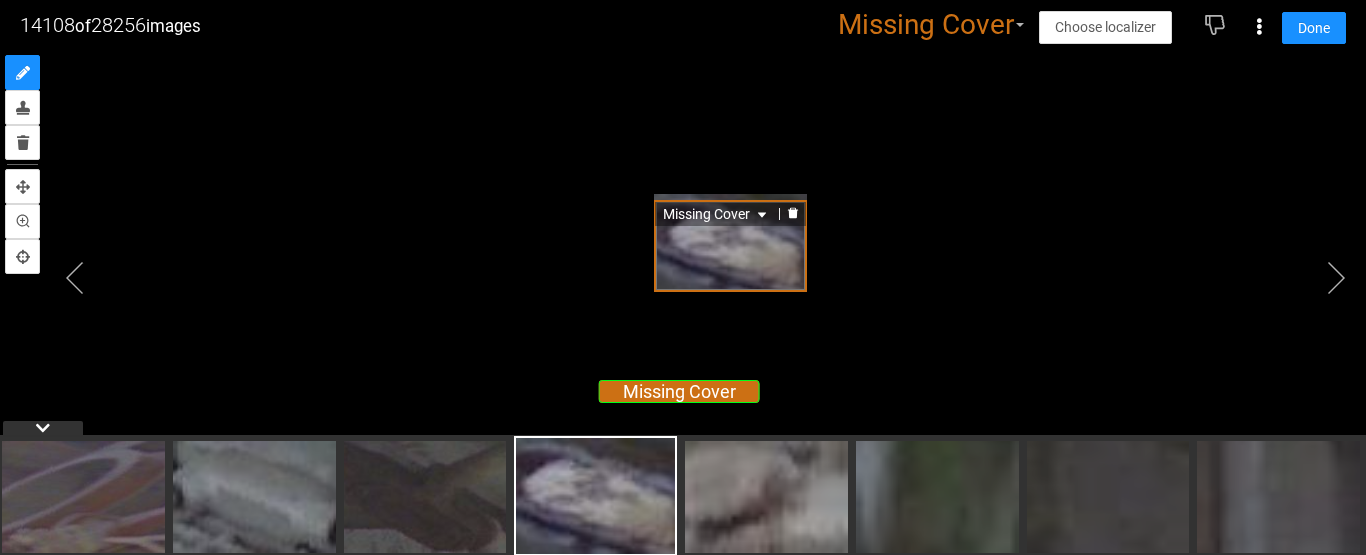 click on "Missing Cover" at bounding box center (717, 214) 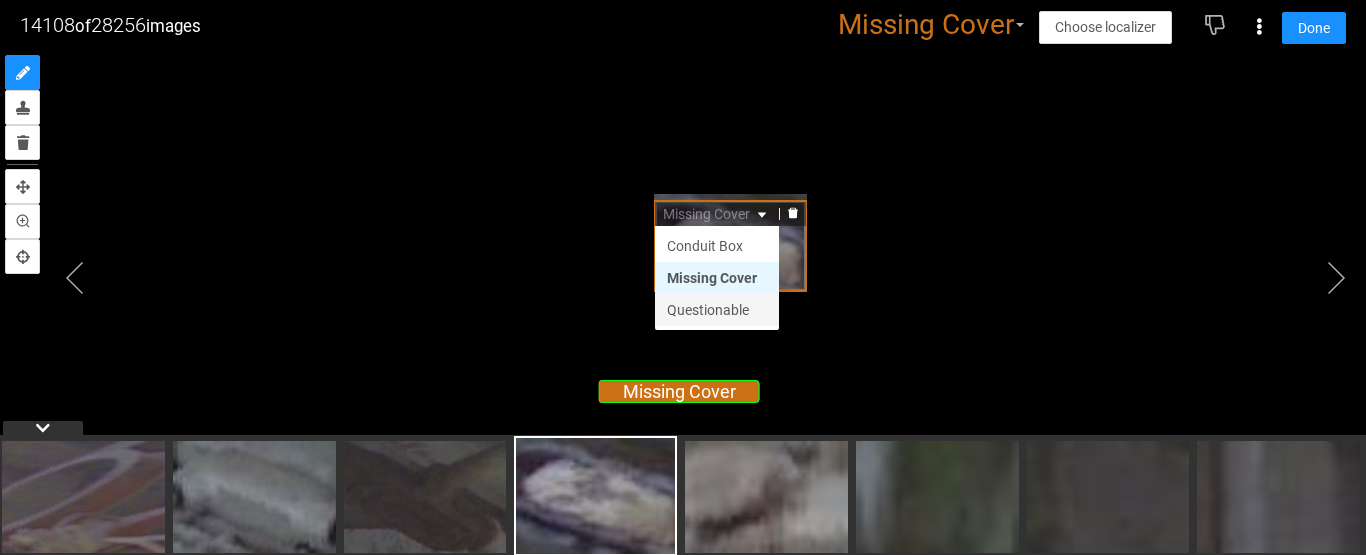 click on "Questionable" at bounding box center [717, 310] 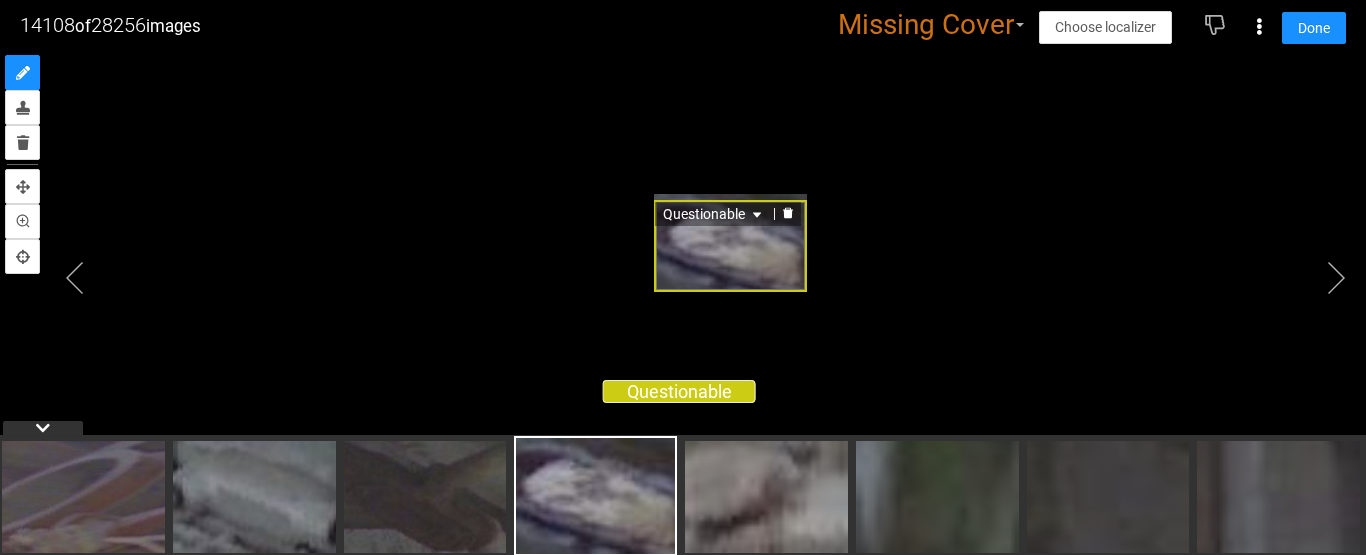 click on "Questionable Missing Cover Questionable Conduit Box Missing Cover Questionable" at bounding box center [683, 252] 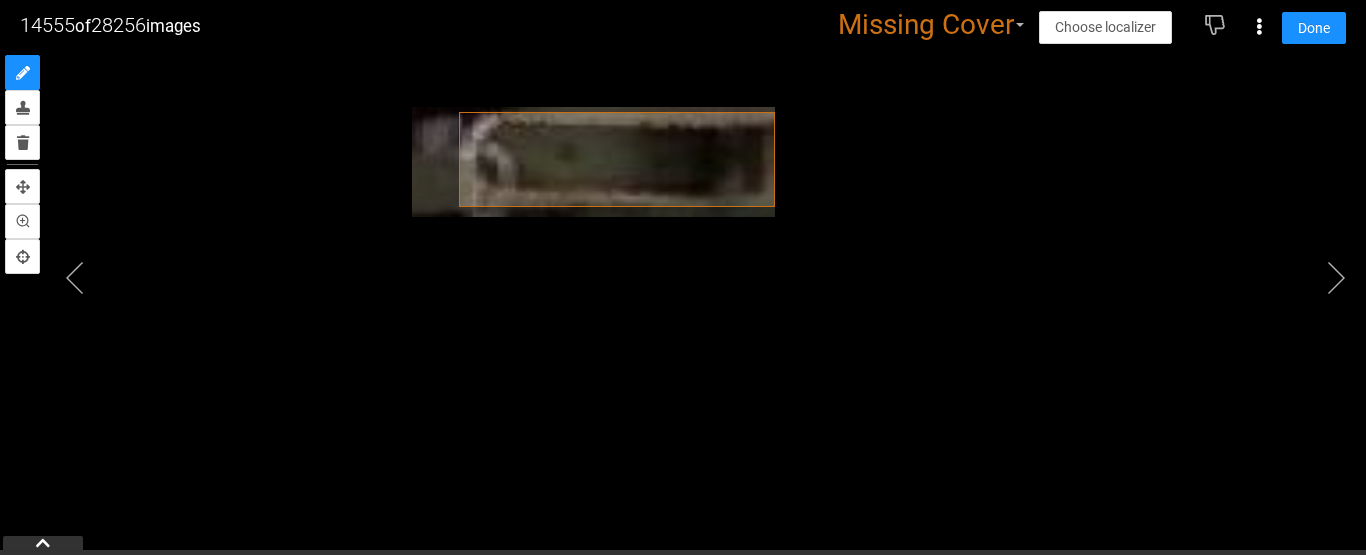 click at bounding box center [683, 252] 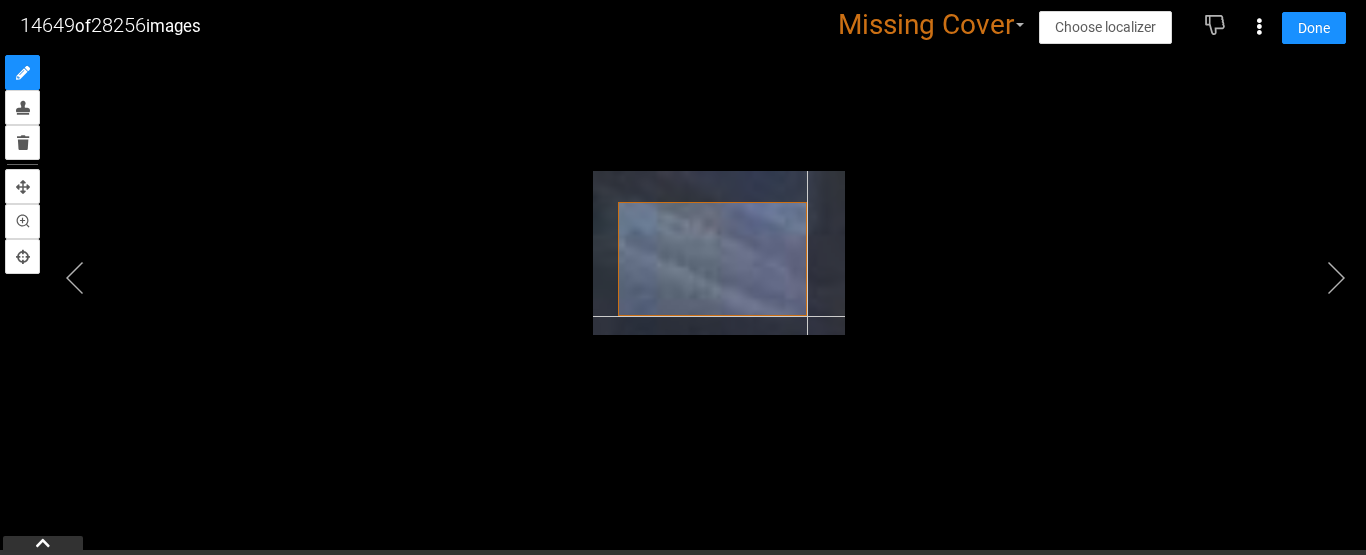 click at bounding box center [718, 253] 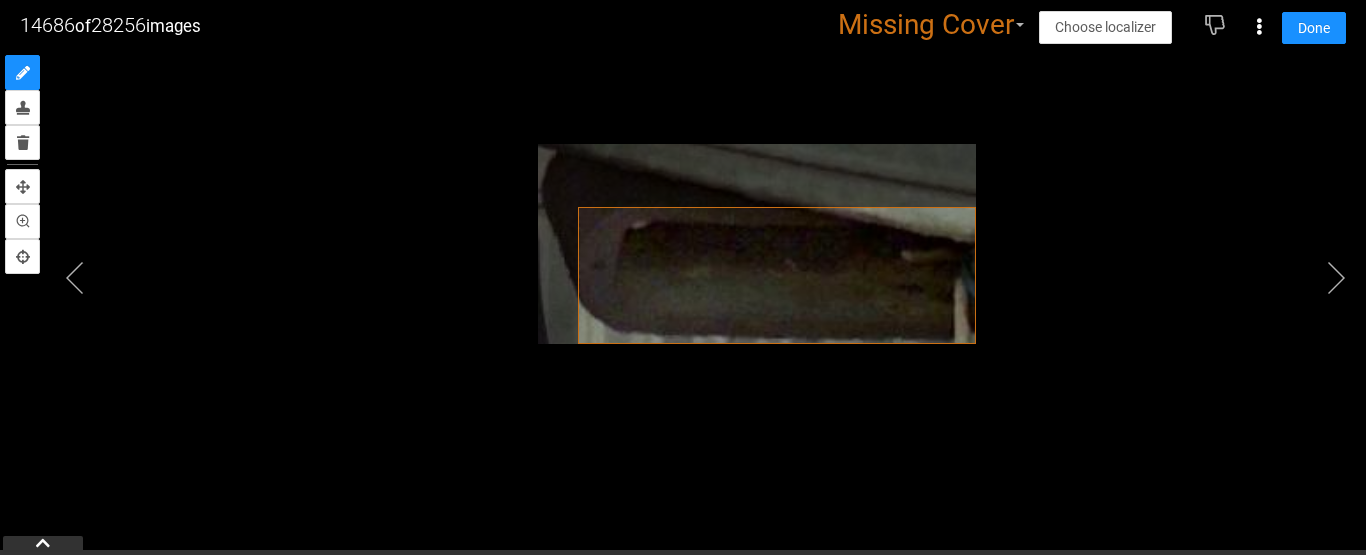 click at bounding box center (683, 252) 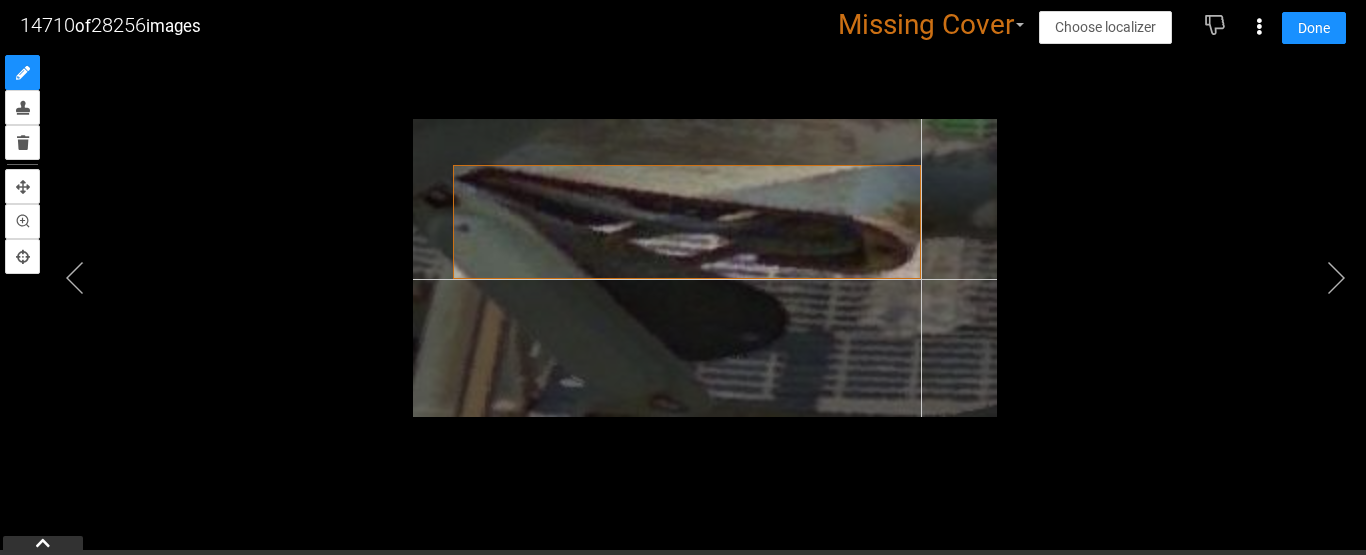 click at bounding box center [704, 268] 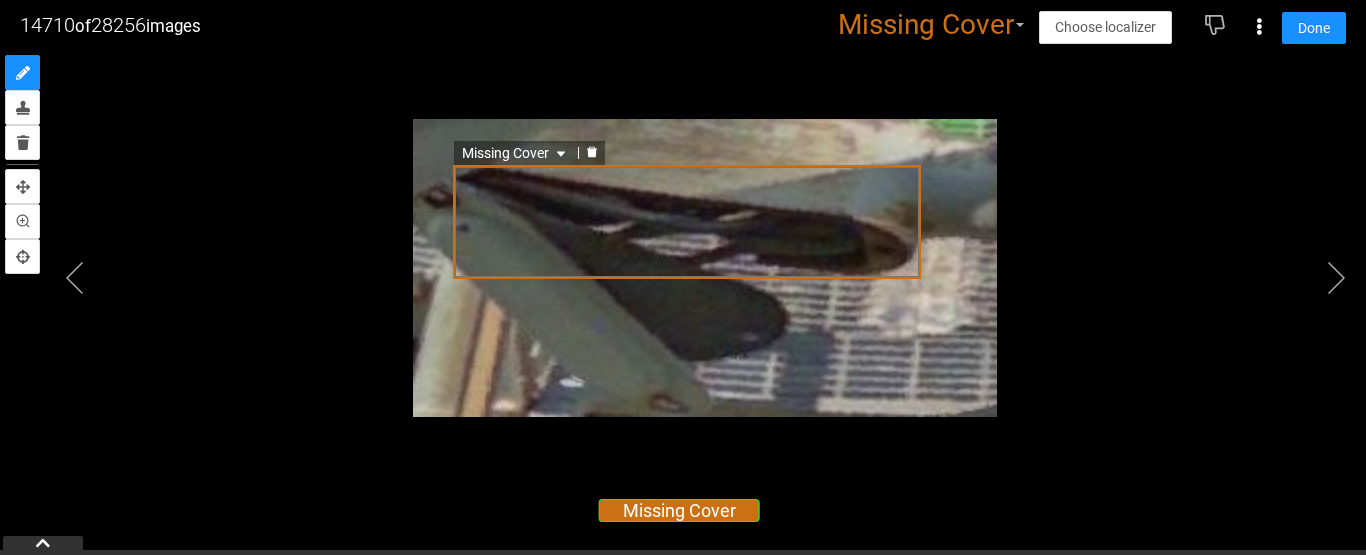 click on "Missing Cover" at bounding box center (516, 153) 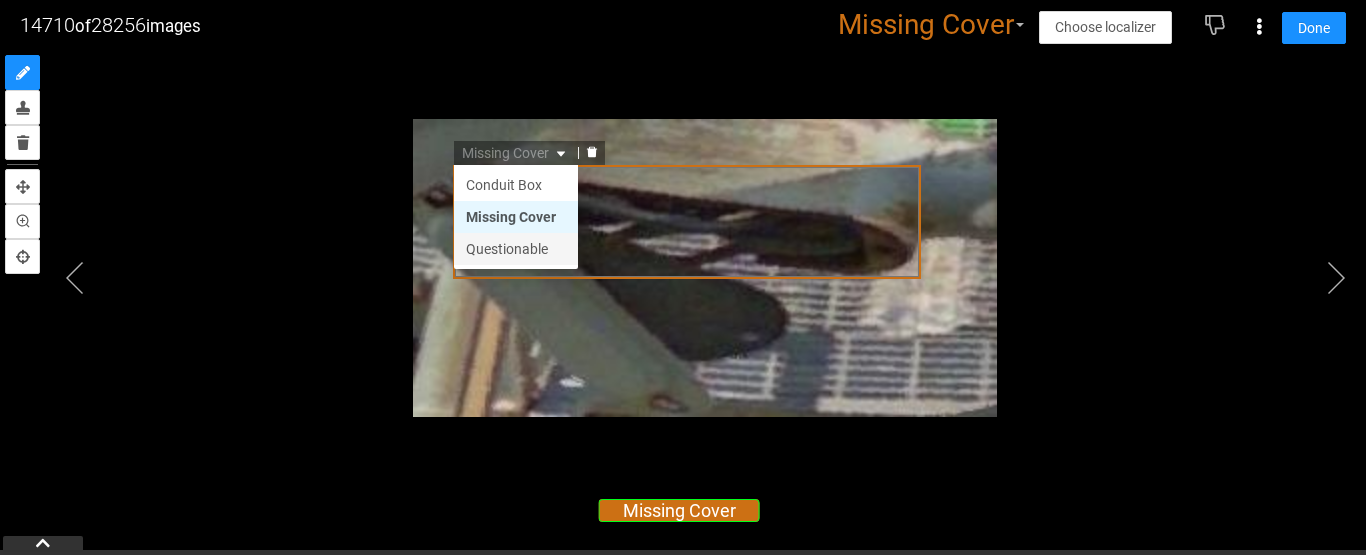 click on "Questionable" at bounding box center [516, 249] 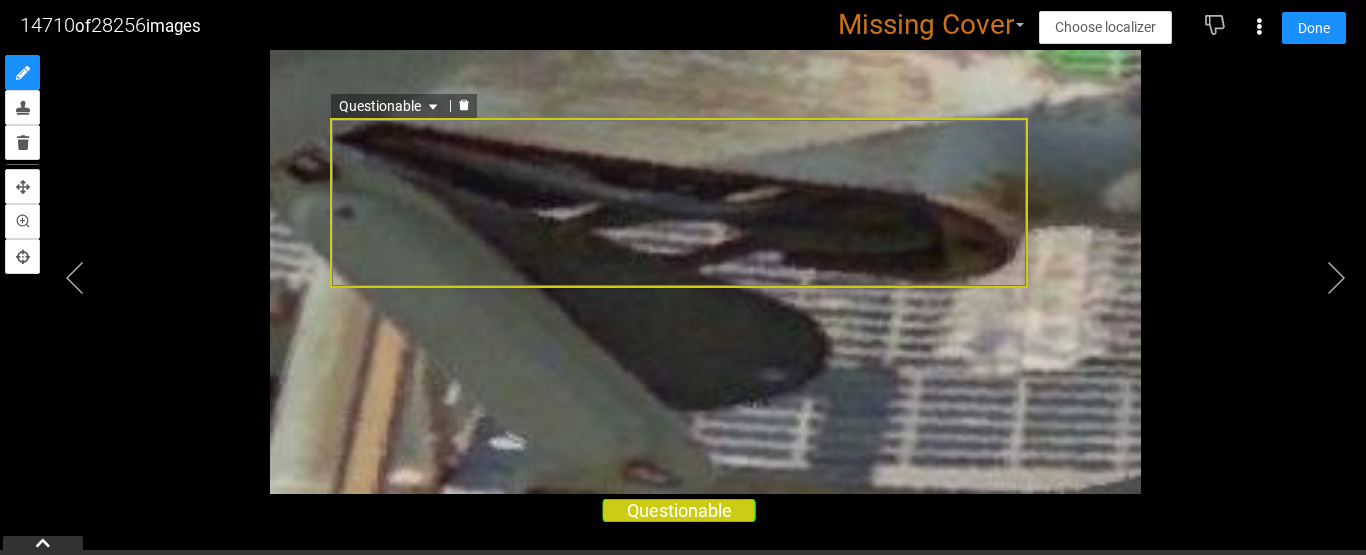click on "Questionable" at bounding box center [679, 203] 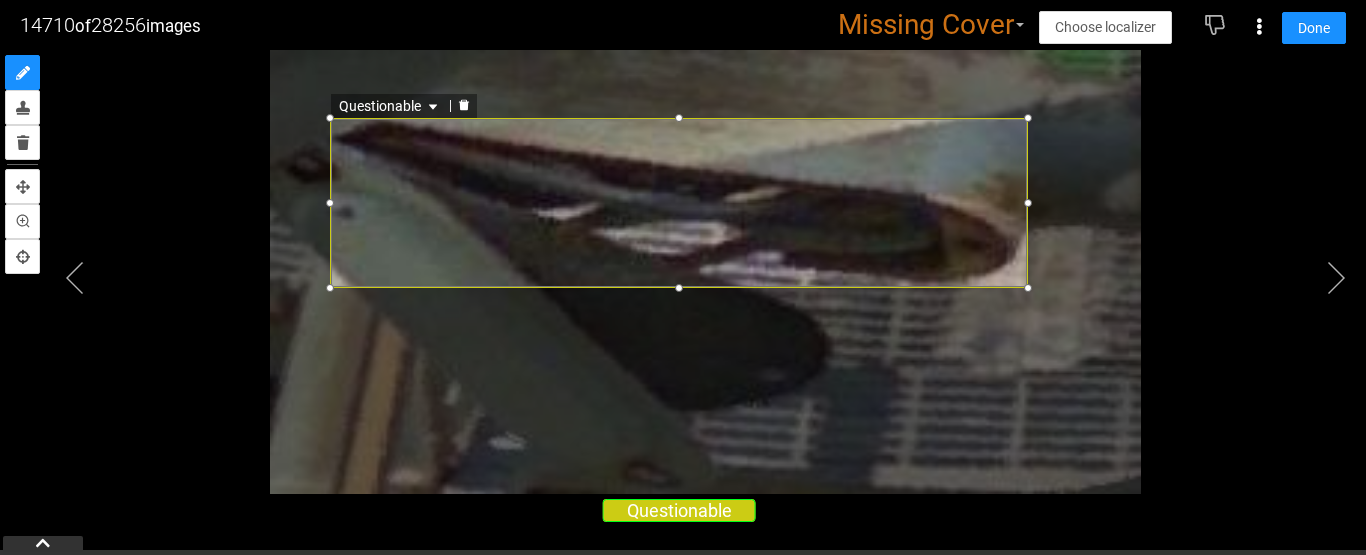 click 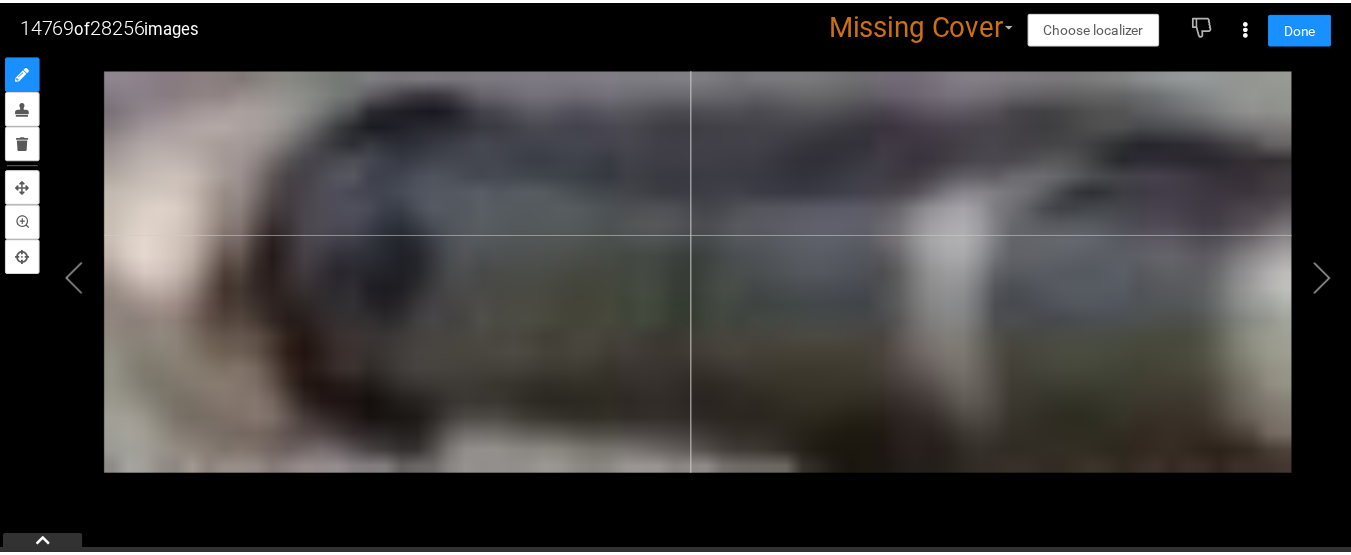 scroll, scrollTop: 20, scrollLeft: 0, axis: vertical 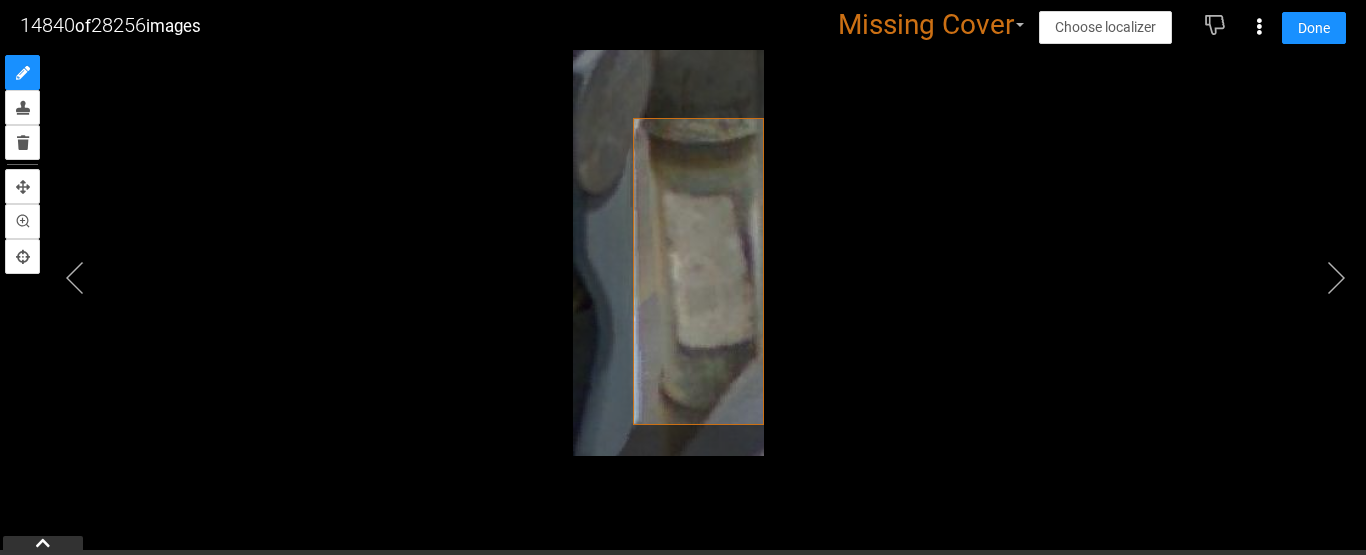 click at bounding box center [683, 252] 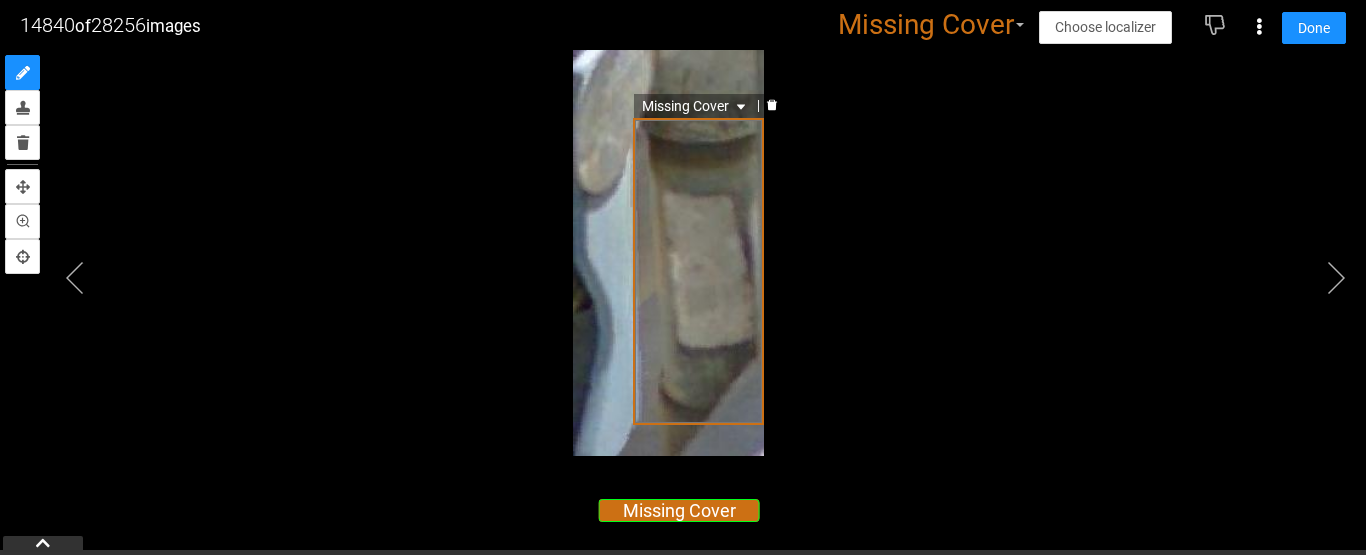 click on "Missing Cover" at bounding box center [696, 106] 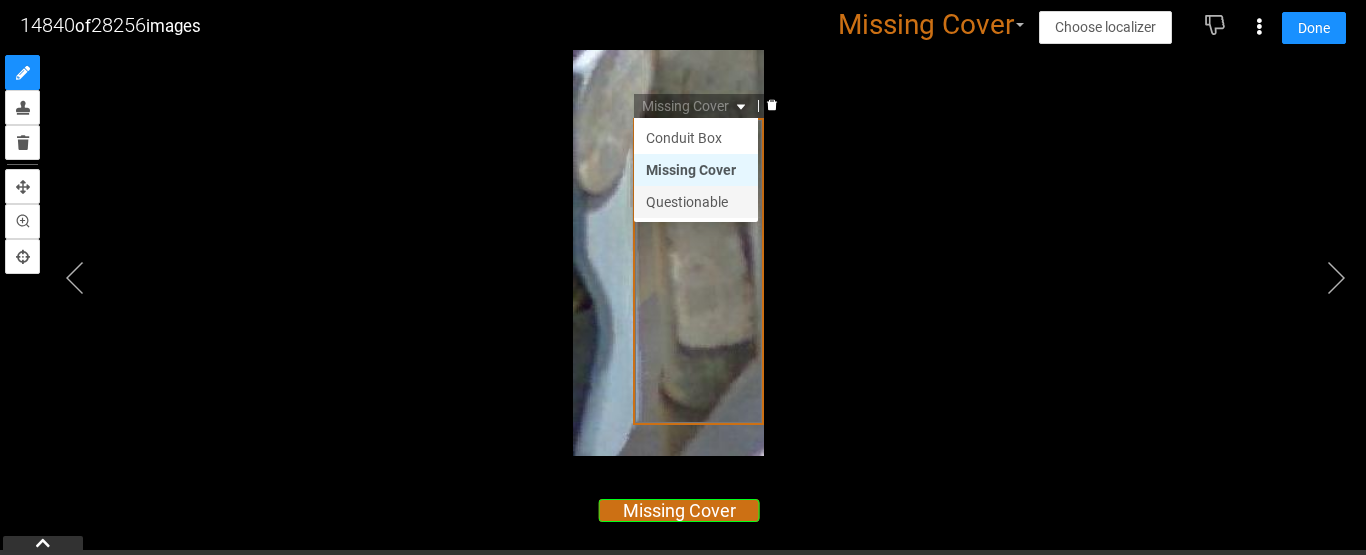click on "Questionable" at bounding box center (696, 202) 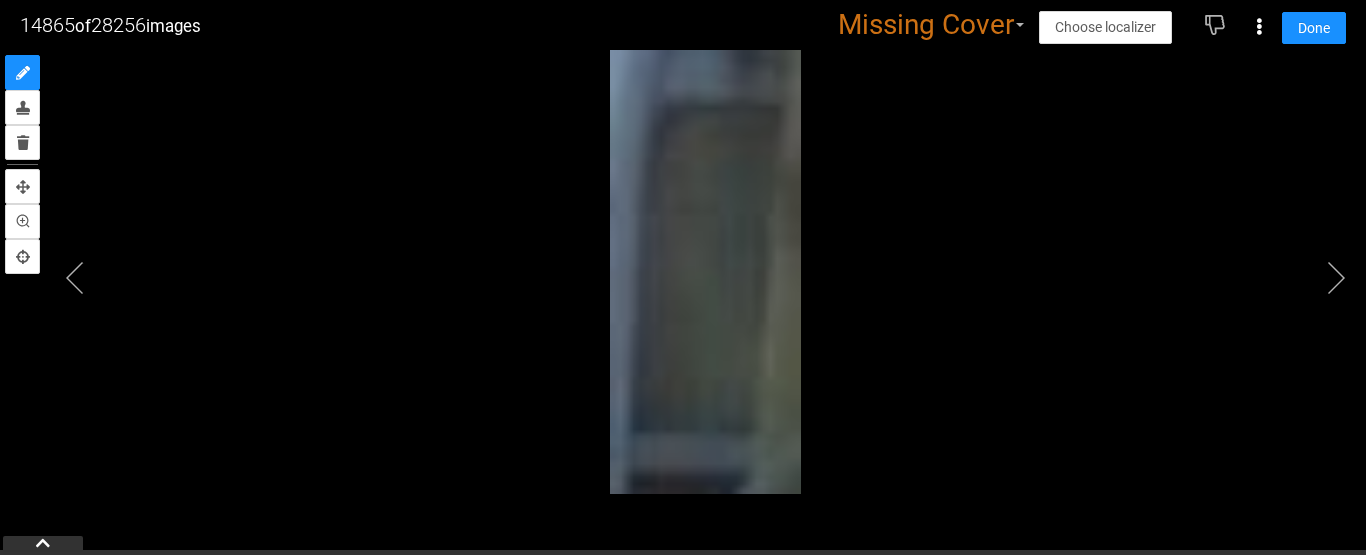 click at bounding box center [683, 252] 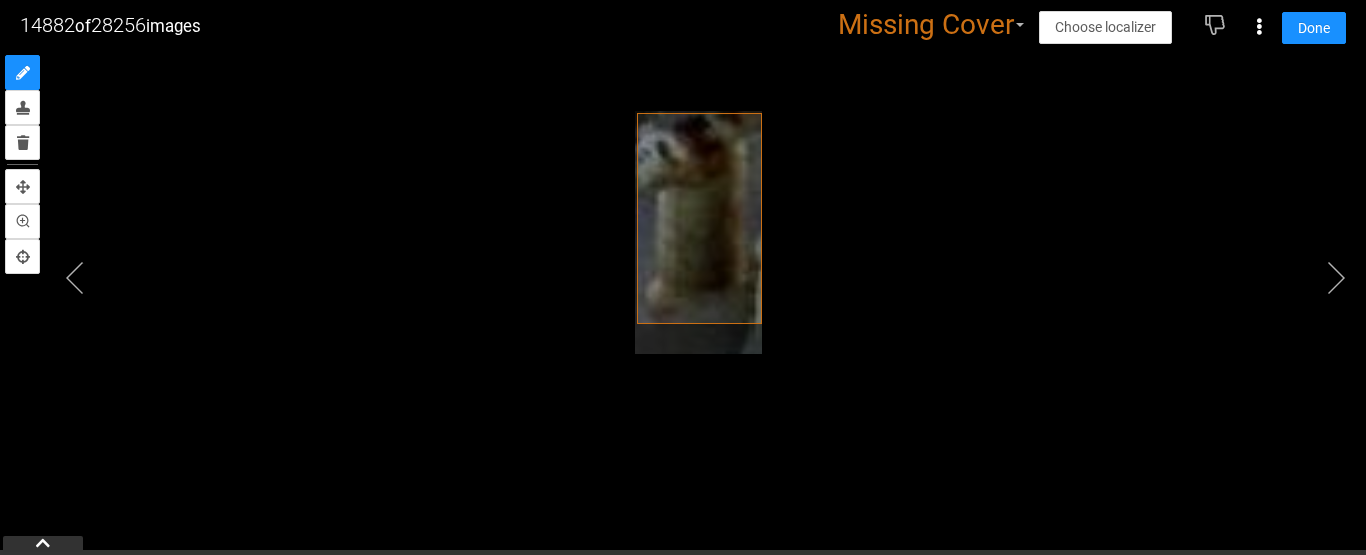 click at bounding box center [698, 233] 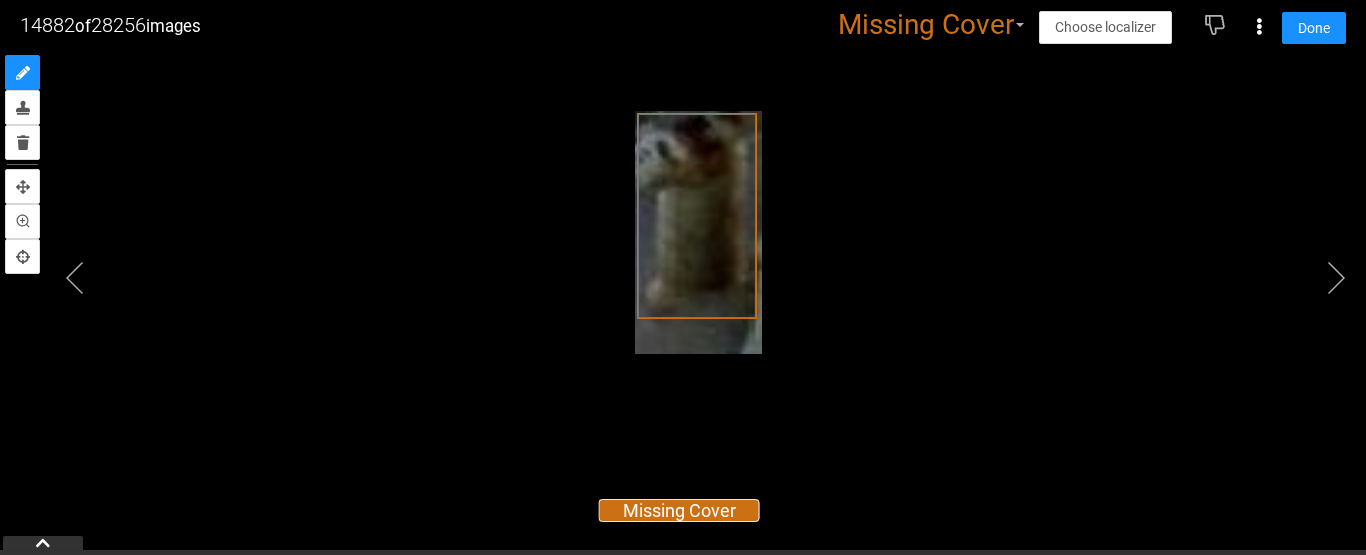 drag, startPoint x: 703, startPoint y: 247, endPoint x: 1128, endPoint y: 231, distance: 425.30106 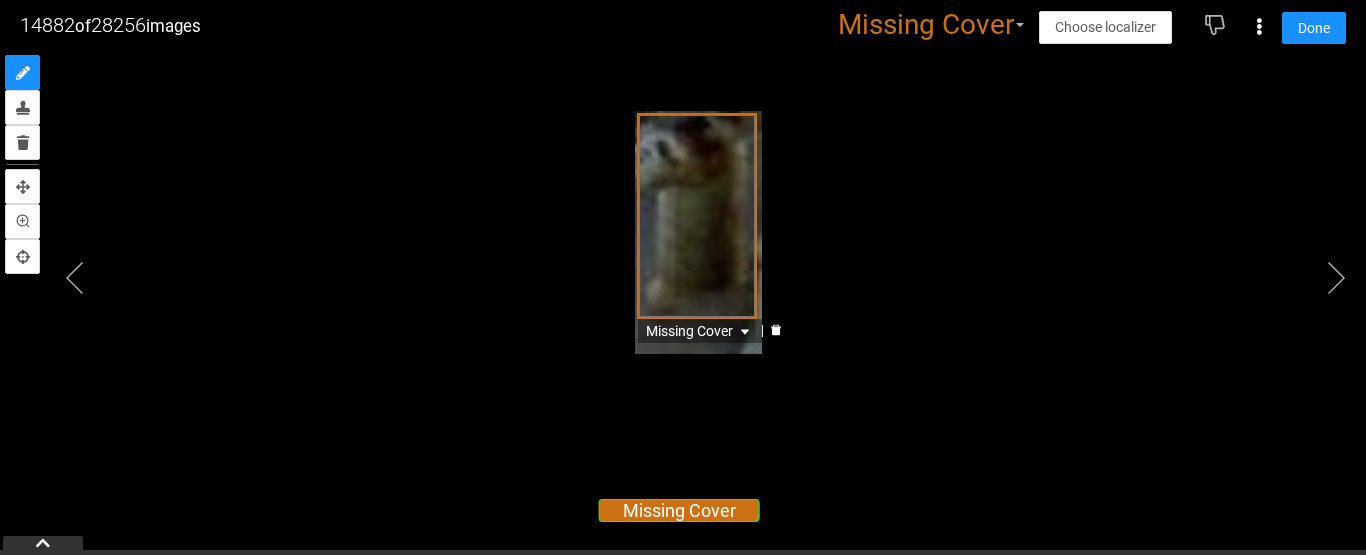 click 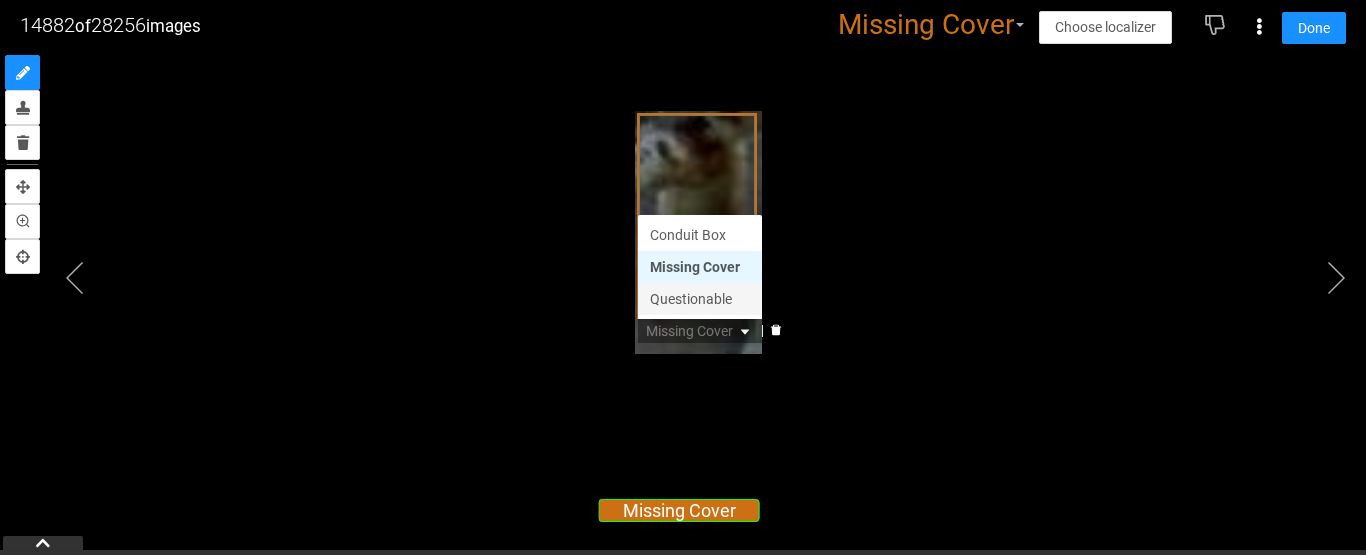click on "Questionable" at bounding box center (700, 299) 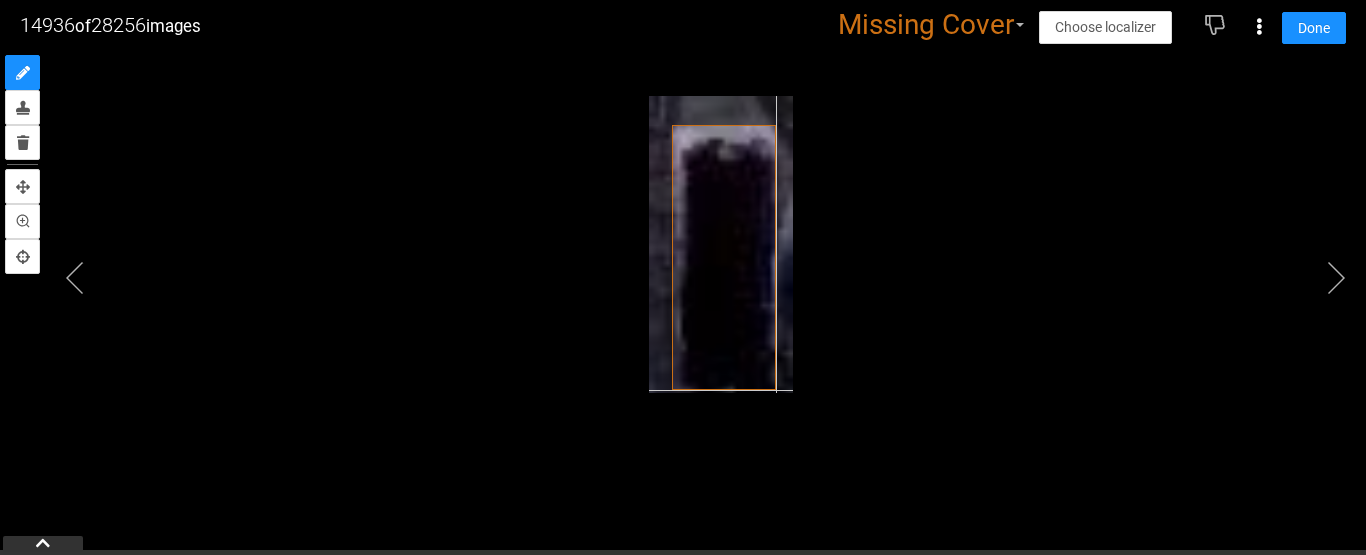 click at bounding box center [721, 245] 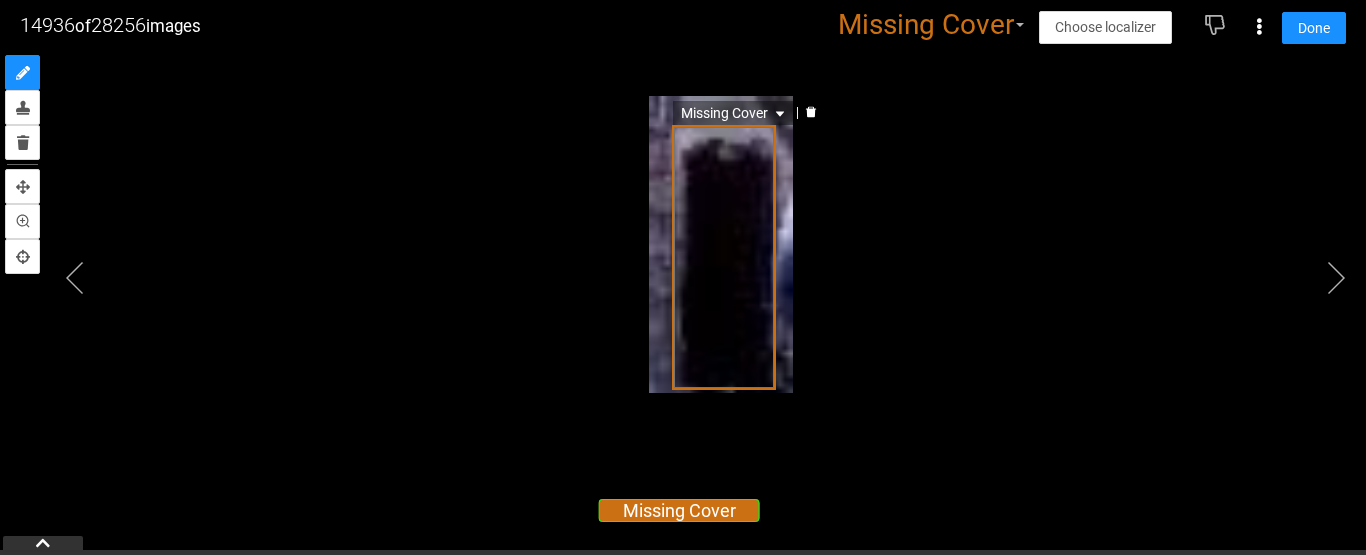 click on "Missing Cover" at bounding box center [735, 113] 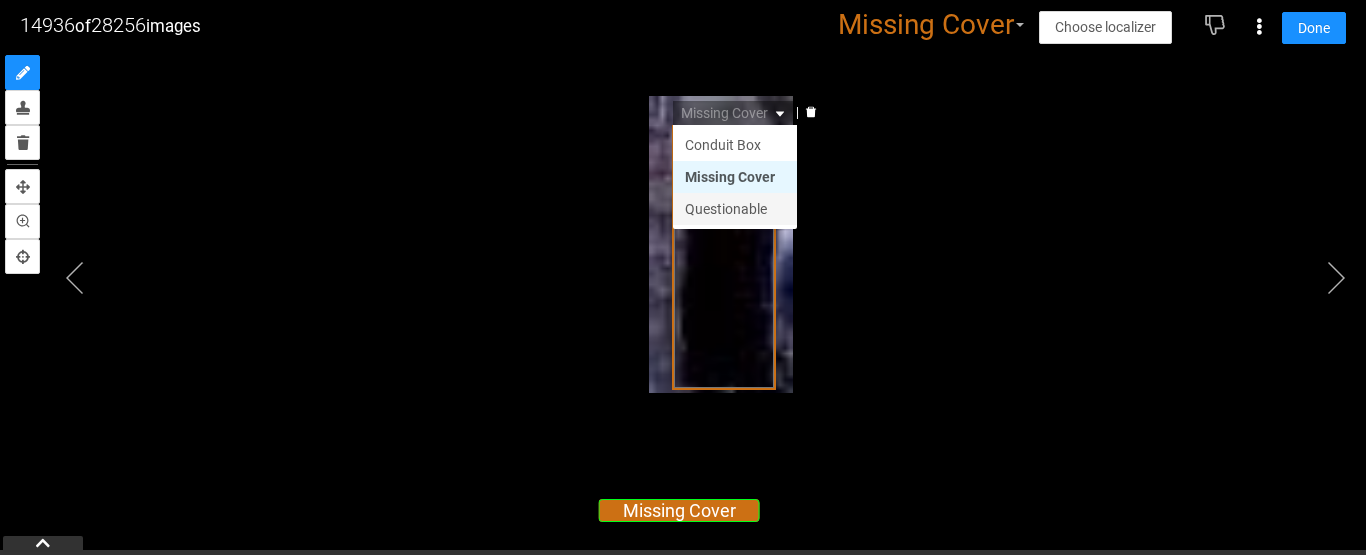 click on "Questionable" at bounding box center (735, 209) 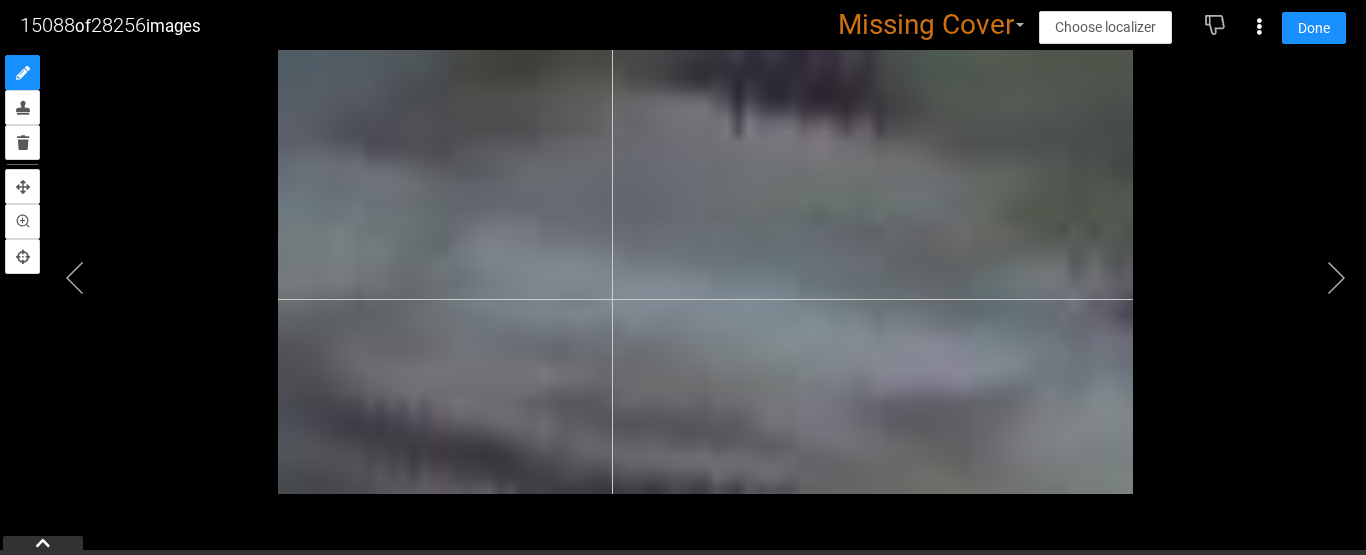 click at bounding box center [706, 272] 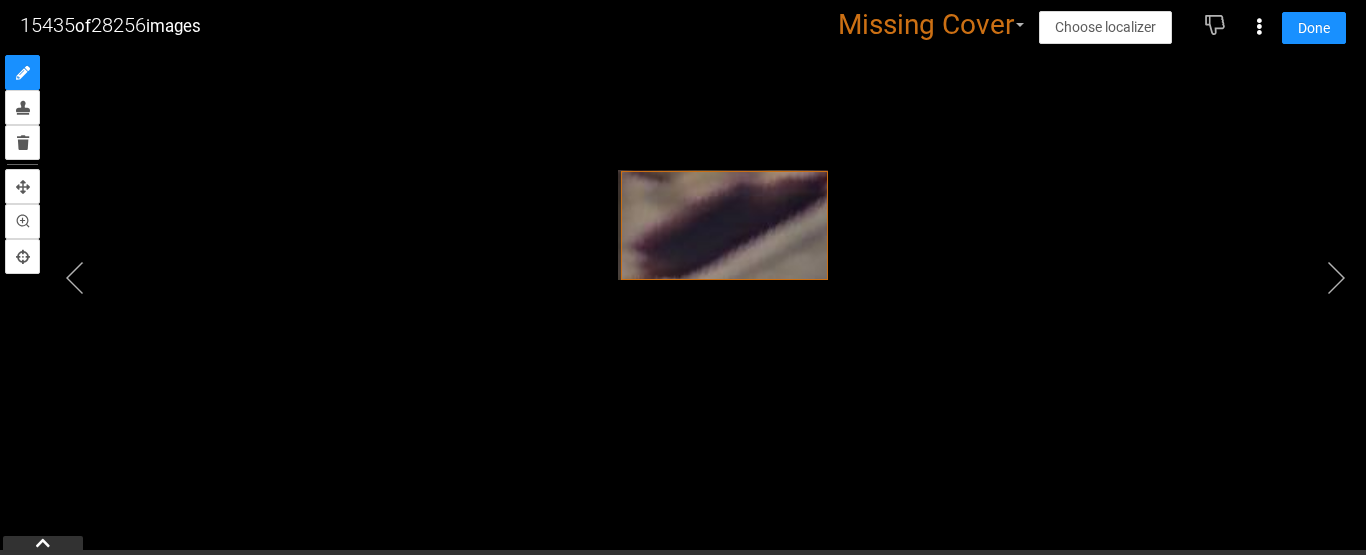 click at bounding box center (683, 252) 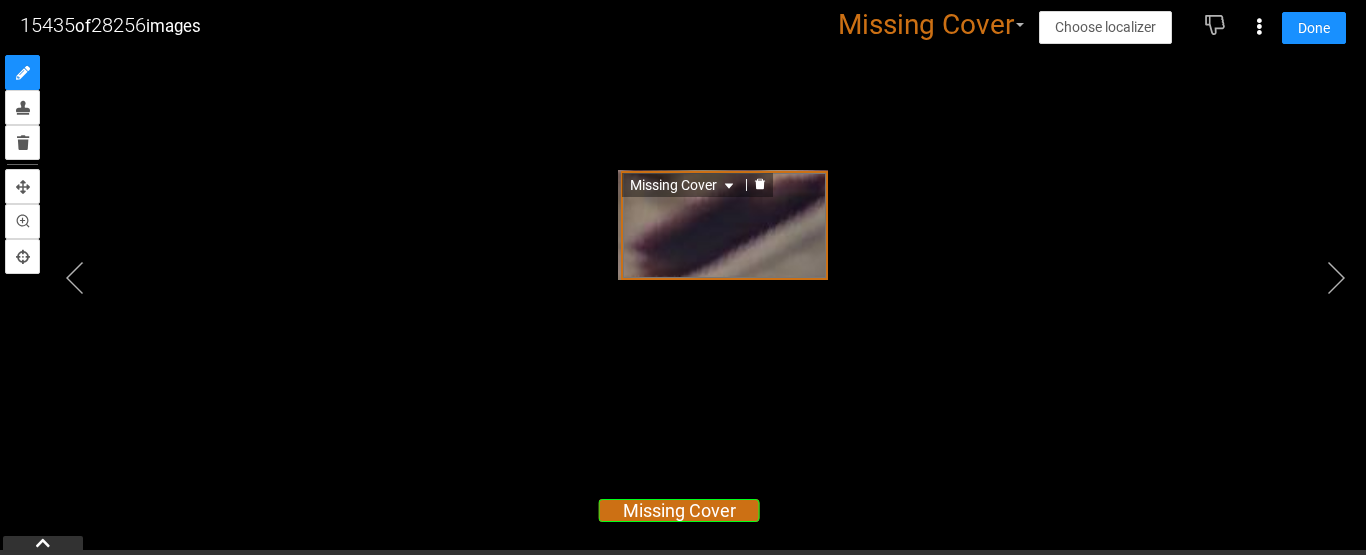 click 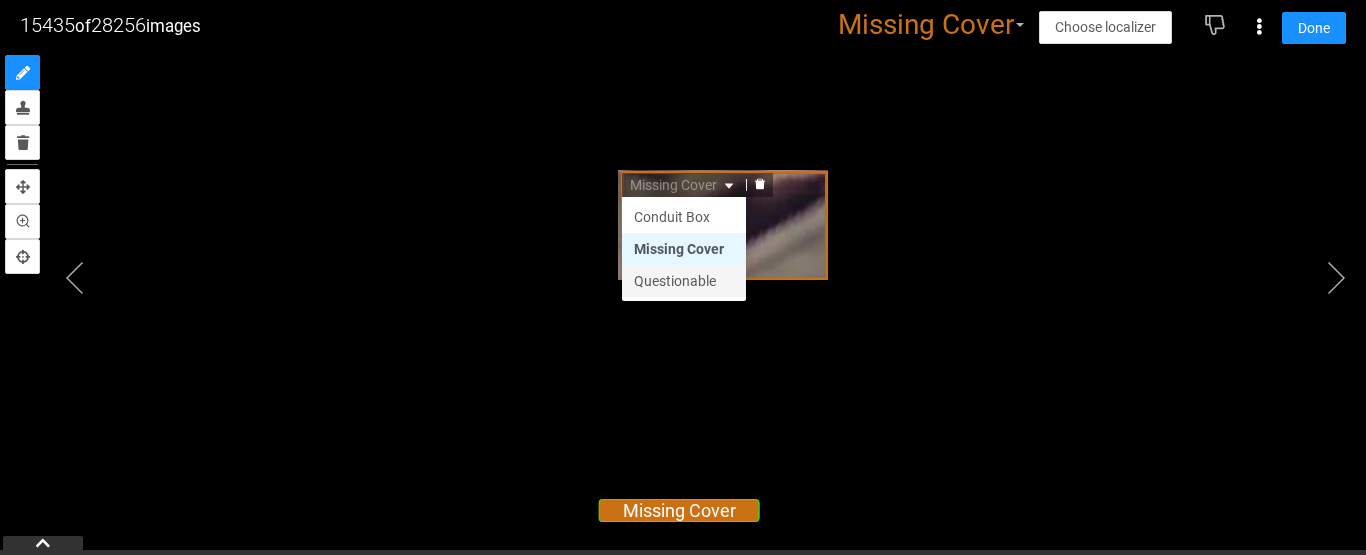 click on "Questionable" at bounding box center (684, 281) 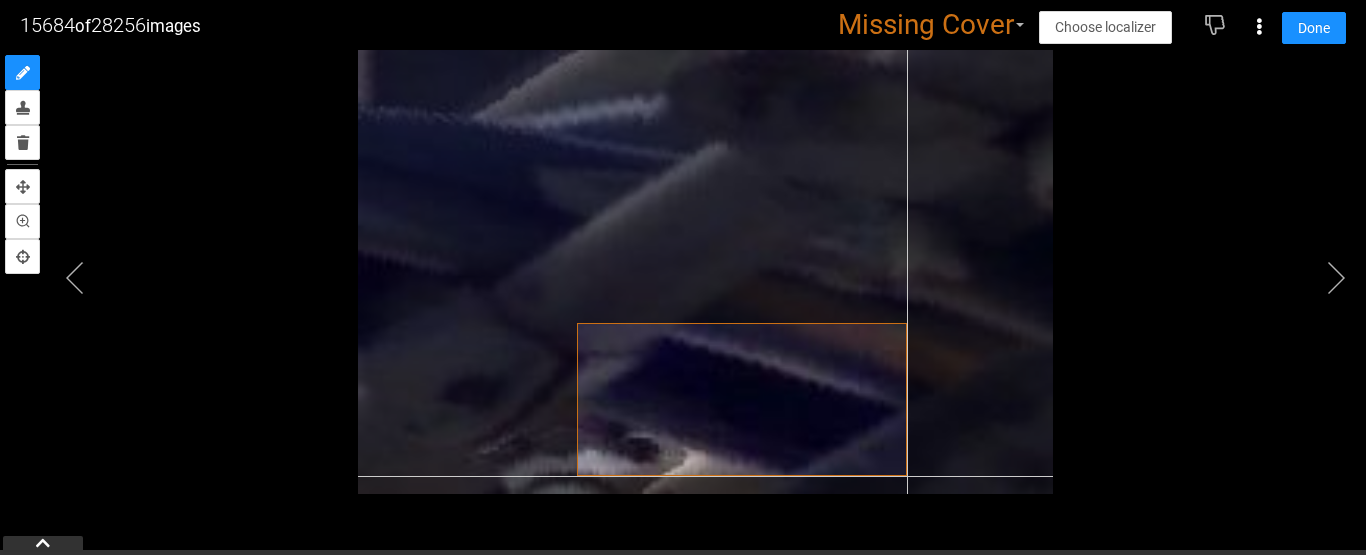 click at bounding box center (705, 272) 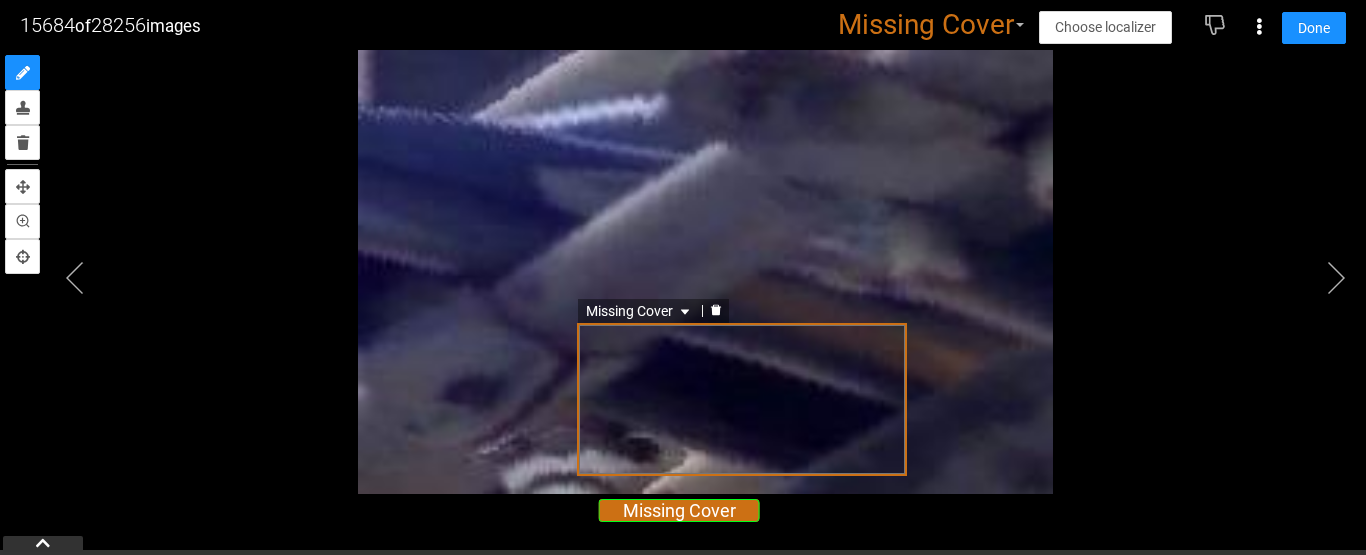 click on "Missing Cover" at bounding box center [742, 399] 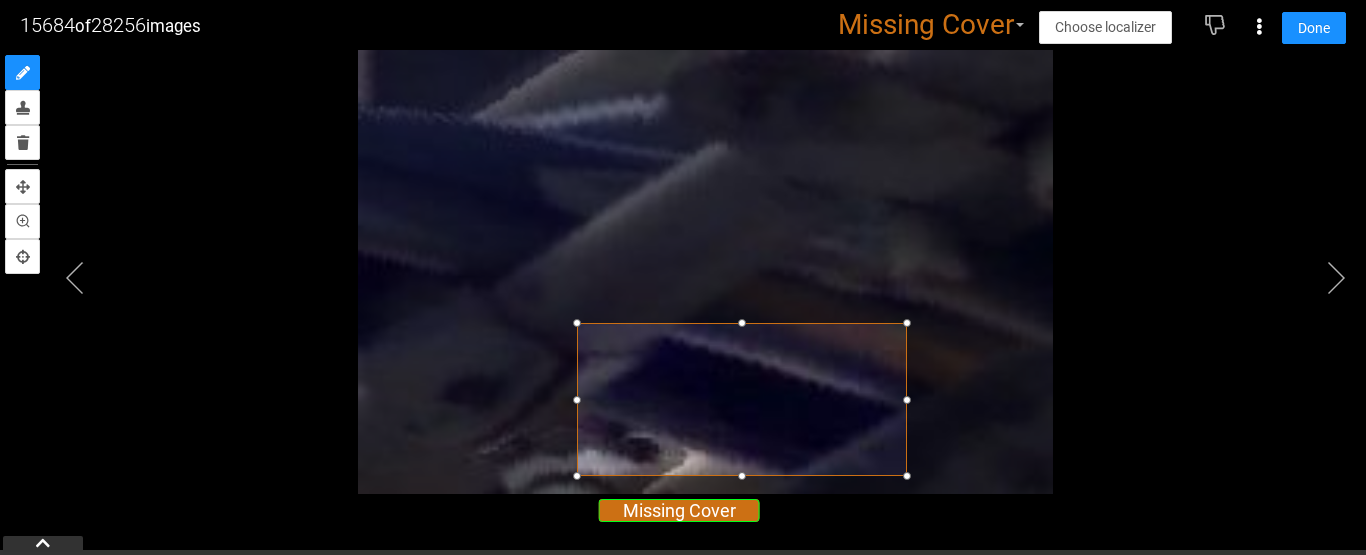 click at bounding box center [907, 476] 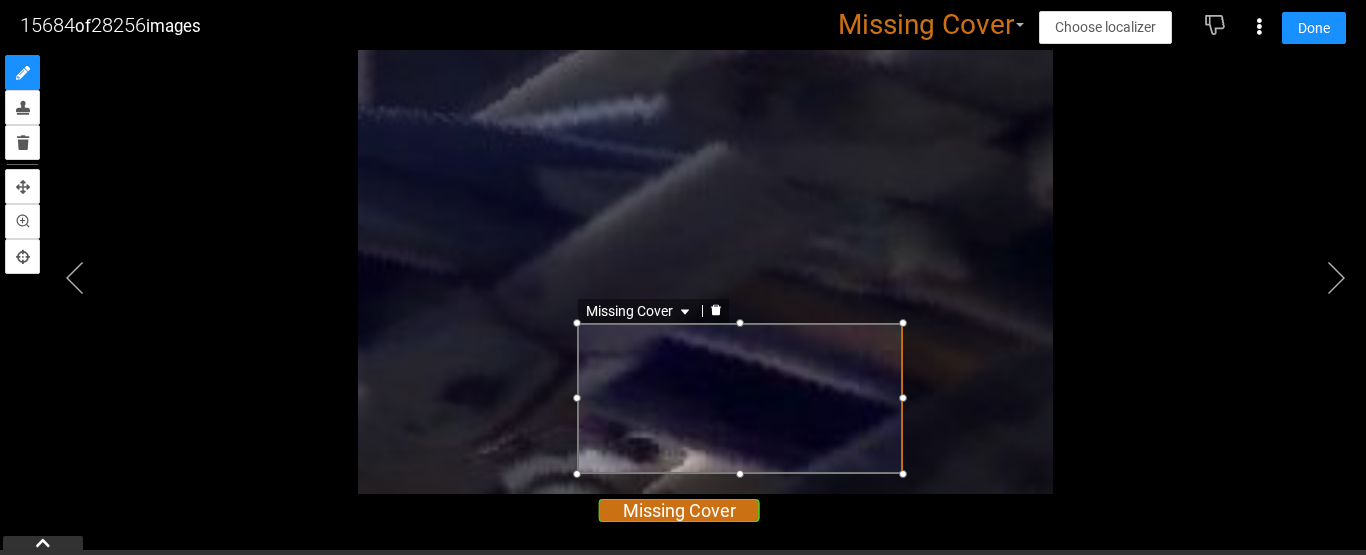 click at bounding box center [903, 474] 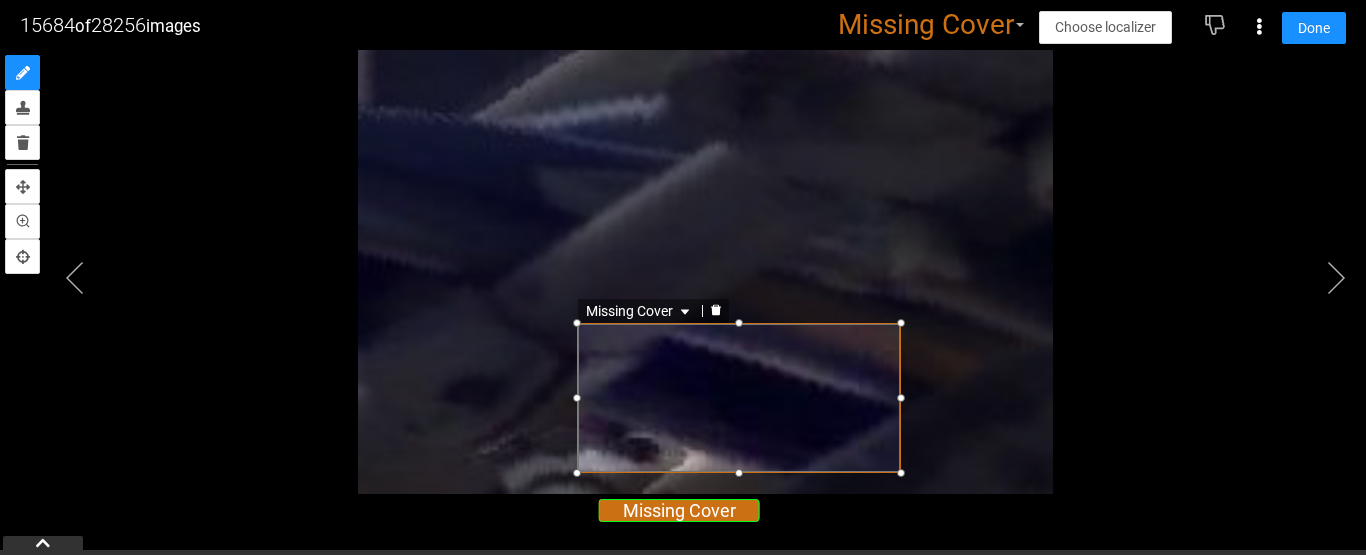 click 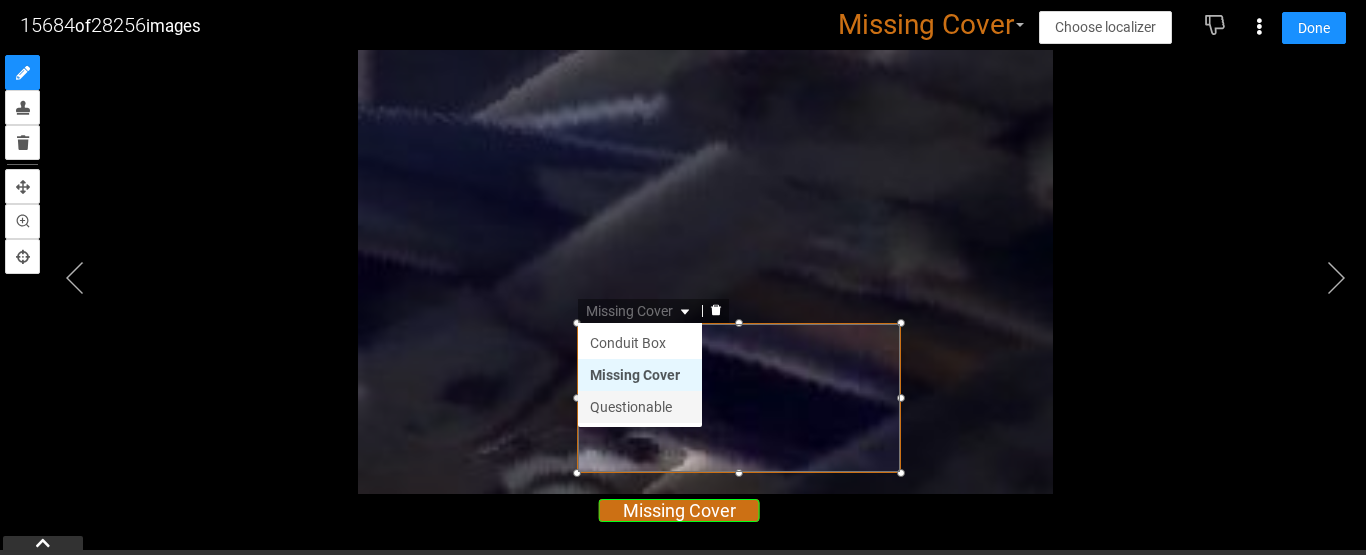 click on "Questionable" at bounding box center (640, 407) 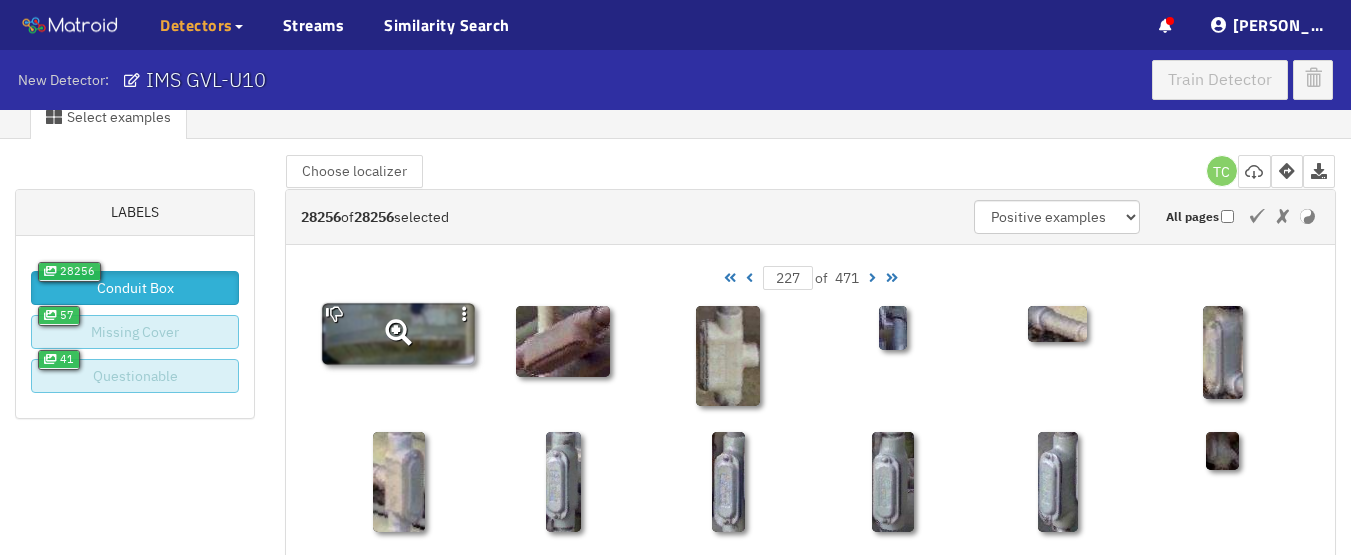 click 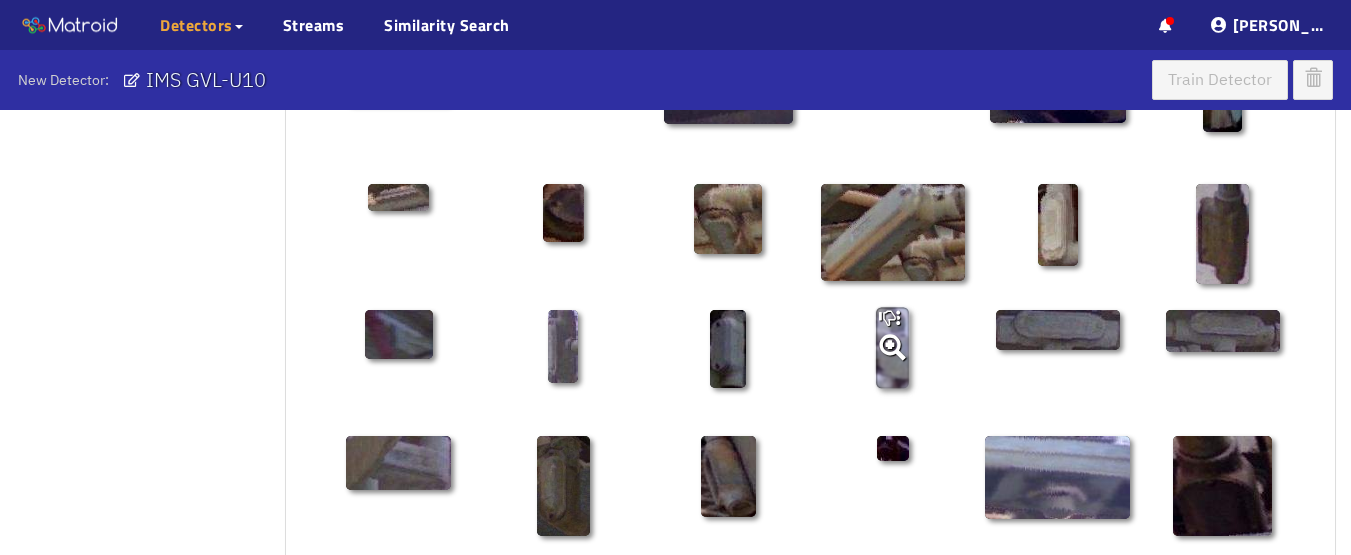 scroll, scrollTop: 1213, scrollLeft: 0, axis: vertical 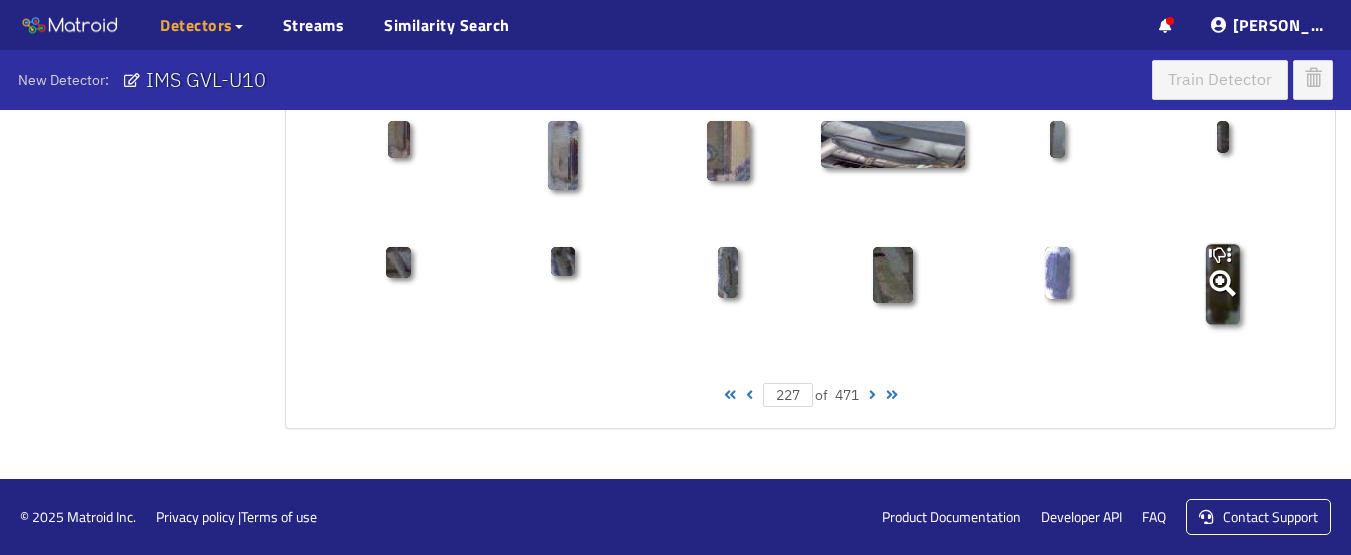 click 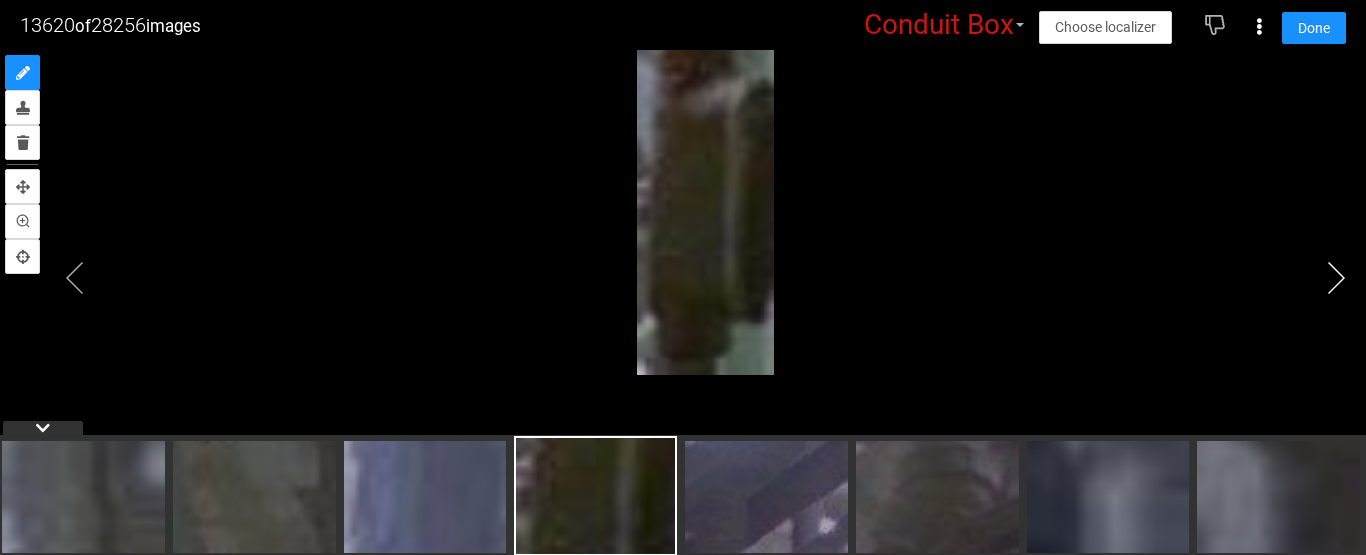 click at bounding box center (1336, 278) 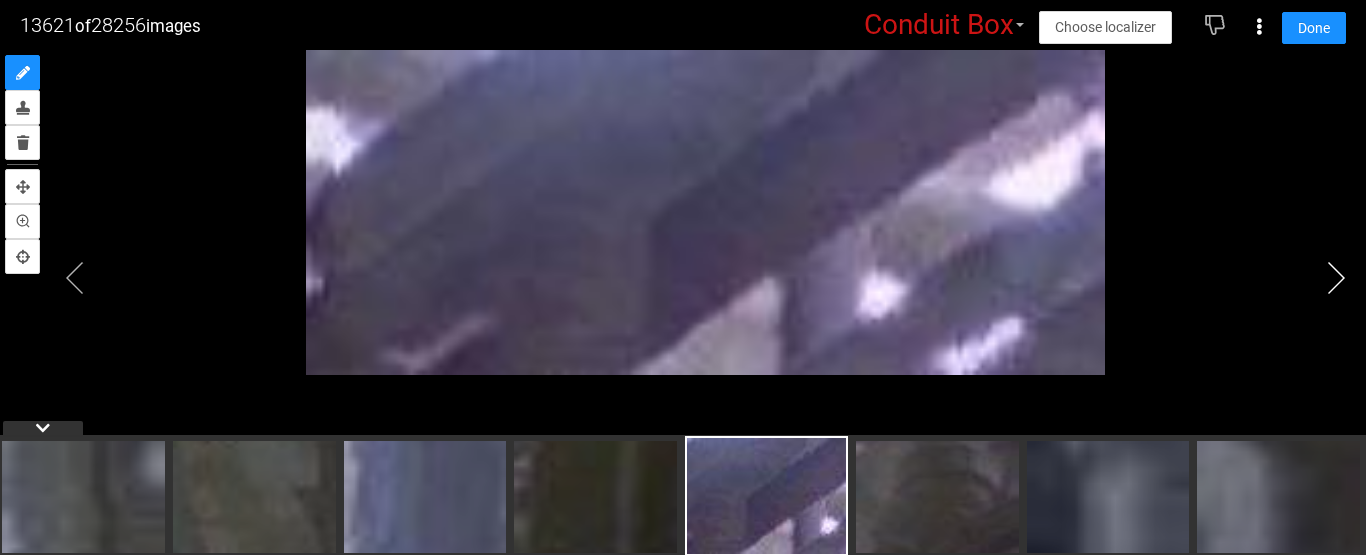 click at bounding box center [1336, 278] 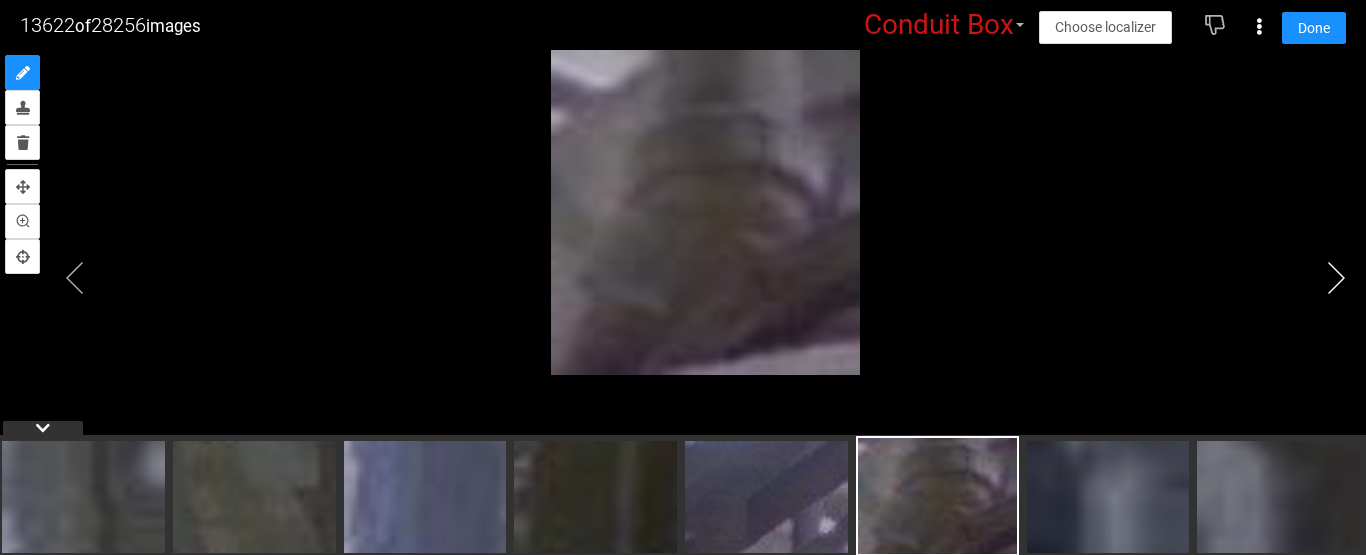 click at bounding box center [1336, 278] 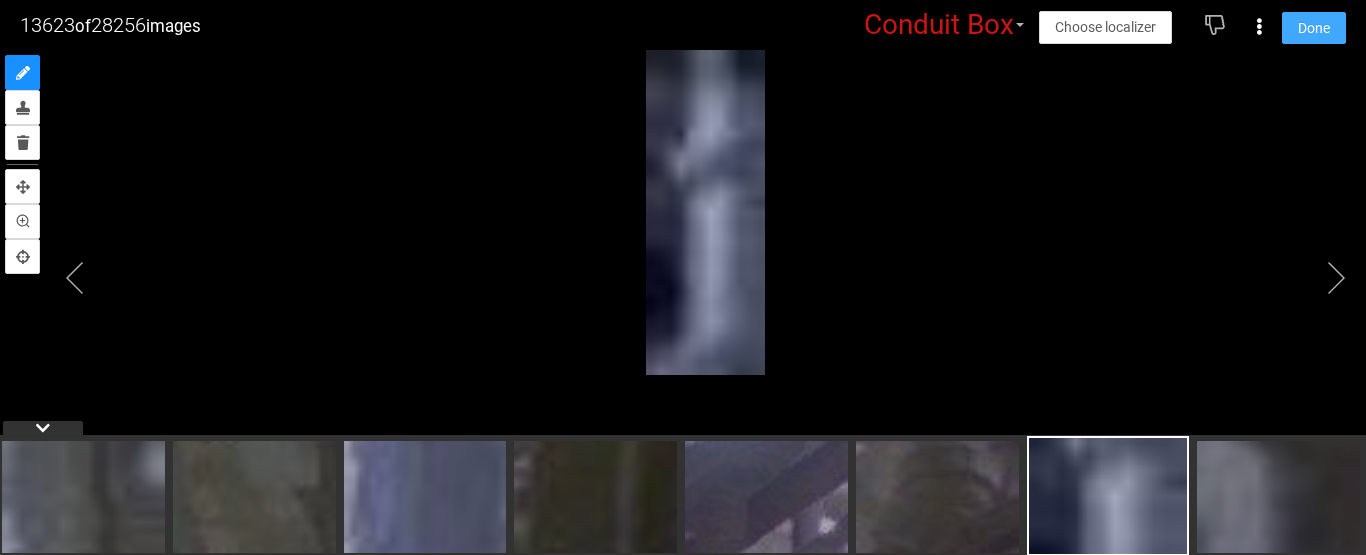 click on "Done" at bounding box center (1314, 28) 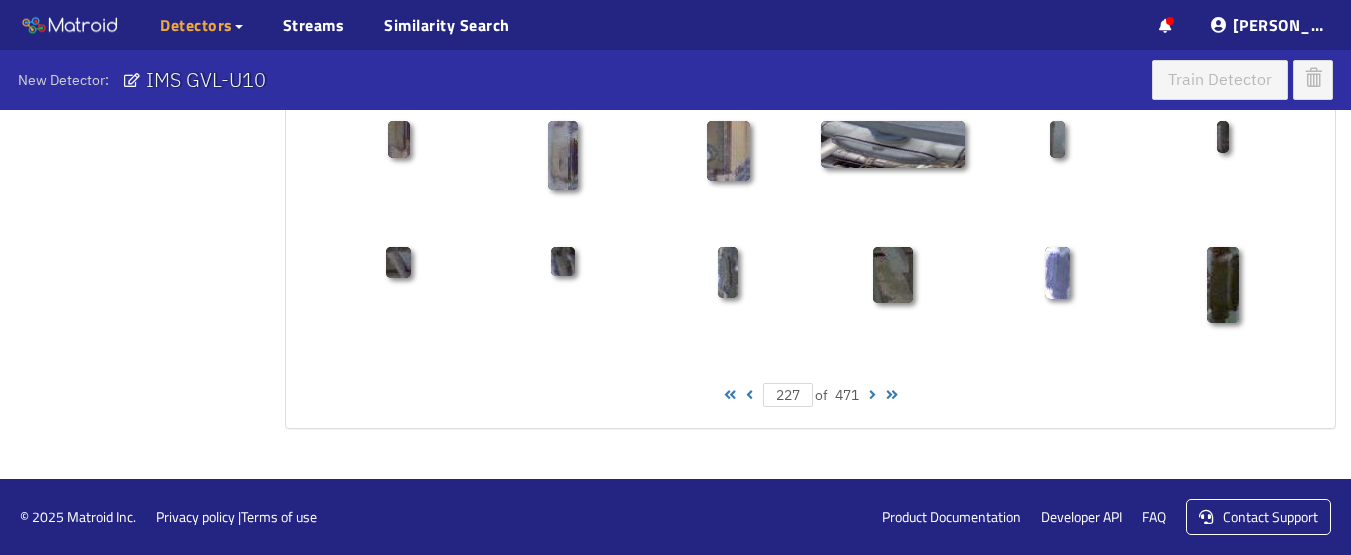 click at bounding box center [872, 395] 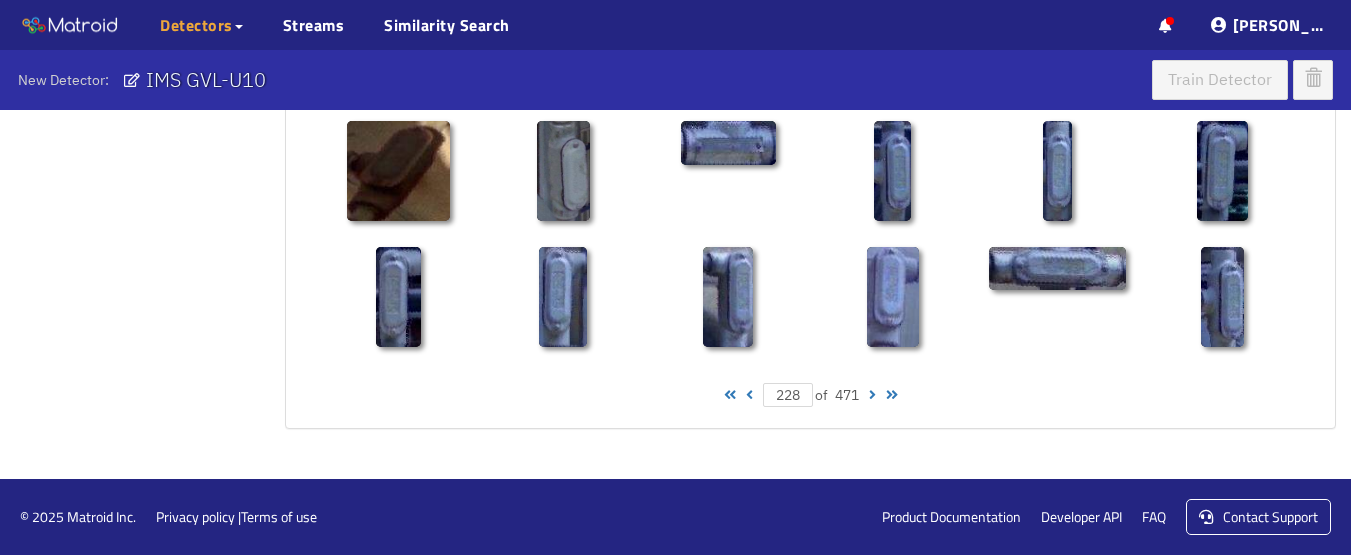 click at bounding box center [872, 395] 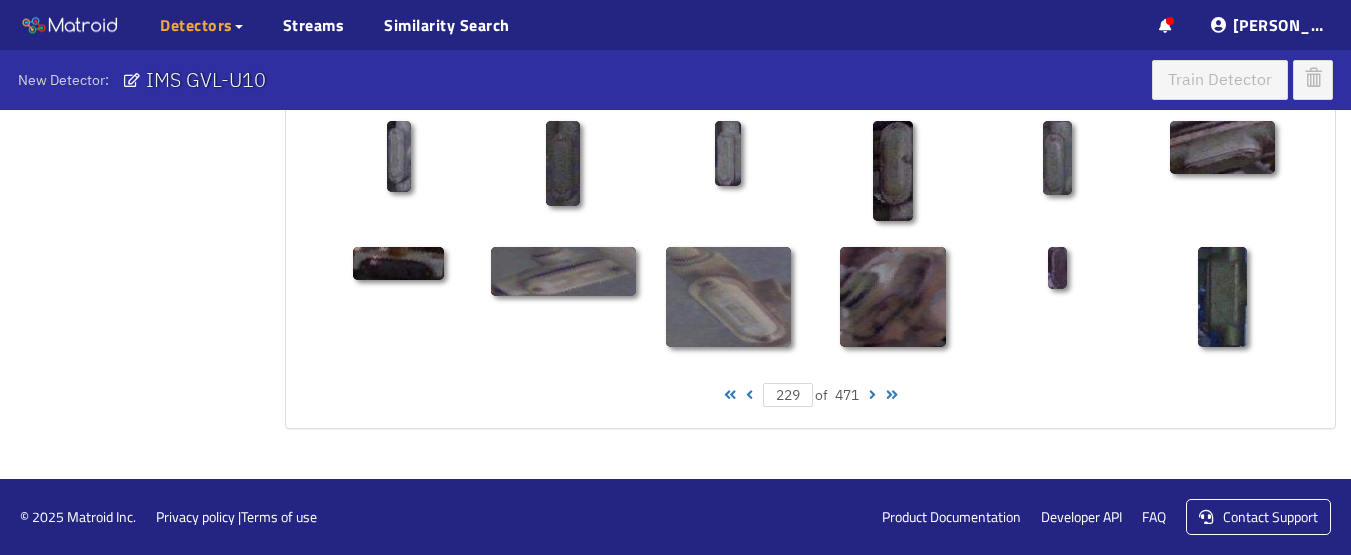 click at bounding box center (872, 395) 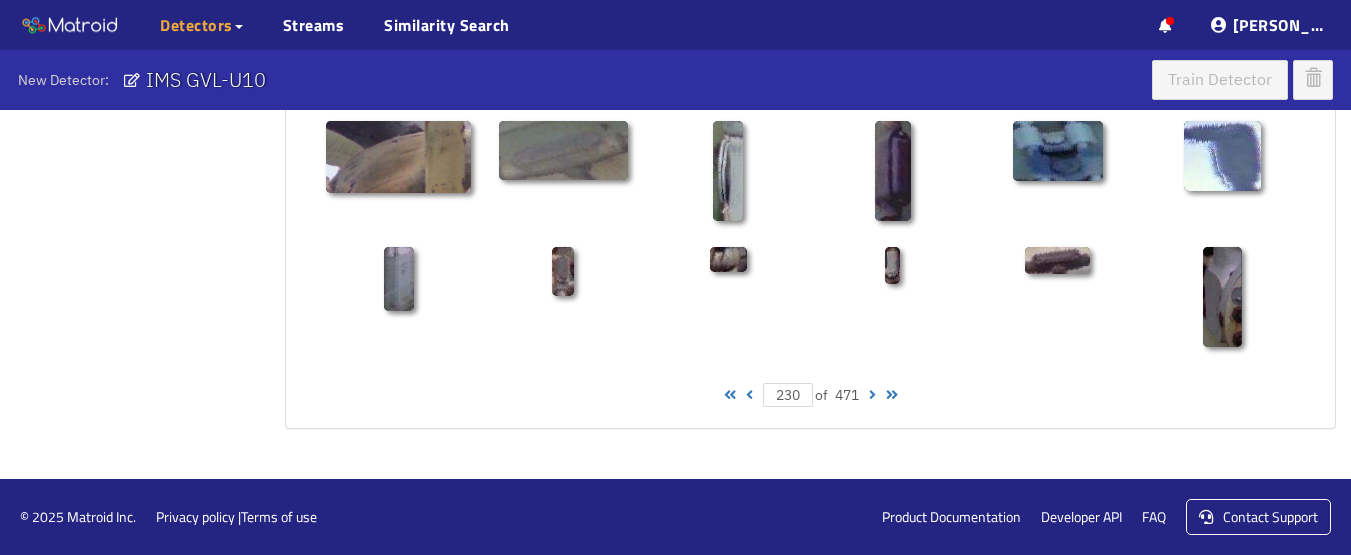 click at bounding box center [872, 395] 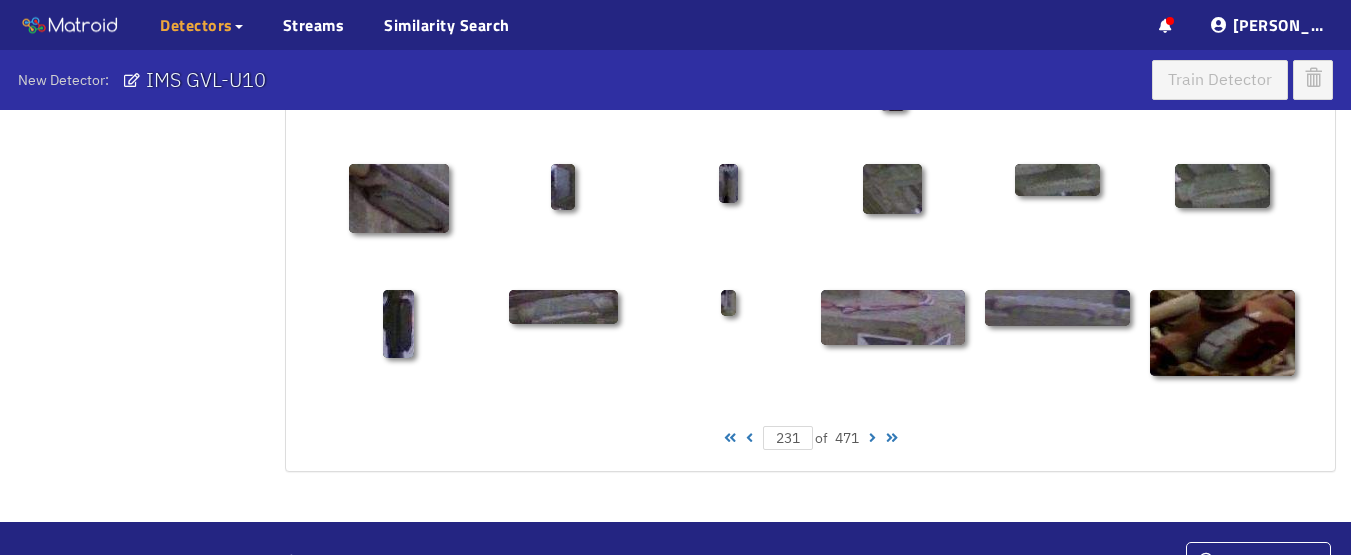 scroll, scrollTop: 1213, scrollLeft: 0, axis: vertical 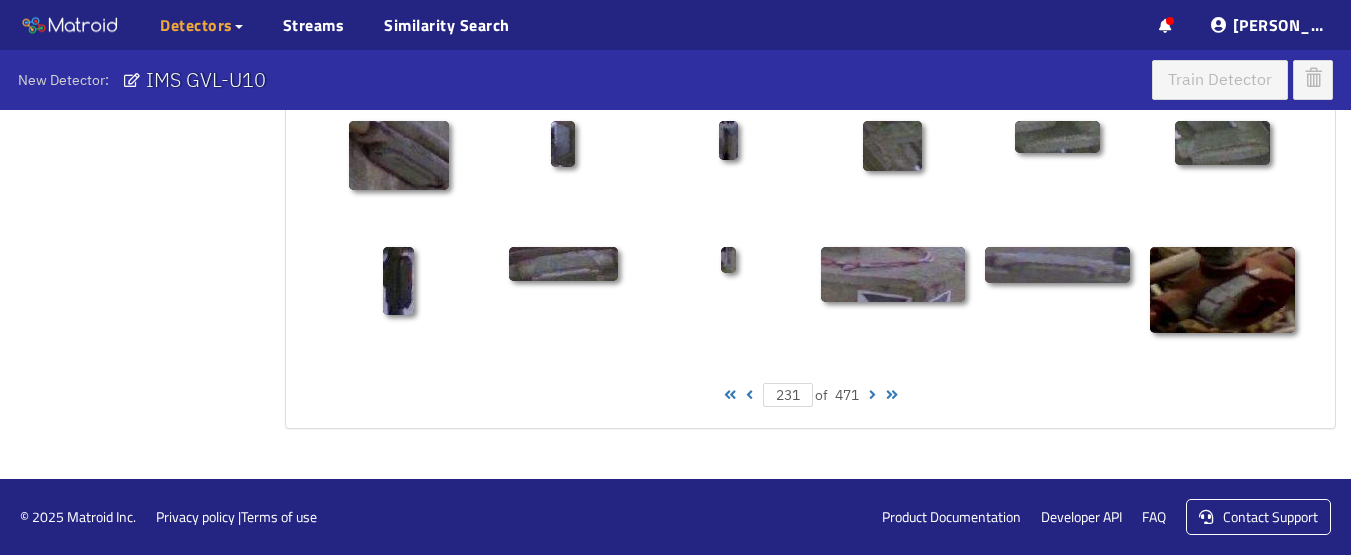 click on "231  of 471" at bounding box center (810, 395) 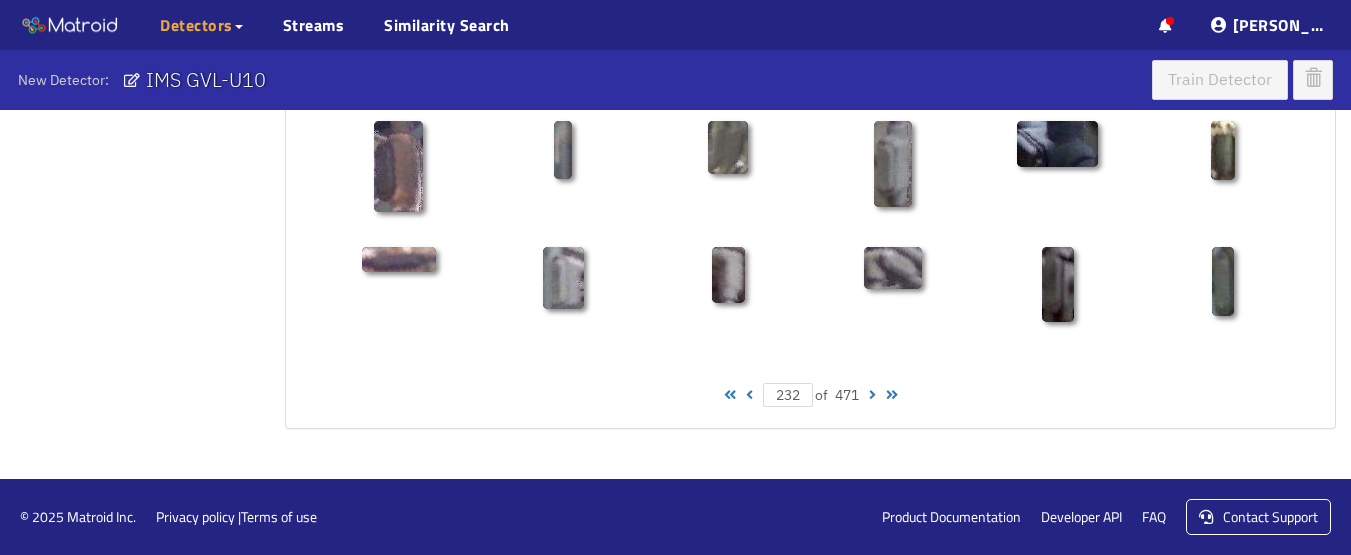 click at bounding box center (872, 395) 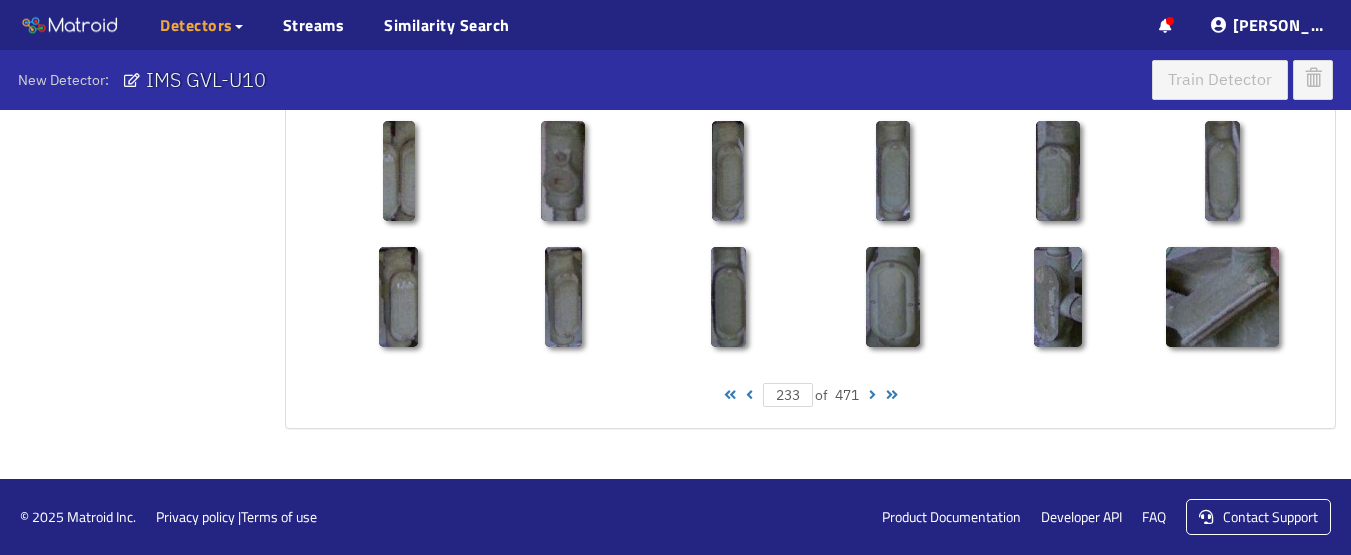 click at bounding box center [872, 395] 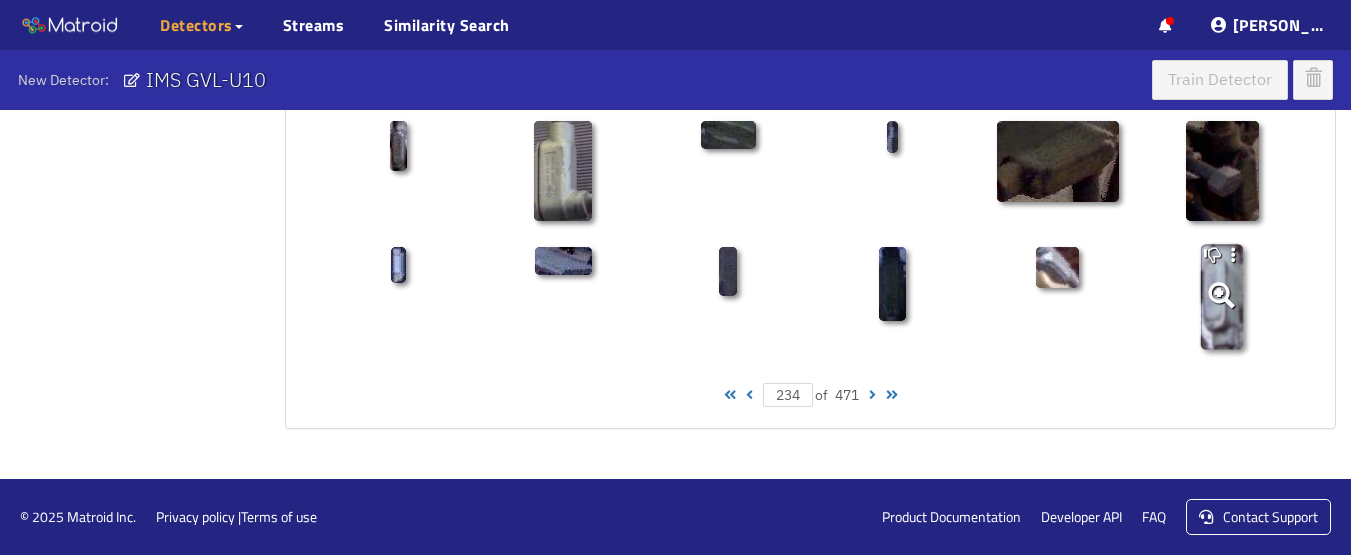 click 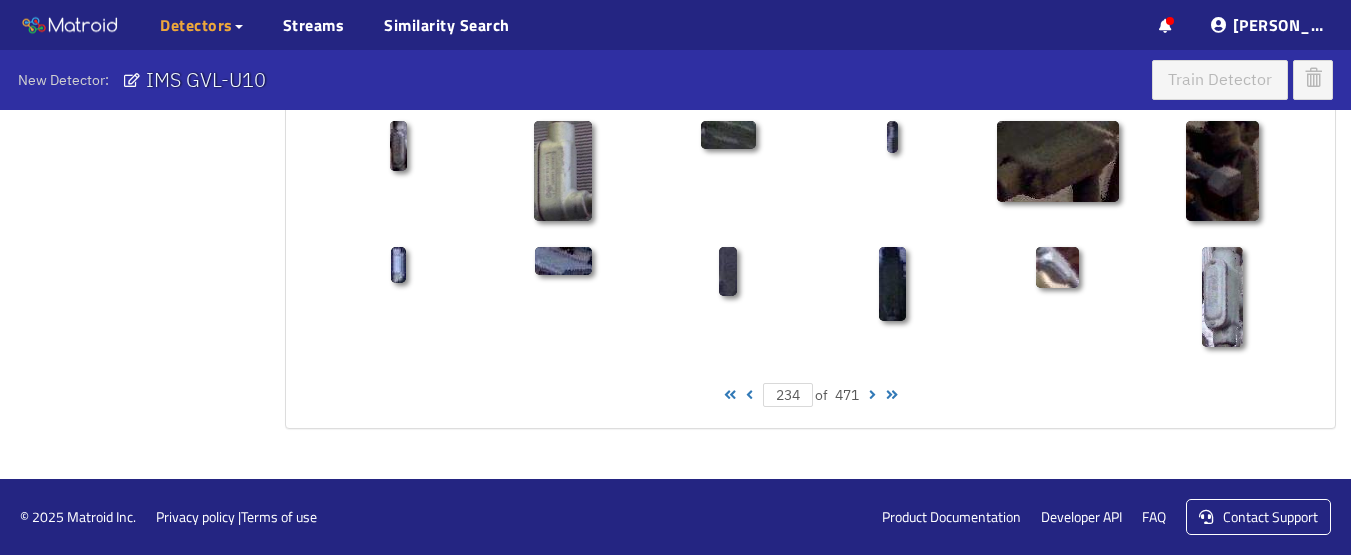 click at bounding box center [872, 395] 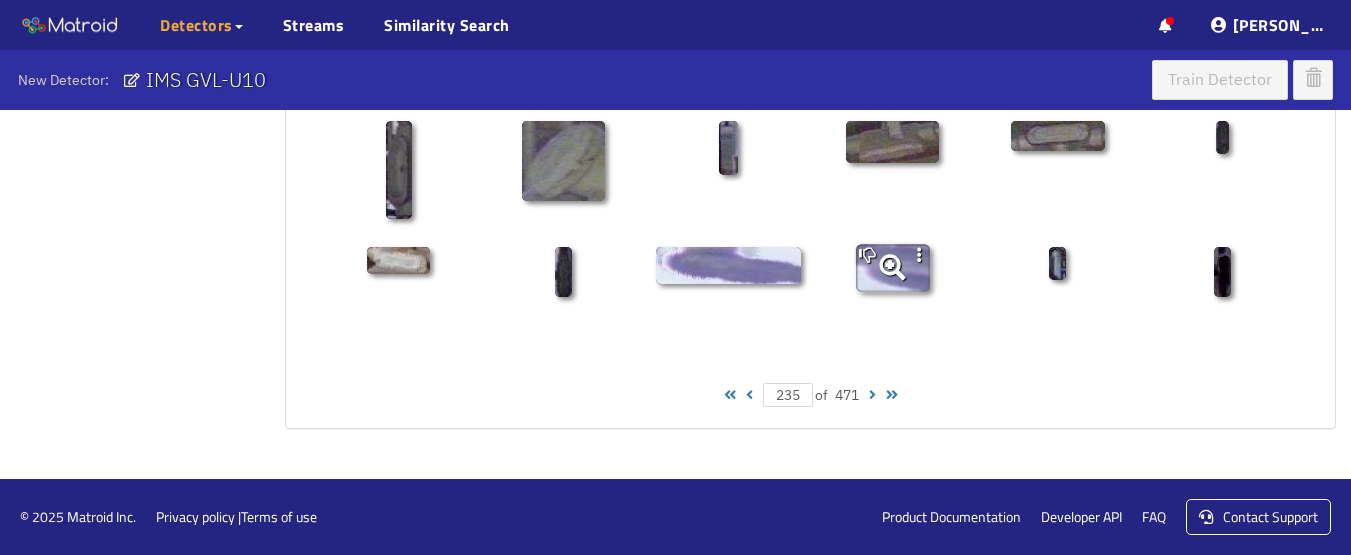 click 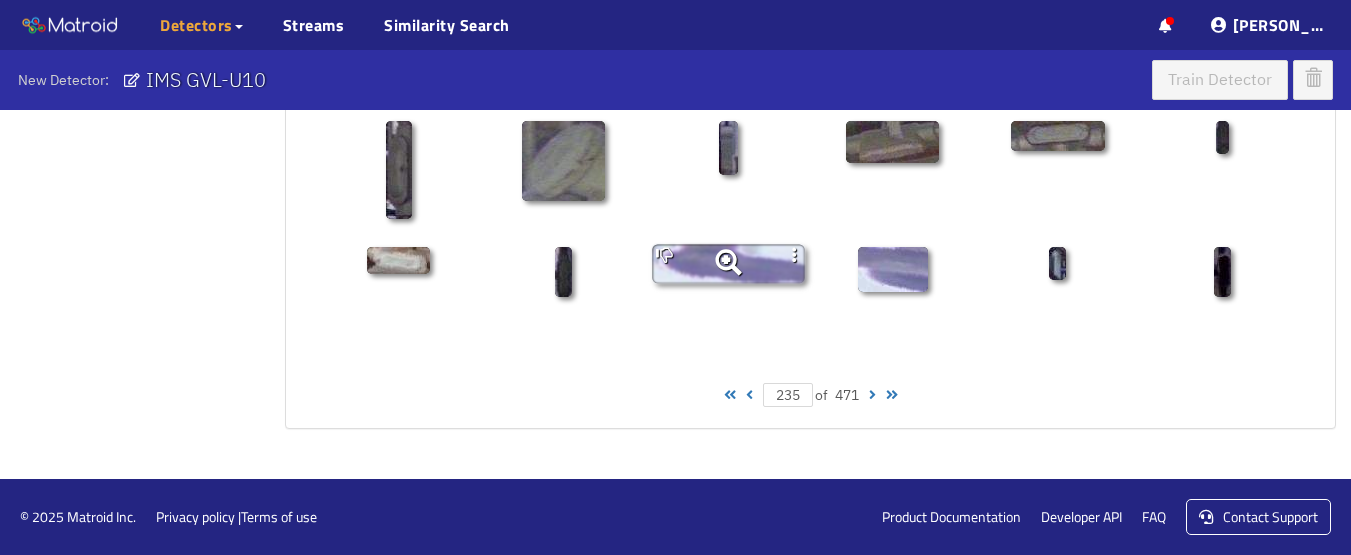 click at bounding box center (727, 263) 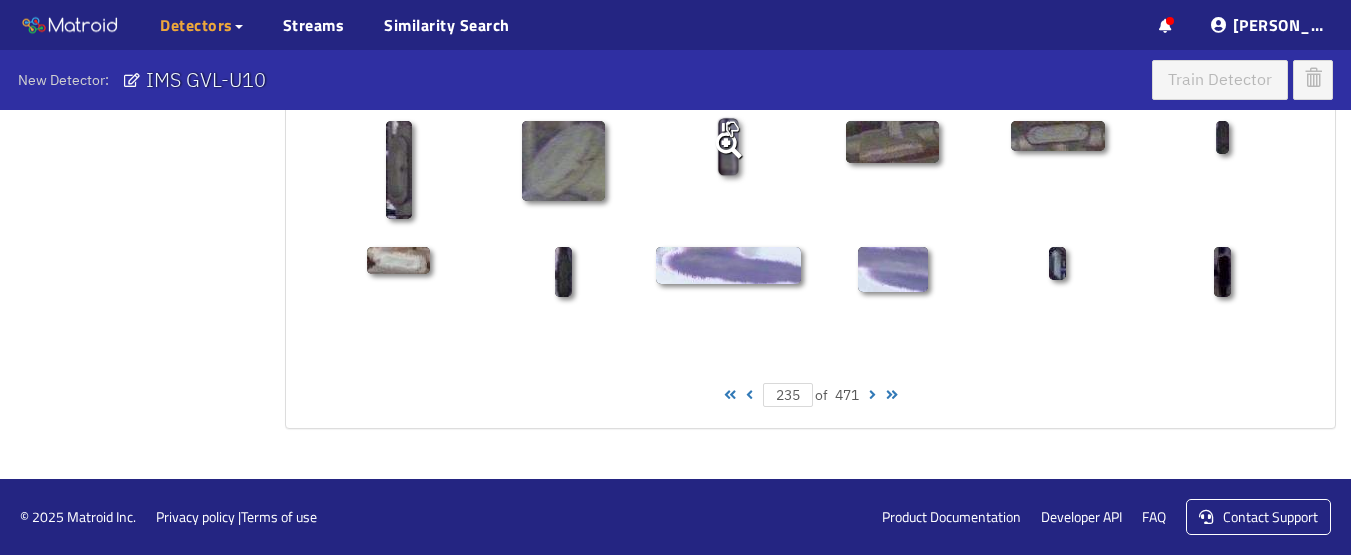 click 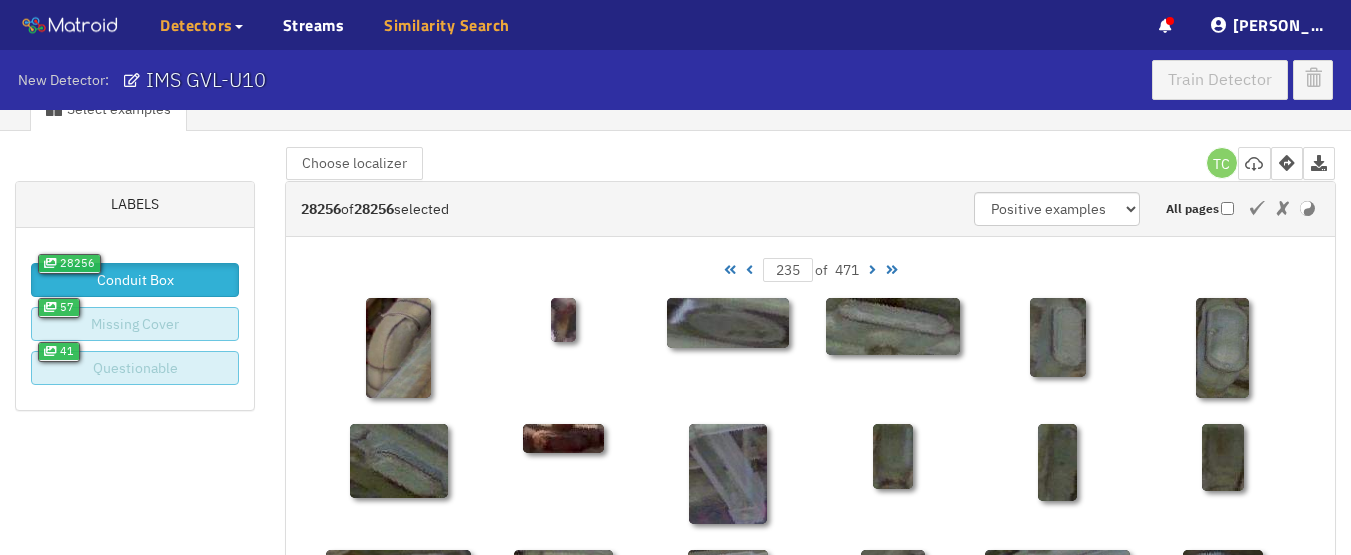 scroll, scrollTop: 0, scrollLeft: 0, axis: both 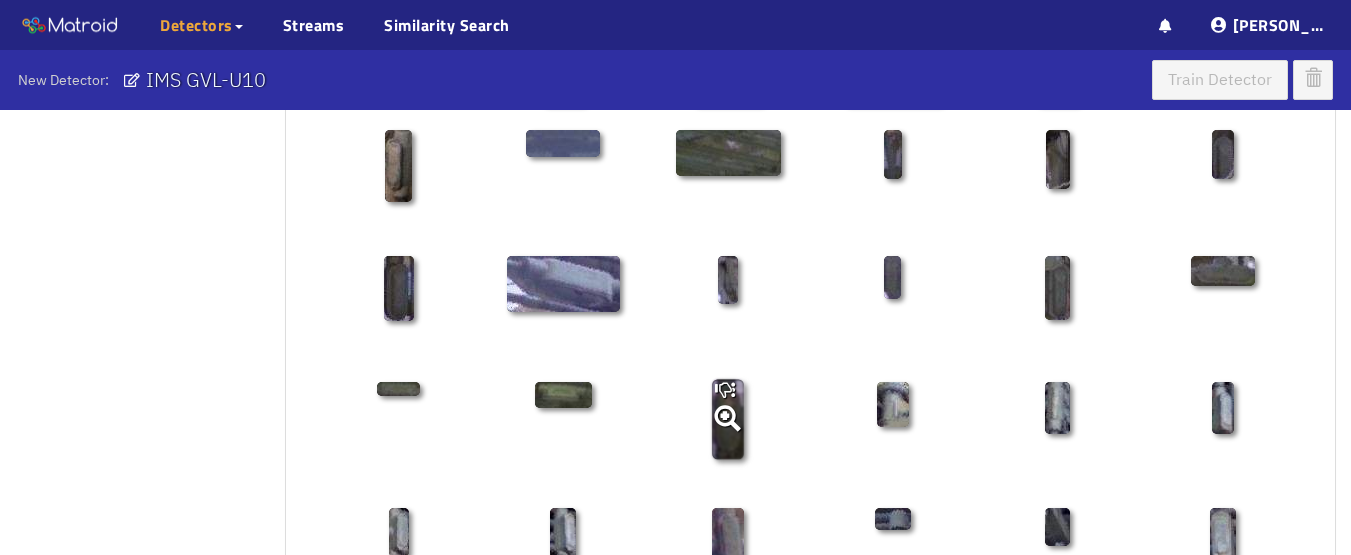 click at bounding box center [727, 418] 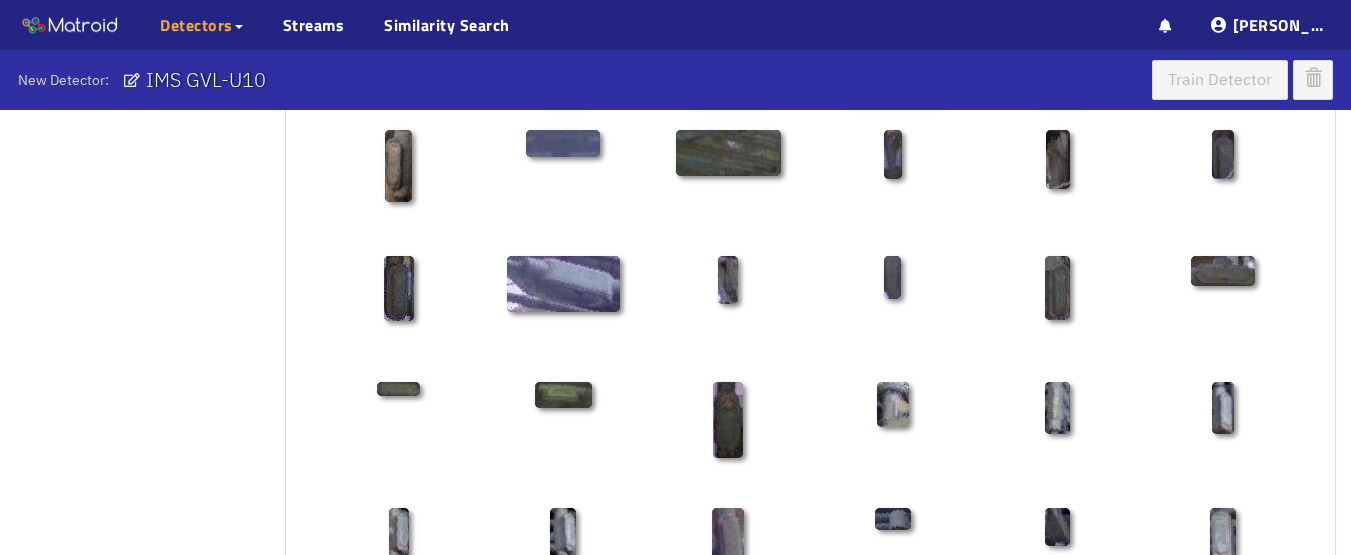 click 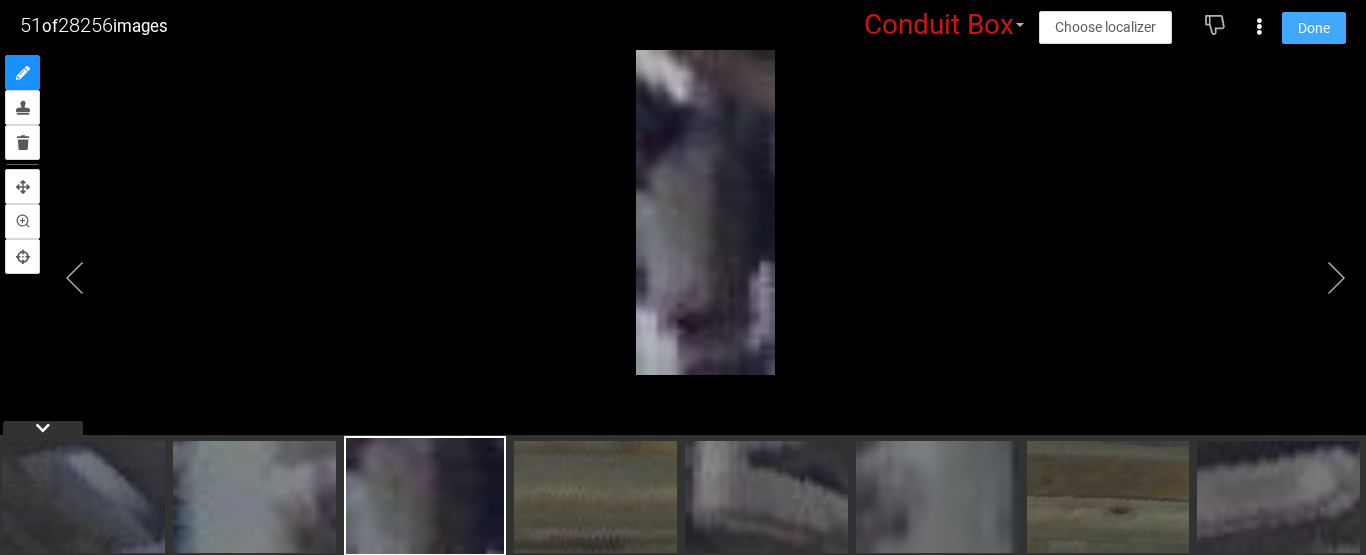 drag, startPoint x: 1300, startPoint y: 36, endPoint x: 1226, endPoint y: 78, distance: 85.08819 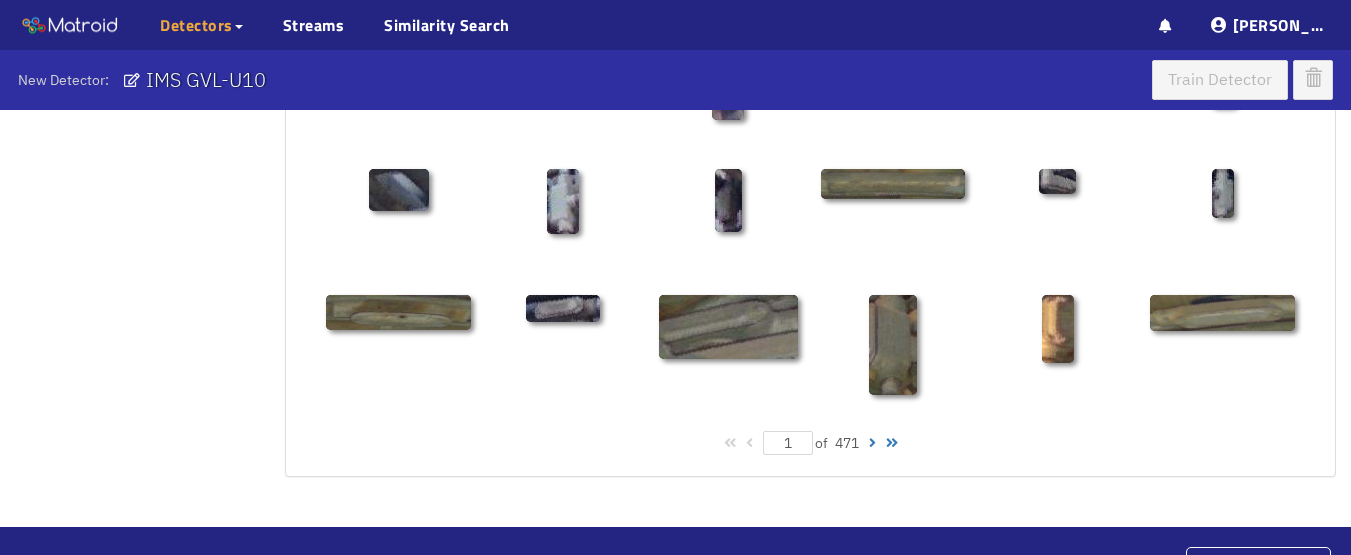 scroll, scrollTop: 1213, scrollLeft: 0, axis: vertical 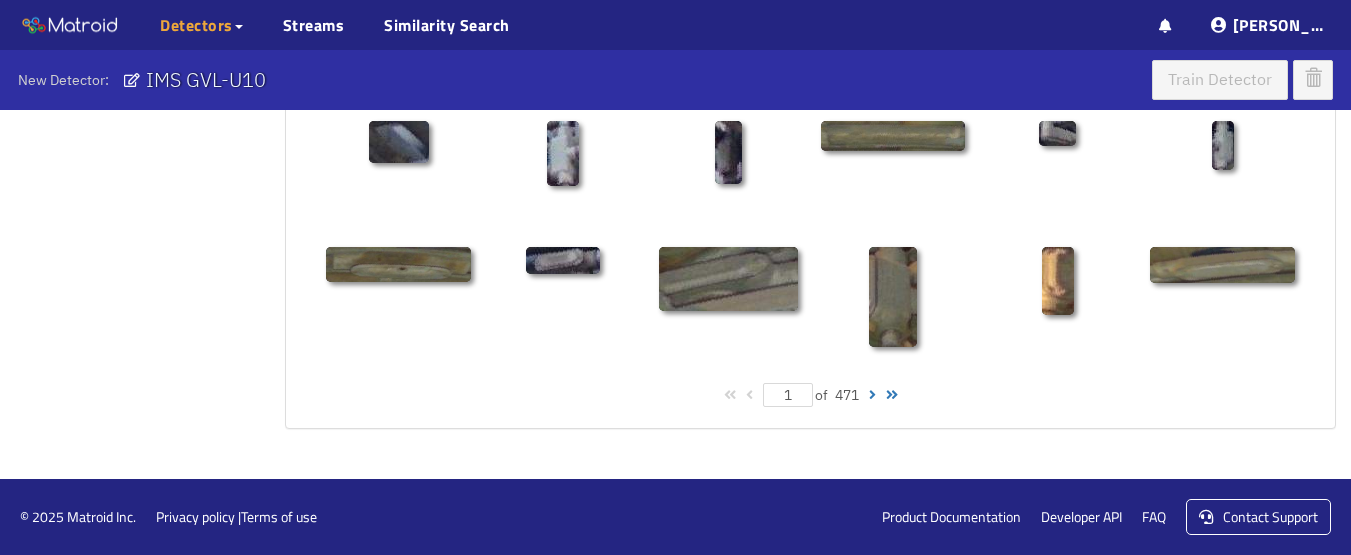 click at bounding box center [872, 395] 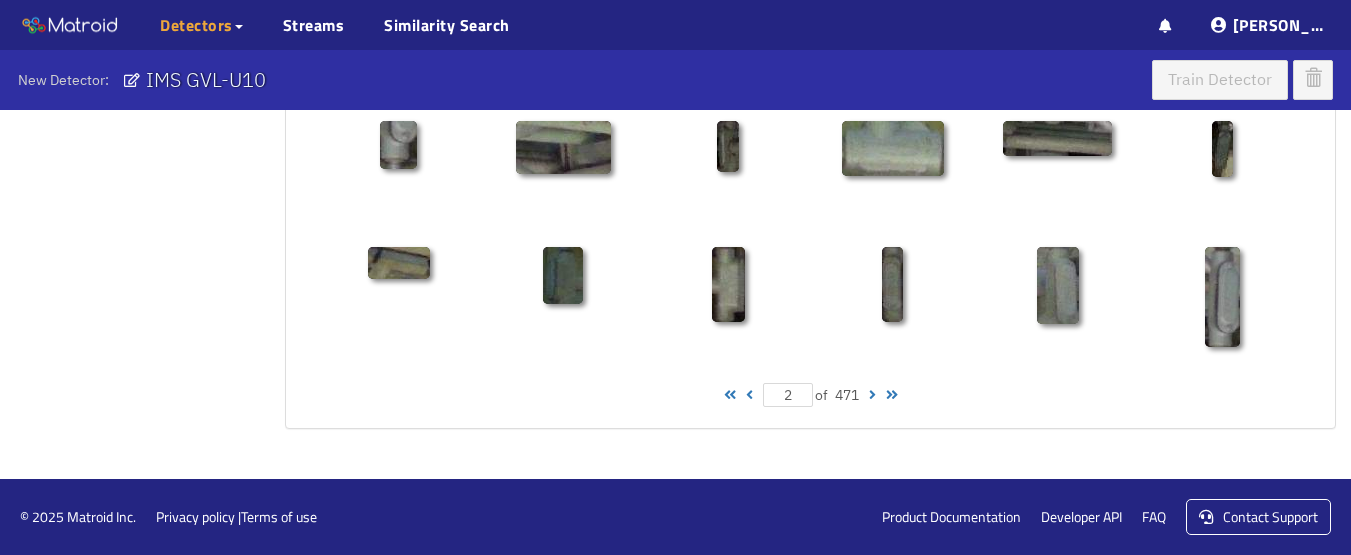 click at bounding box center [872, 395] 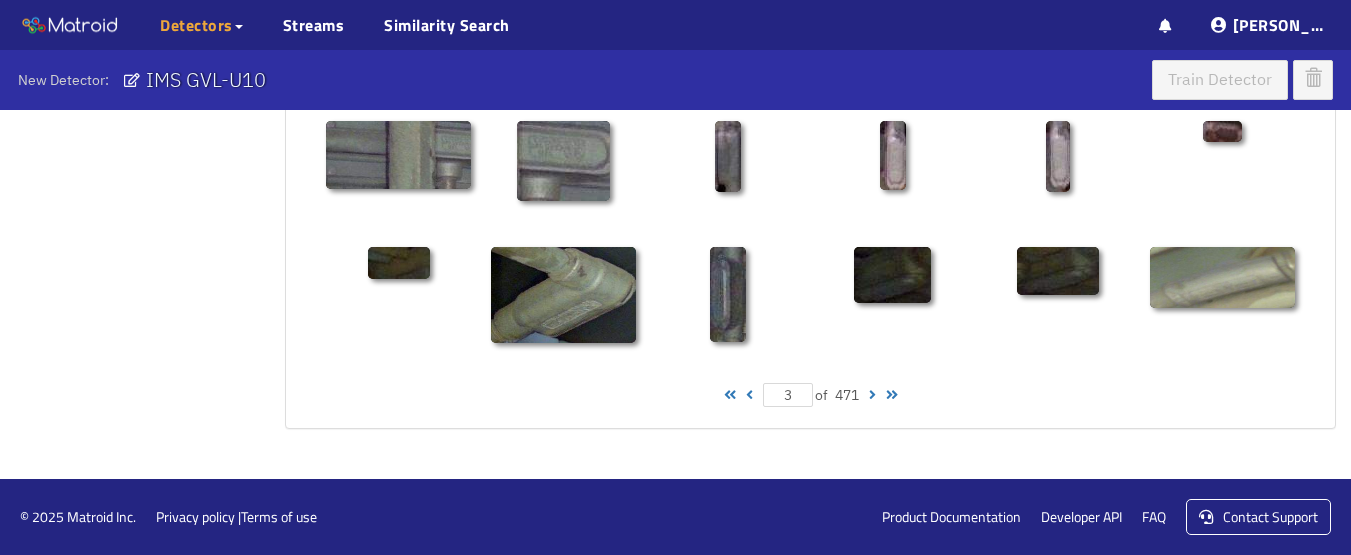 click at bounding box center (872, 395) 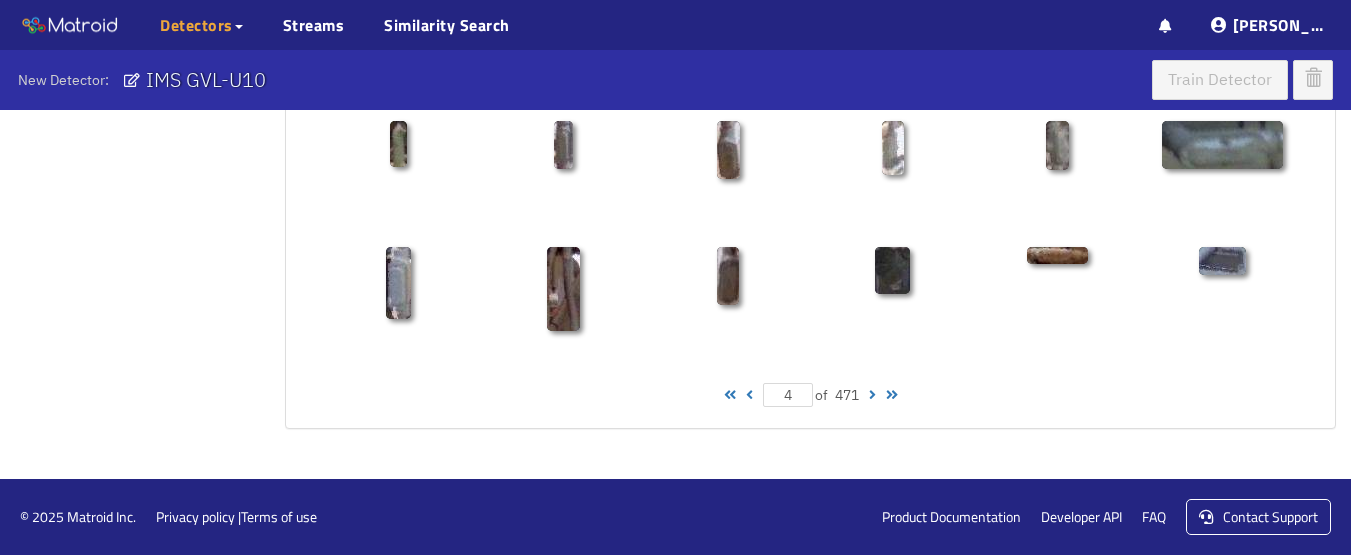 click at bounding box center [872, 395] 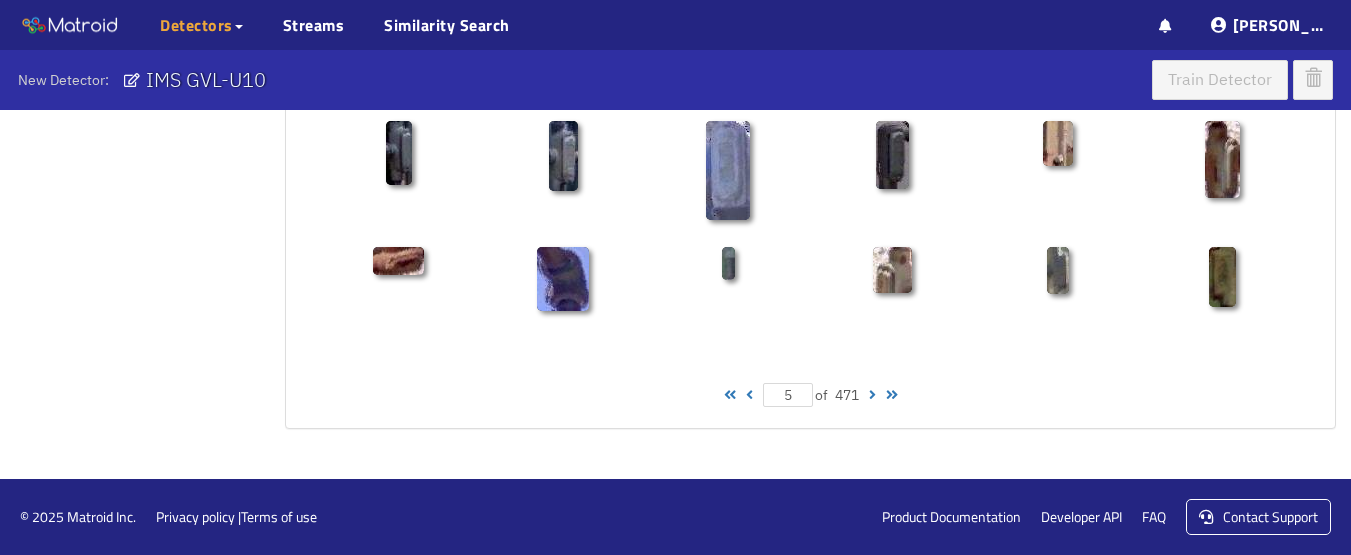 click at bounding box center (872, 395) 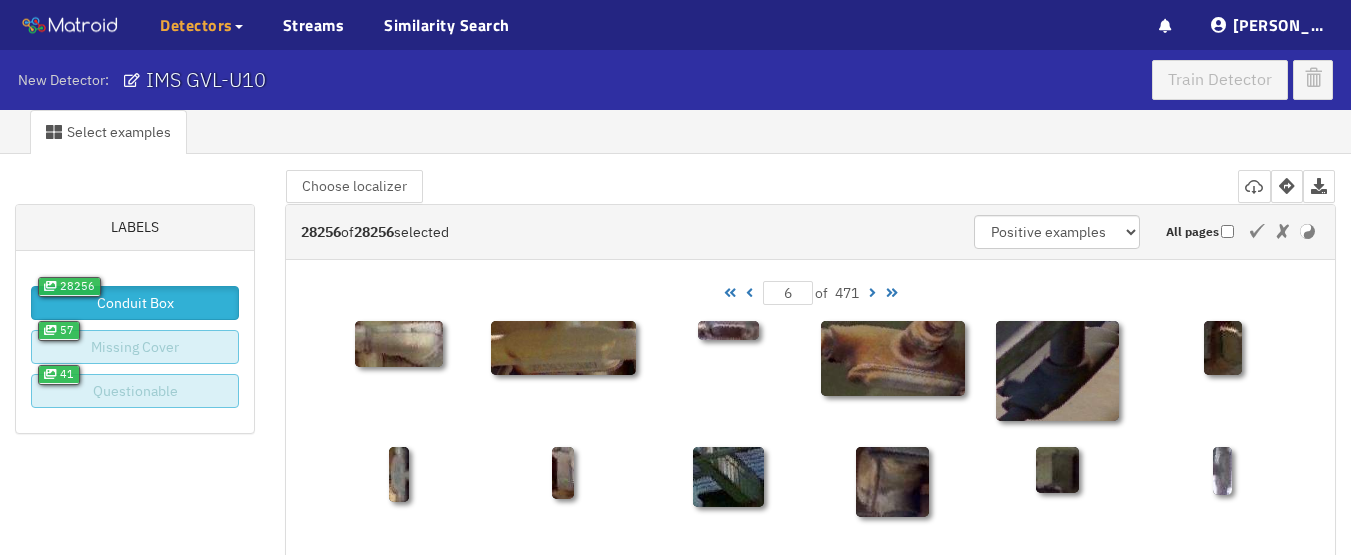 scroll, scrollTop: 0, scrollLeft: 0, axis: both 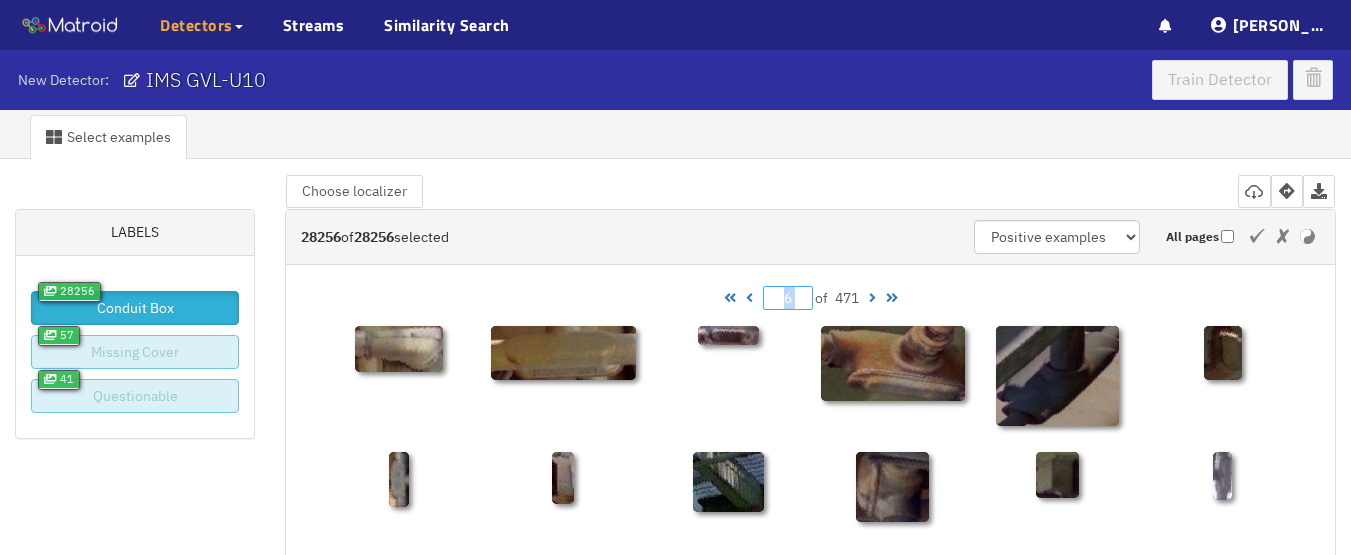 drag, startPoint x: 809, startPoint y: 302, endPoint x: 782, endPoint y: 301, distance: 27.018513 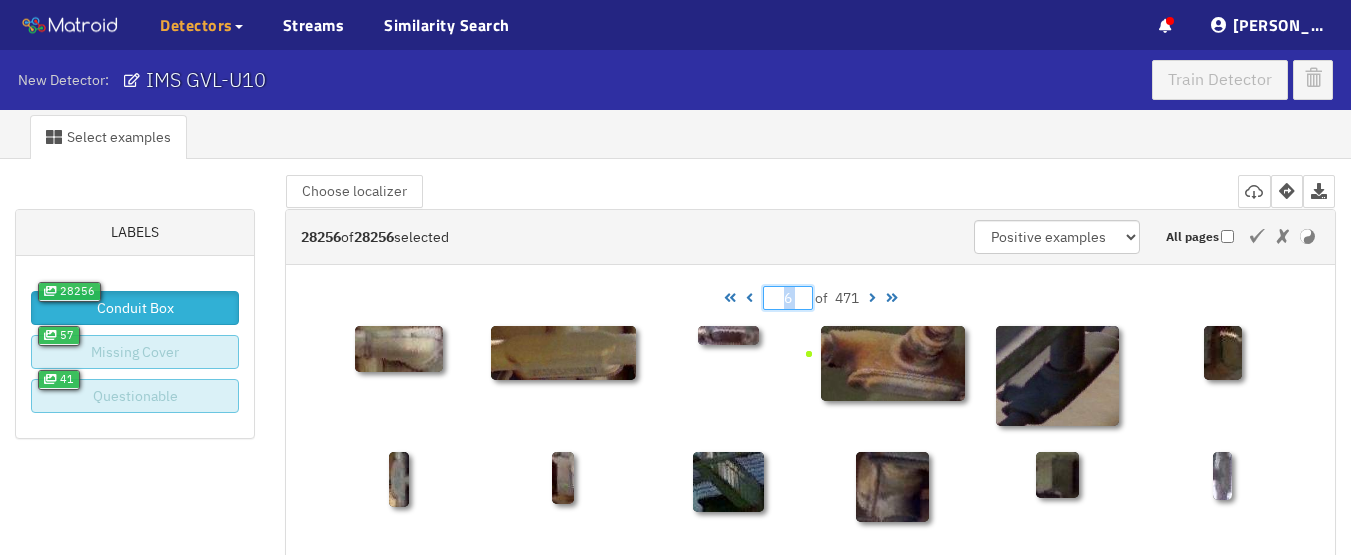 click on "Select examples Labels 28256 Conduit Box 57 Missing Cover 41 Questionable 28256  of  28256  selected Positive examples Negative examples  Upload images All pages Choose localizer 6  of 471 6  of 471" at bounding box center [675, 856] 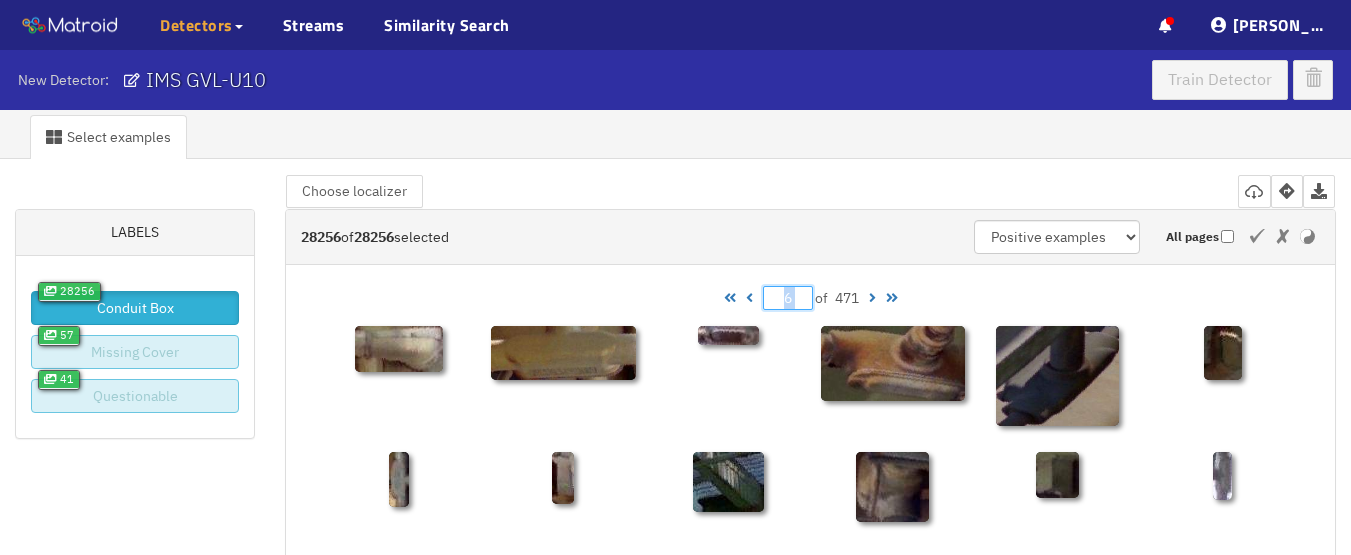 click on "6" at bounding box center (788, 298) 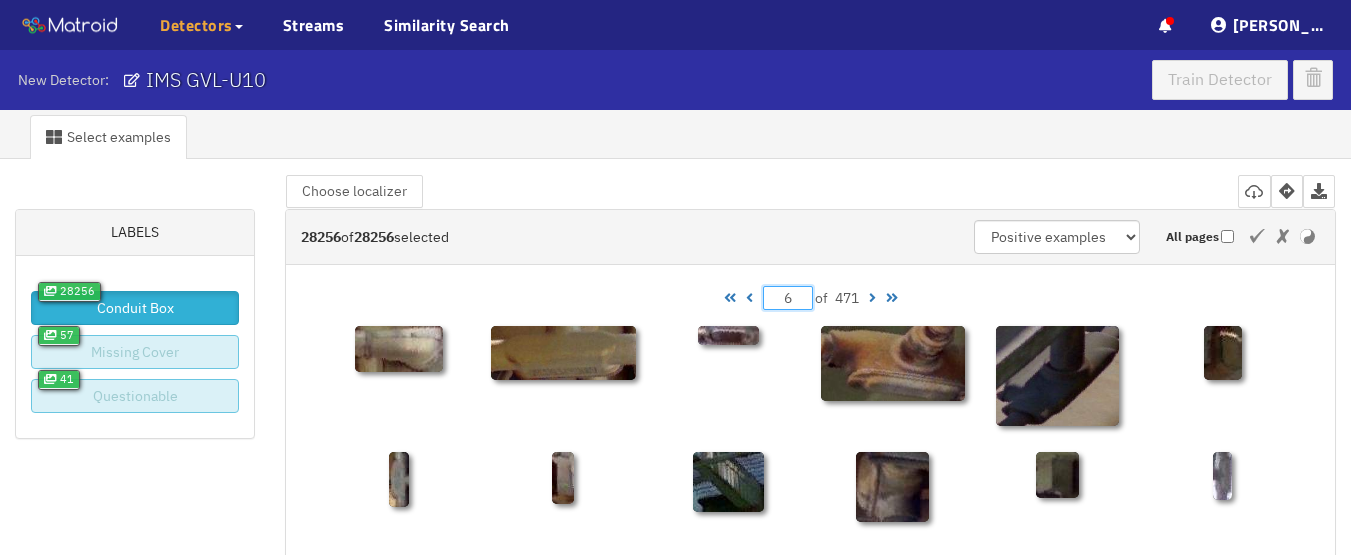 drag, startPoint x: 793, startPoint y: 300, endPoint x: 763, endPoint y: 300, distance: 30 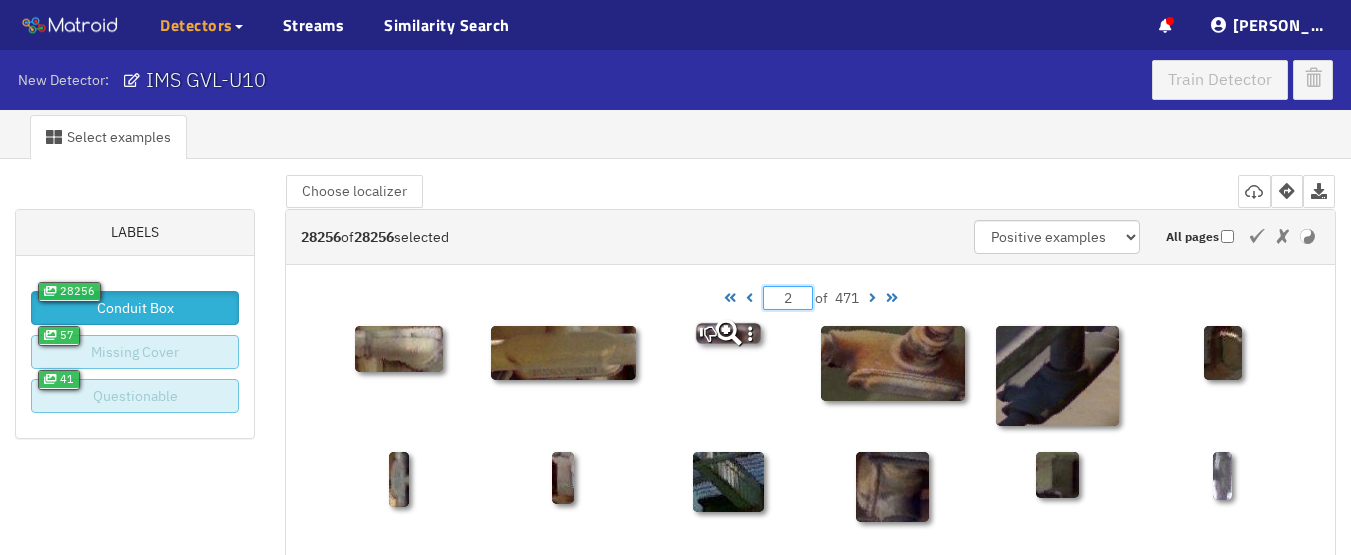 type on "2" 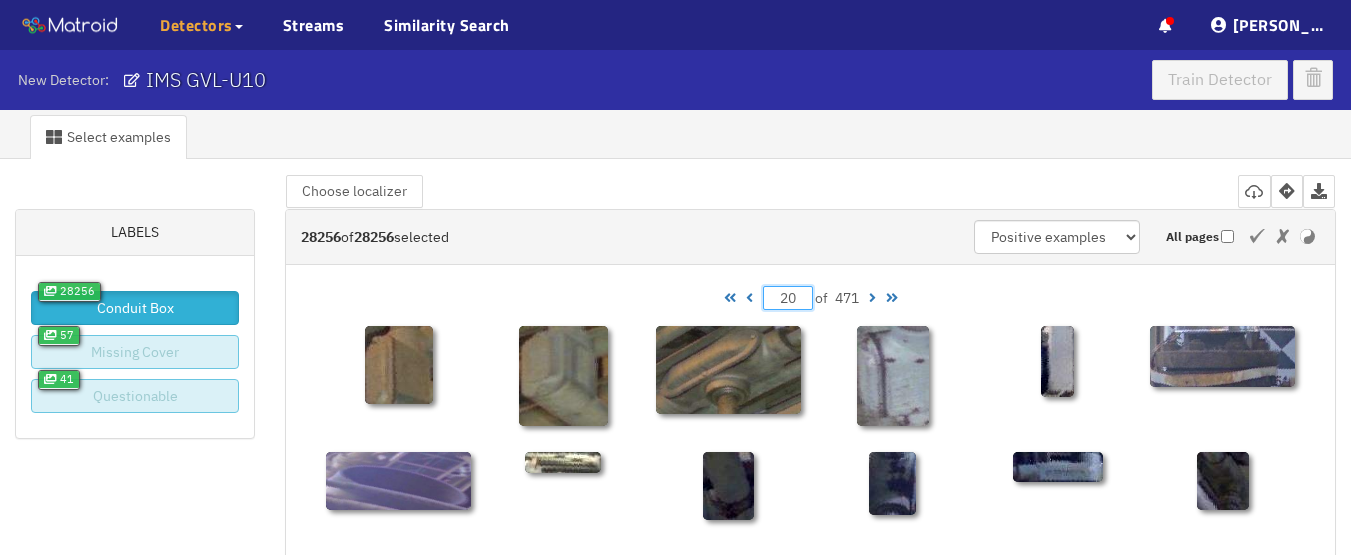 type on "200" 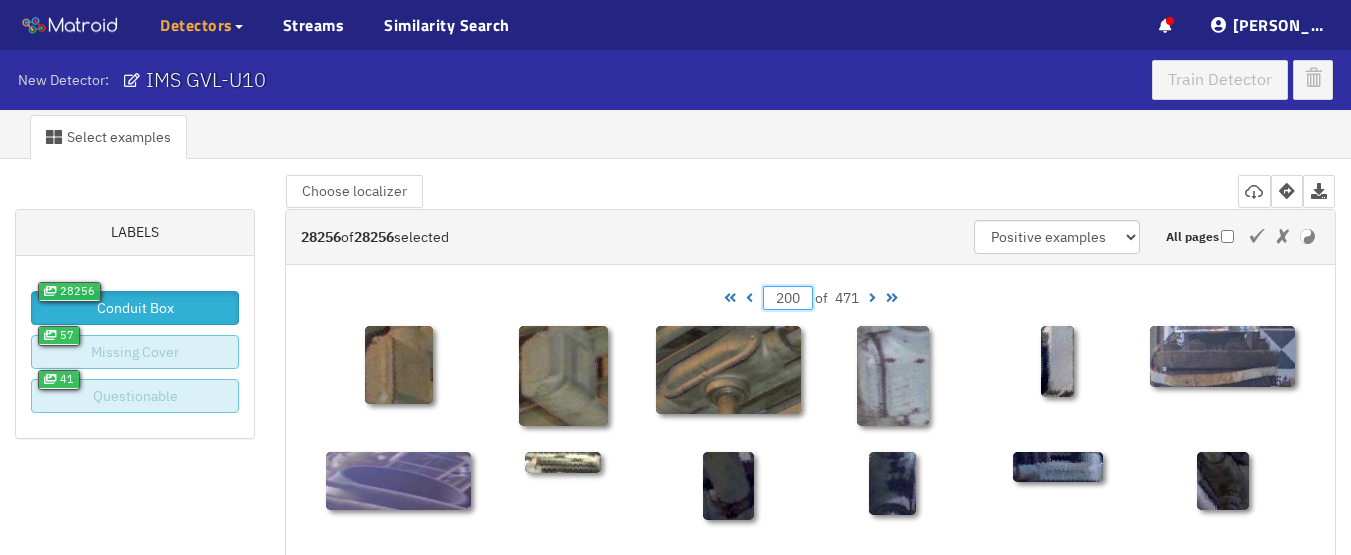 type on "200" 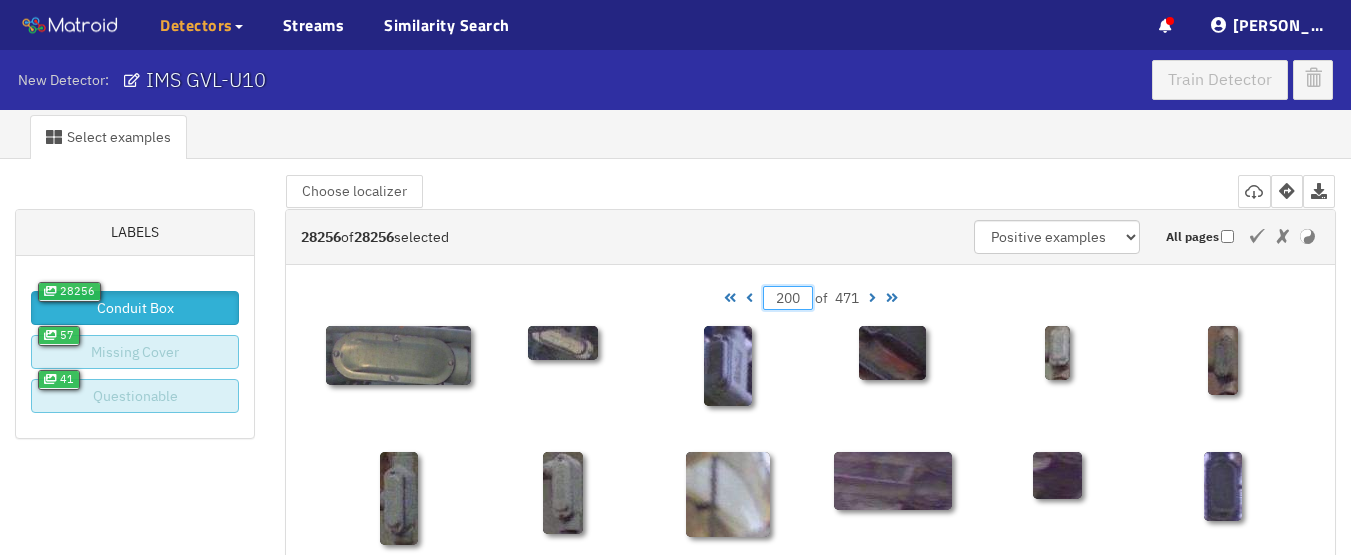 drag, startPoint x: 798, startPoint y: 300, endPoint x: 766, endPoint y: 304, distance: 32.24903 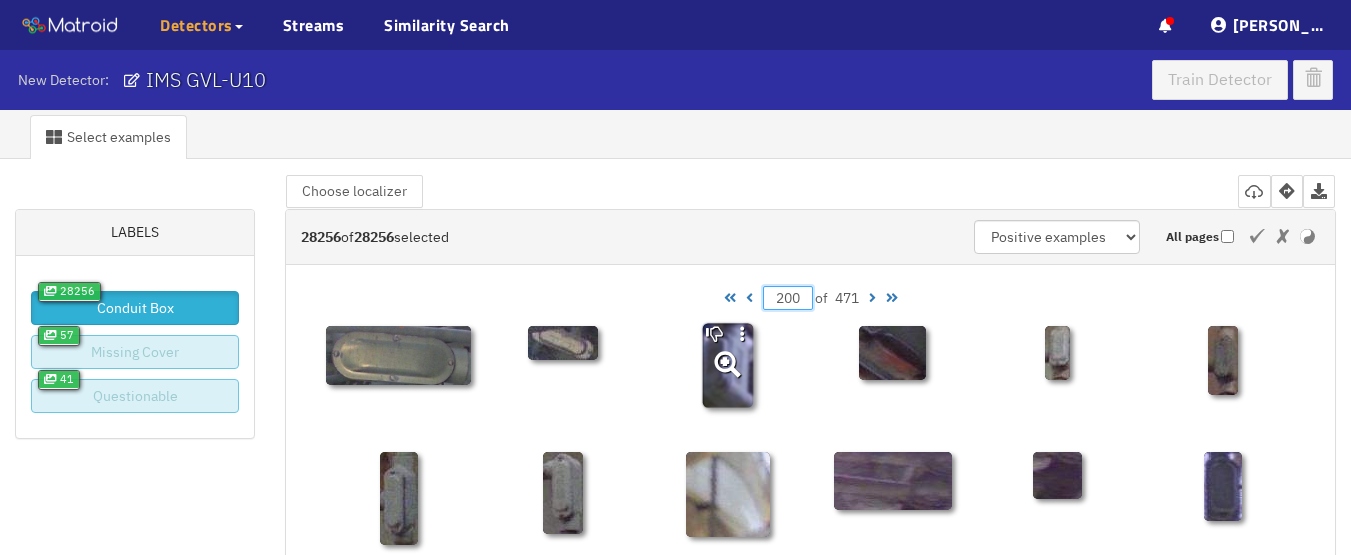 type on "2" 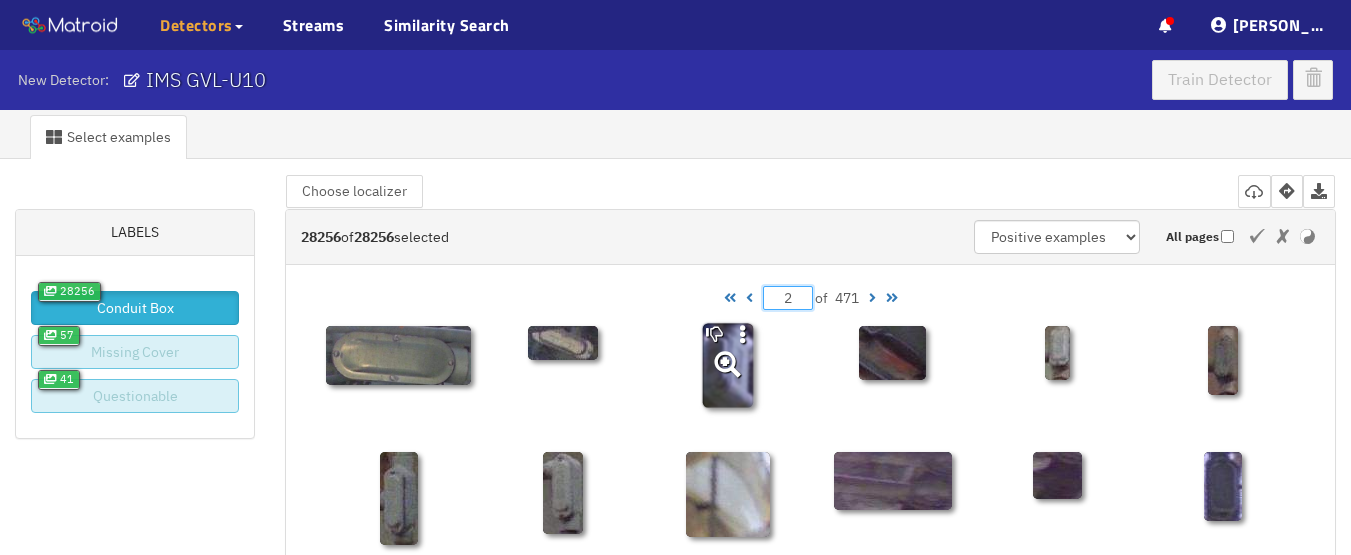 type on "2" 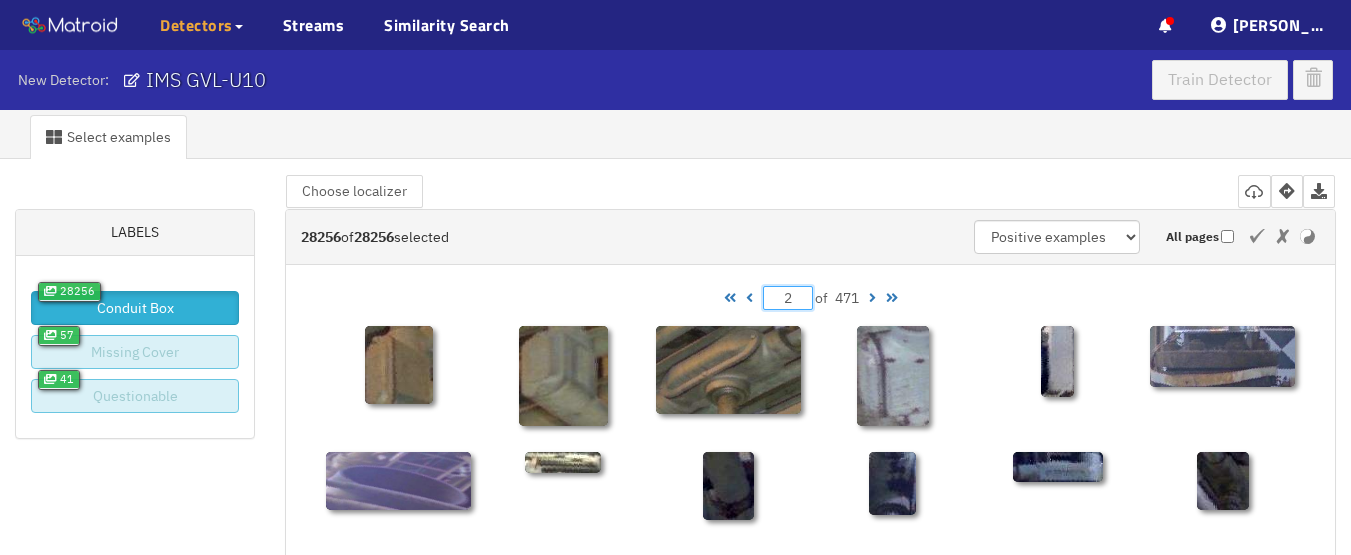 type on "21" 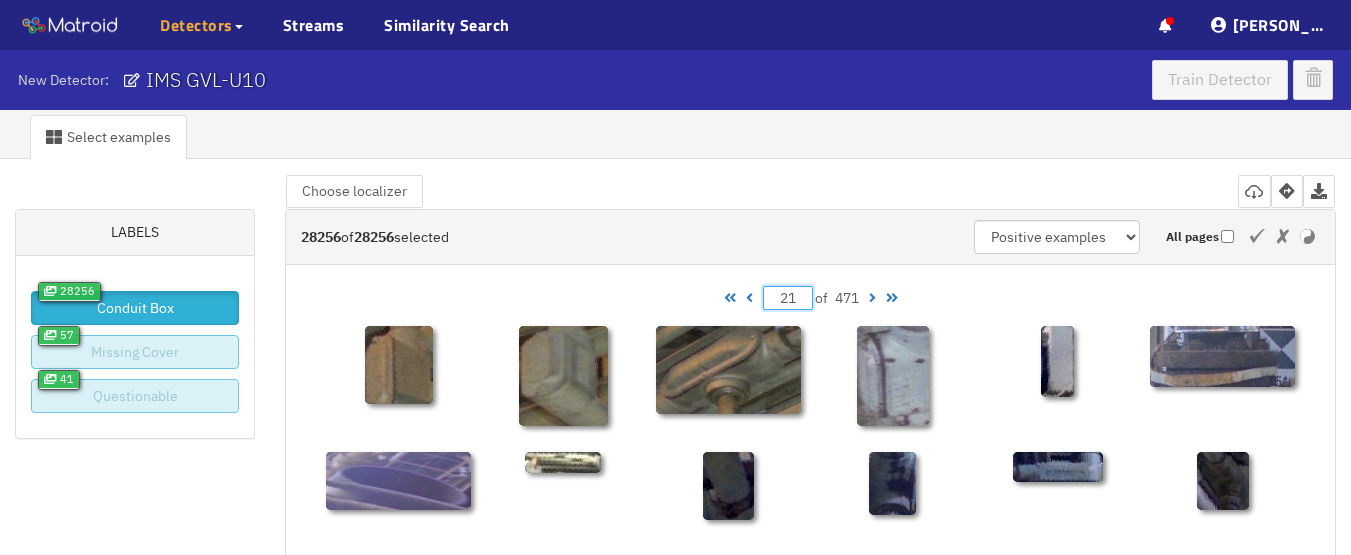 type on "21" 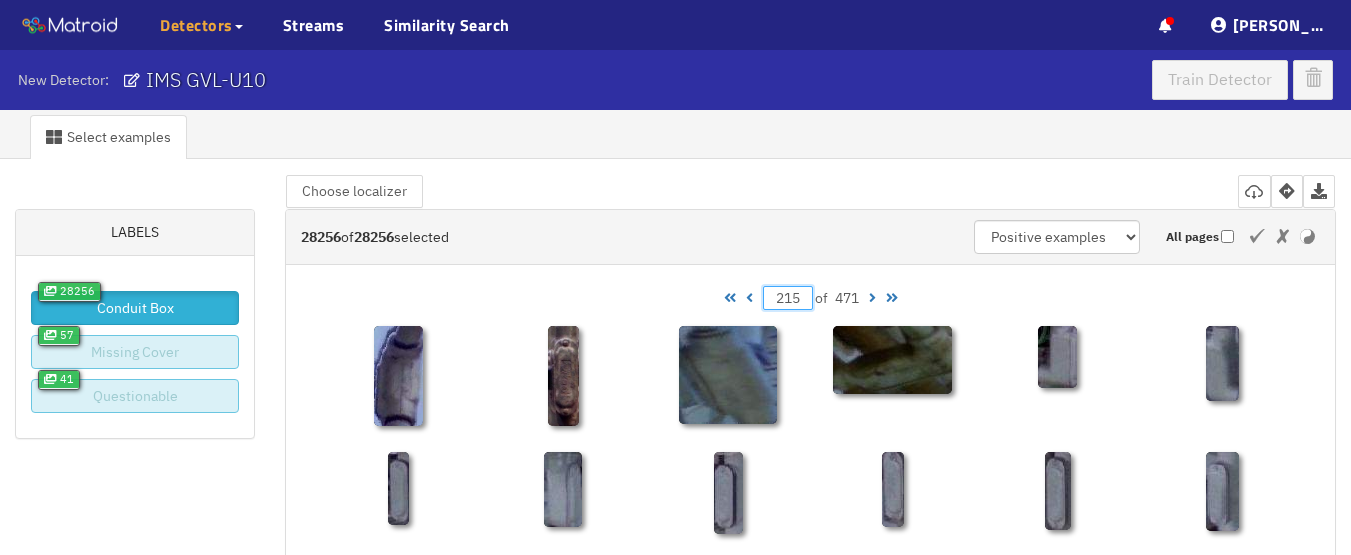 type on "215" 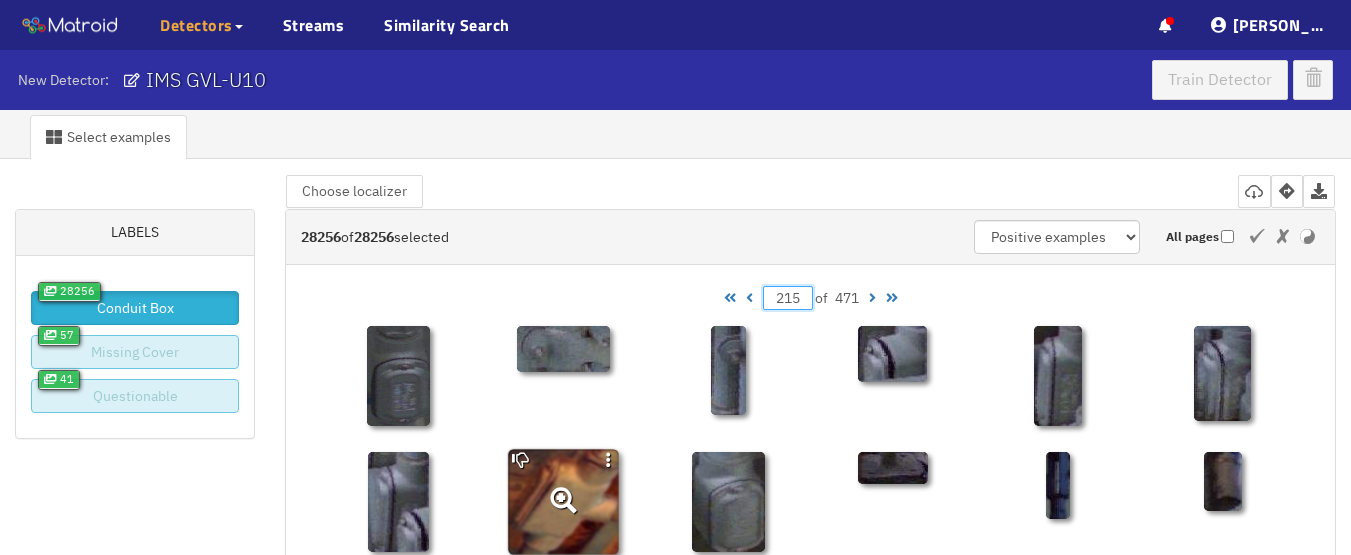 click 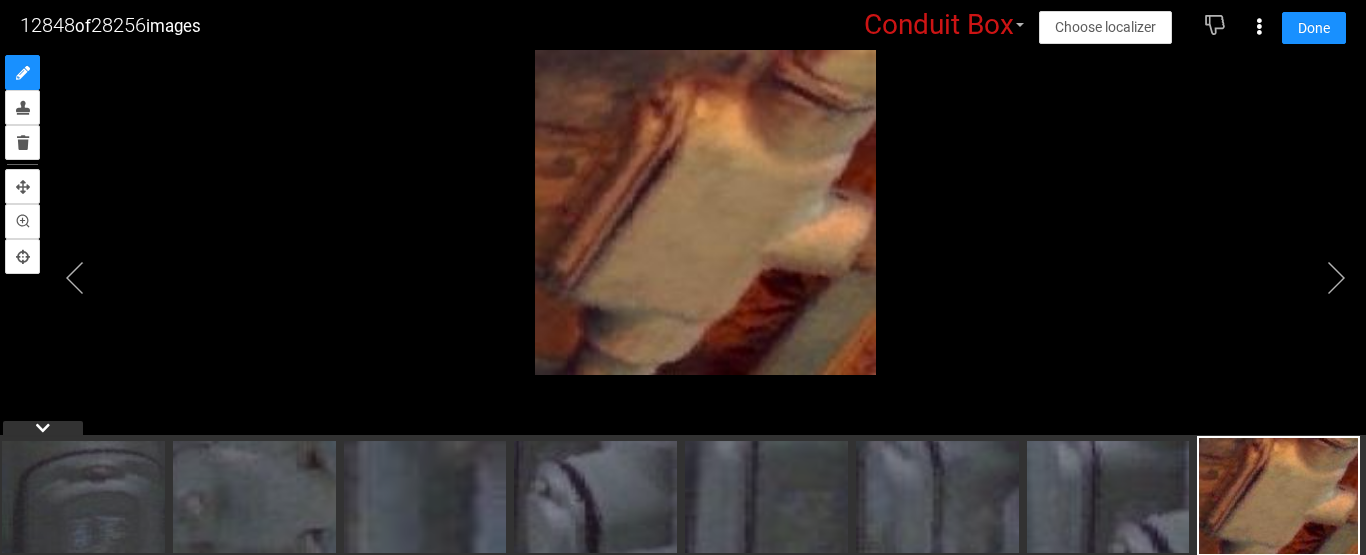 click on "Done" at bounding box center [1314, 27] 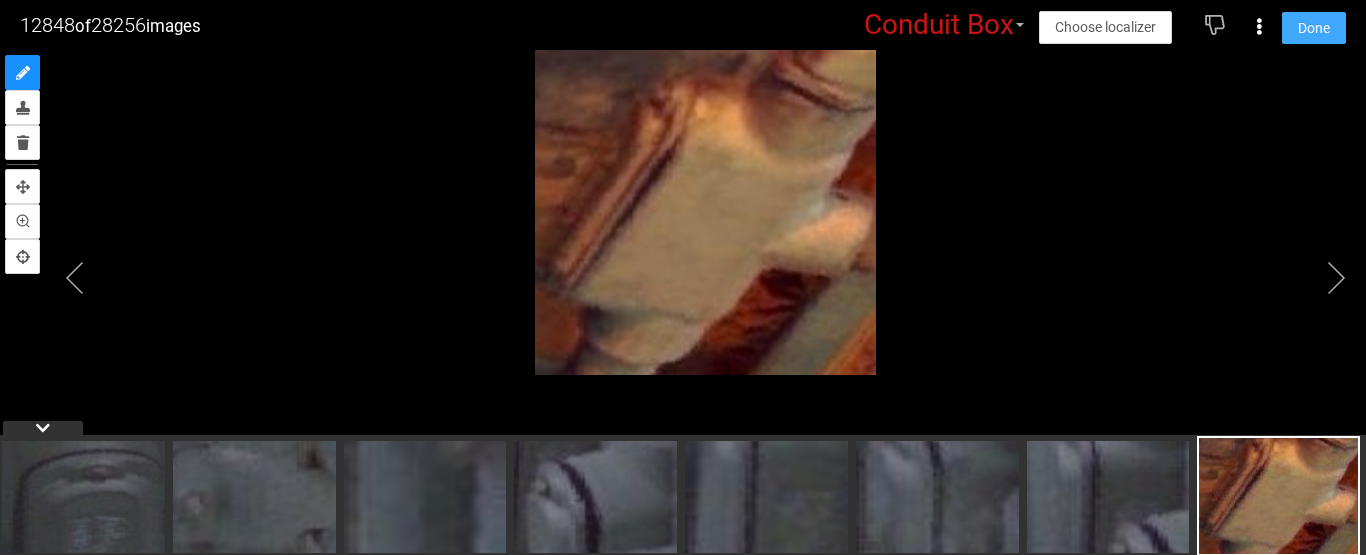 click on "Done" at bounding box center [1314, 28] 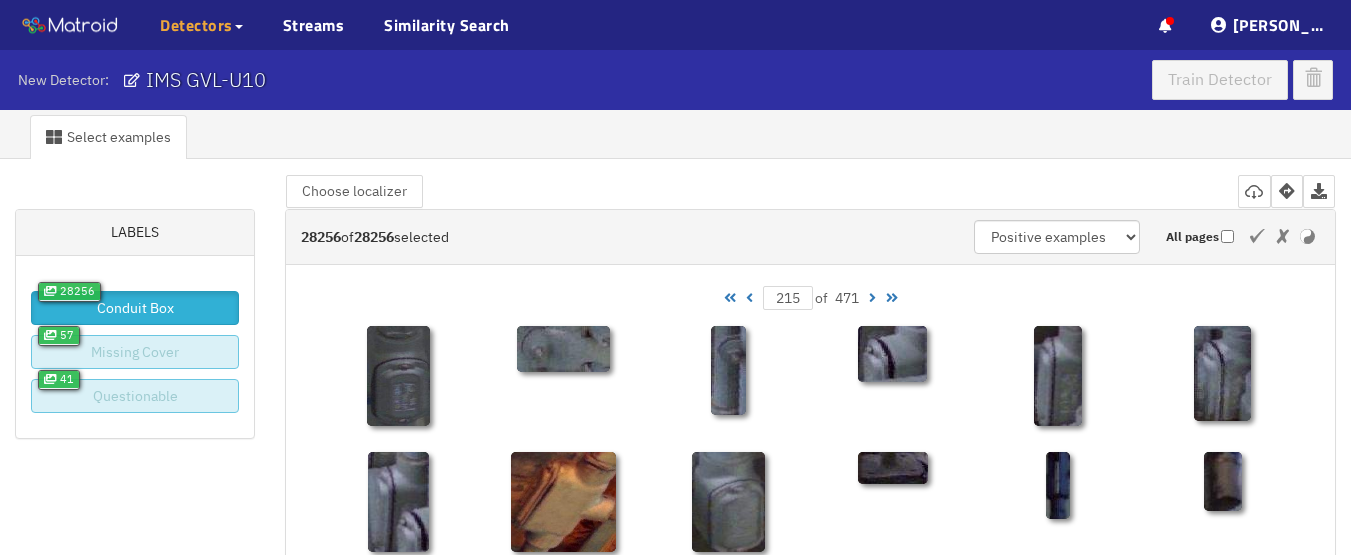 drag, startPoint x: 803, startPoint y: 291, endPoint x: 733, endPoint y: 291, distance: 70 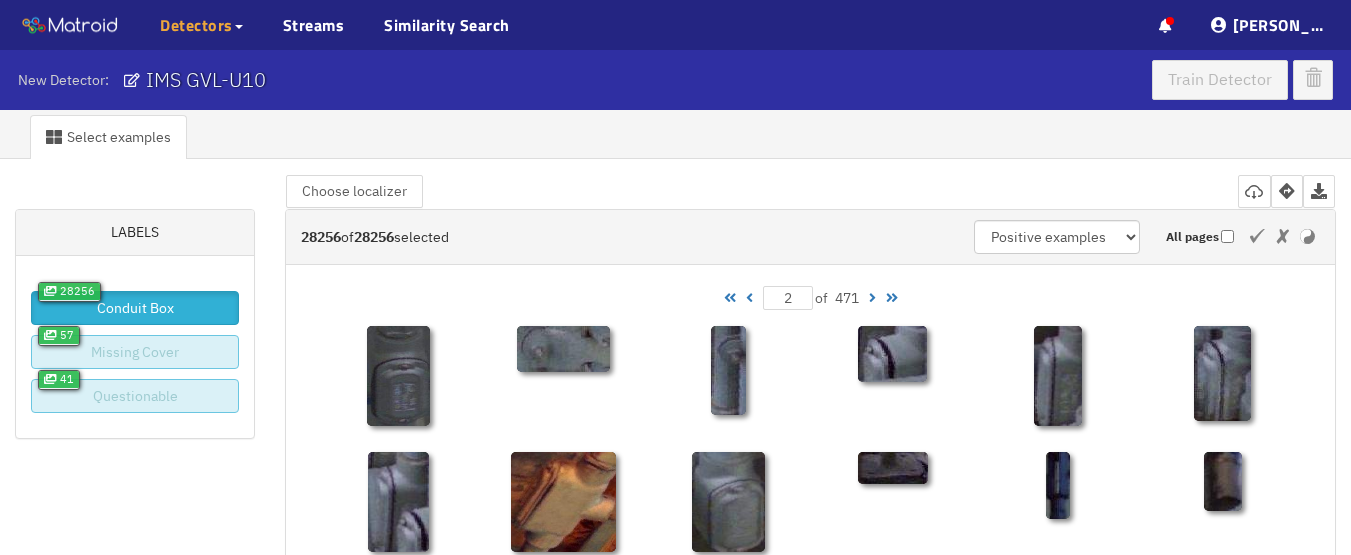 type on "2" 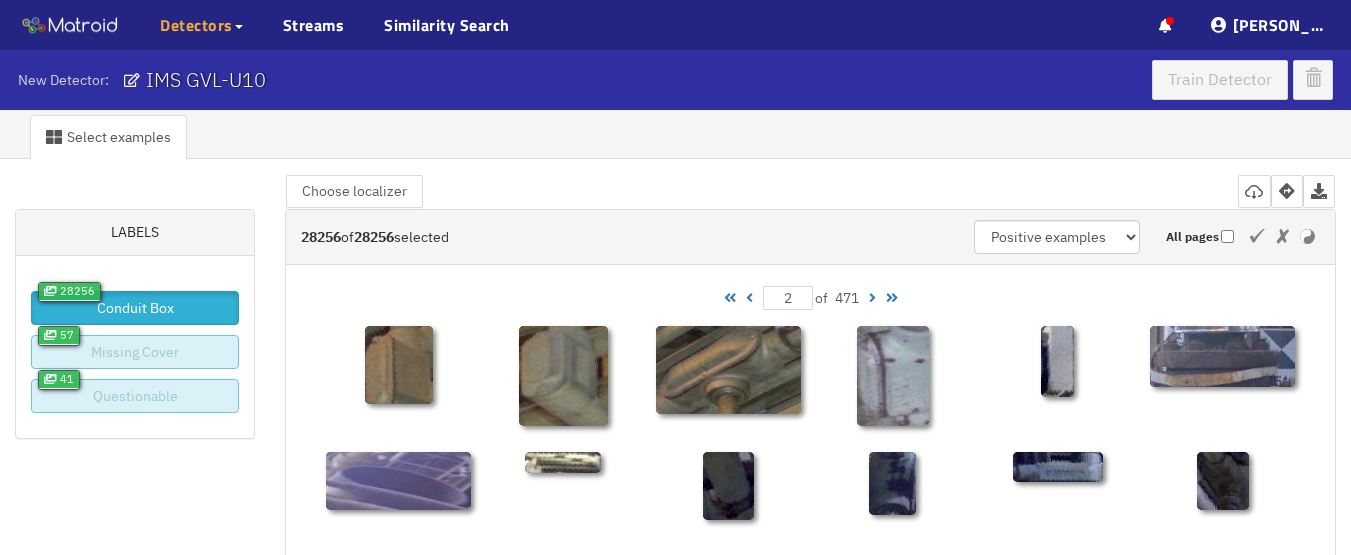 type on "25" 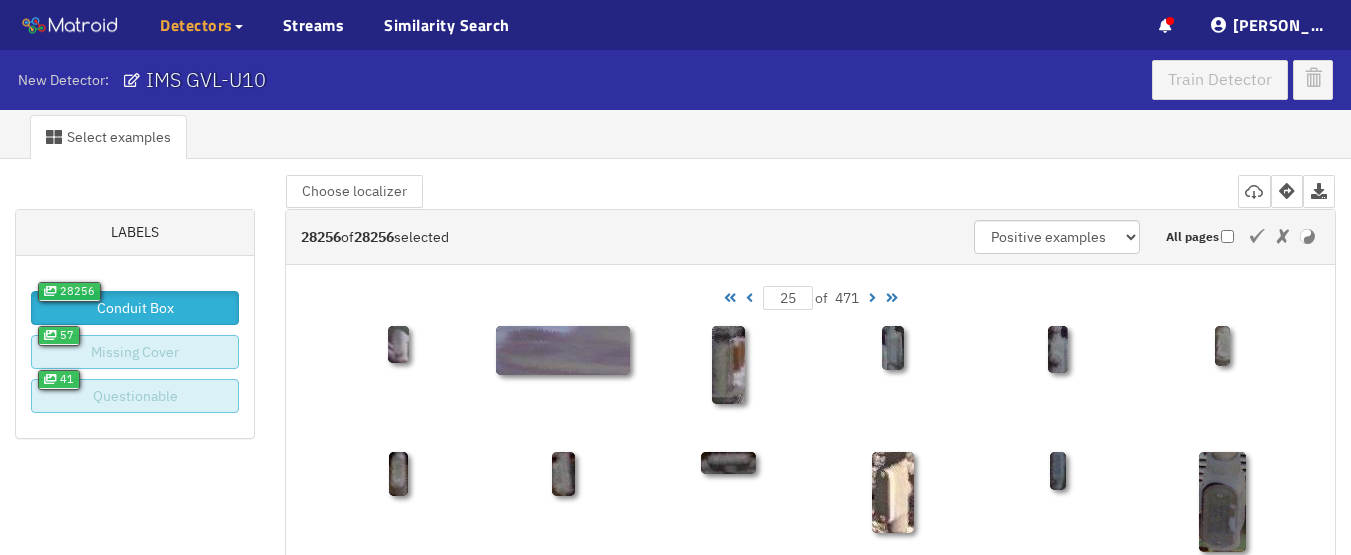 type on "250" 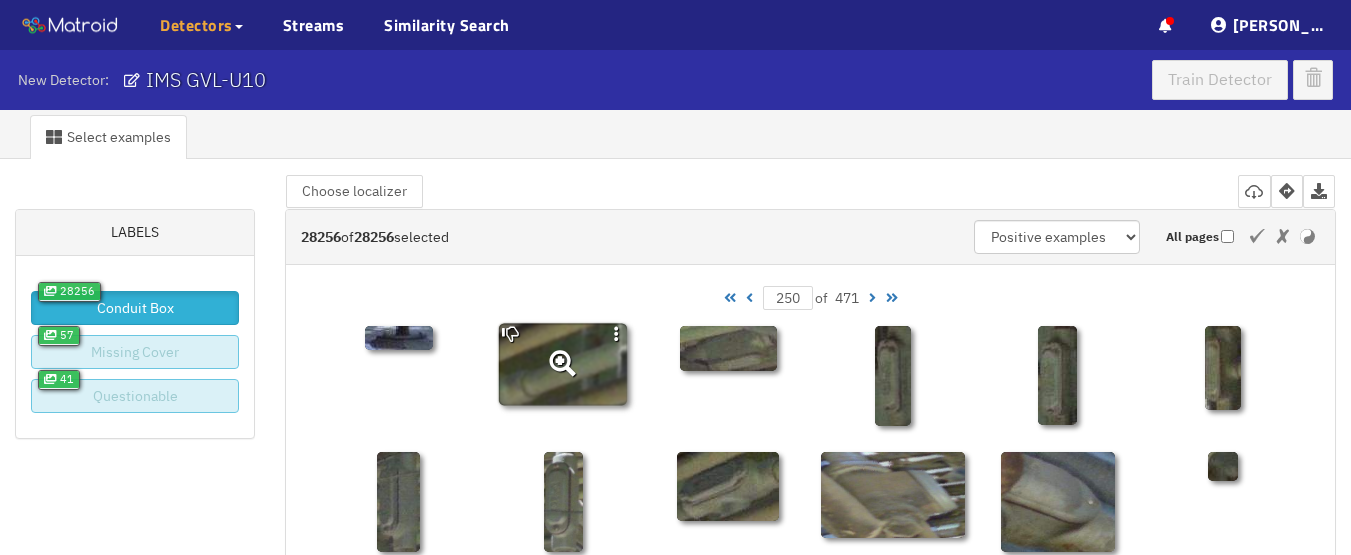 click 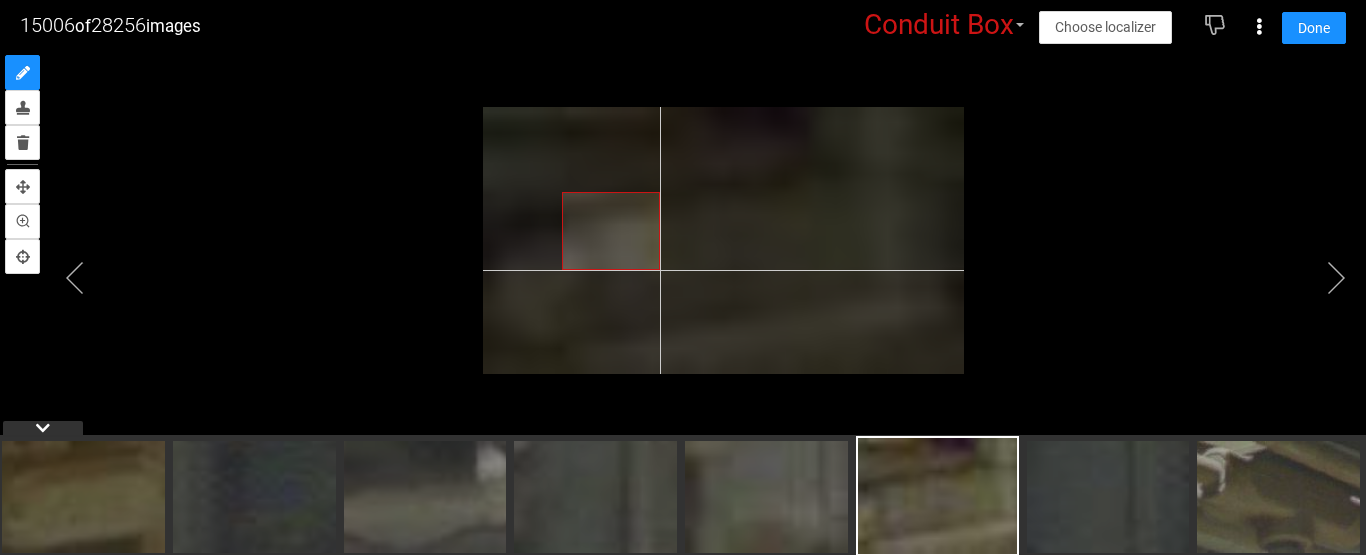 click at bounding box center [723, 240] 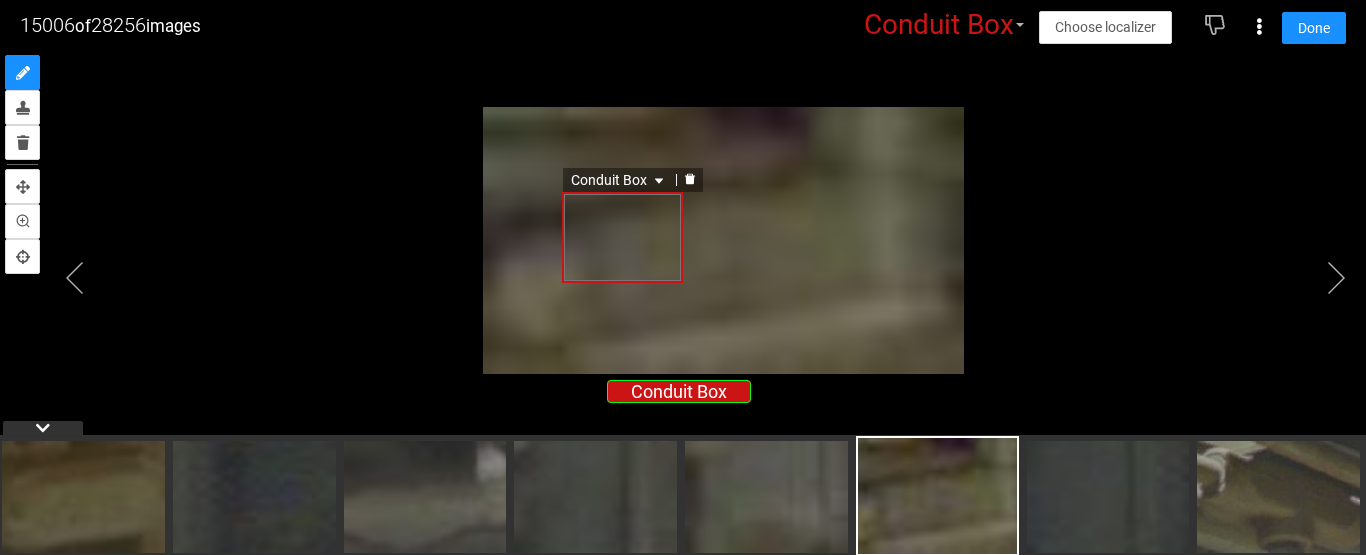 click 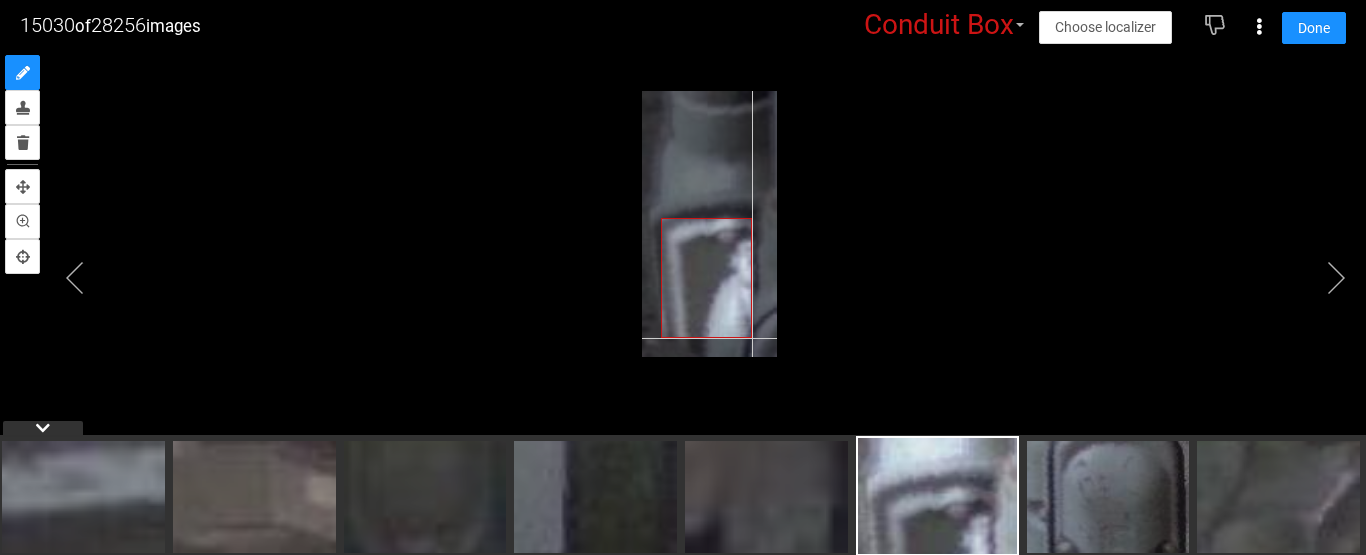 click at bounding box center [709, 224] 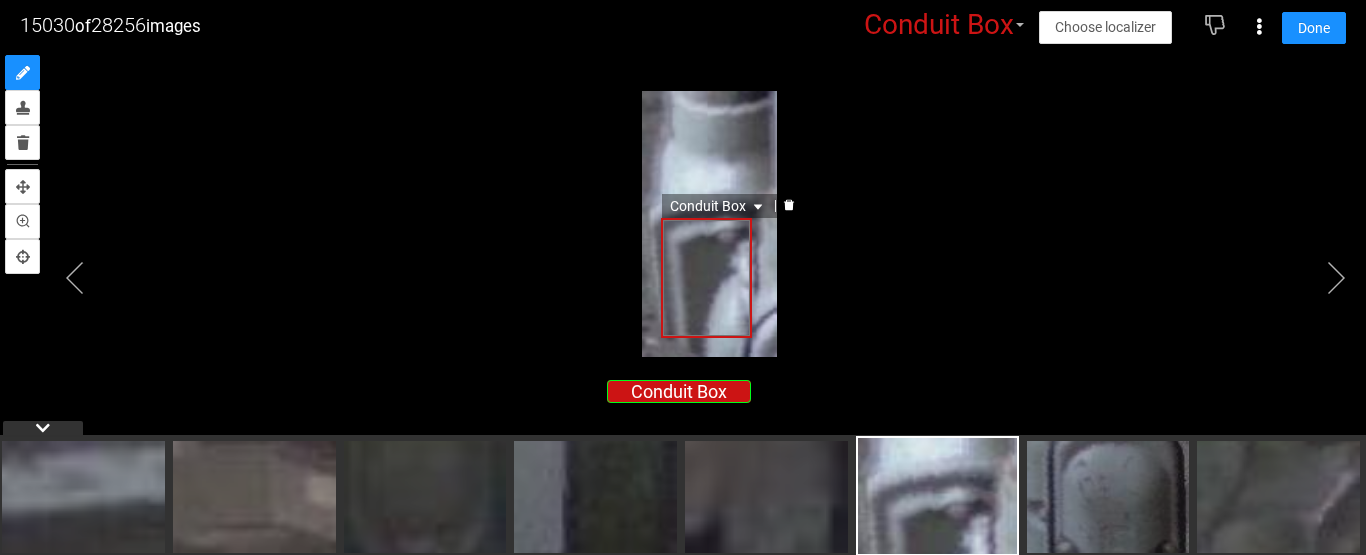 click 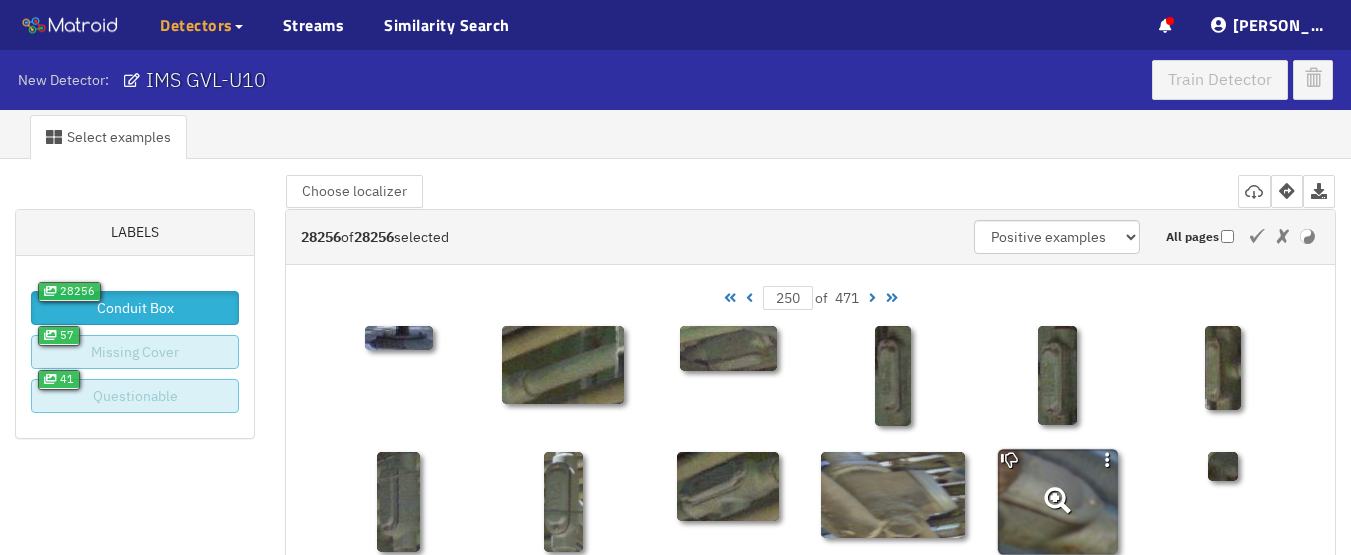click 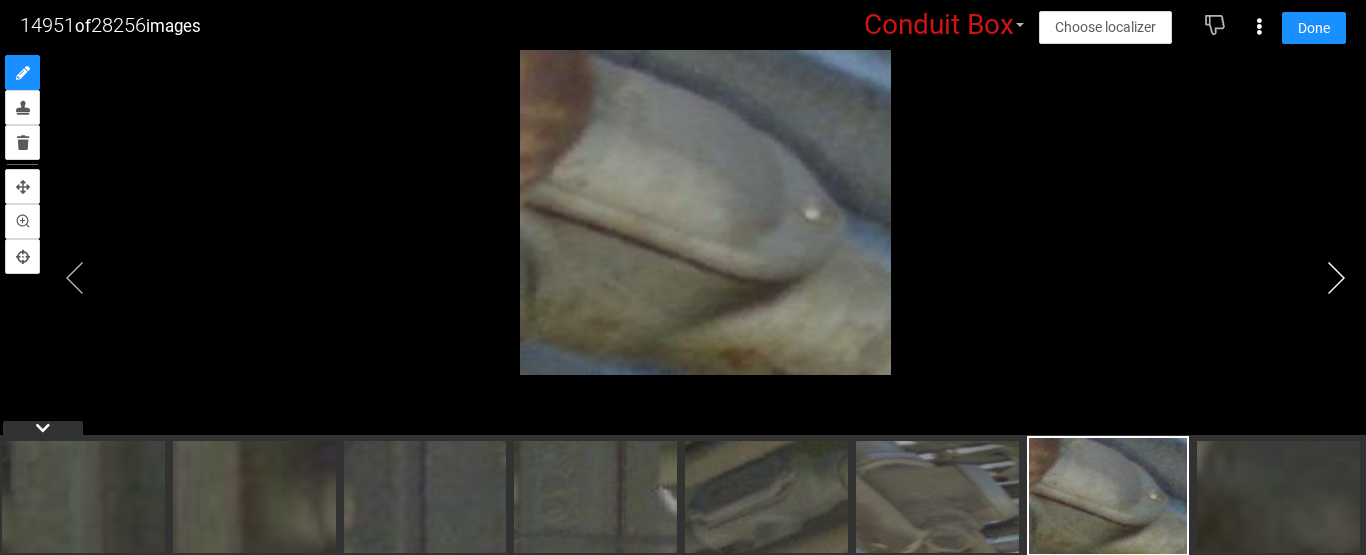 click at bounding box center [1336, 278] 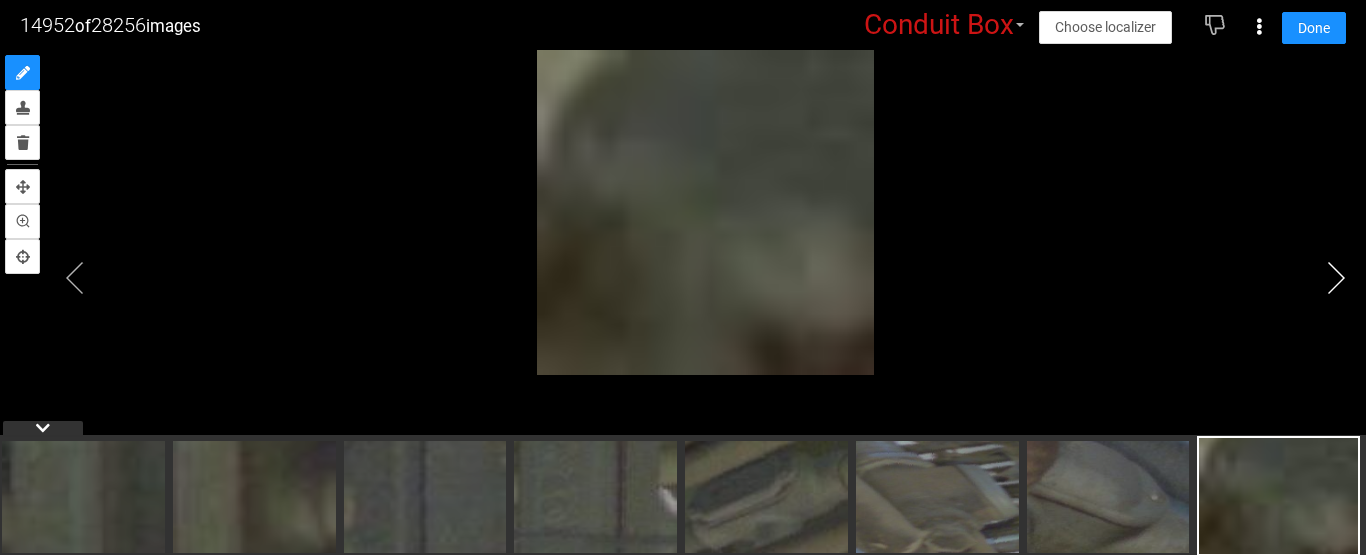 click at bounding box center [1336, 278] 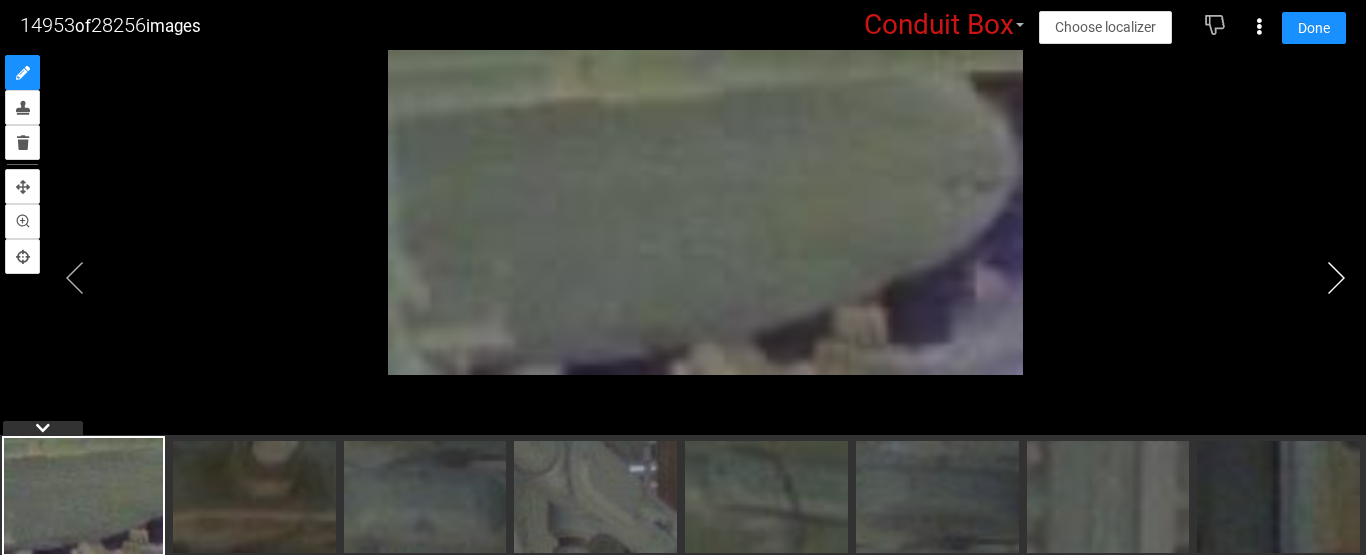 click at bounding box center [1336, 278] 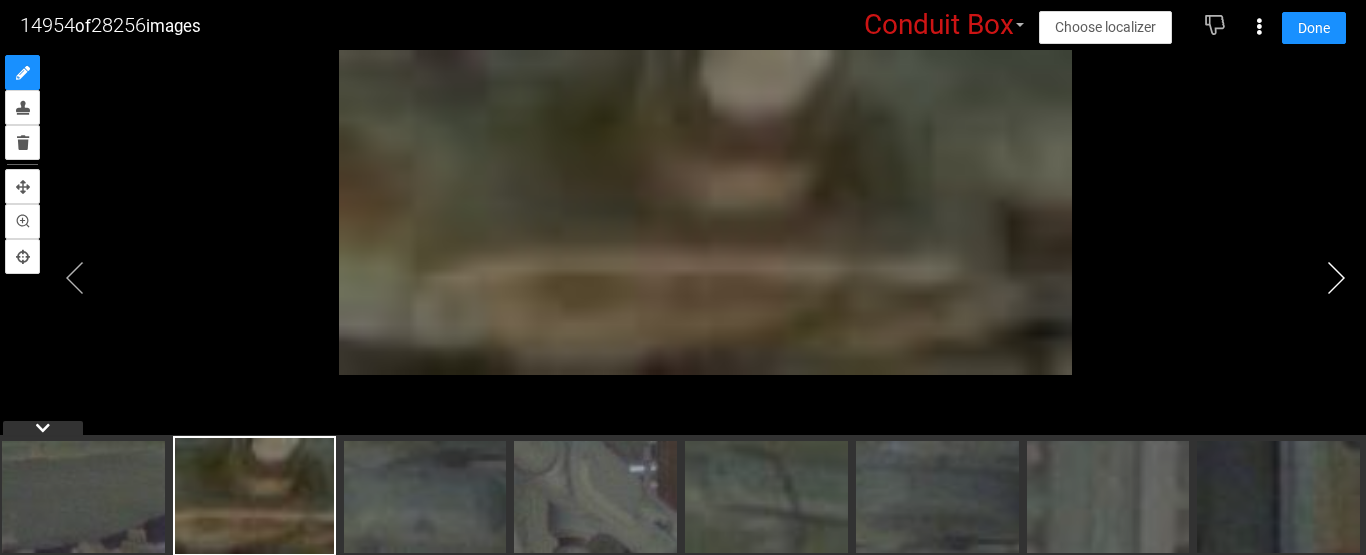 click at bounding box center [1336, 278] 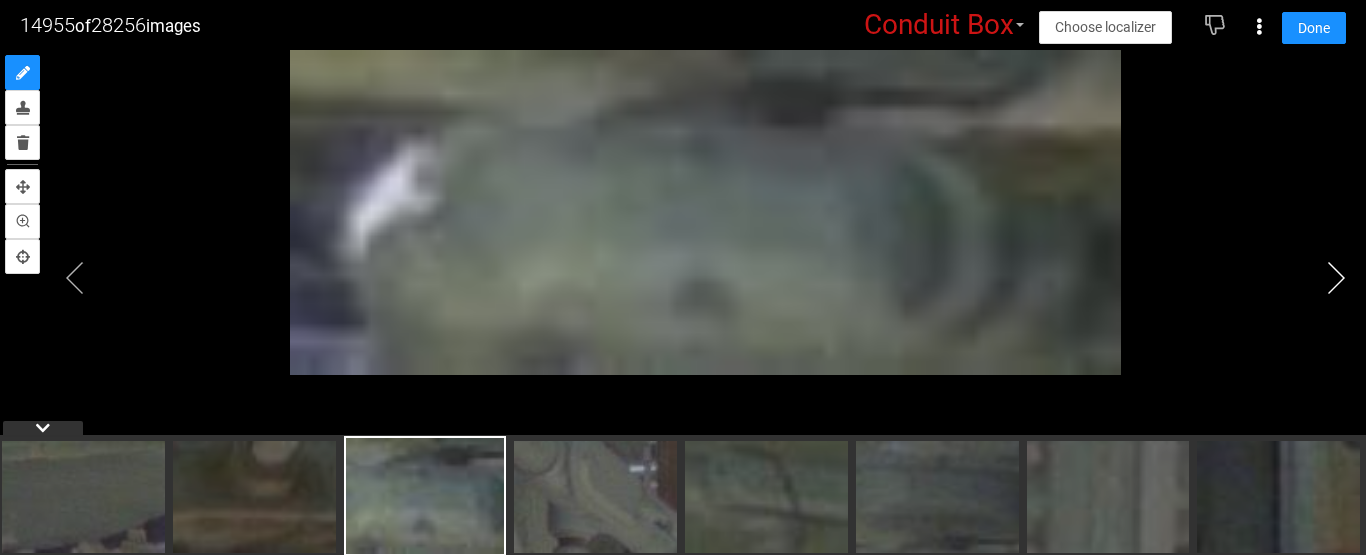 click at bounding box center (1336, 278) 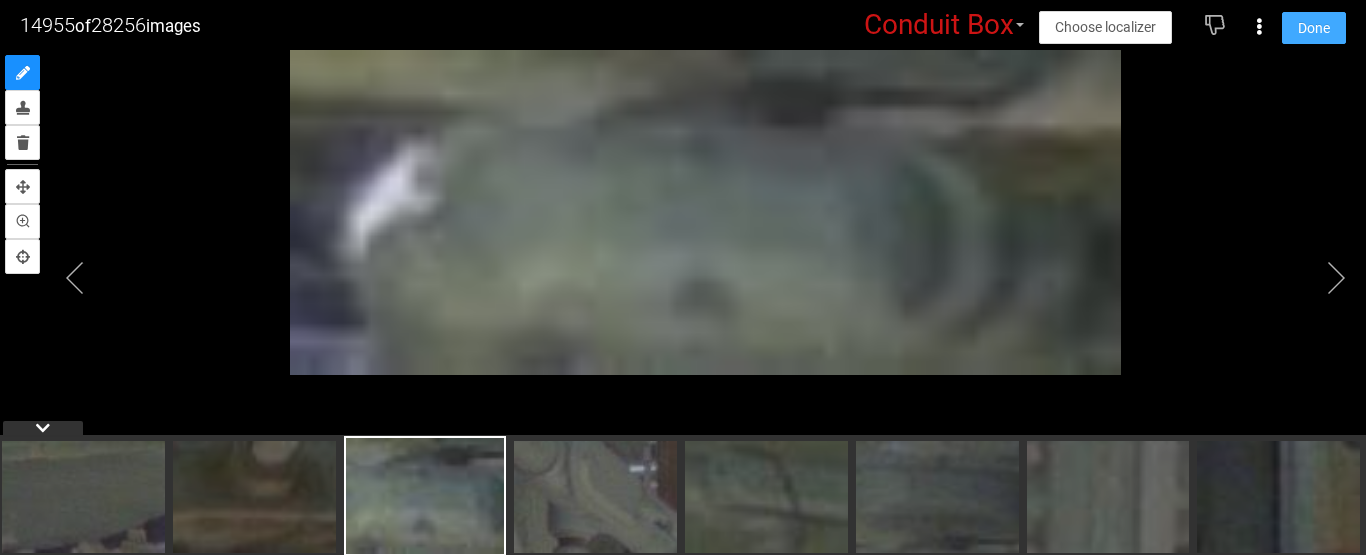 click on "Done" at bounding box center (1314, 28) 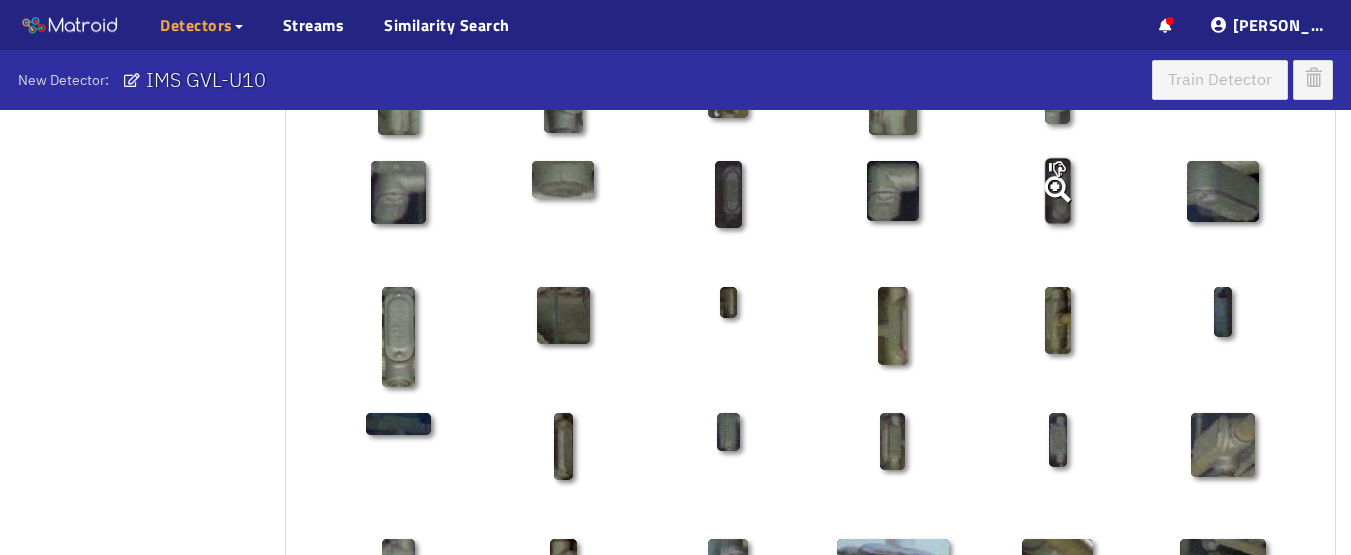 scroll, scrollTop: 1213, scrollLeft: 0, axis: vertical 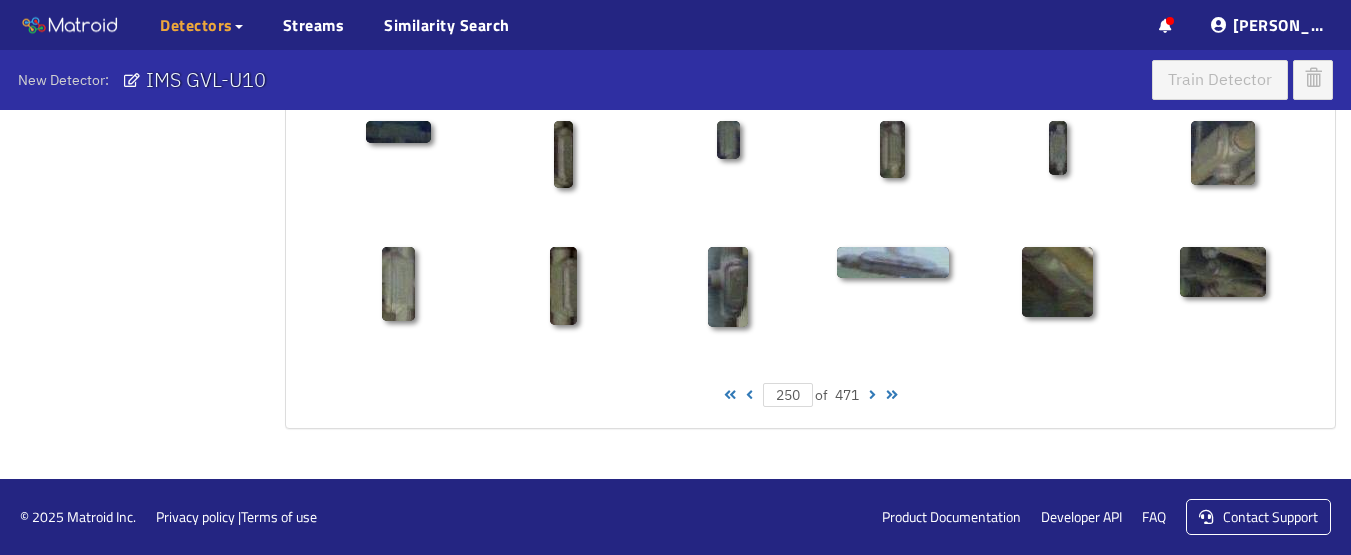 click at bounding box center (872, 395) 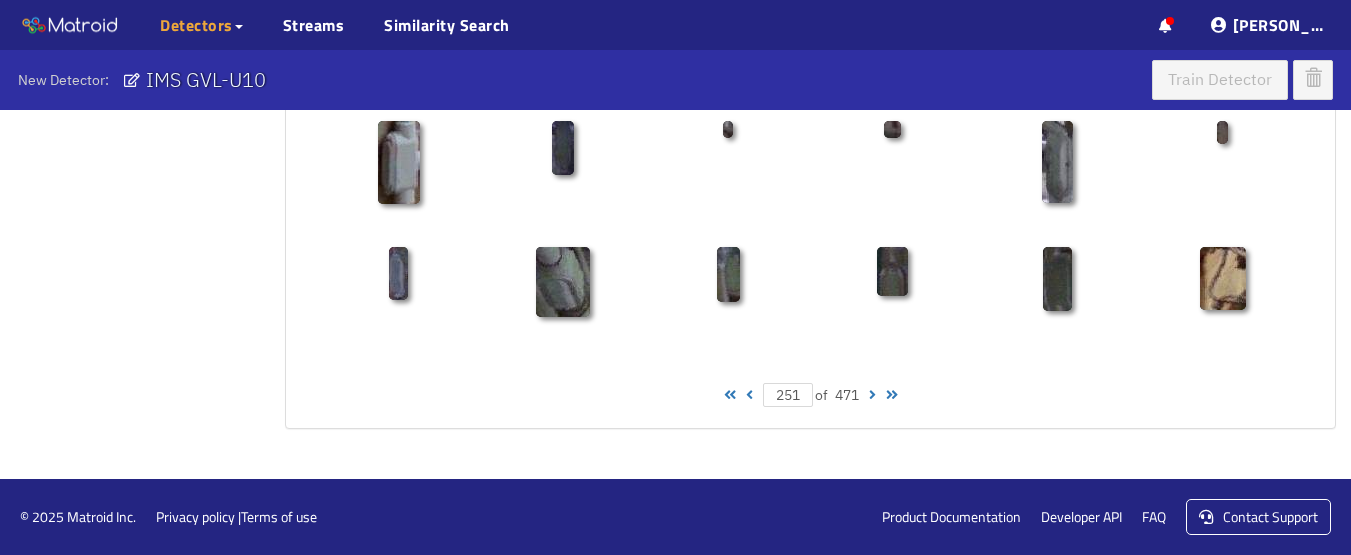 click at bounding box center [872, 395] 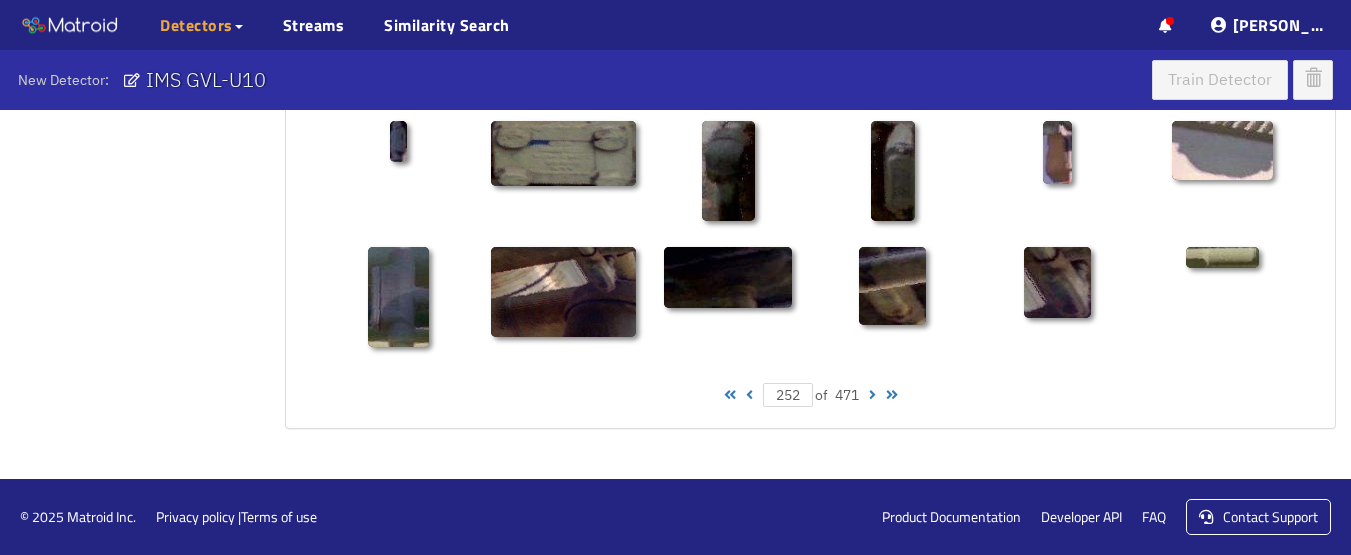 click at bounding box center [872, 395] 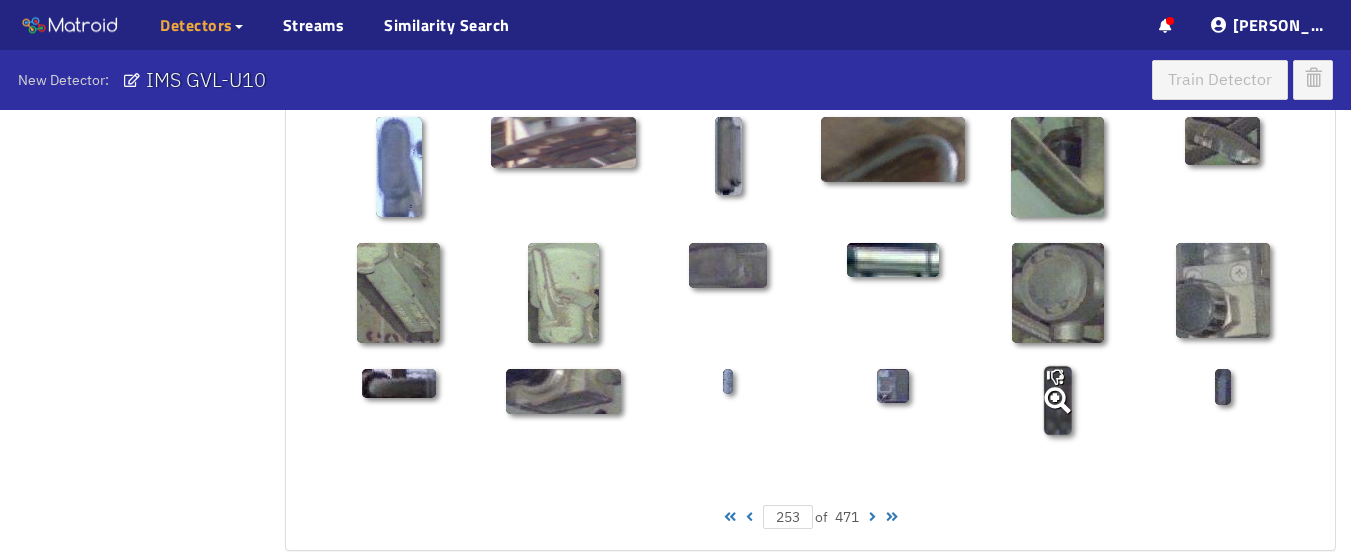 scroll, scrollTop: 1100, scrollLeft: 0, axis: vertical 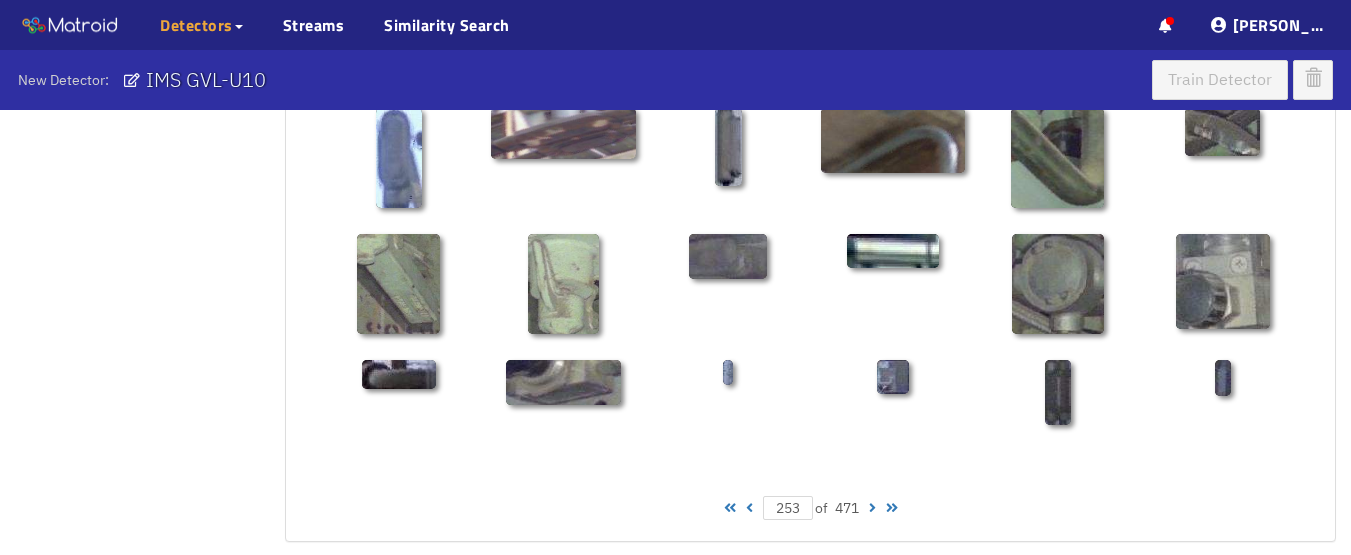 click at bounding box center (872, 508) 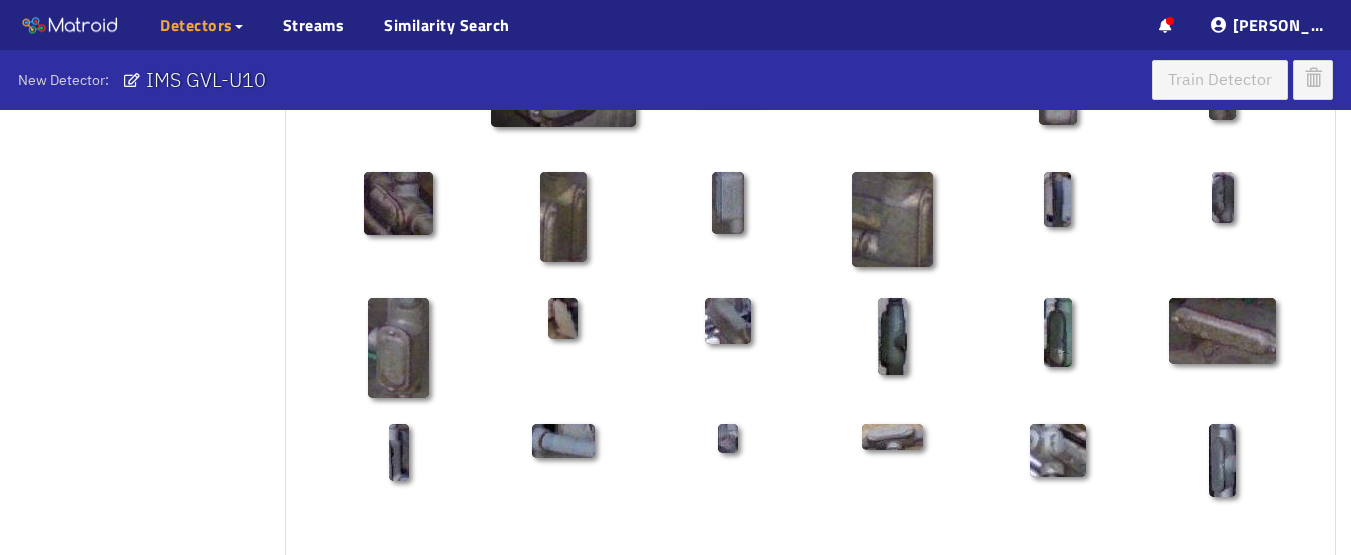 scroll, scrollTop: 1213, scrollLeft: 0, axis: vertical 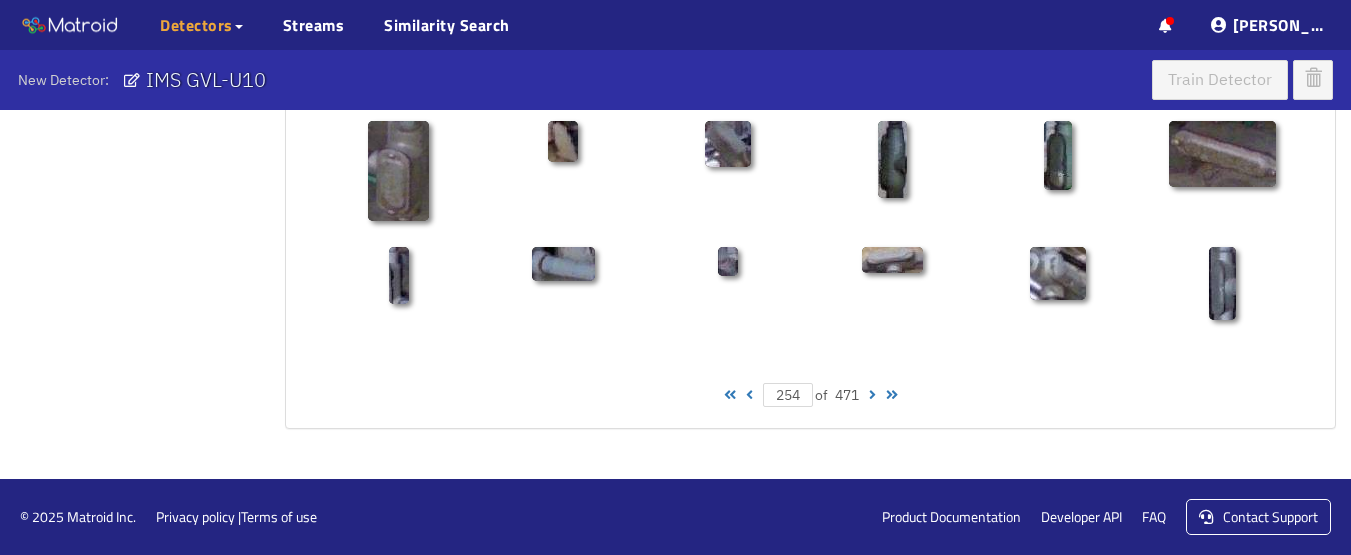 click at bounding box center [872, 395] 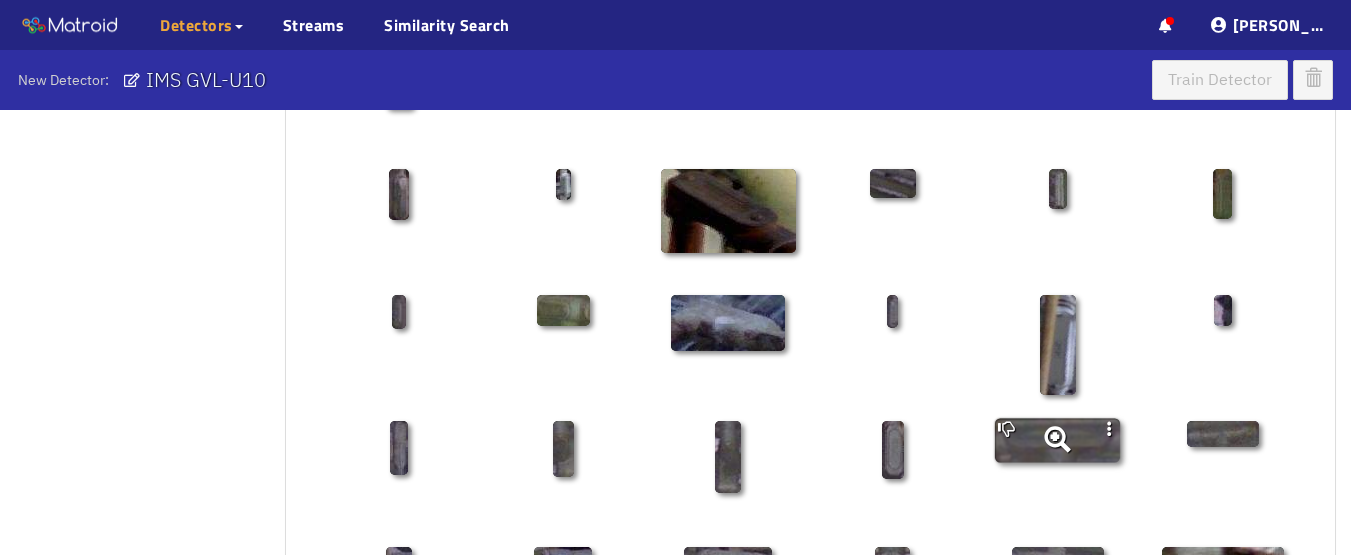 scroll, scrollTop: 1213, scrollLeft: 0, axis: vertical 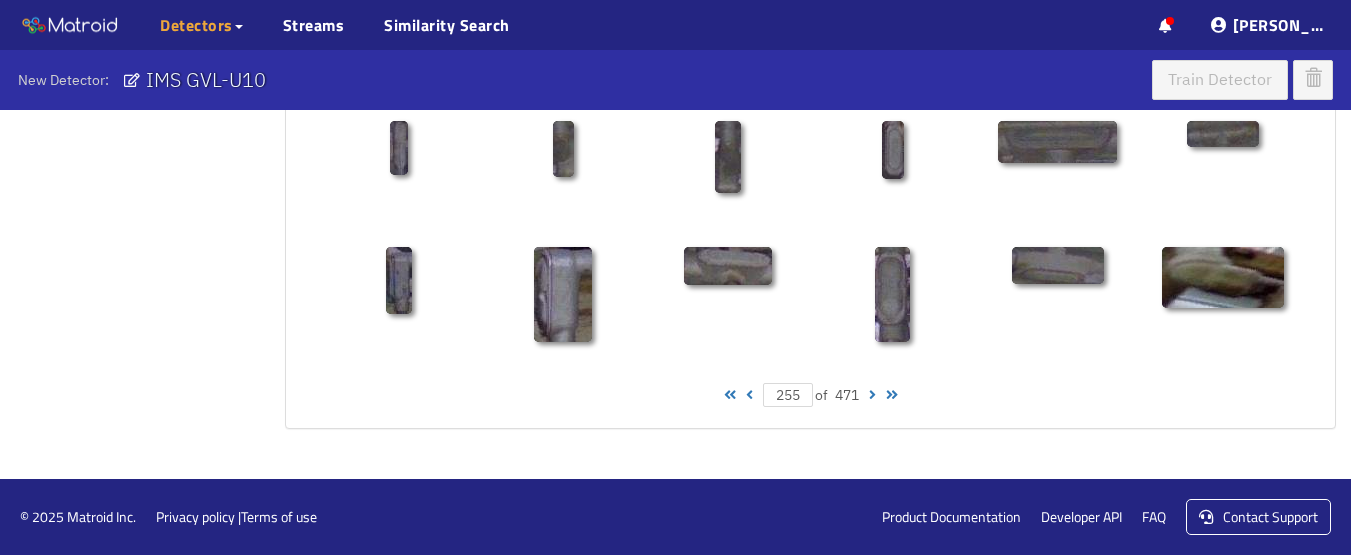 click at bounding box center [872, 395] 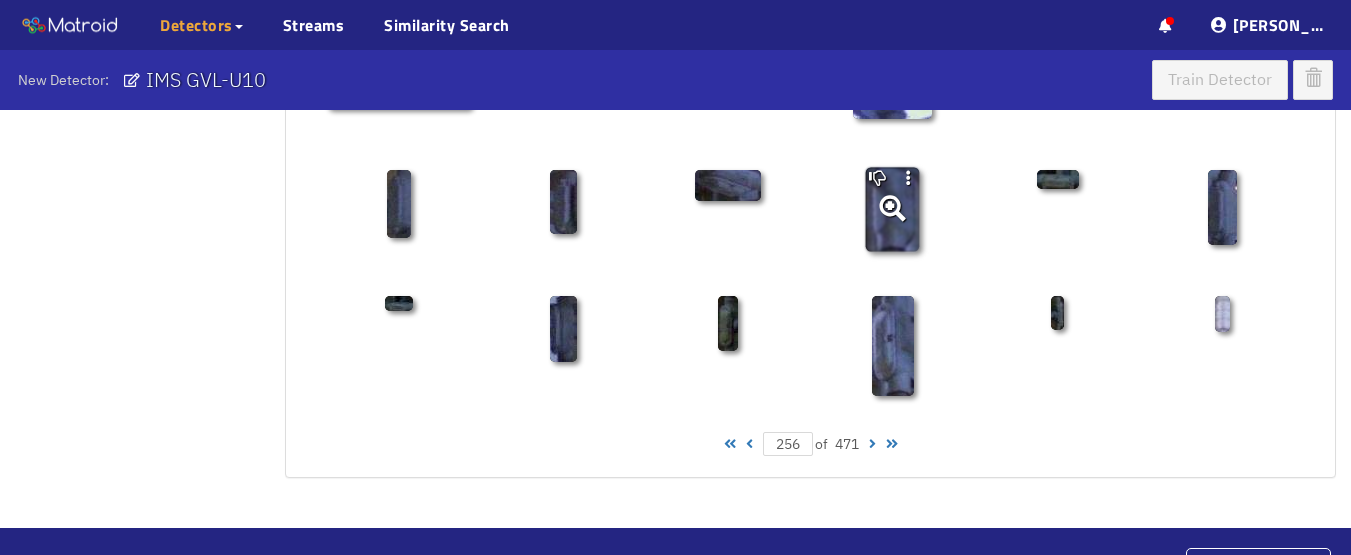 scroll, scrollTop: 1213, scrollLeft: 0, axis: vertical 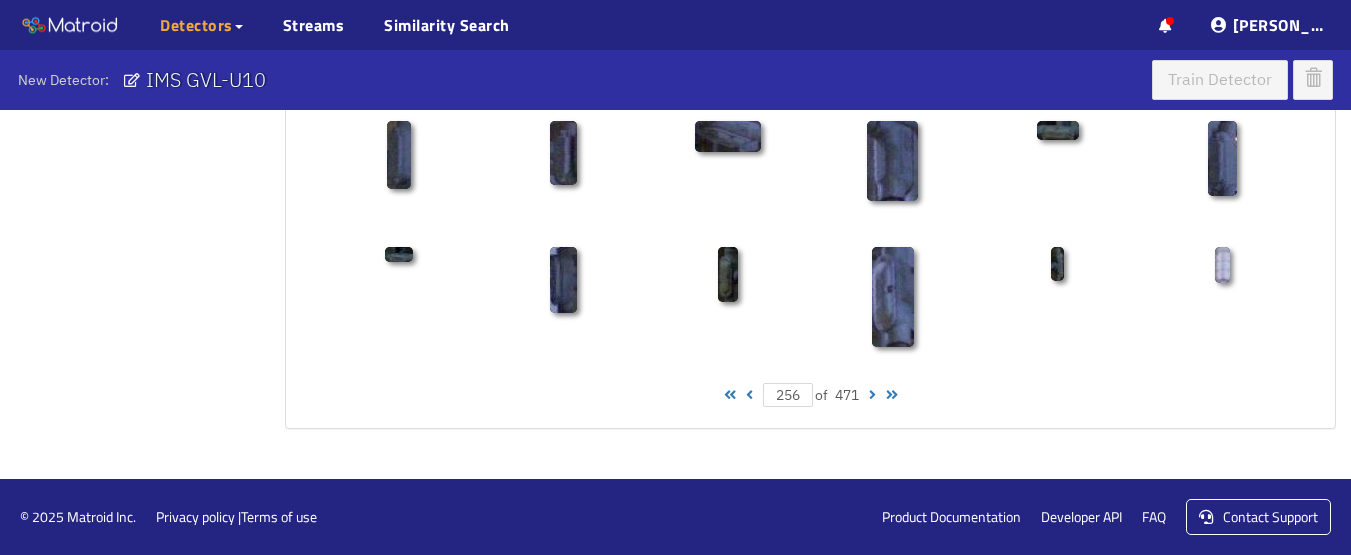click at bounding box center [872, 395] 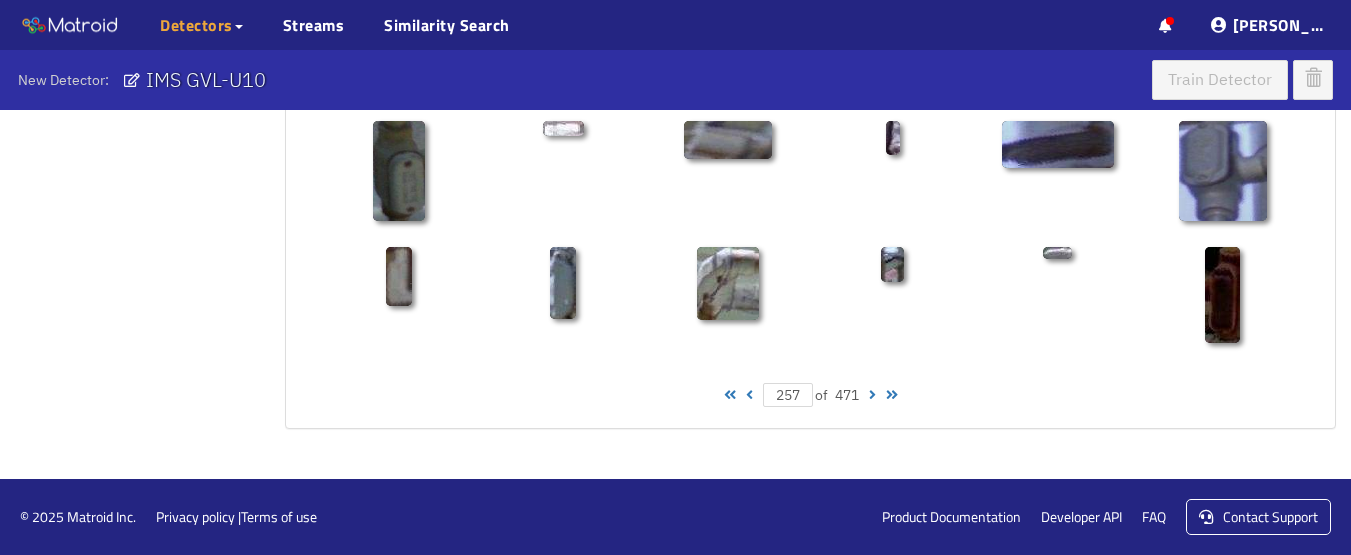 click at bounding box center [872, 395] 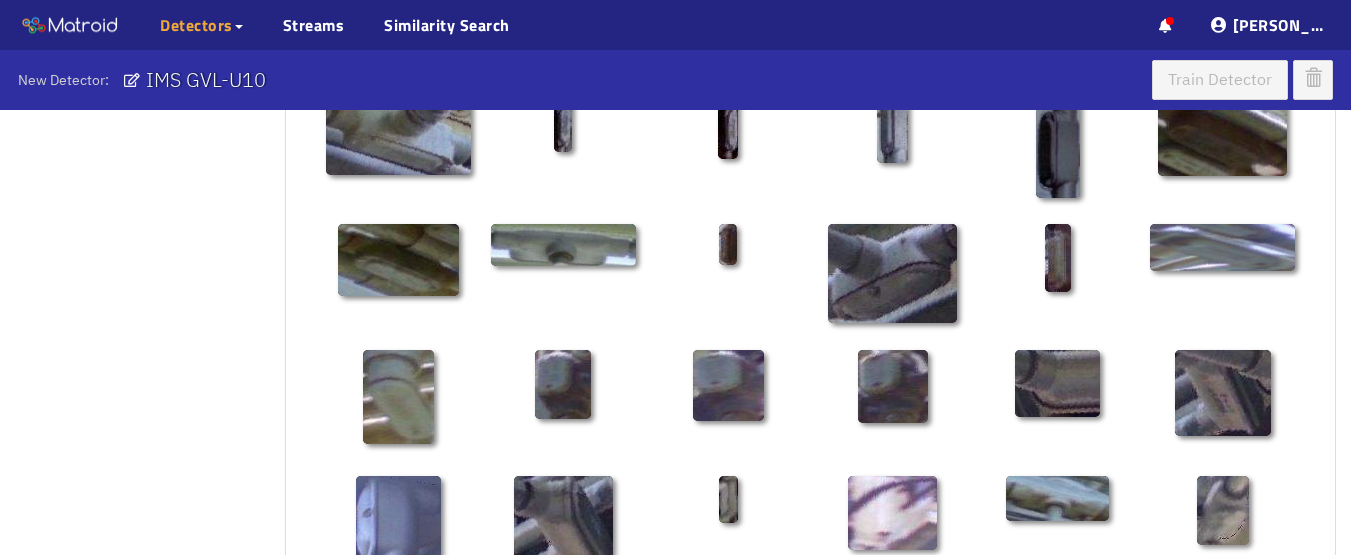 scroll, scrollTop: 1200, scrollLeft: 0, axis: vertical 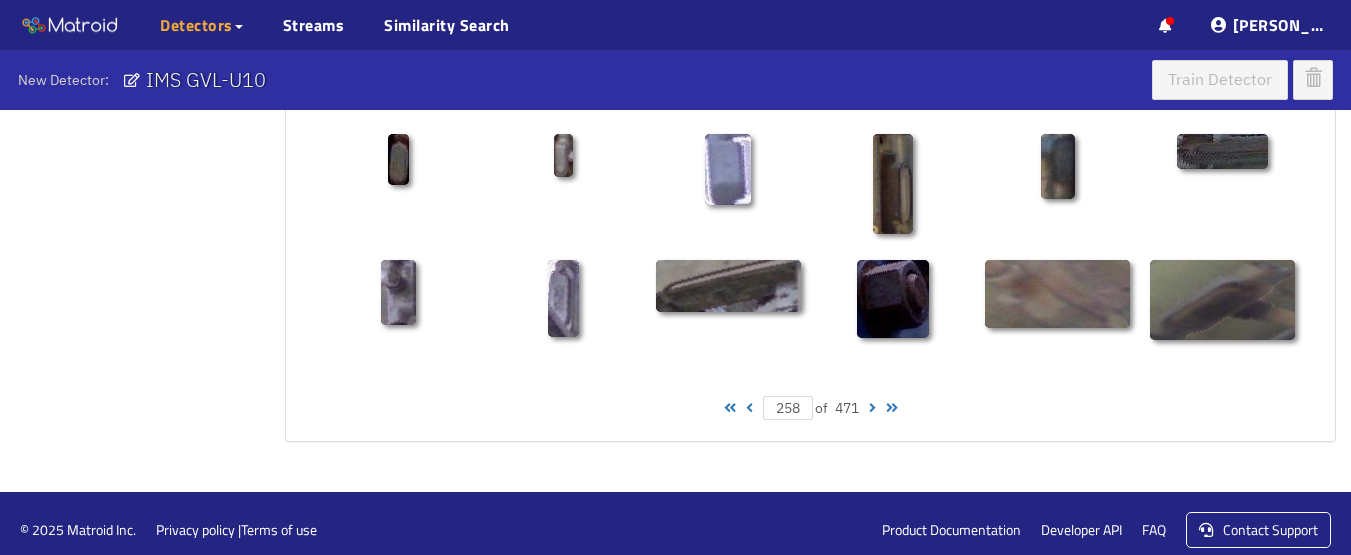 click at bounding box center [872, 408] 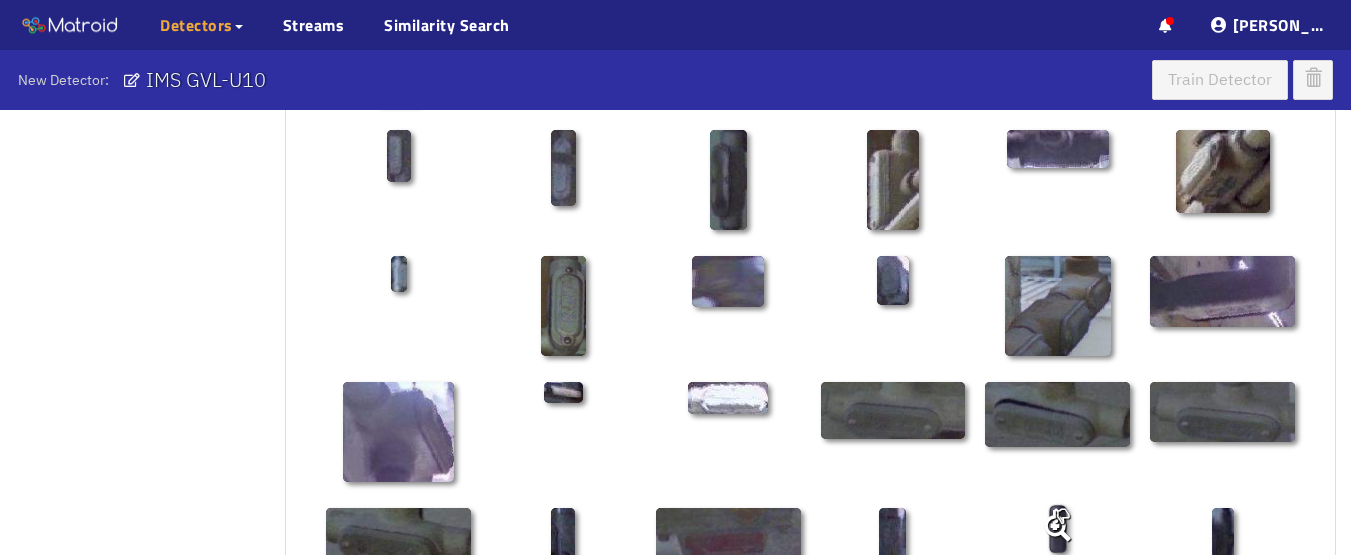 scroll, scrollTop: 1213, scrollLeft: 0, axis: vertical 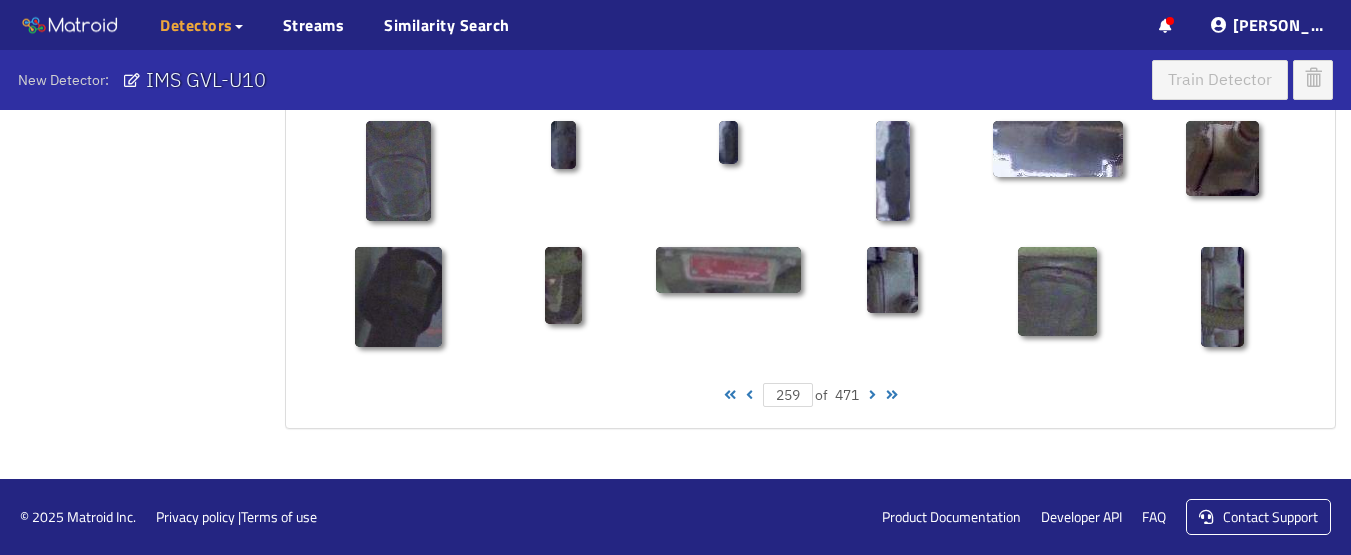 click at bounding box center (872, 395) 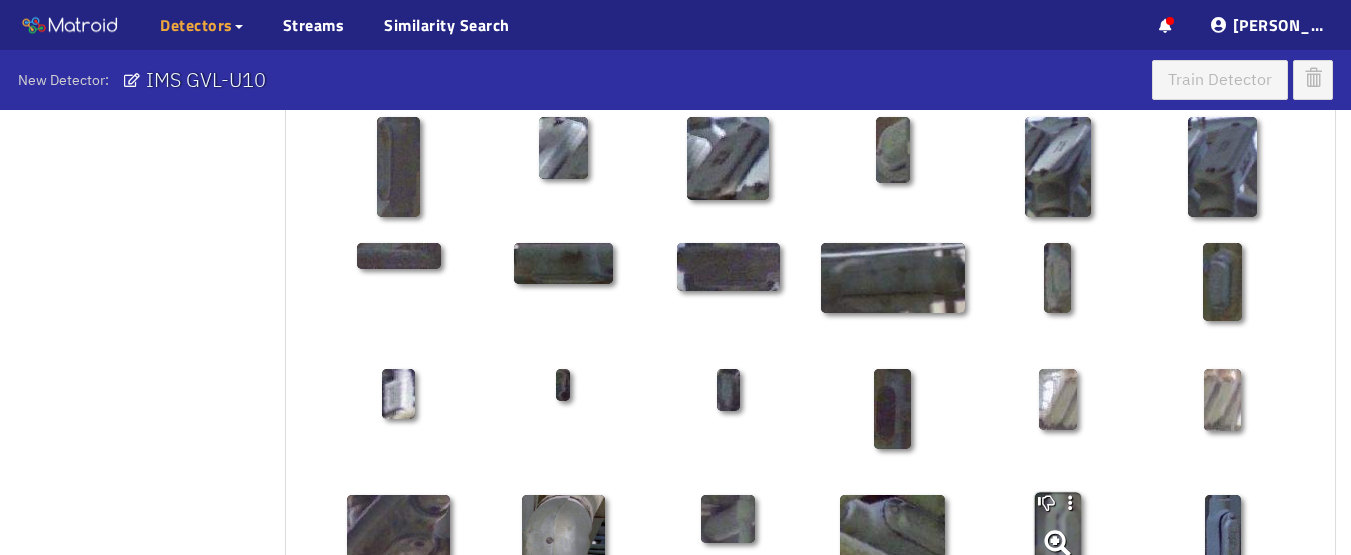 scroll, scrollTop: 1213, scrollLeft: 0, axis: vertical 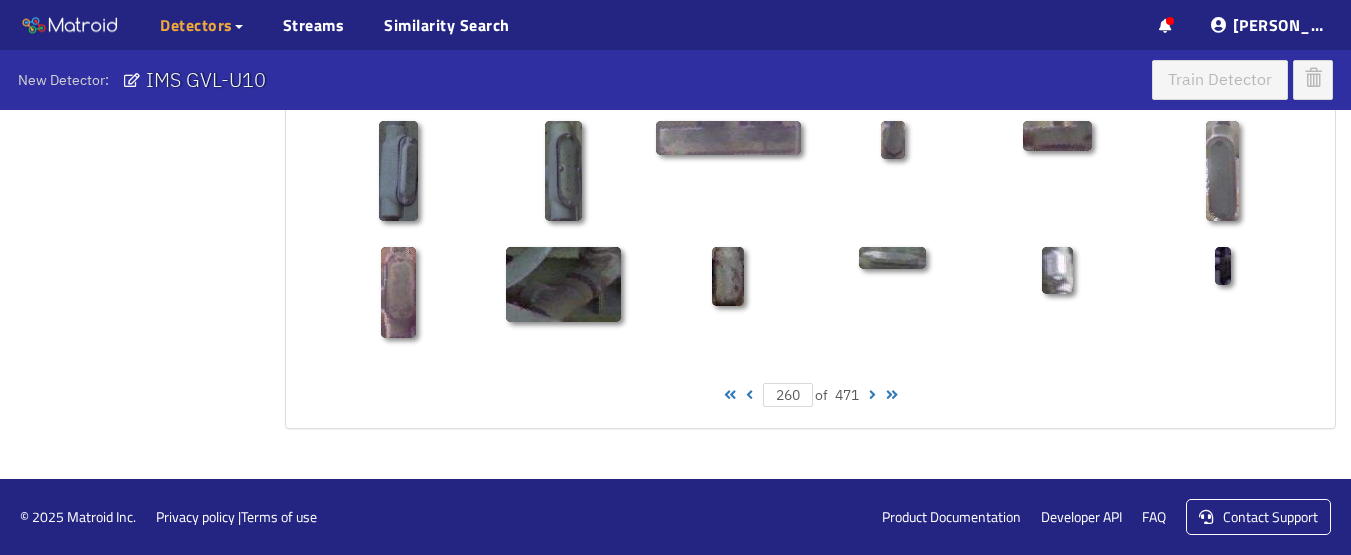 click at bounding box center (872, 395) 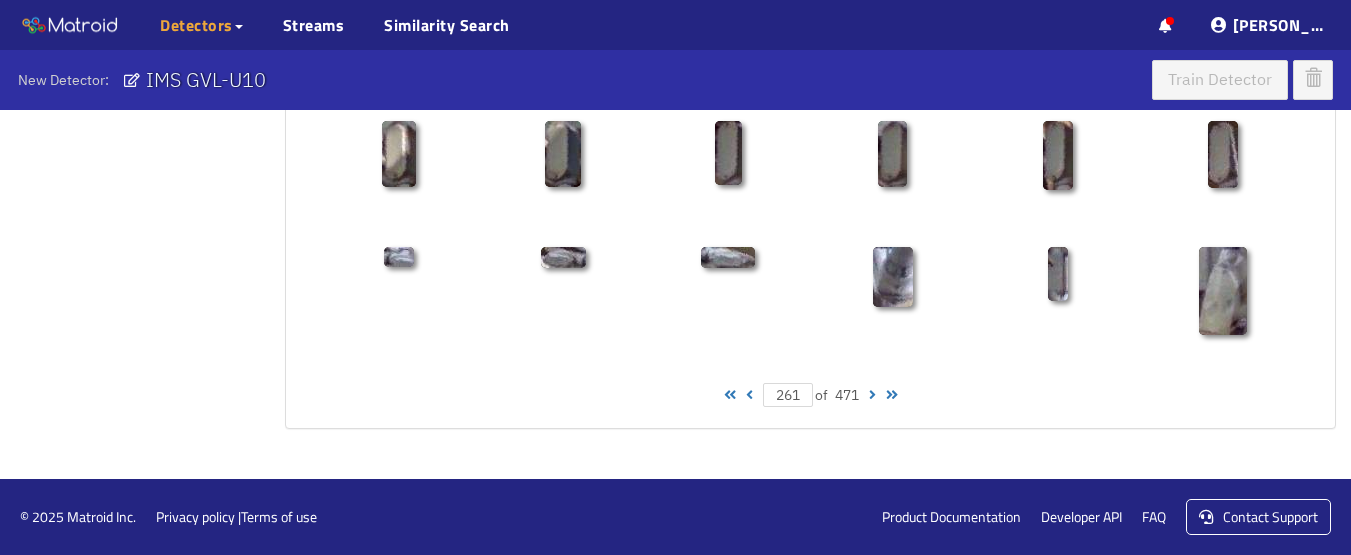 click at bounding box center (872, 395) 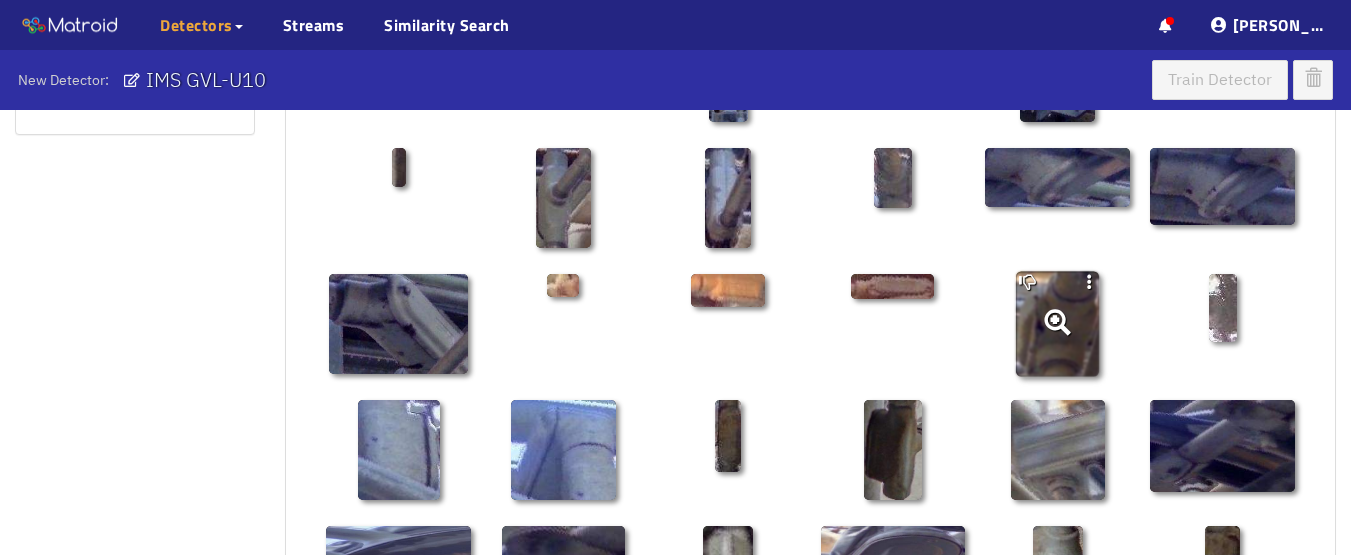 scroll, scrollTop: 113, scrollLeft: 0, axis: vertical 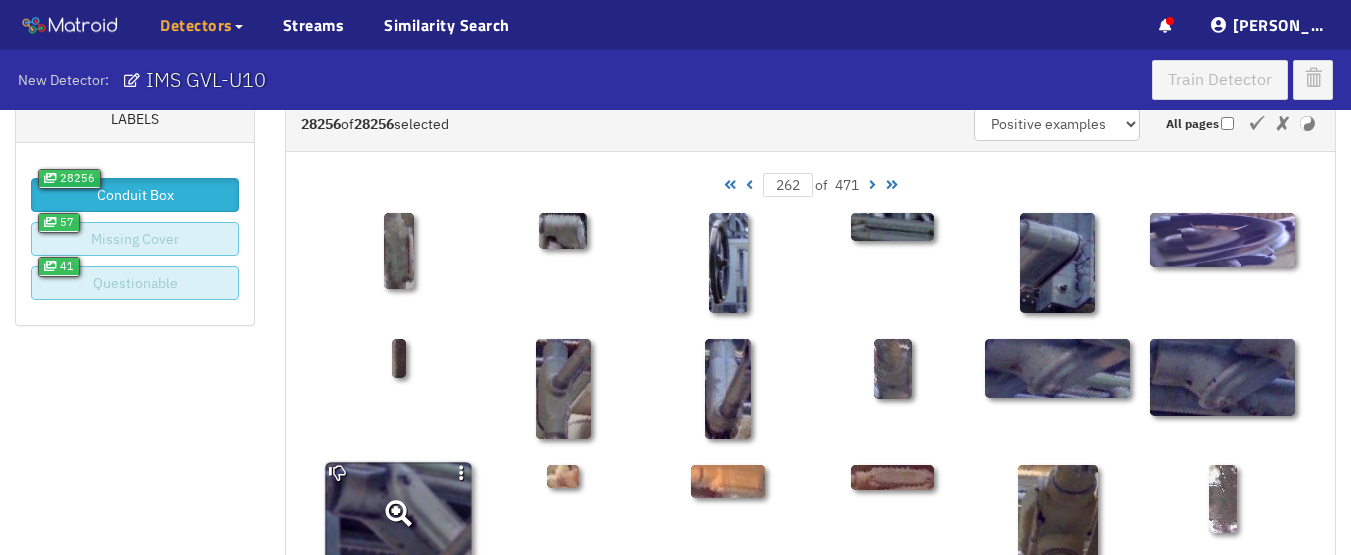 click 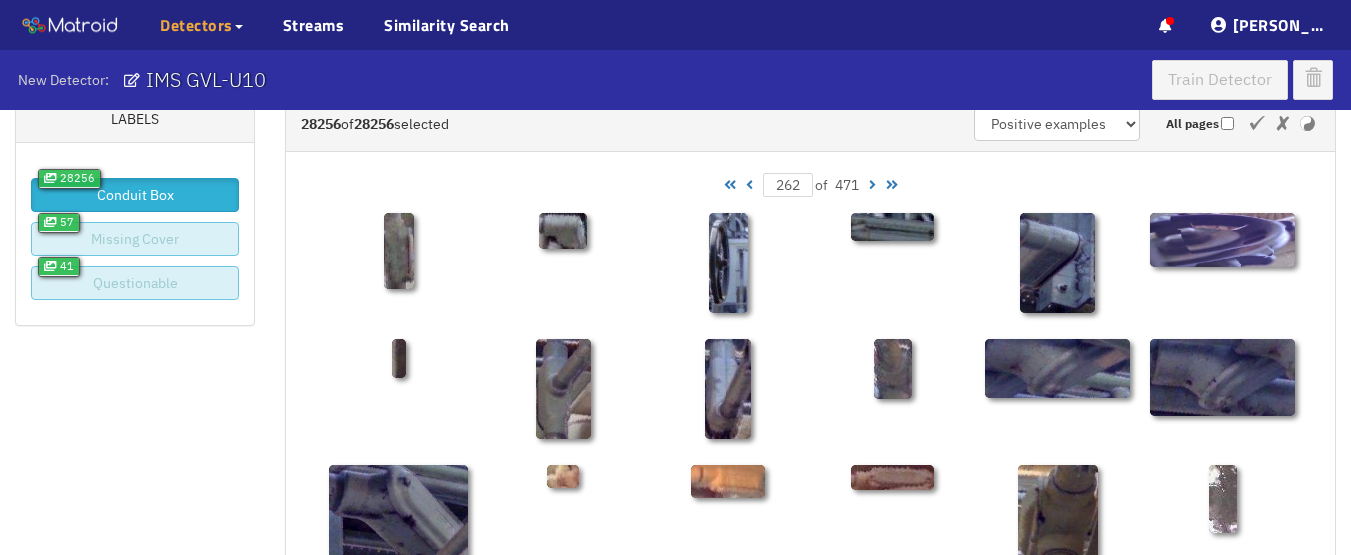 click 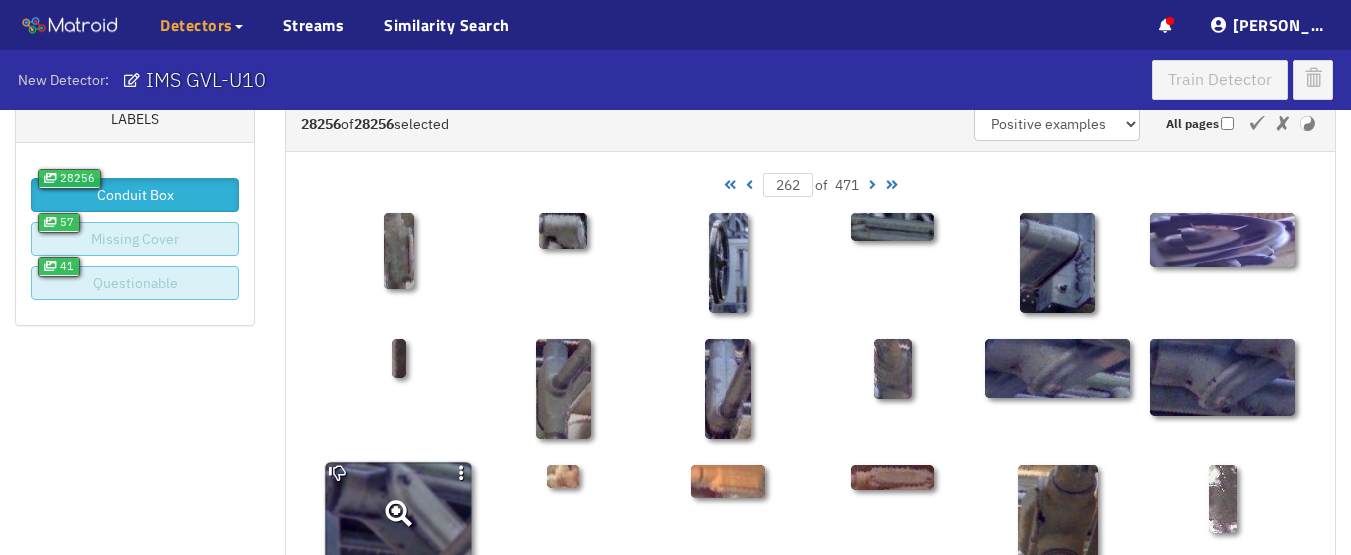 click 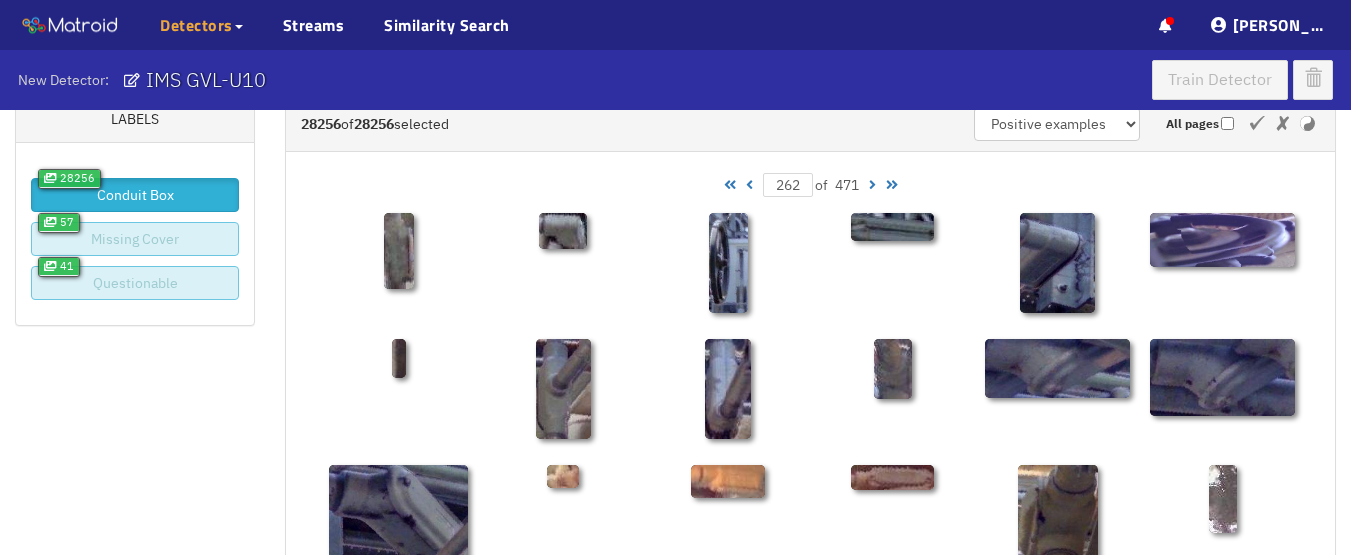 click 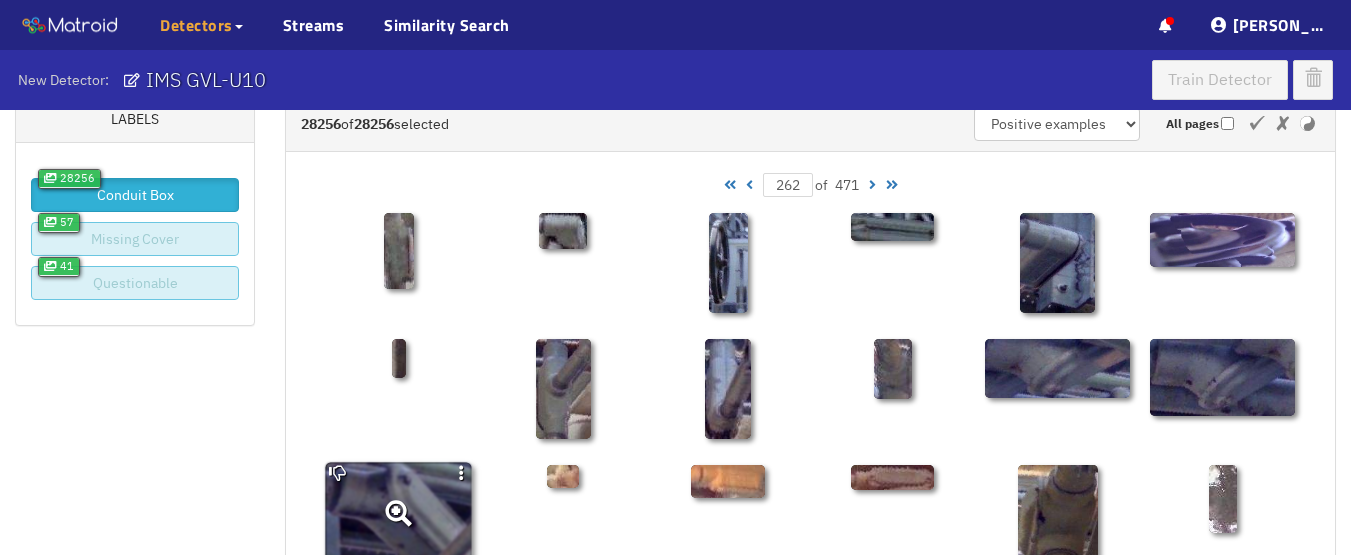 click 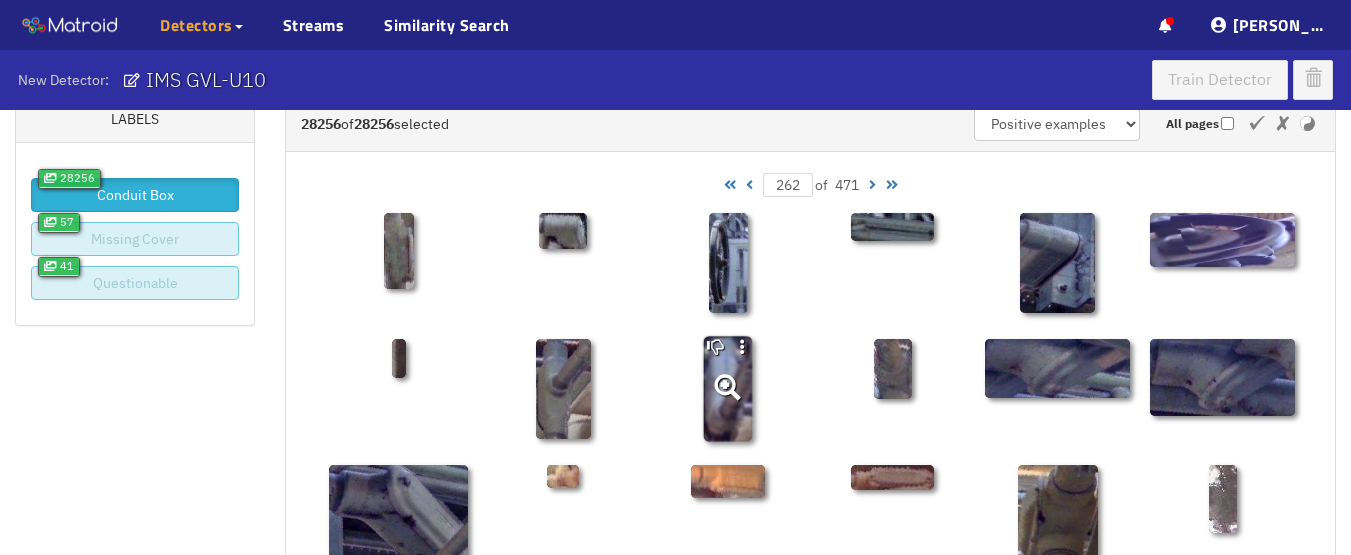 click at bounding box center (727, 388) 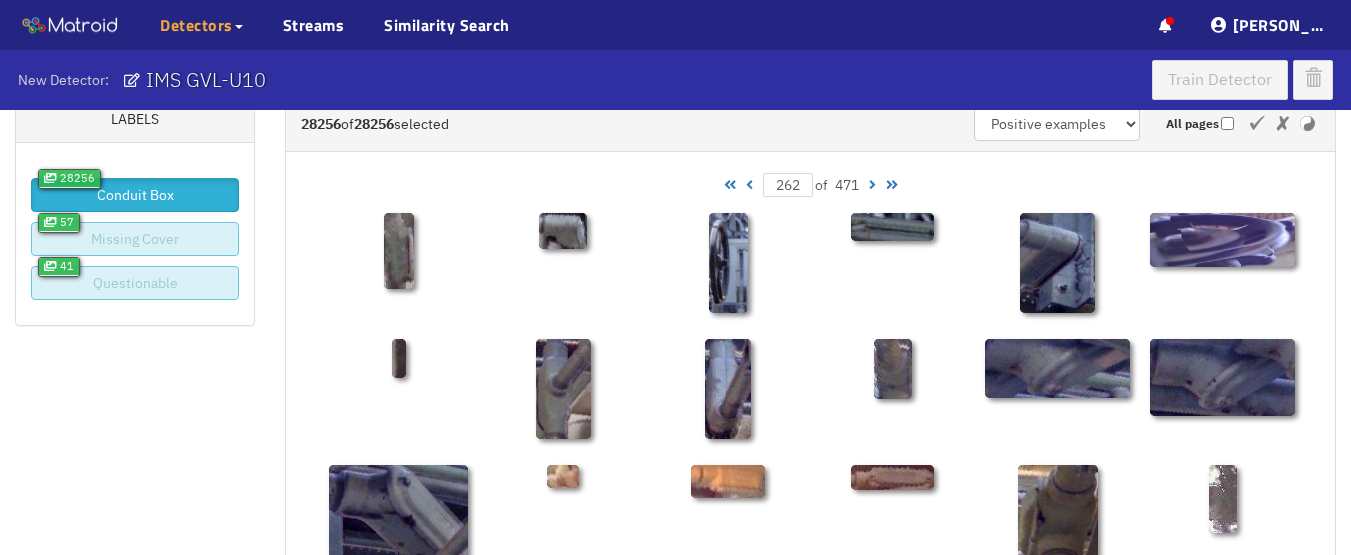 click at bounding box center [727, 388] 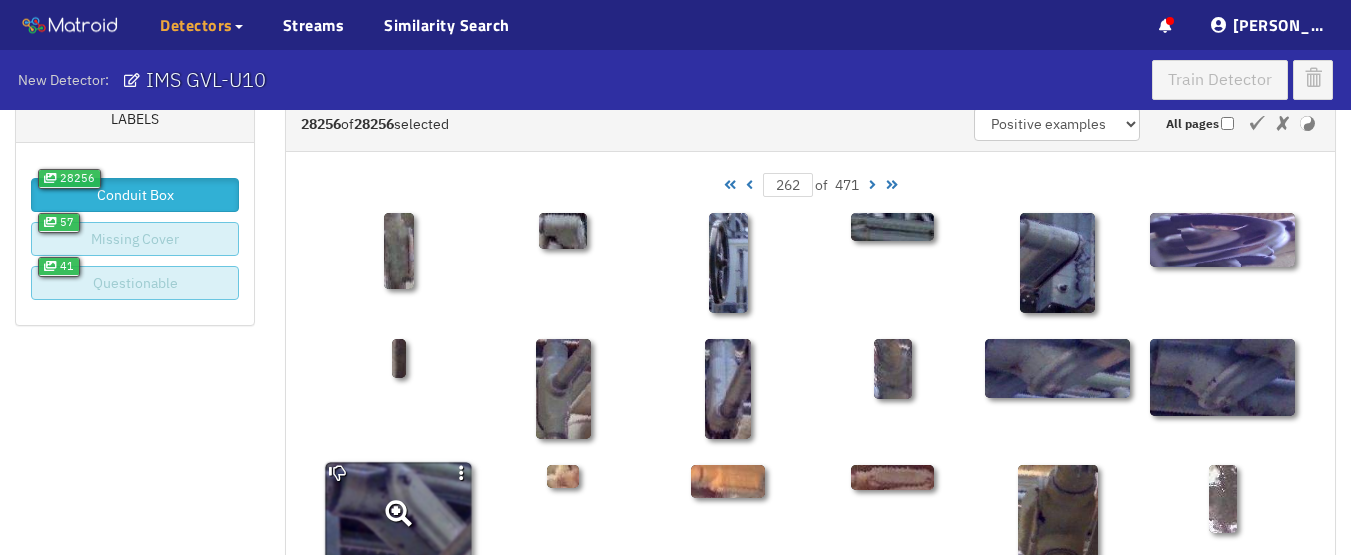 click 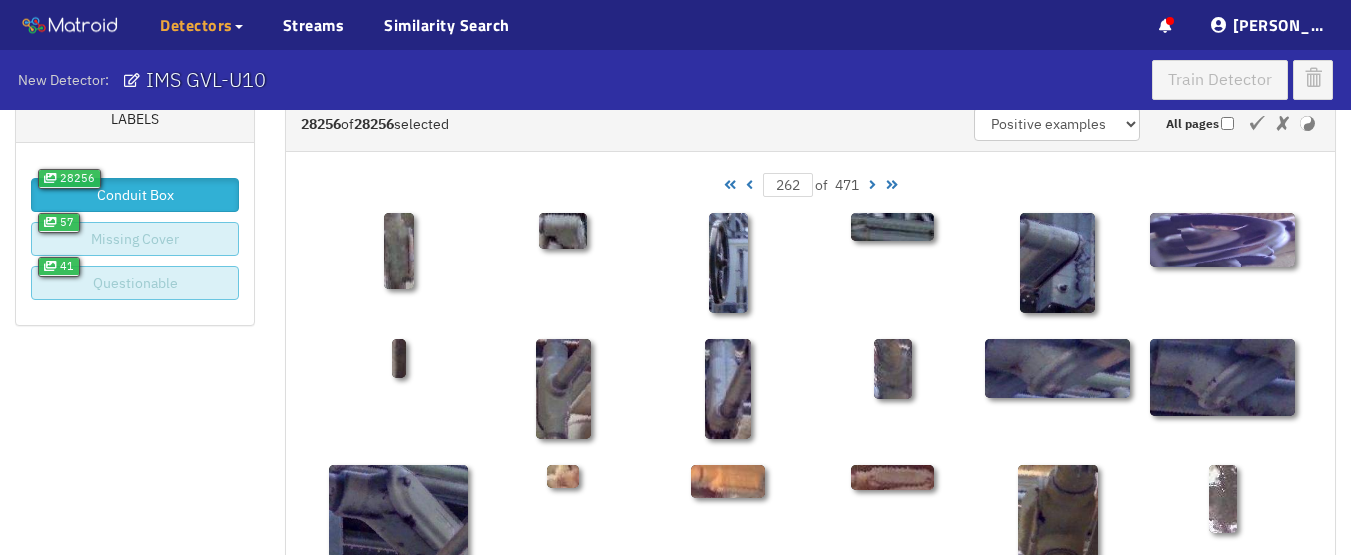 click 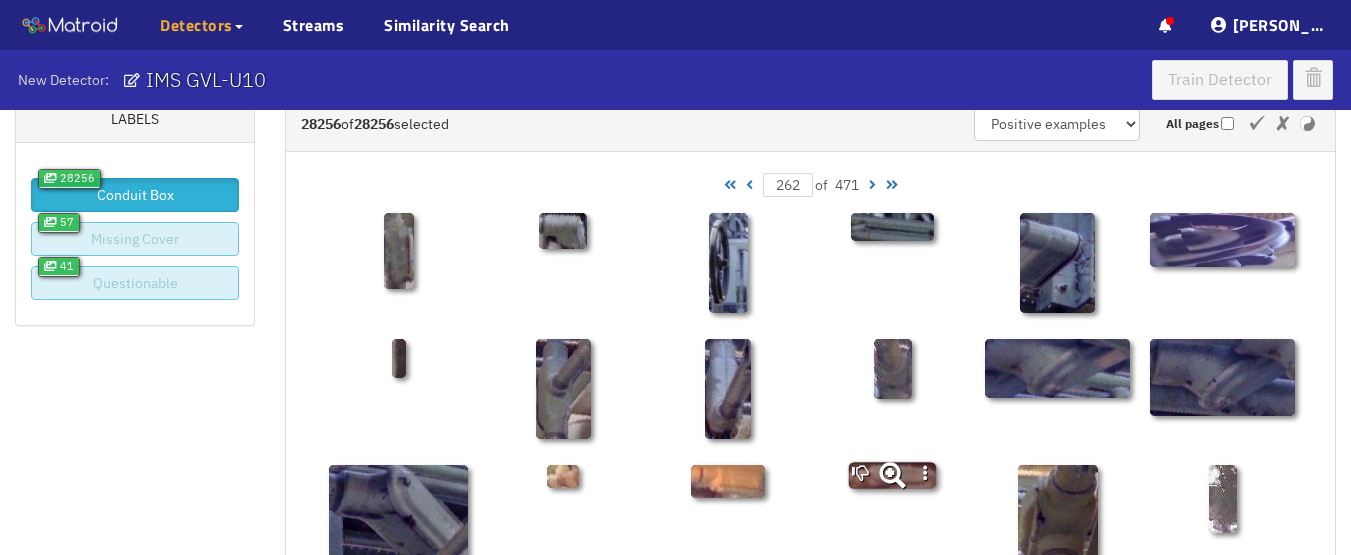 scroll, scrollTop: 413, scrollLeft: 0, axis: vertical 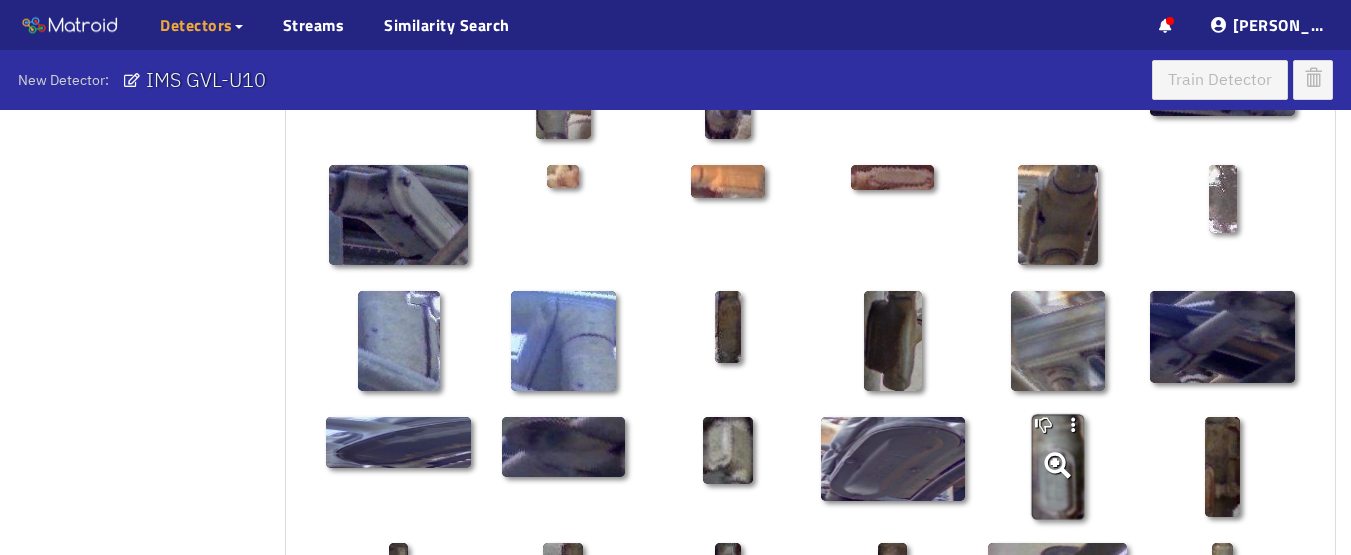 click 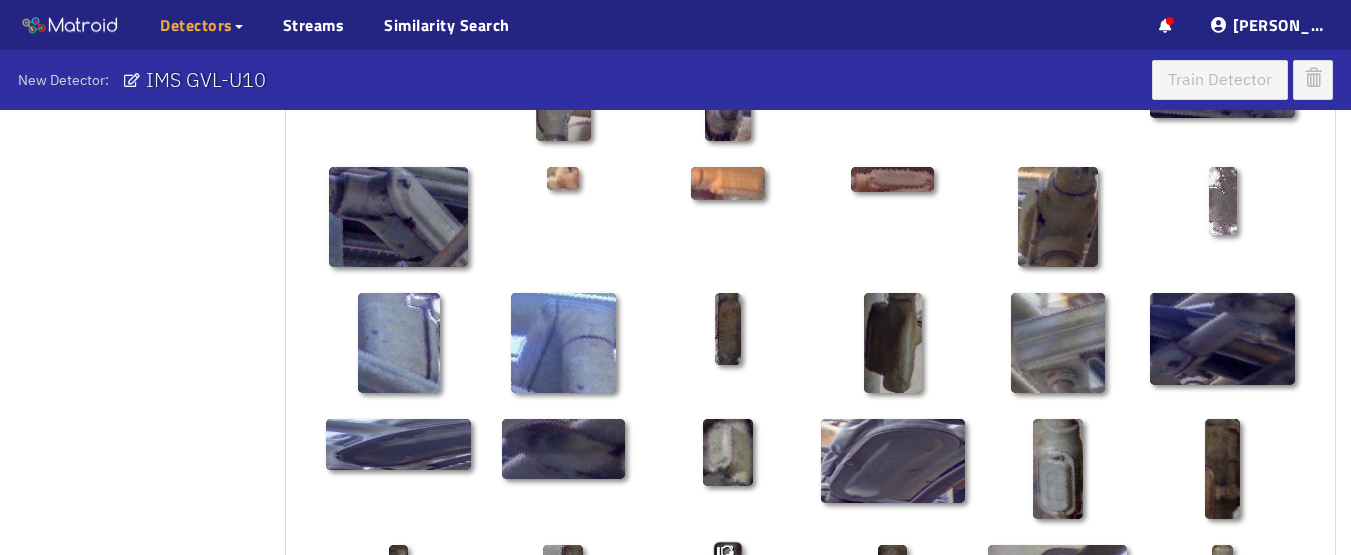 scroll, scrollTop: 613, scrollLeft: 0, axis: vertical 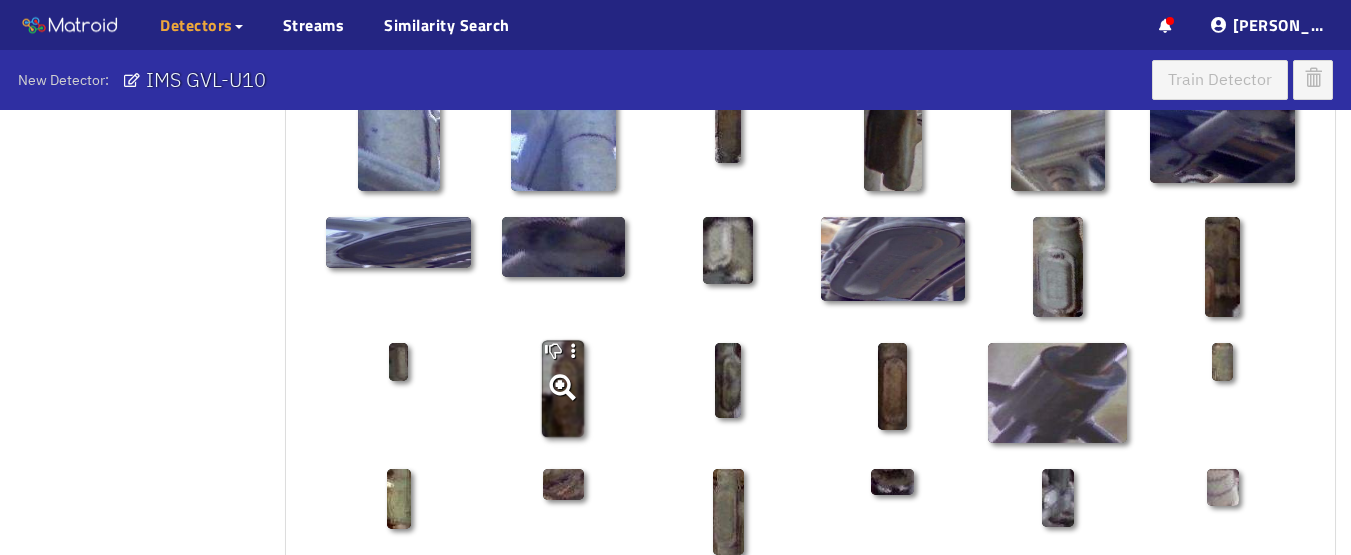 click 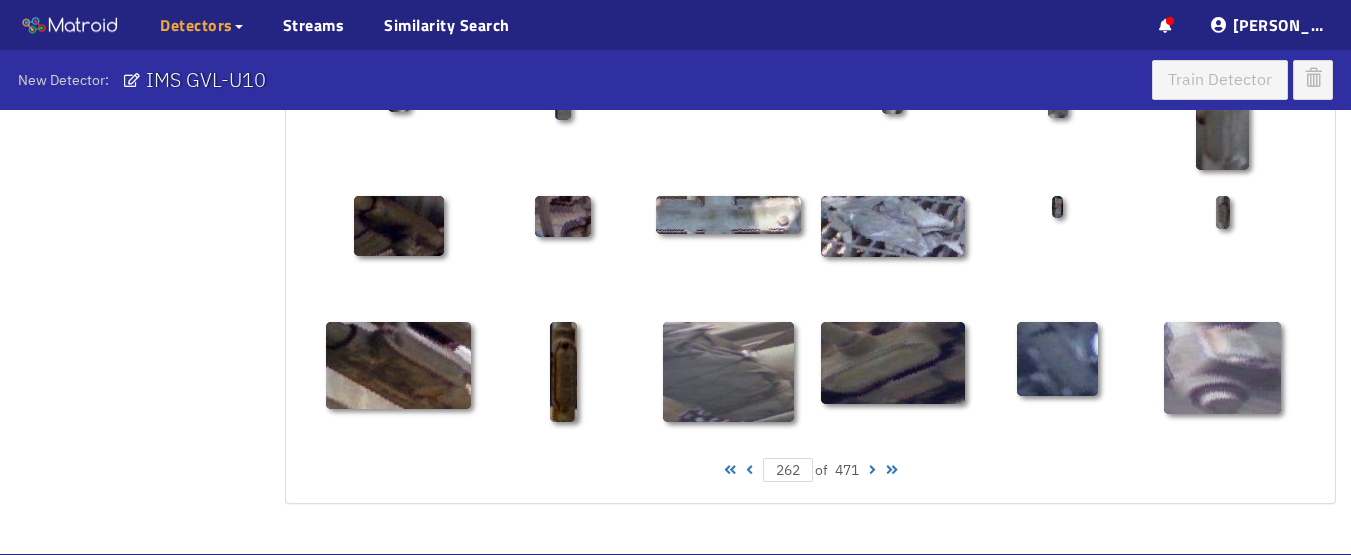 scroll, scrollTop: 1213, scrollLeft: 0, axis: vertical 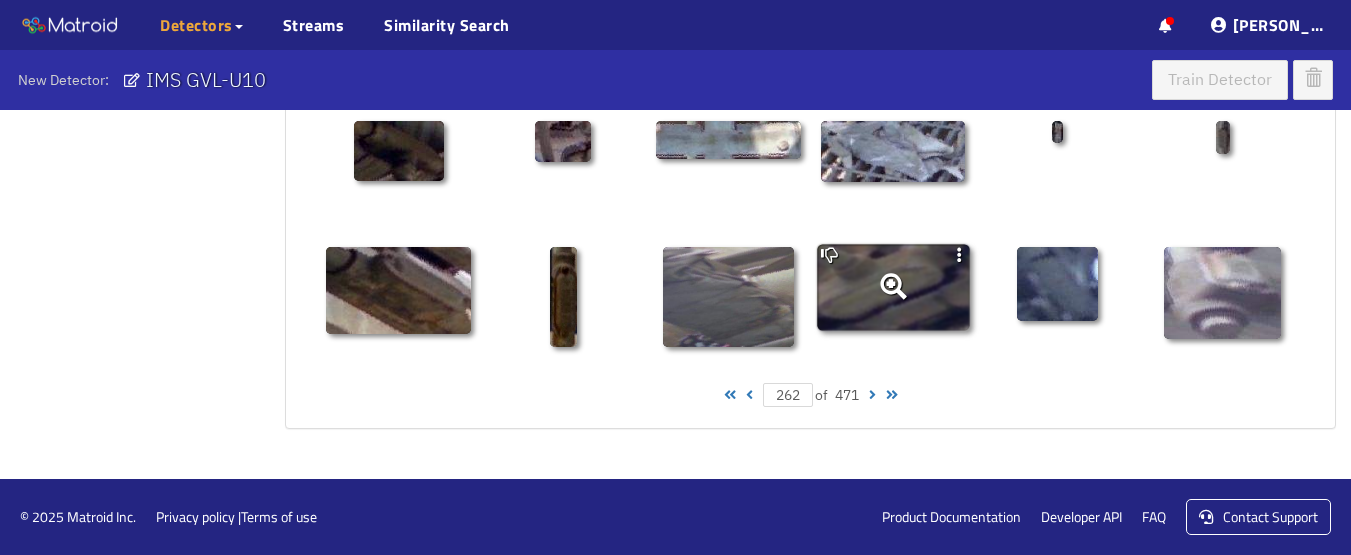 click 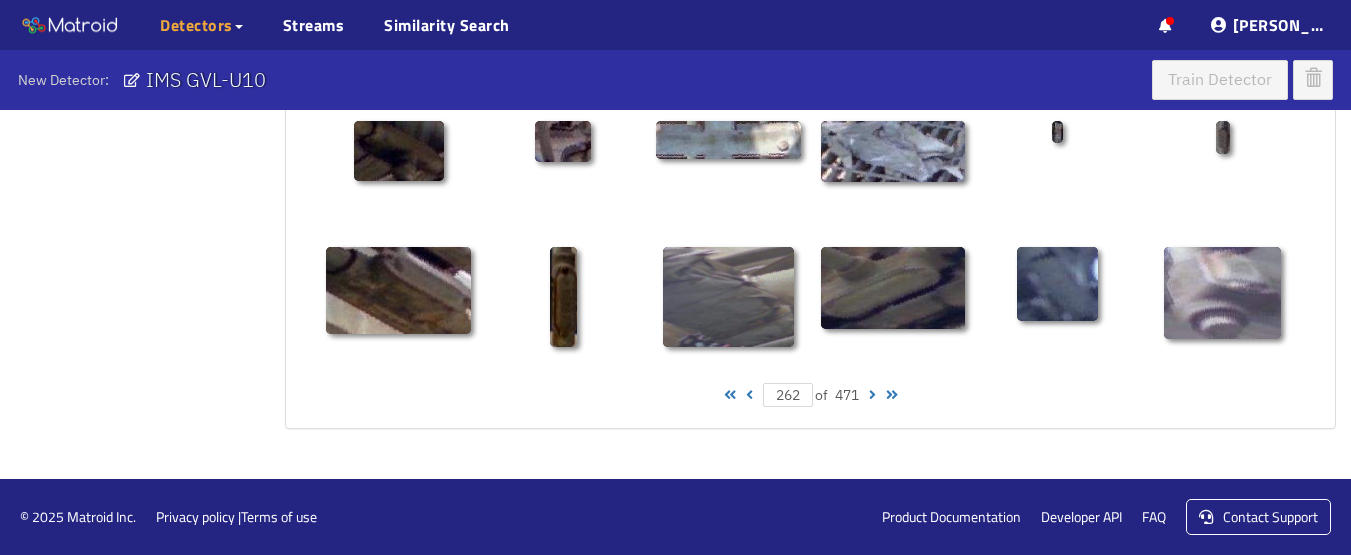 click 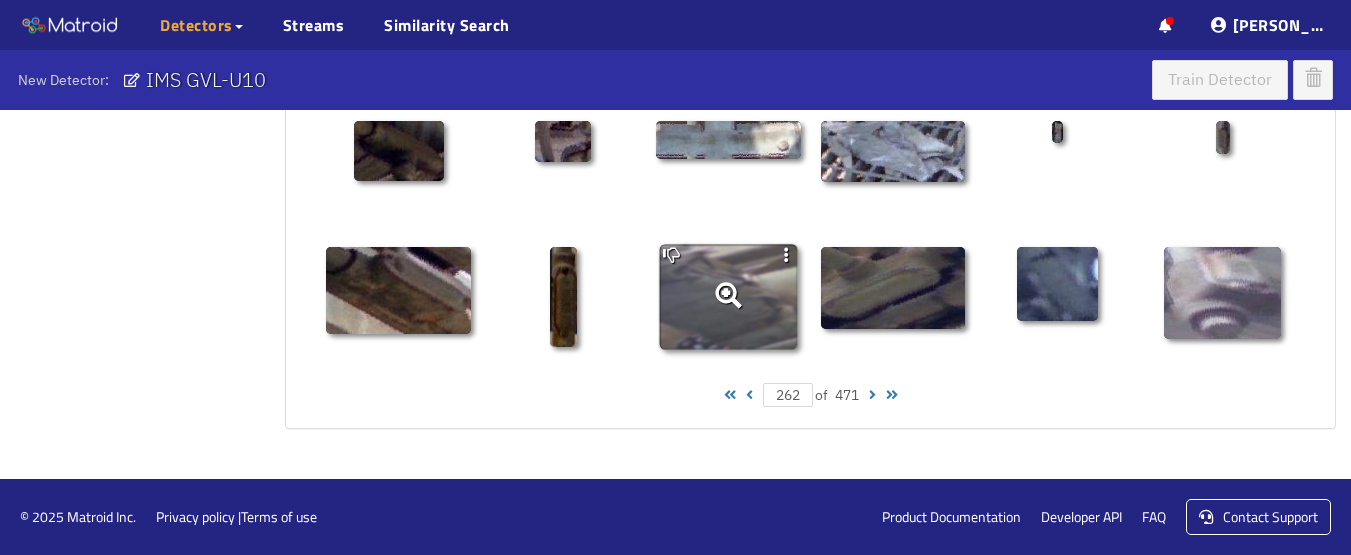 click 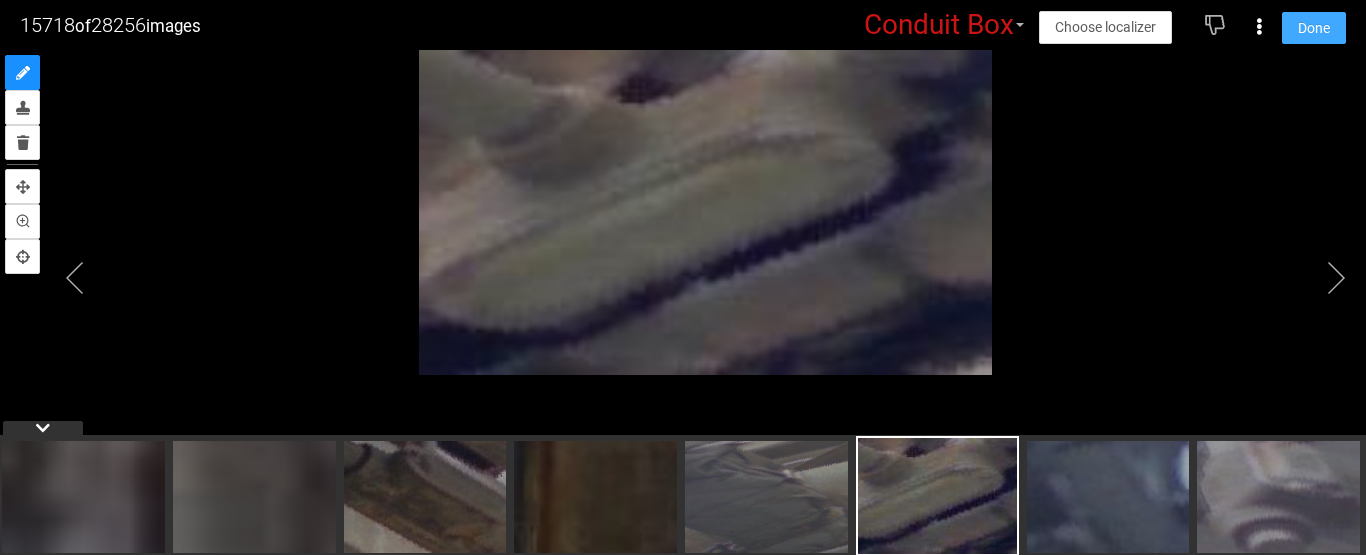 click on "Done" at bounding box center [1314, 28] 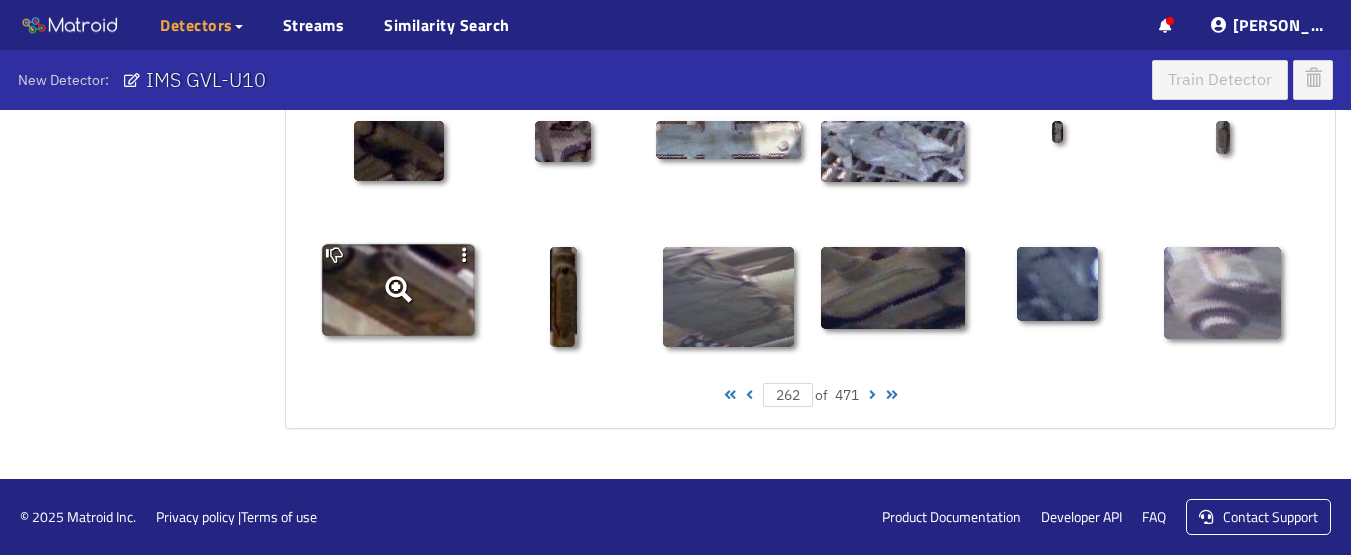 click 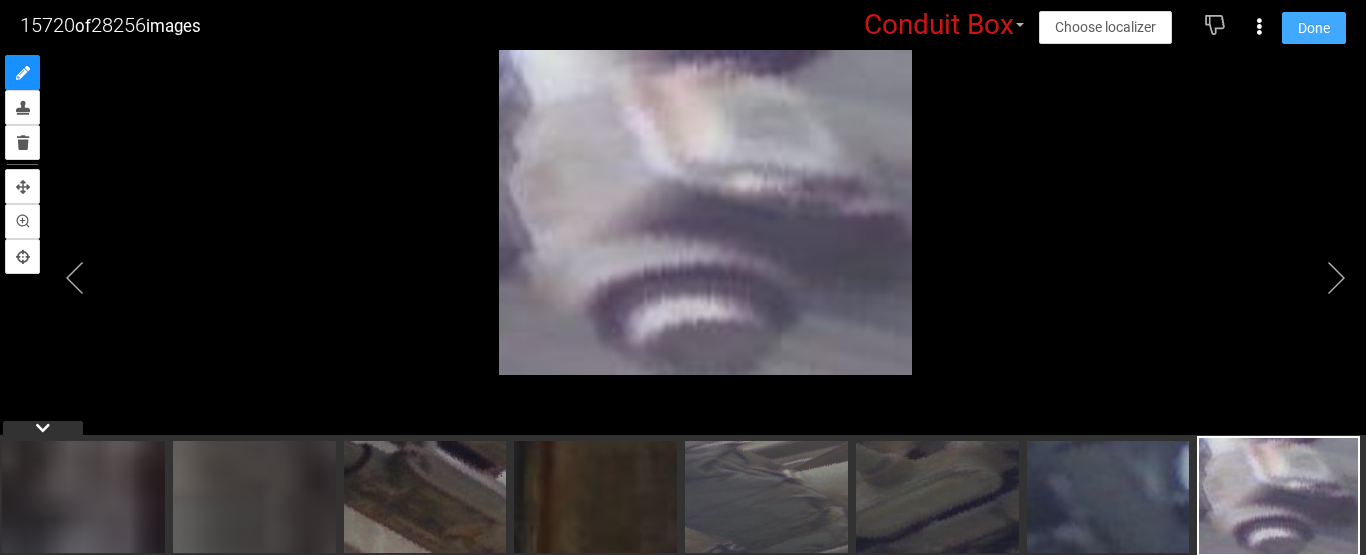 click on "Done" at bounding box center [1314, 28] 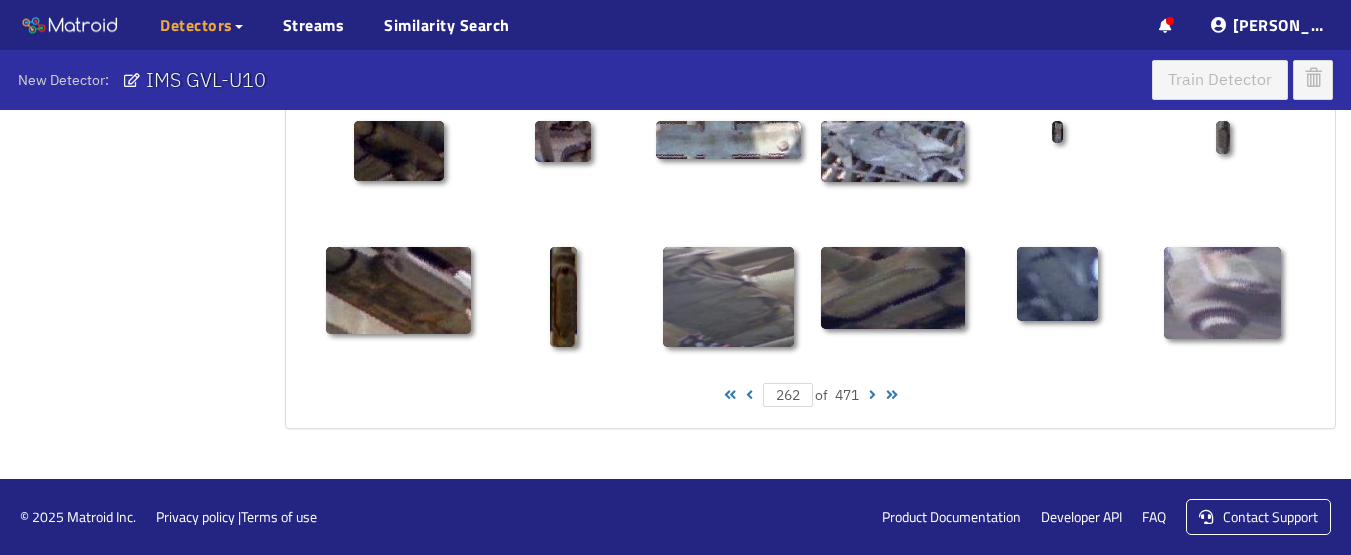 click at bounding box center [749, 395] 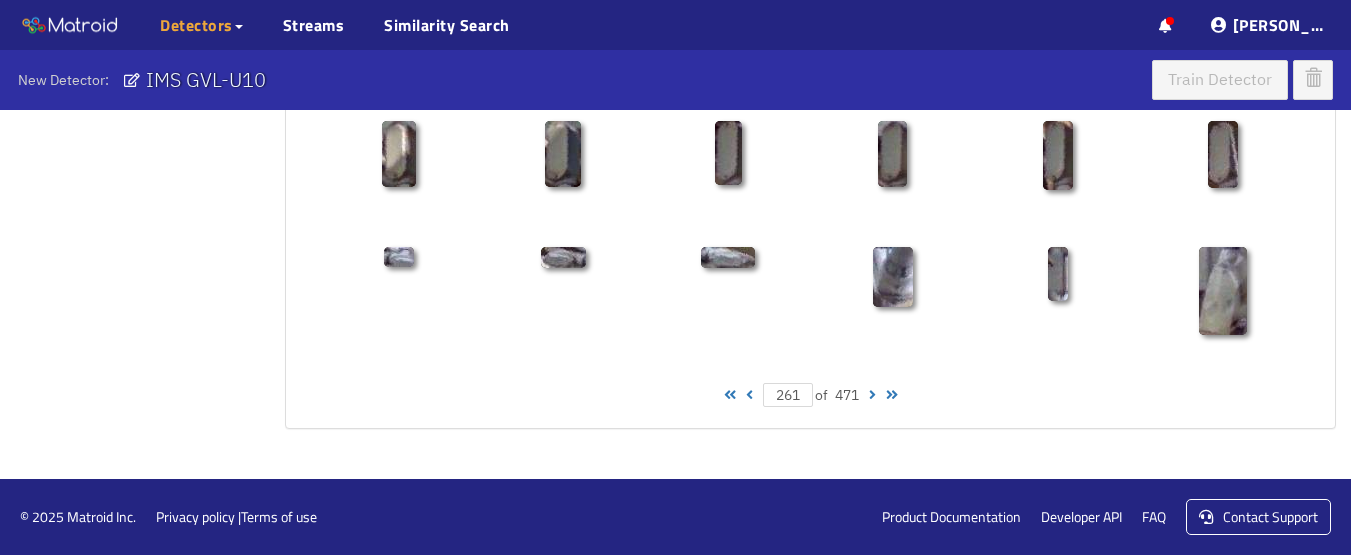 click at bounding box center [749, 395] 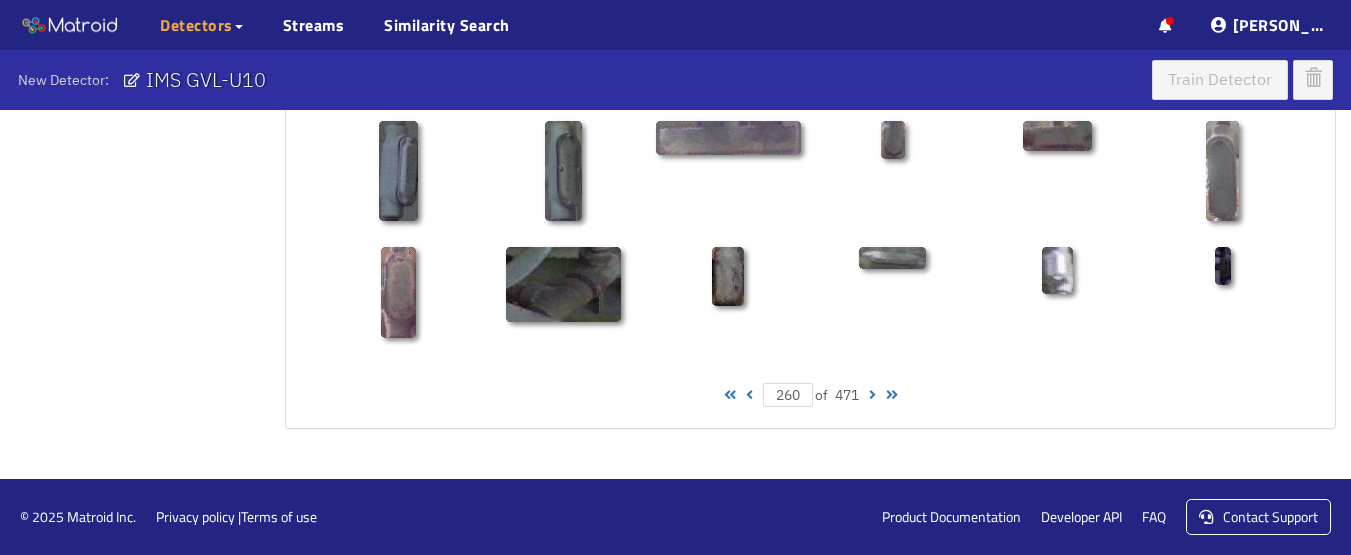 click at bounding box center (749, 395) 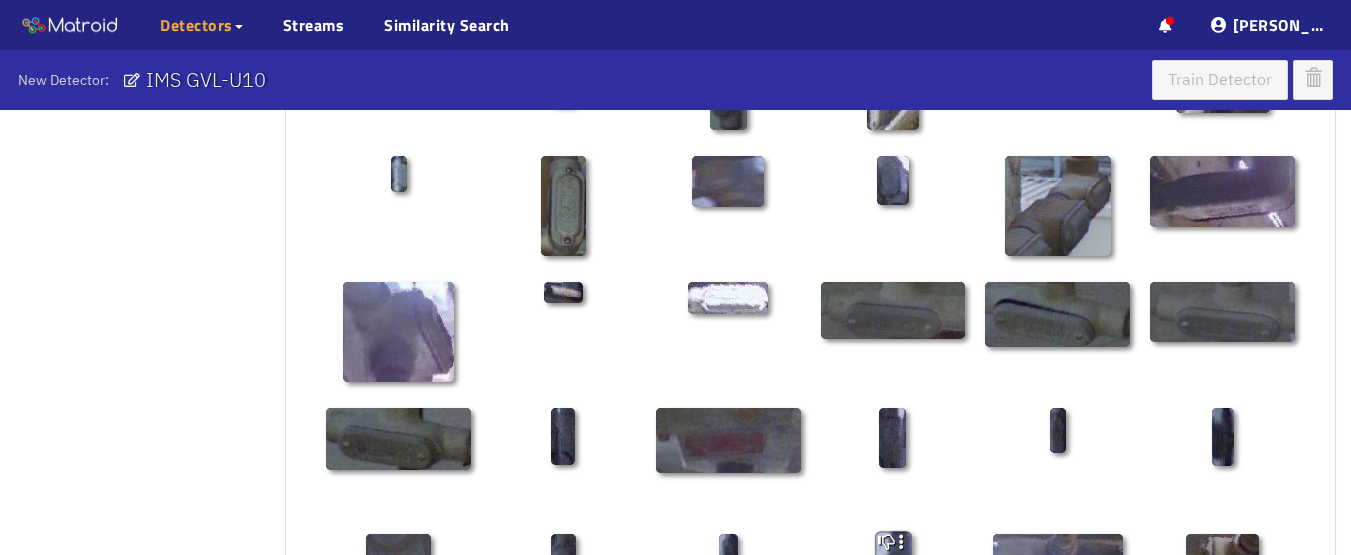 scroll, scrollTop: 1213, scrollLeft: 0, axis: vertical 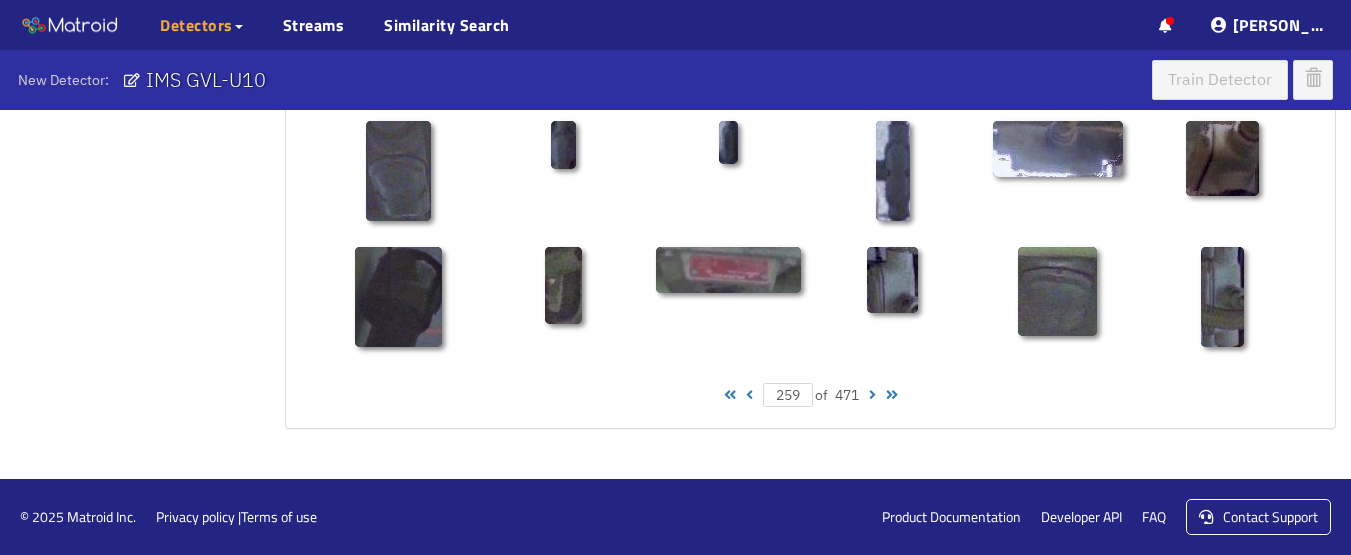 click at bounding box center (749, 395) 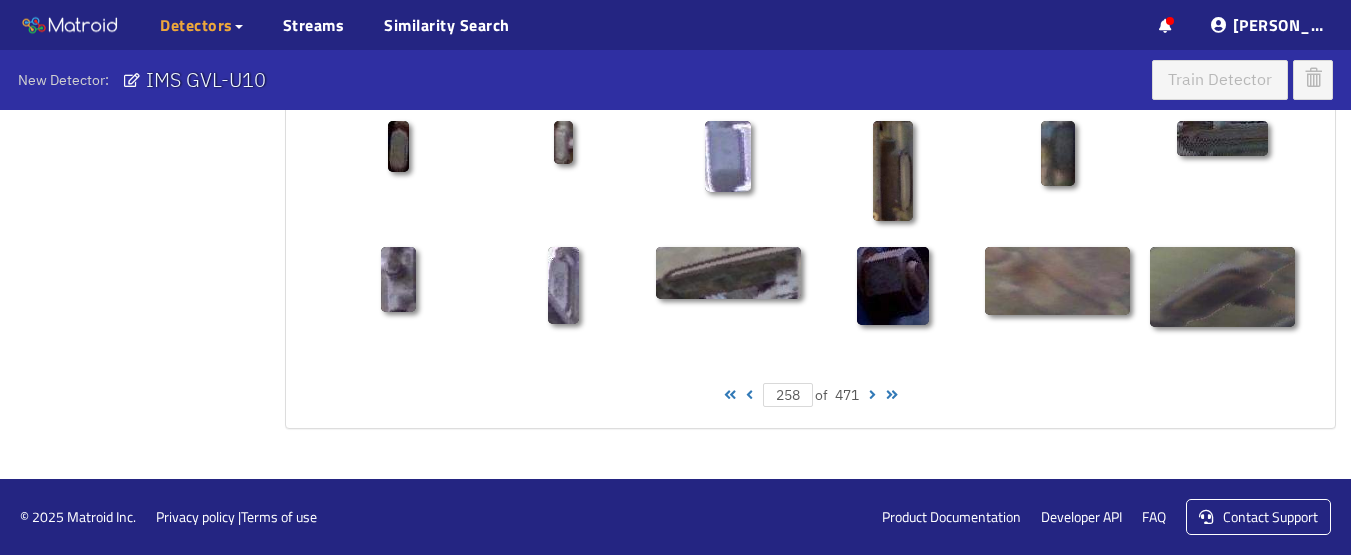 click at bounding box center [749, 395] 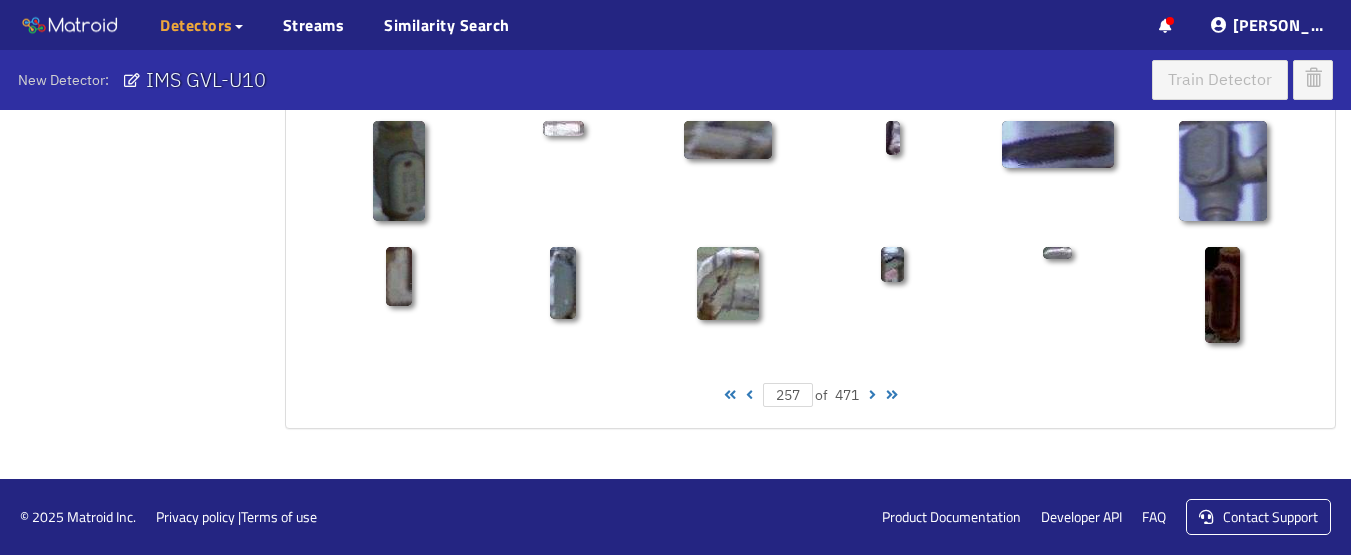 click at bounding box center (749, 395) 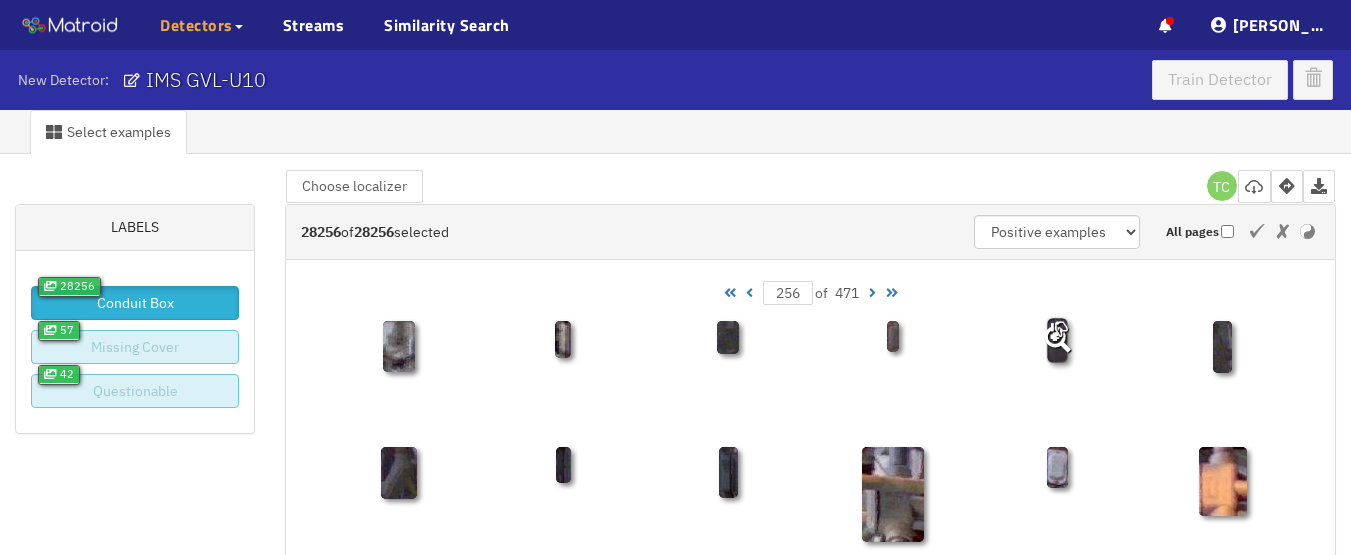 scroll, scrollTop: 0, scrollLeft: 0, axis: both 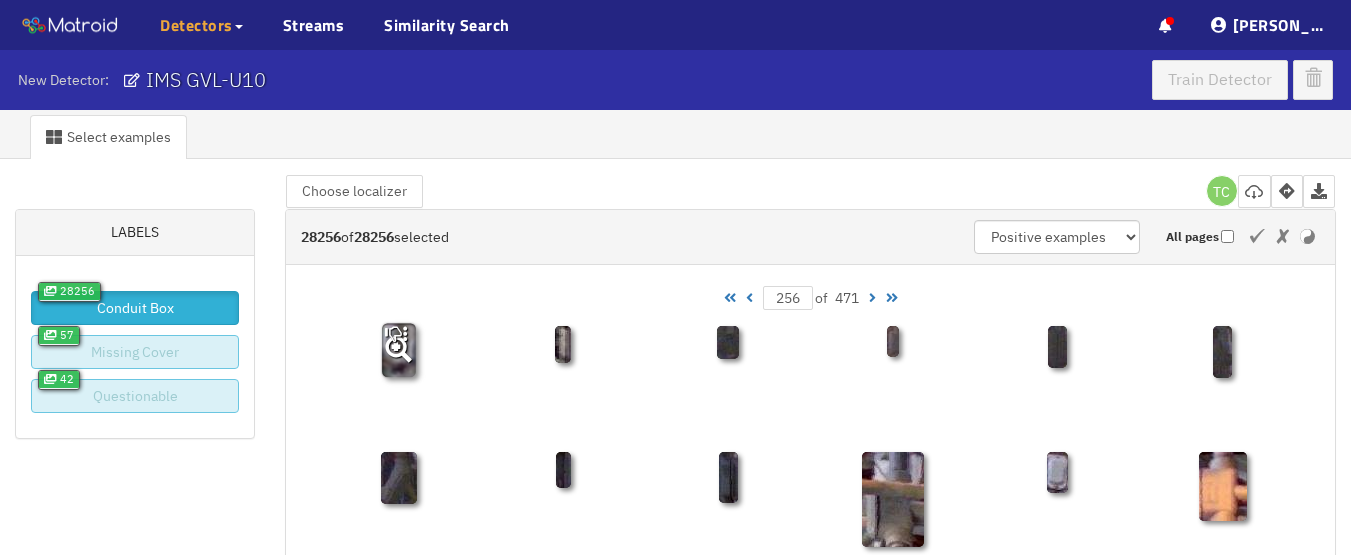 click 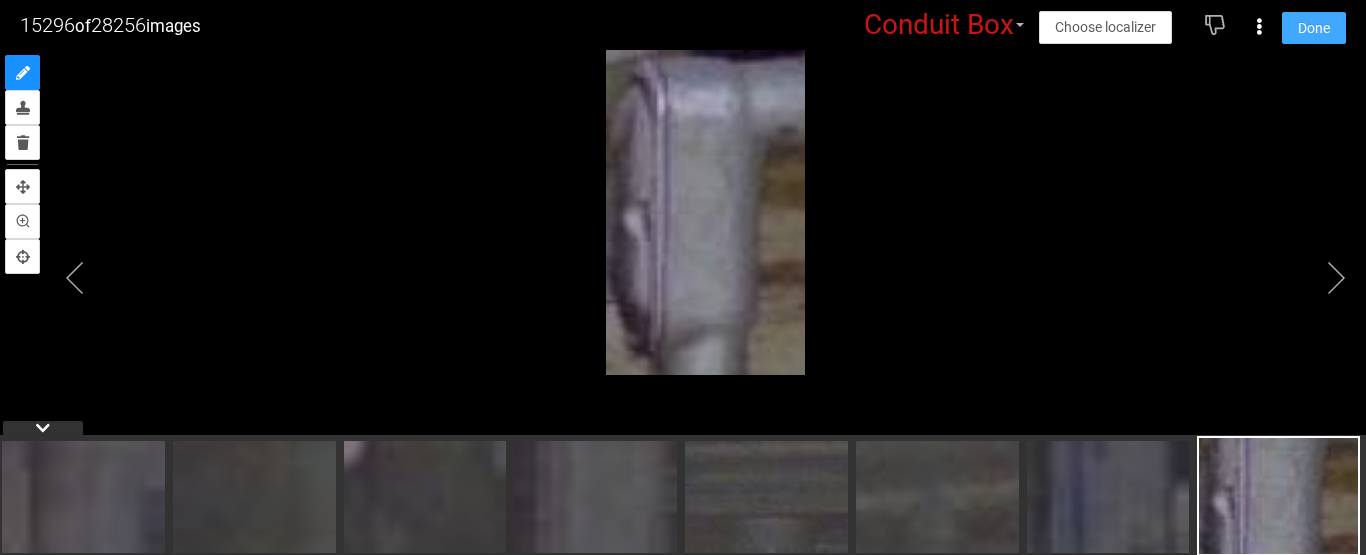 click on "Done" at bounding box center (1314, 28) 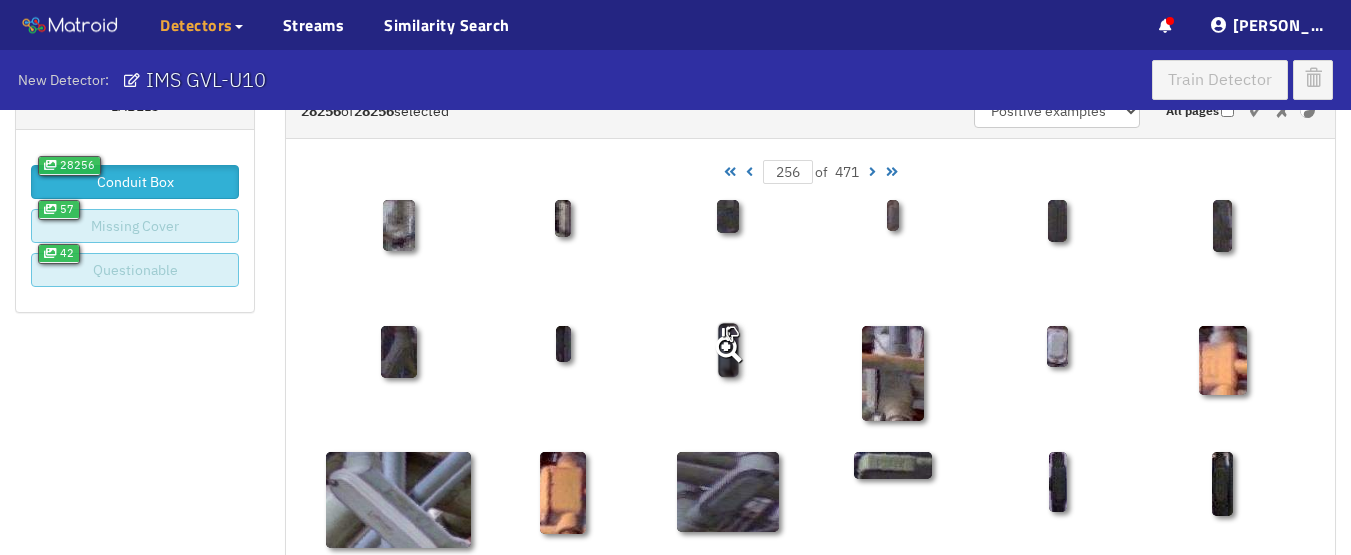 scroll, scrollTop: 0, scrollLeft: 0, axis: both 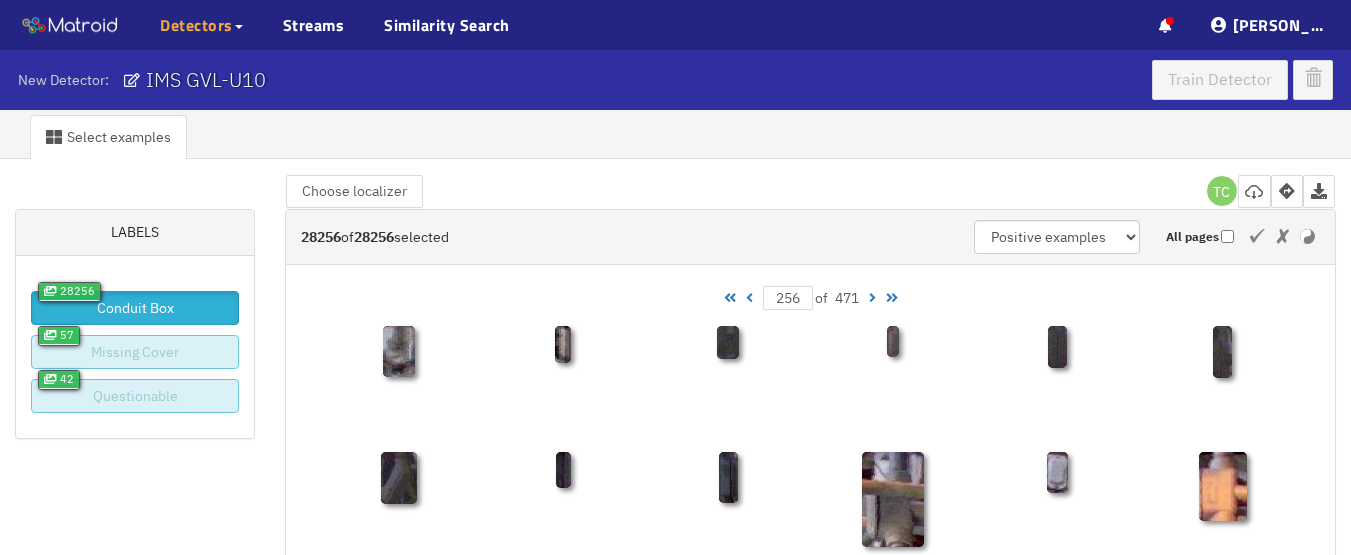 click at bounding box center (749, 298) 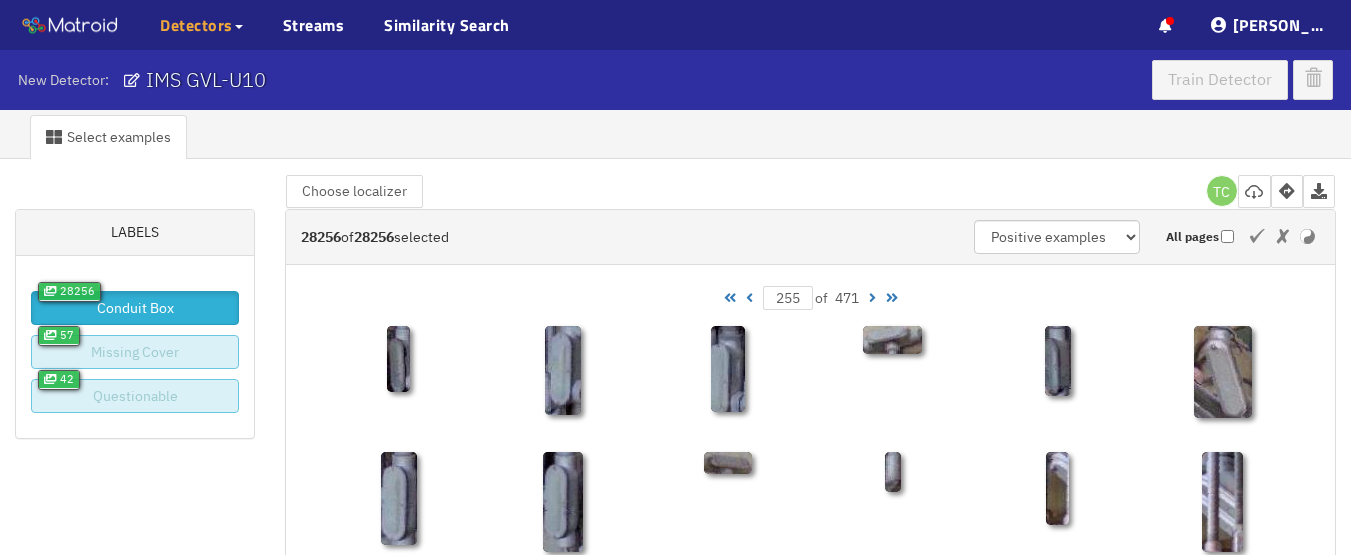 click at bounding box center (749, 298) 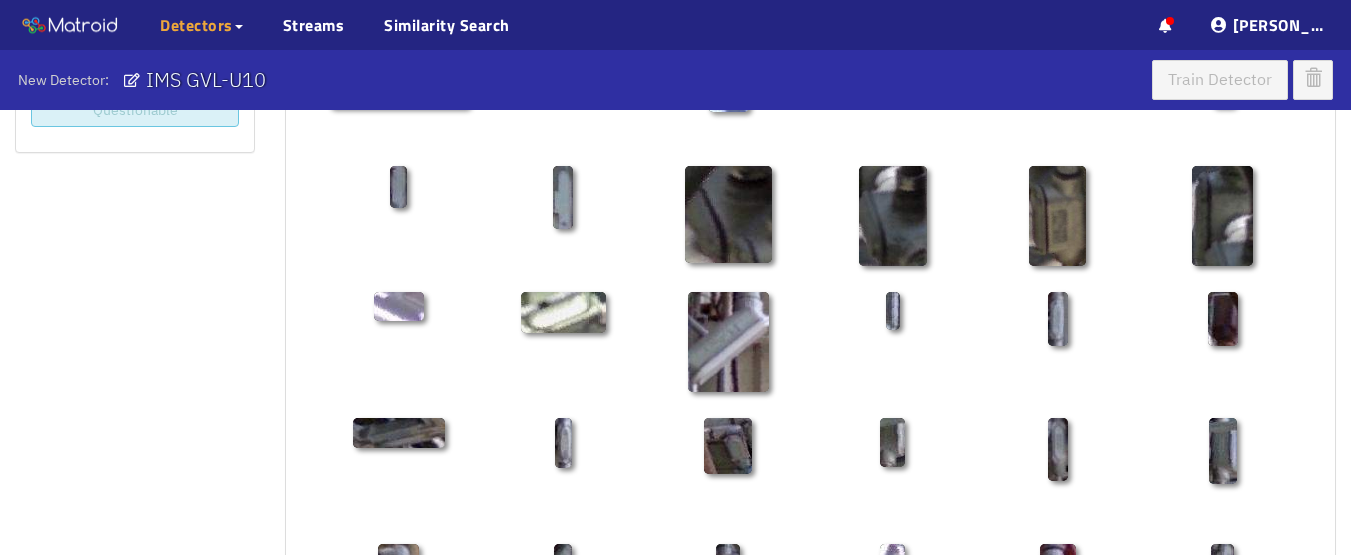 scroll, scrollTop: 0, scrollLeft: 0, axis: both 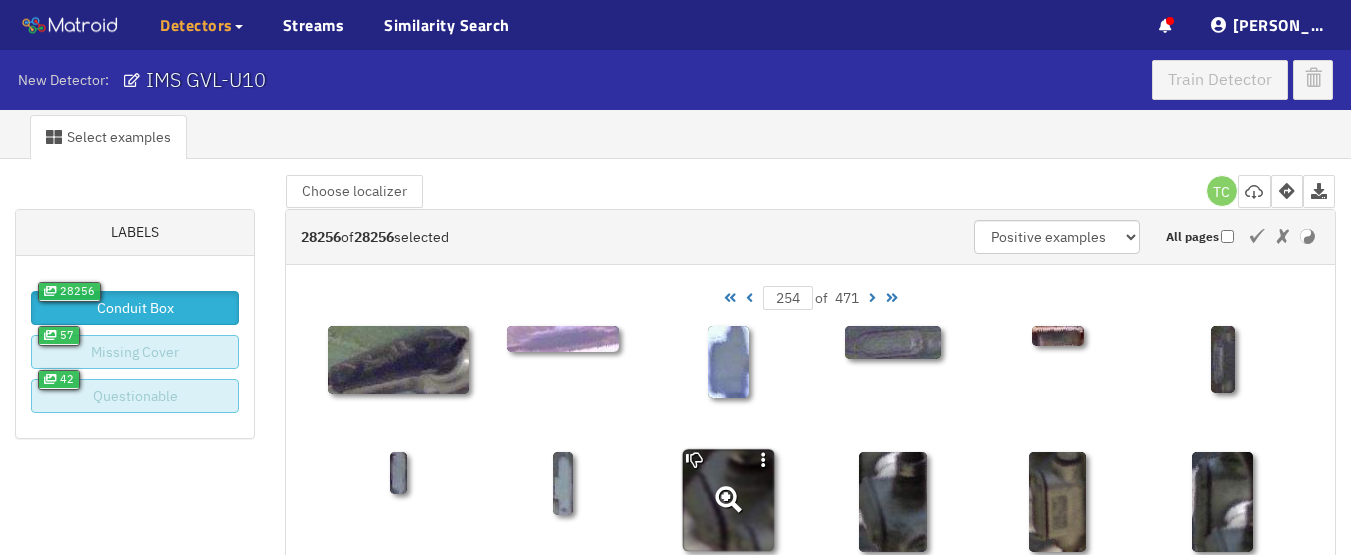 click 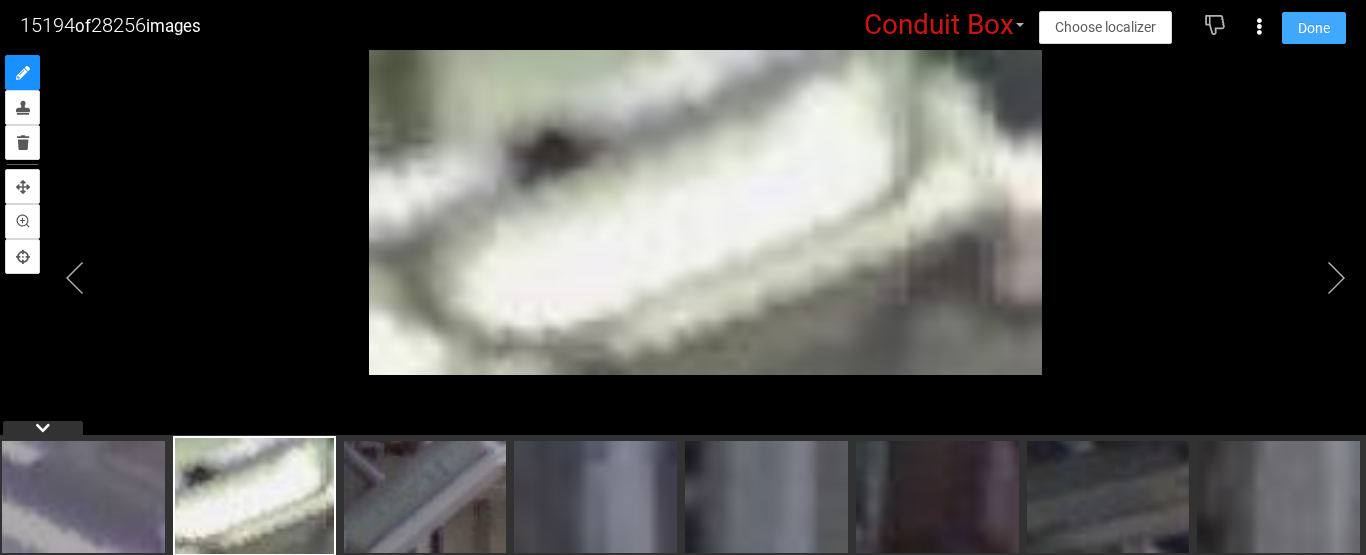 click on "Done" at bounding box center [1314, 28] 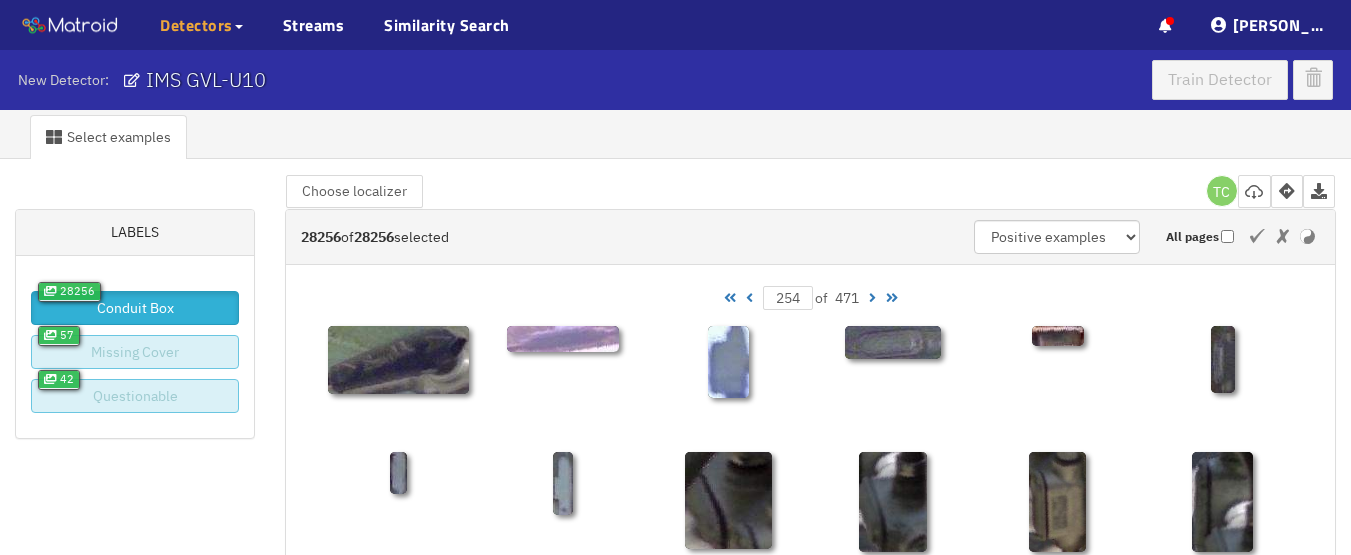 click at bounding box center (749, 298) 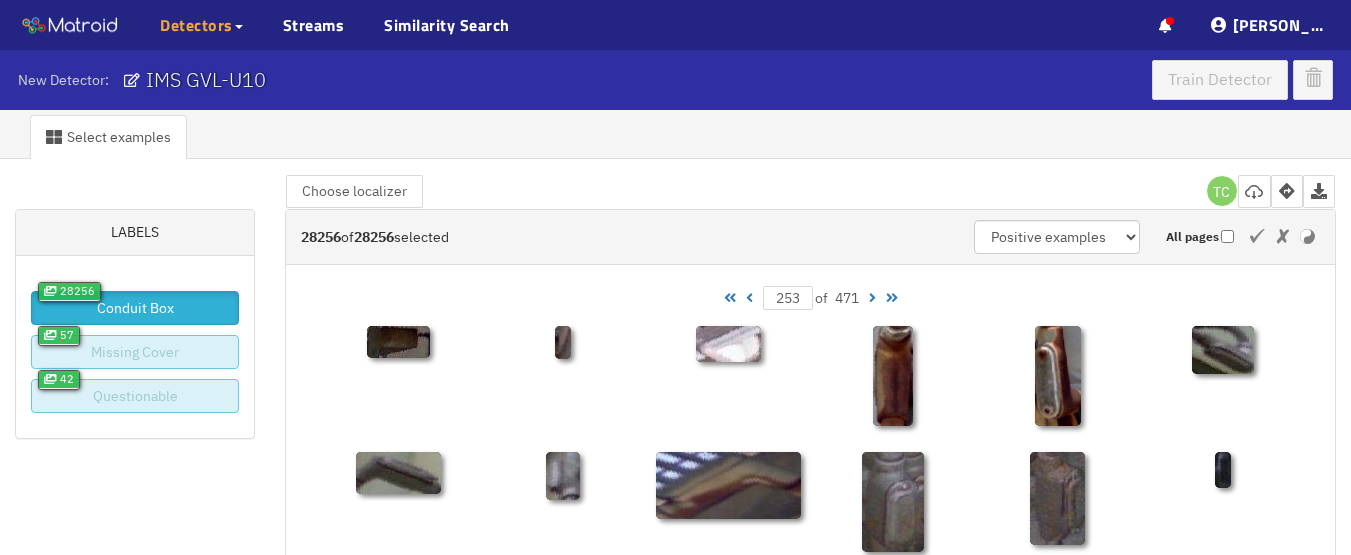 click at bounding box center (749, 298) 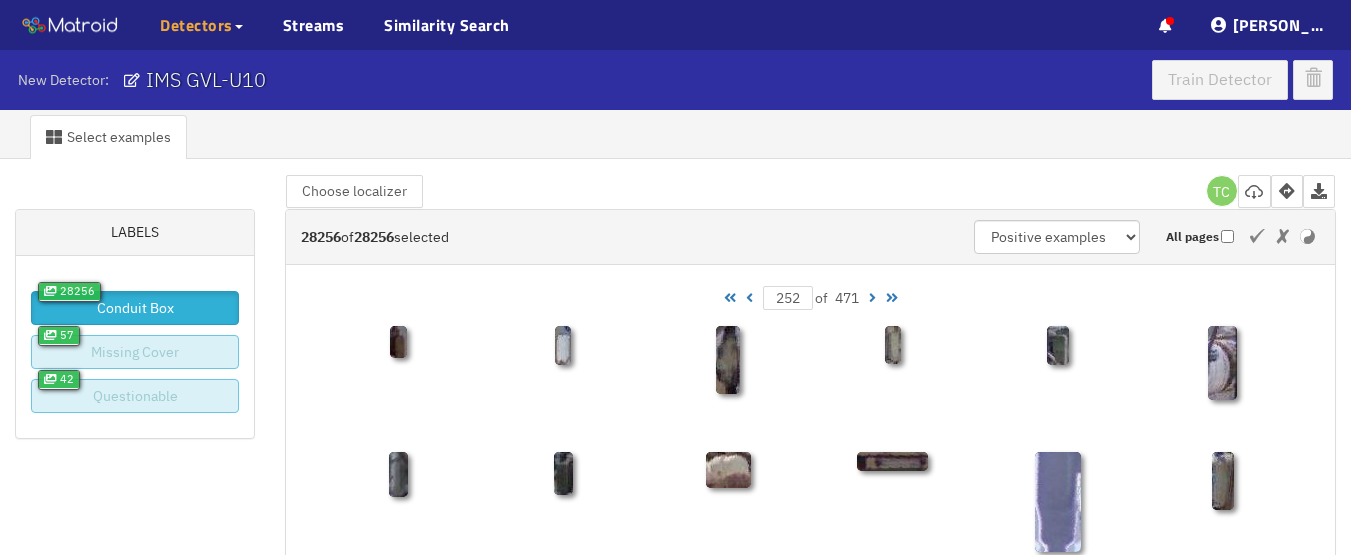 click at bounding box center (749, 298) 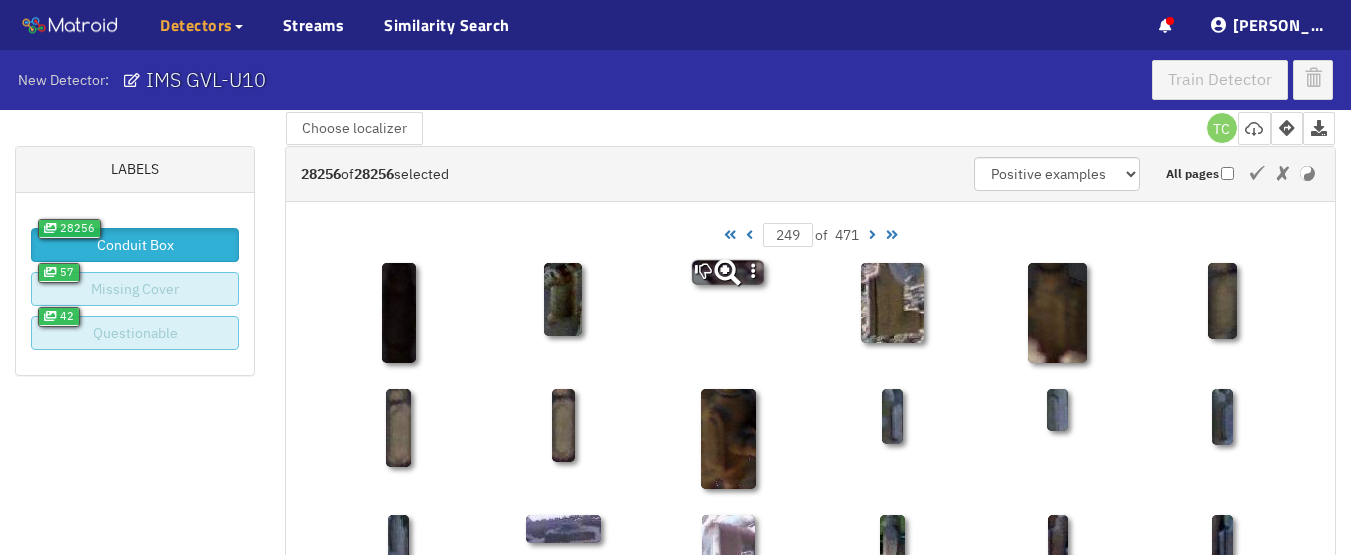 scroll, scrollTop: 200, scrollLeft: 0, axis: vertical 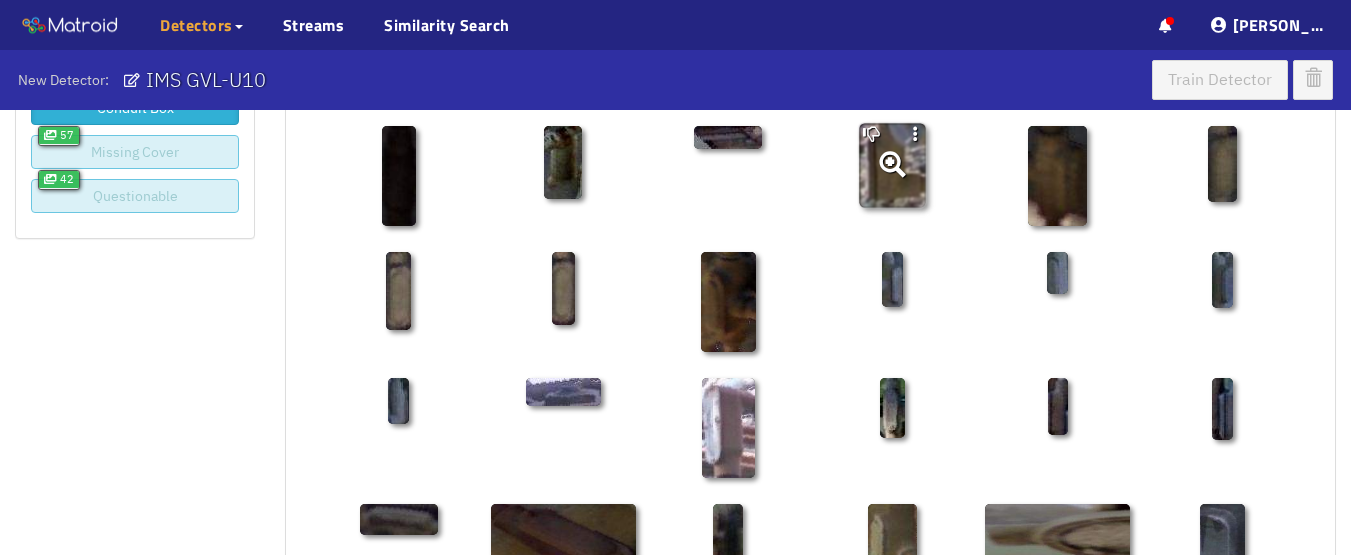 click 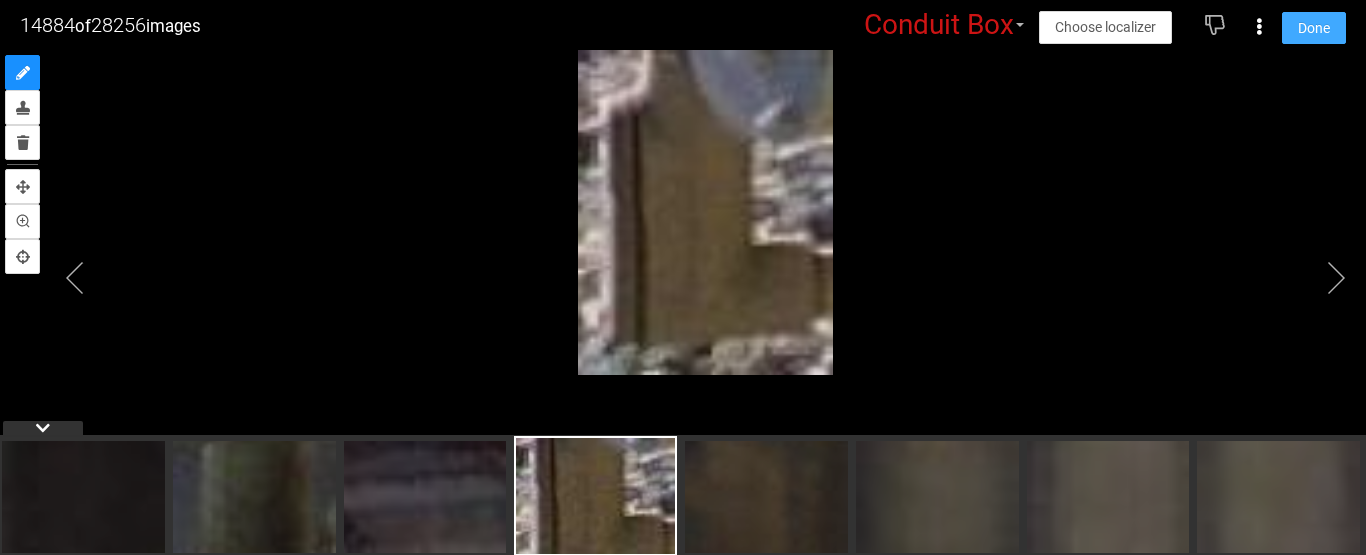 click on "Done" at bounding box center [1314, 28] 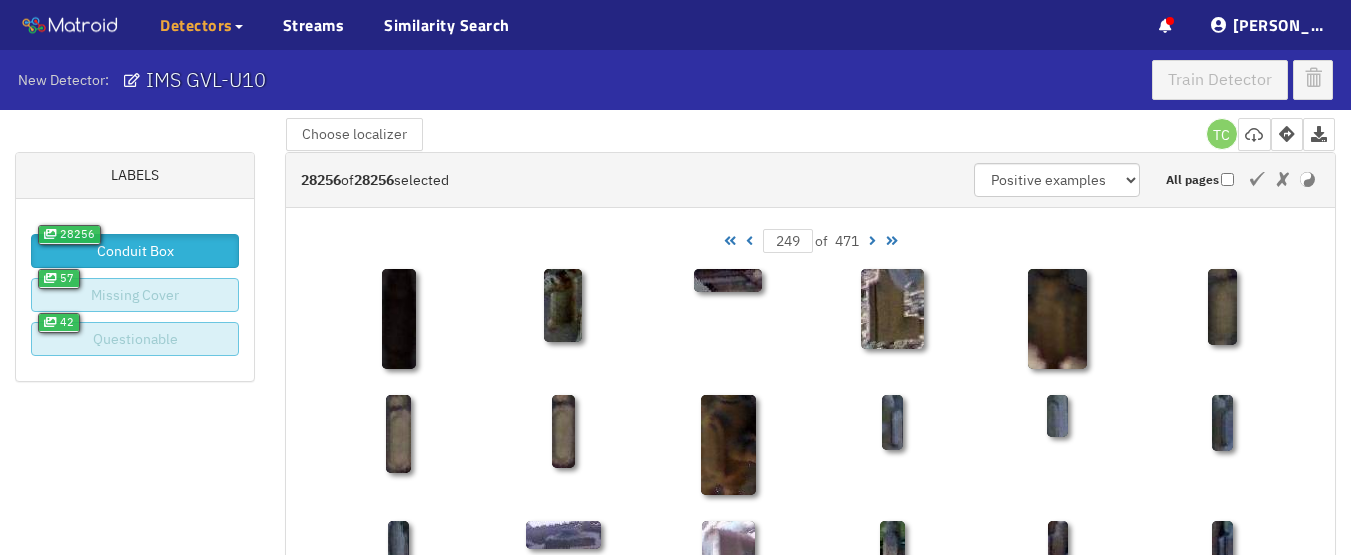 scroll, scrollTop: 0, scrollLeft: 0, axis: both 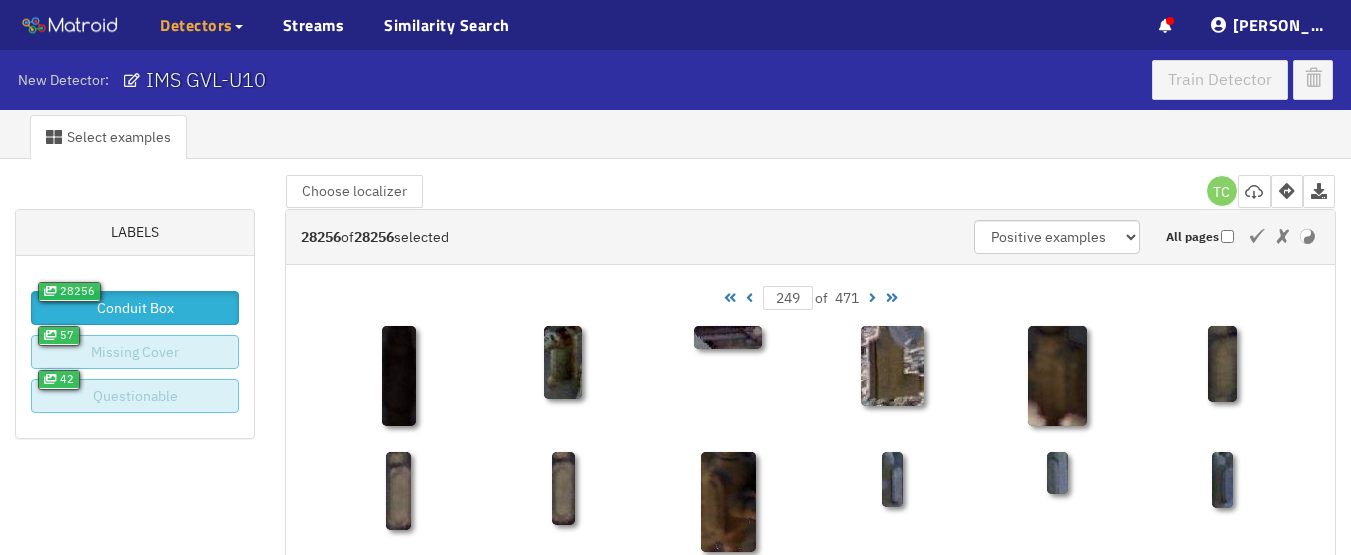 click at bounding box center (749, 298) 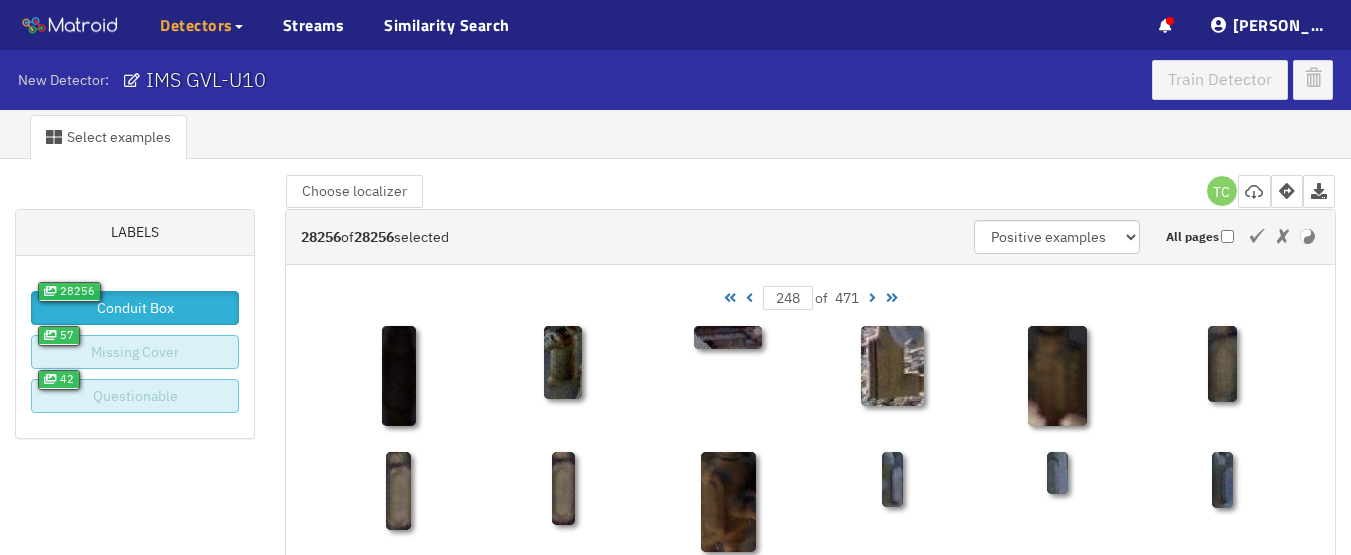 click at bounding box center (749, 298) 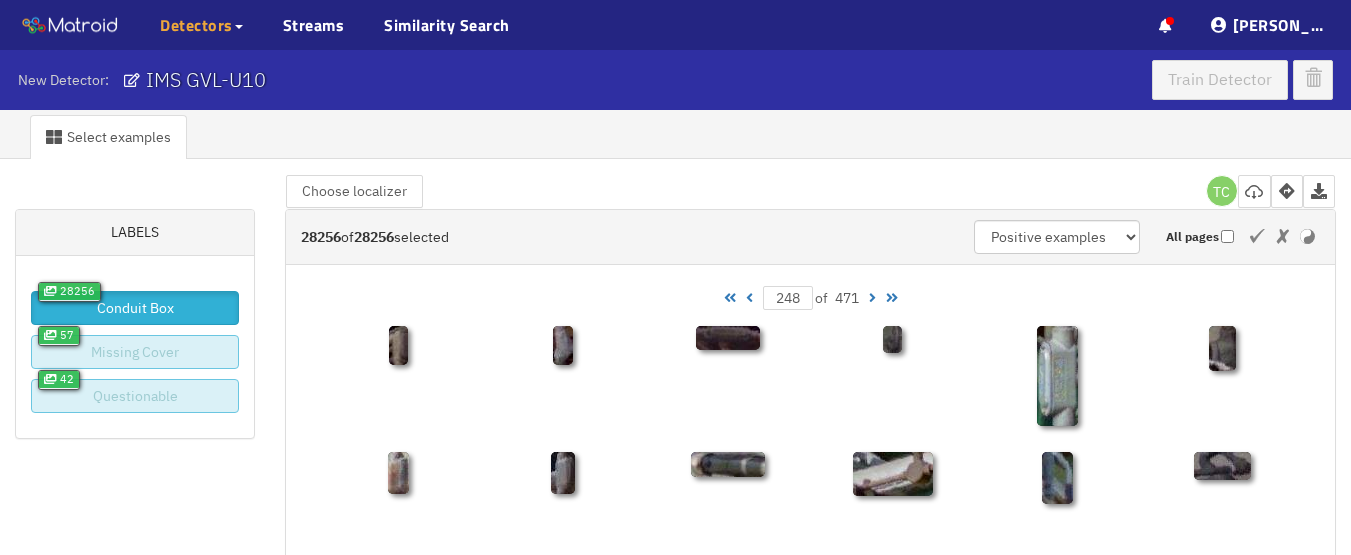 click at bounding box center (749, 298) 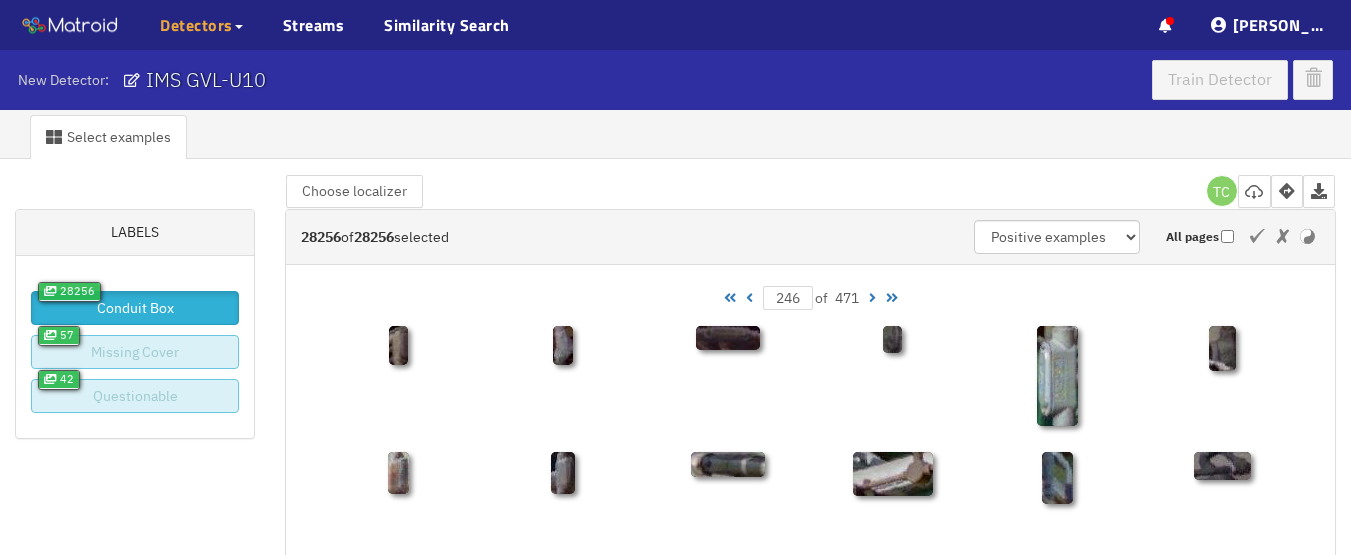 click at bounding box center [749, 298] 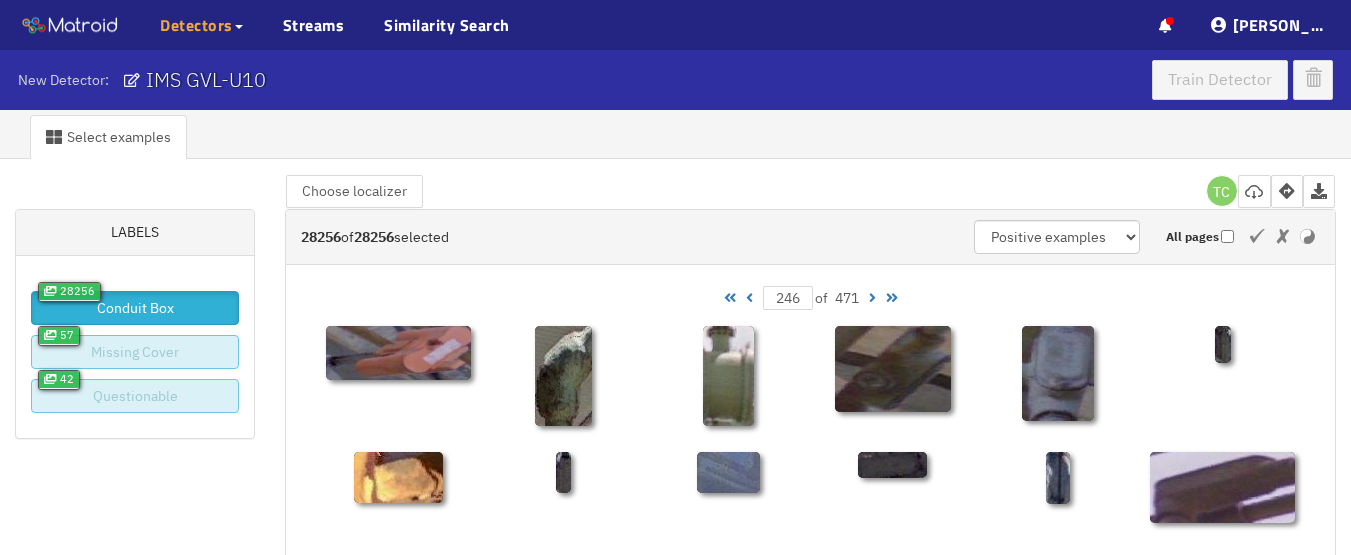type on "245" 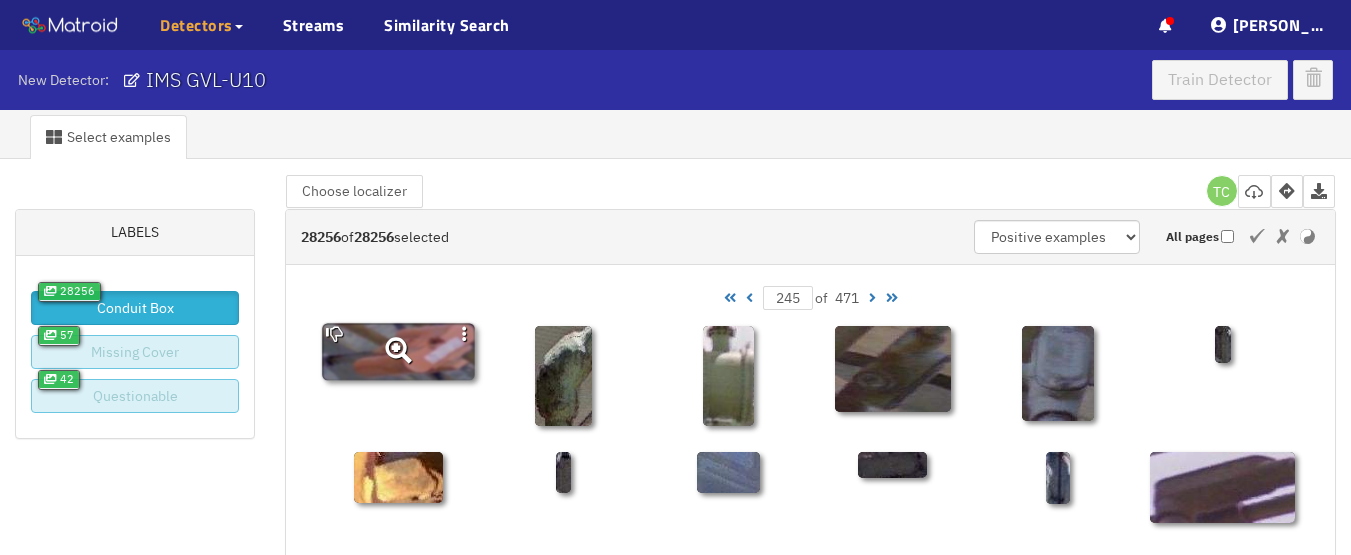 click 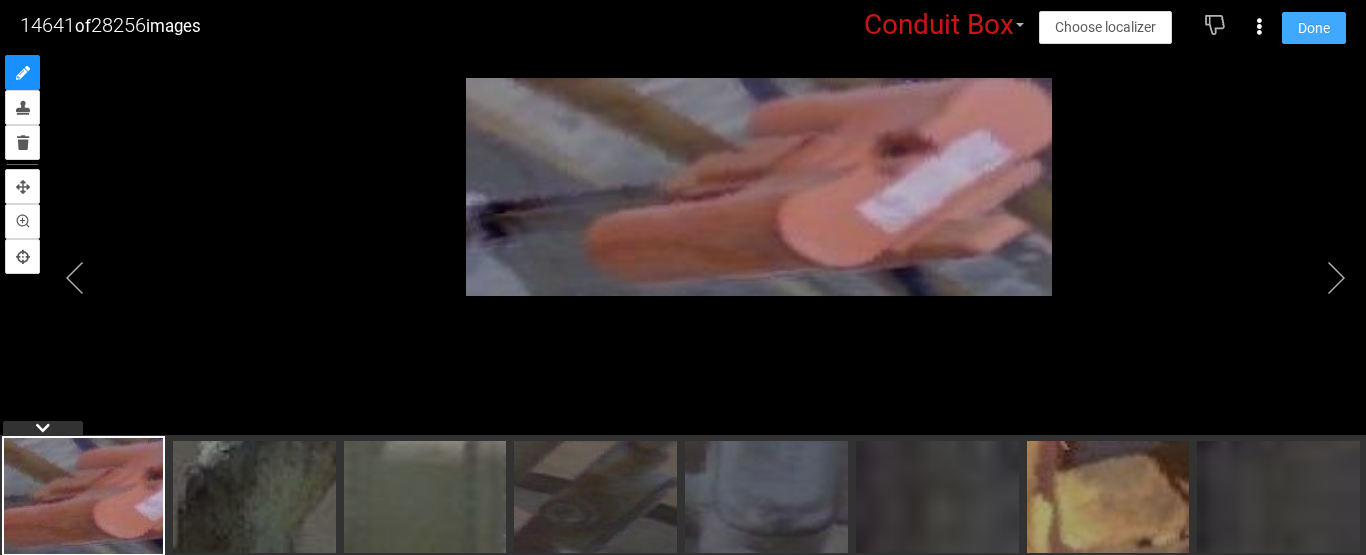 click on "Done" at bounding box center (1314, 28) 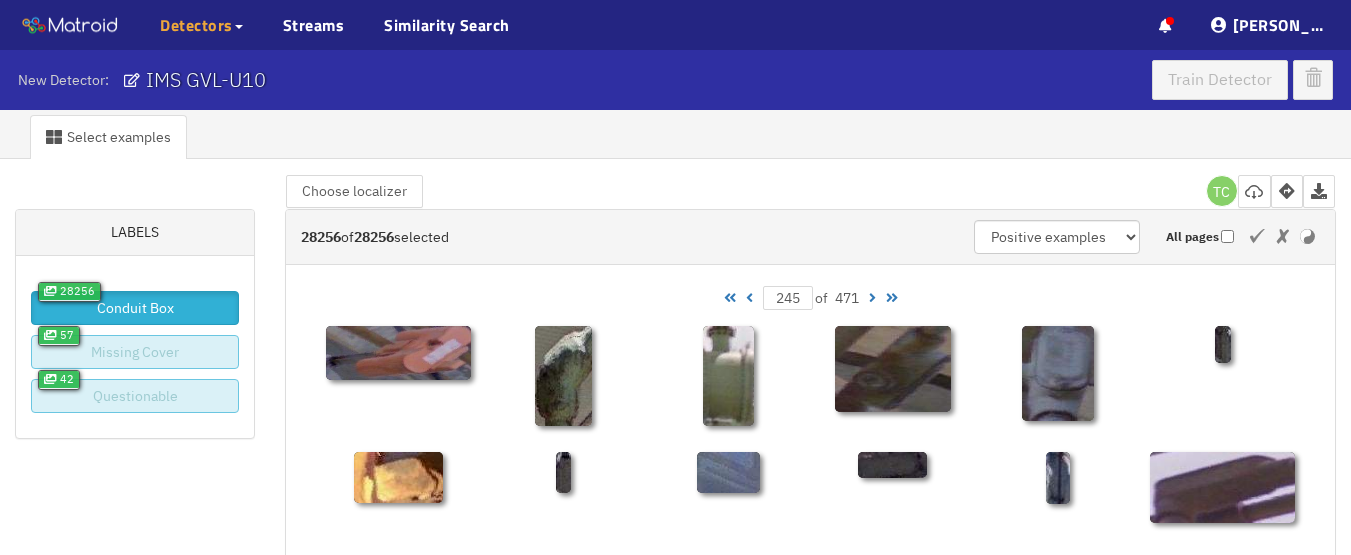 click at bounding box center [749, 298] 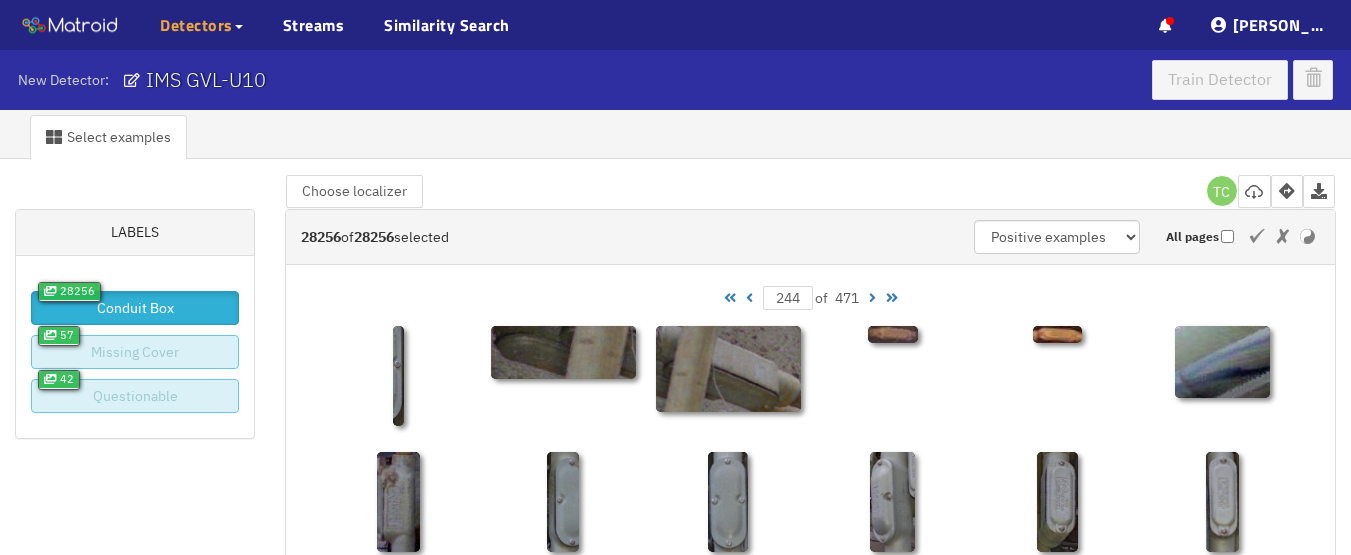 click at bounding box center [749, 298] 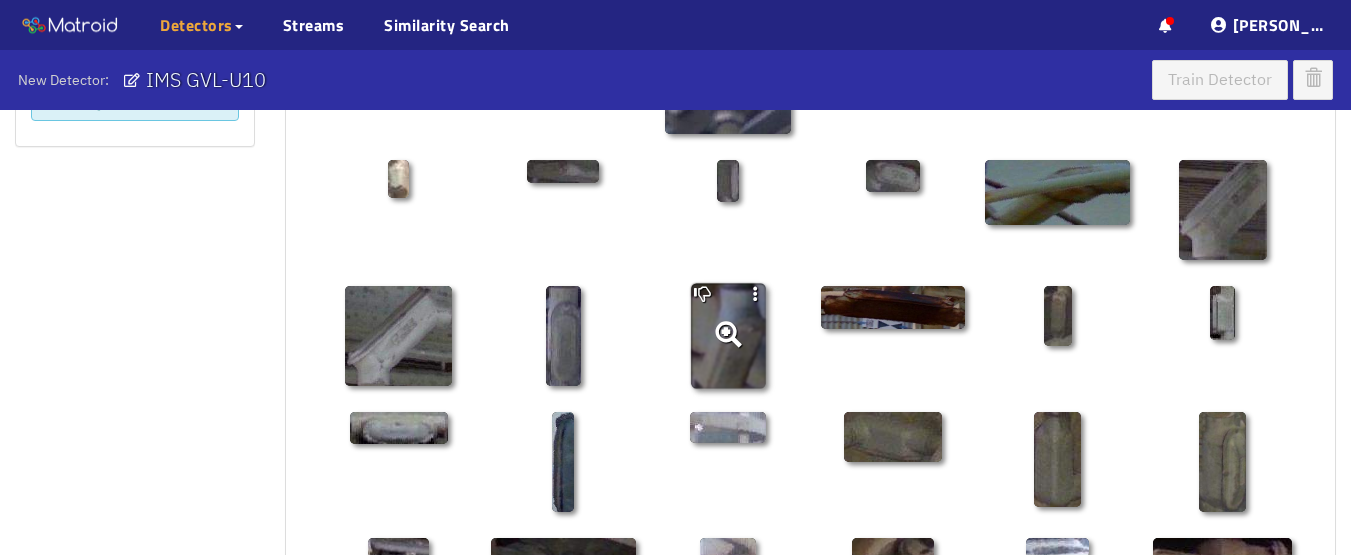 scroll, scrollTop: 0, scrollLeft: 0, axis: both 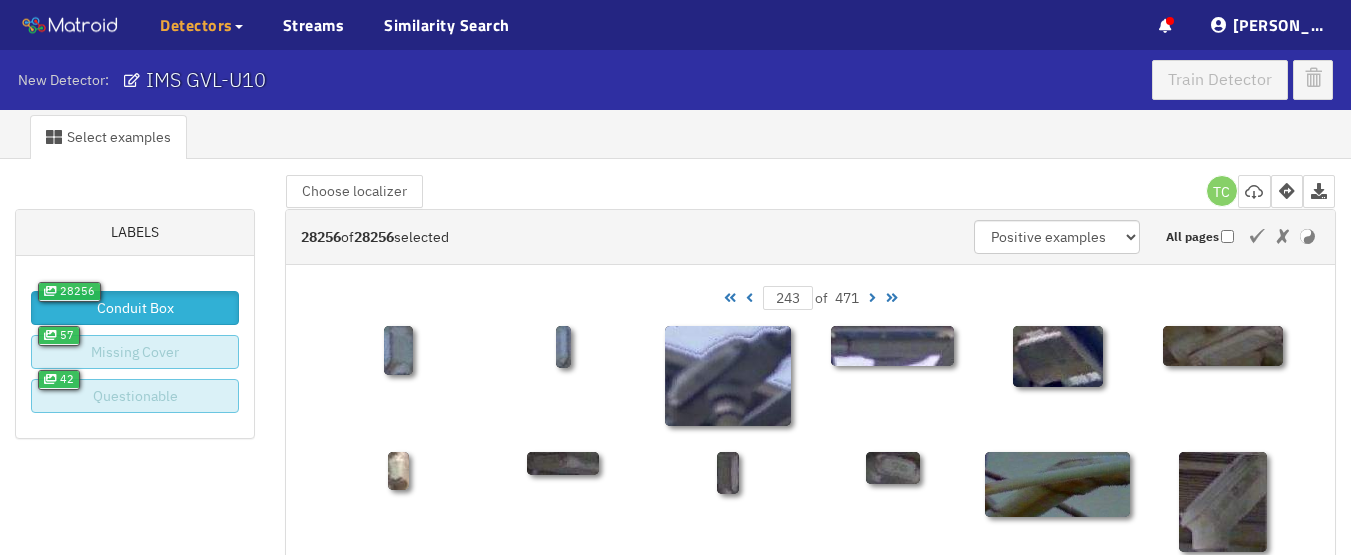 click on "243  of 471" at bounding box center (810, 298) 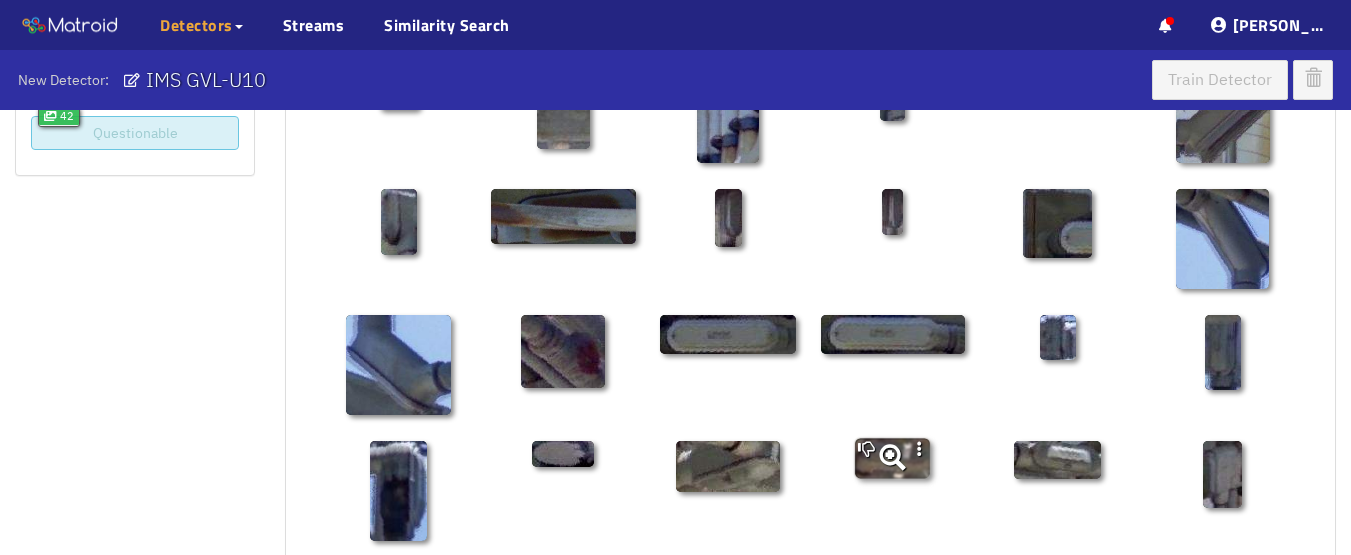 scroll, scrollTop: 400, scrollLeft: 0, axis: vertical 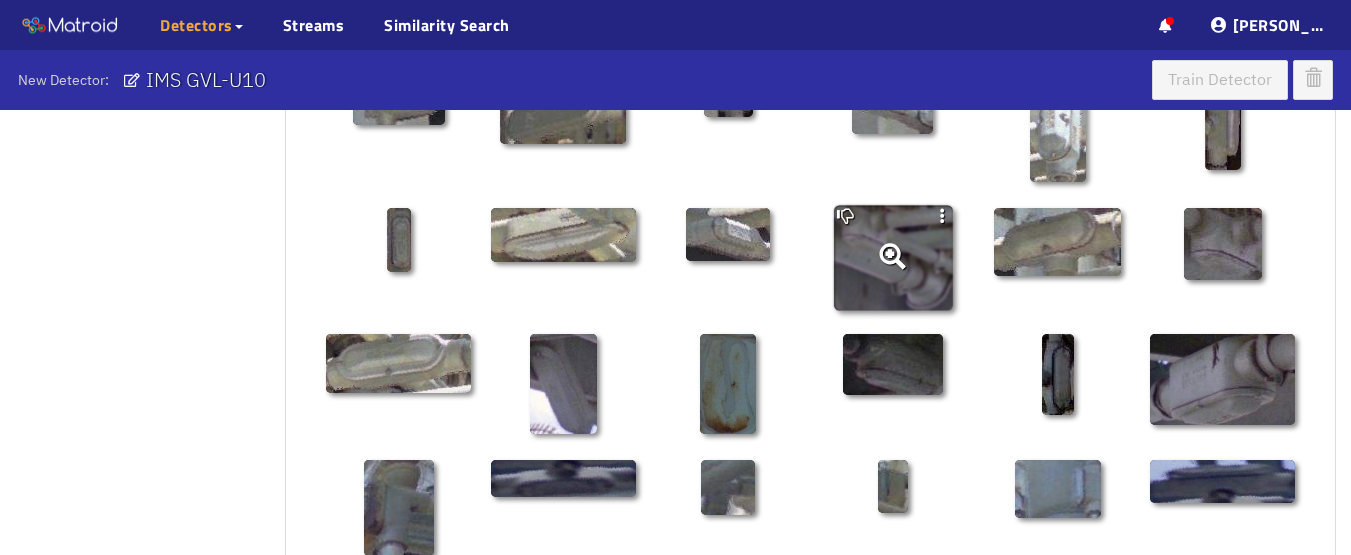 click at bounding box center [810, -54] 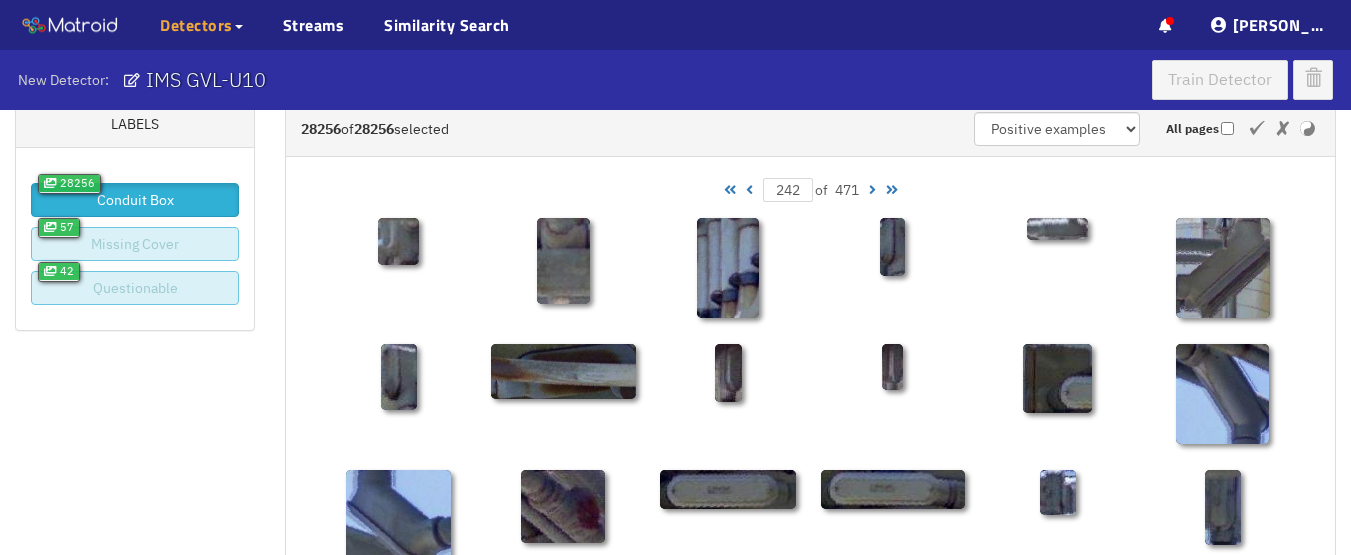 scroll, scrollTop: 0, scrollLeft: 0, axis: both 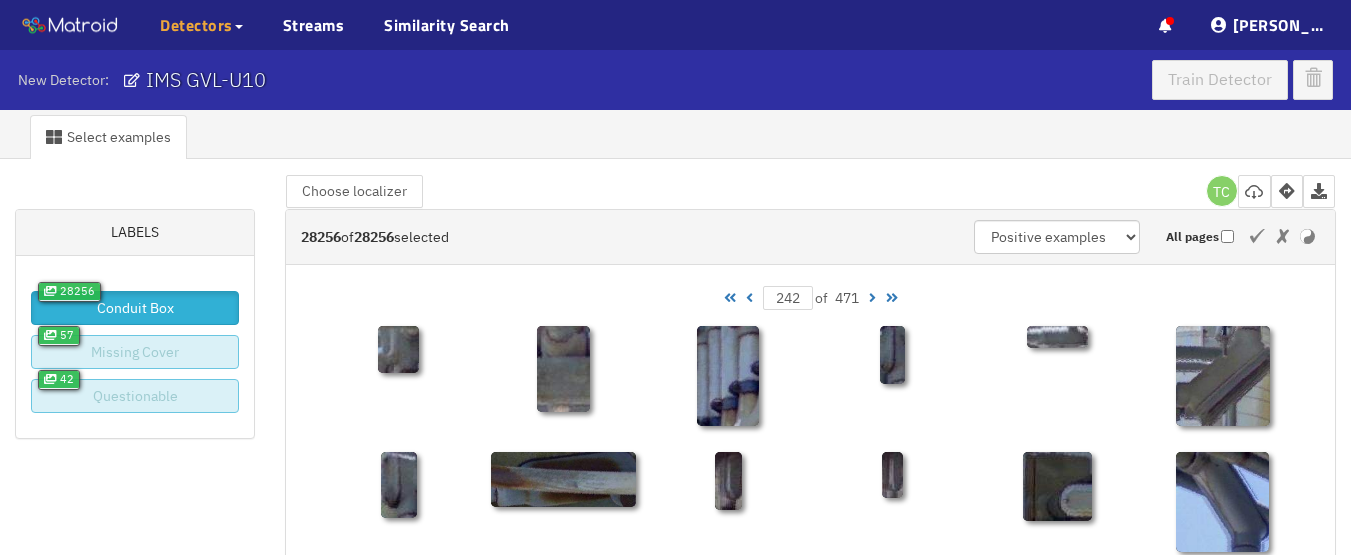 click at bounding box center [749, 298] 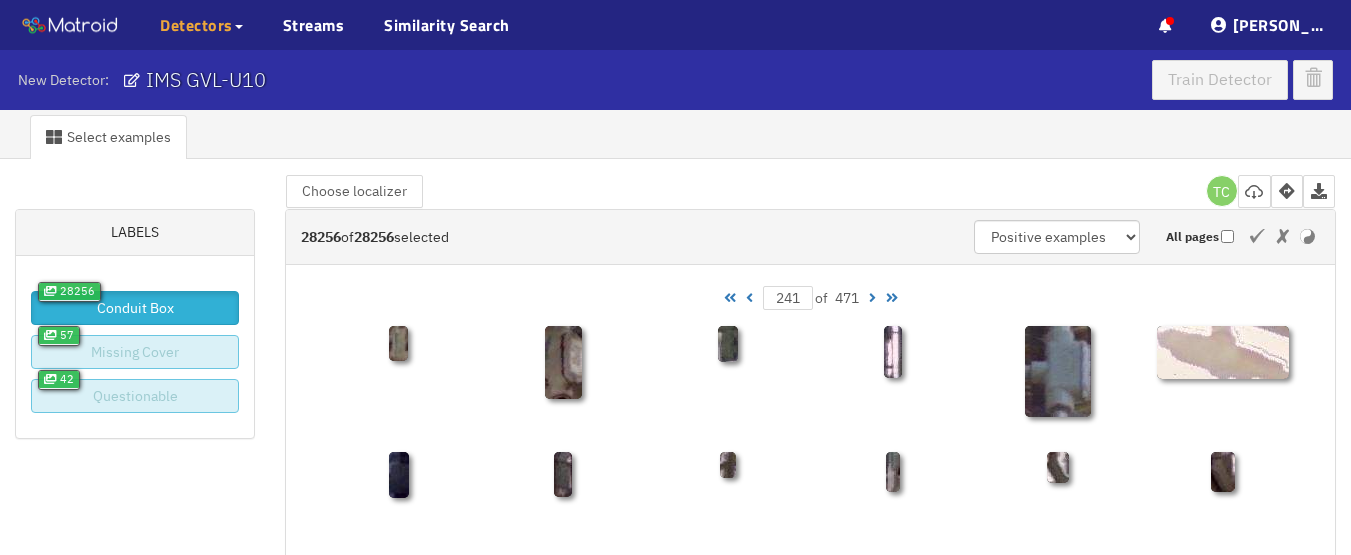 click at bounding box center (749, 298) 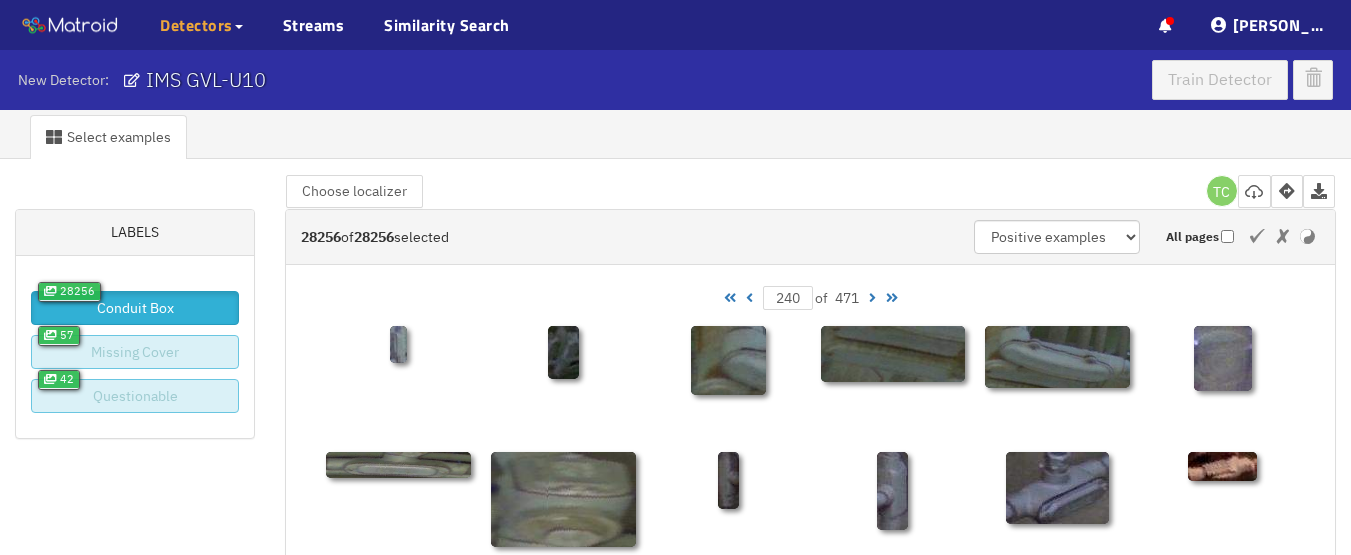 click at bounding box center (749, 298) 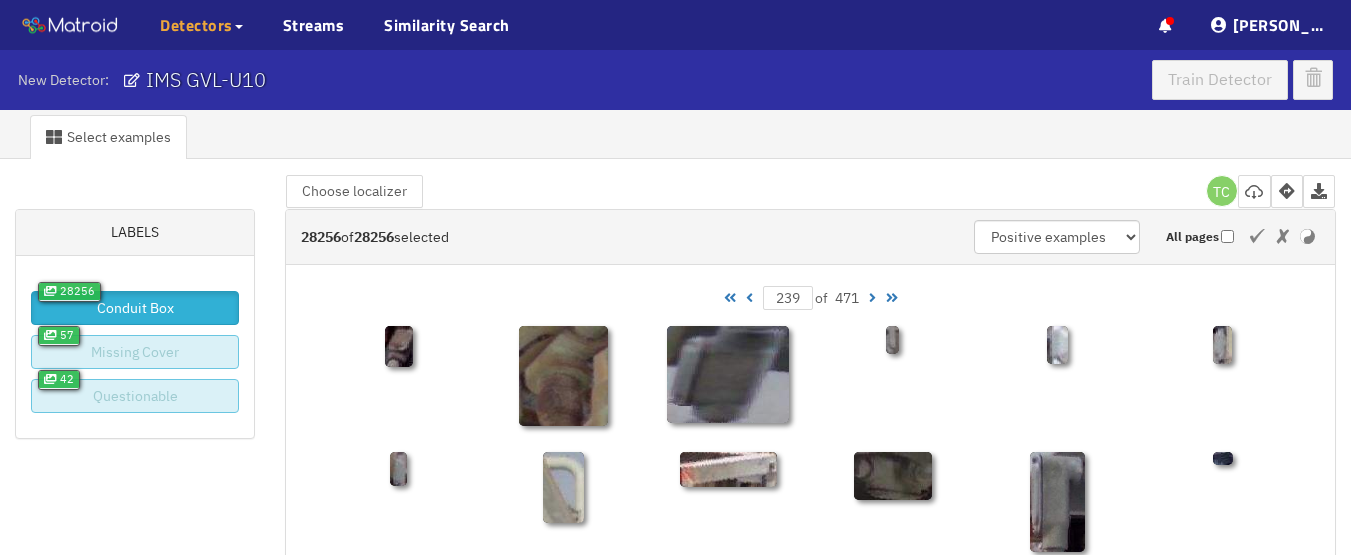 click at bounding box center (749, 298) 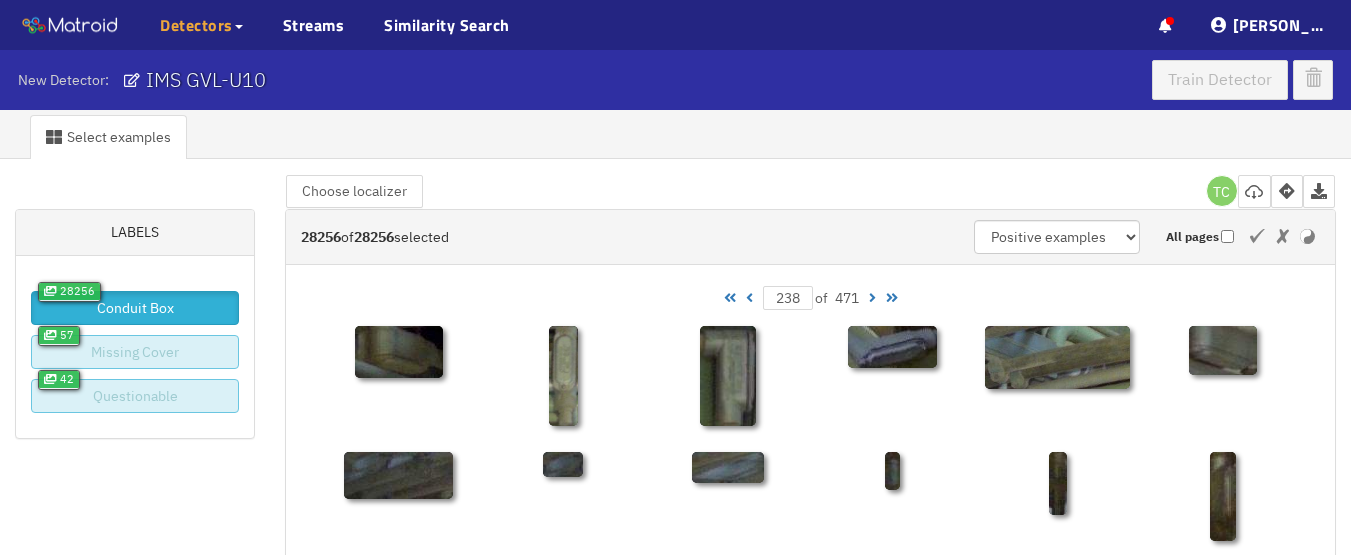 click at bounding box center (749, 298) 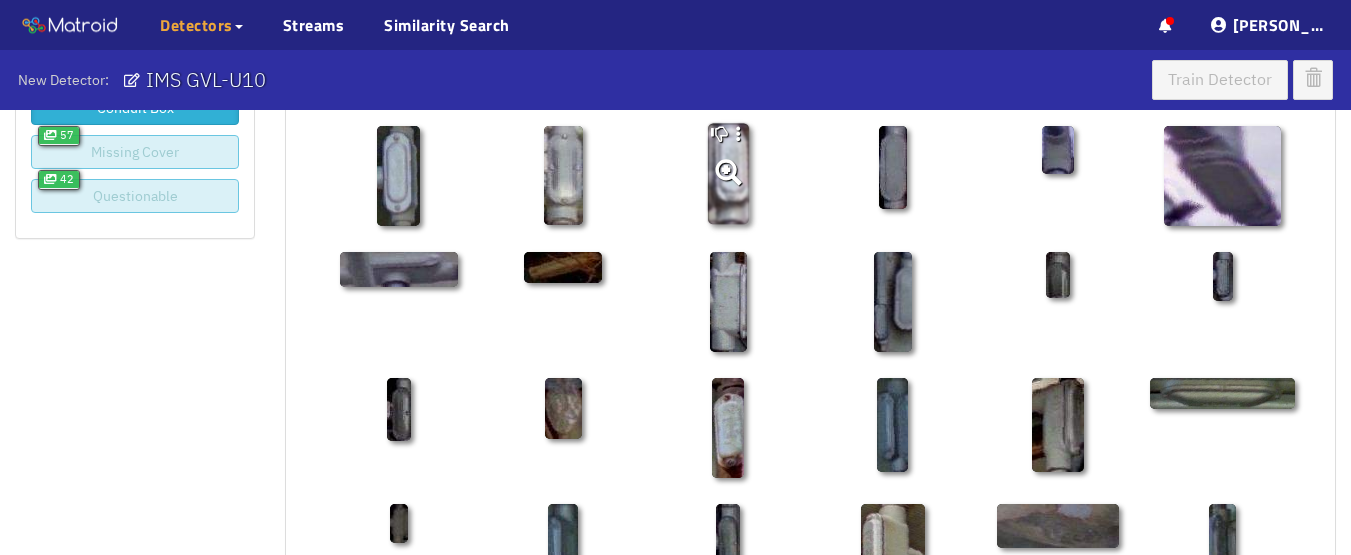 scroll, scrollTop: 0, scrollLeft: 0, axis: both 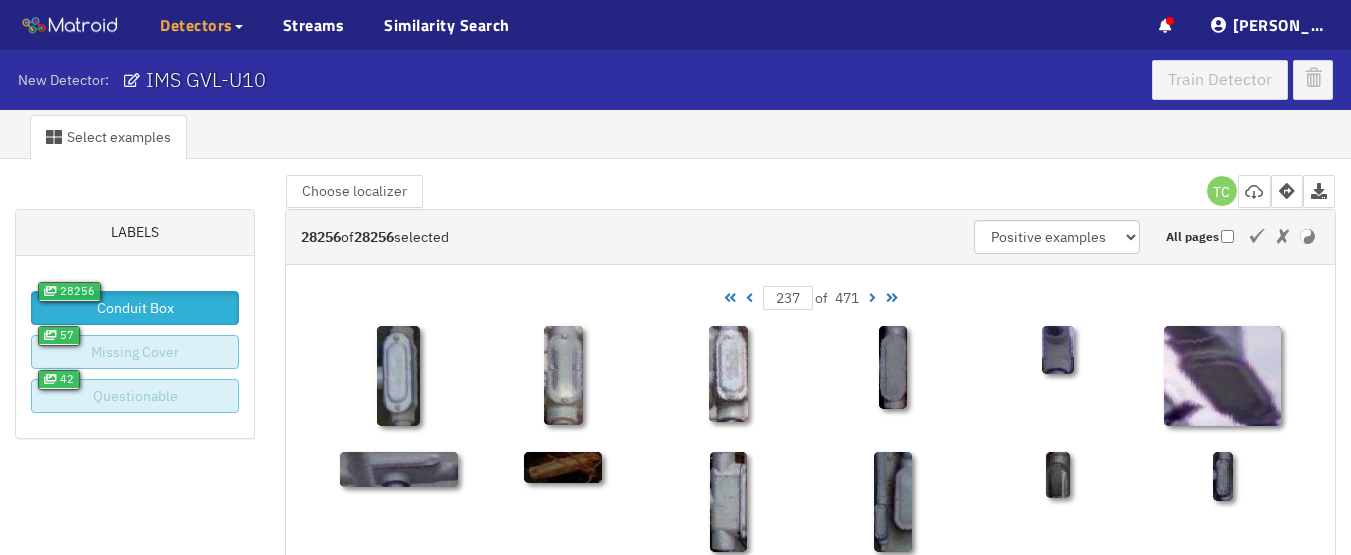 click at bounding box center (749, 298) 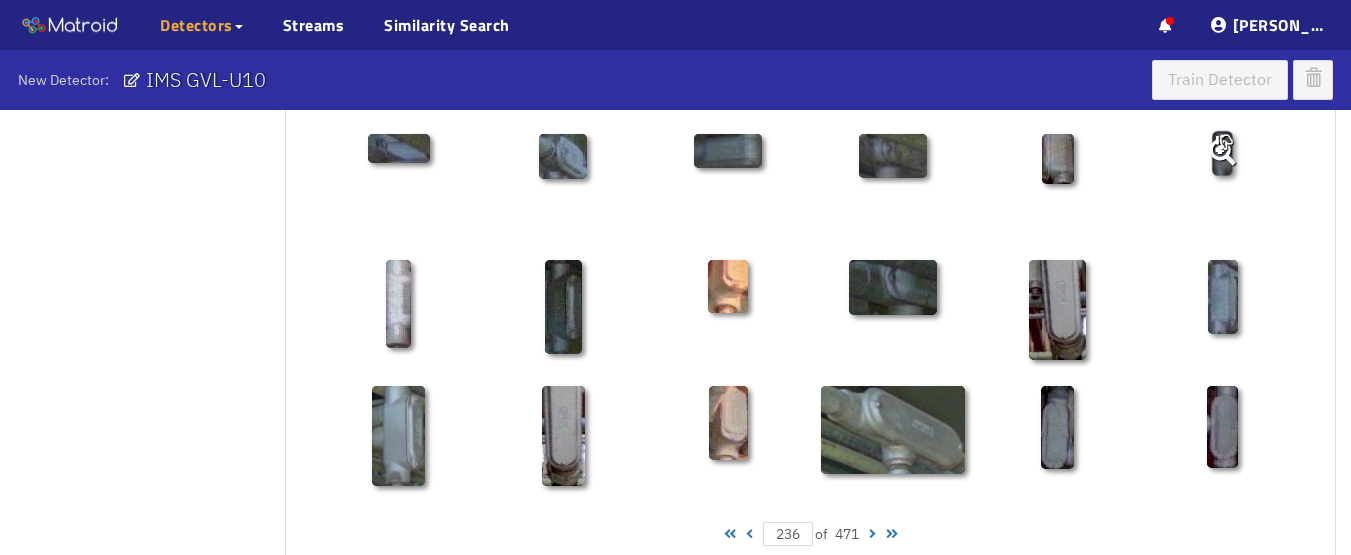 scroll, scrollTop: 1100, scrollLeft: 0, axis: vertical 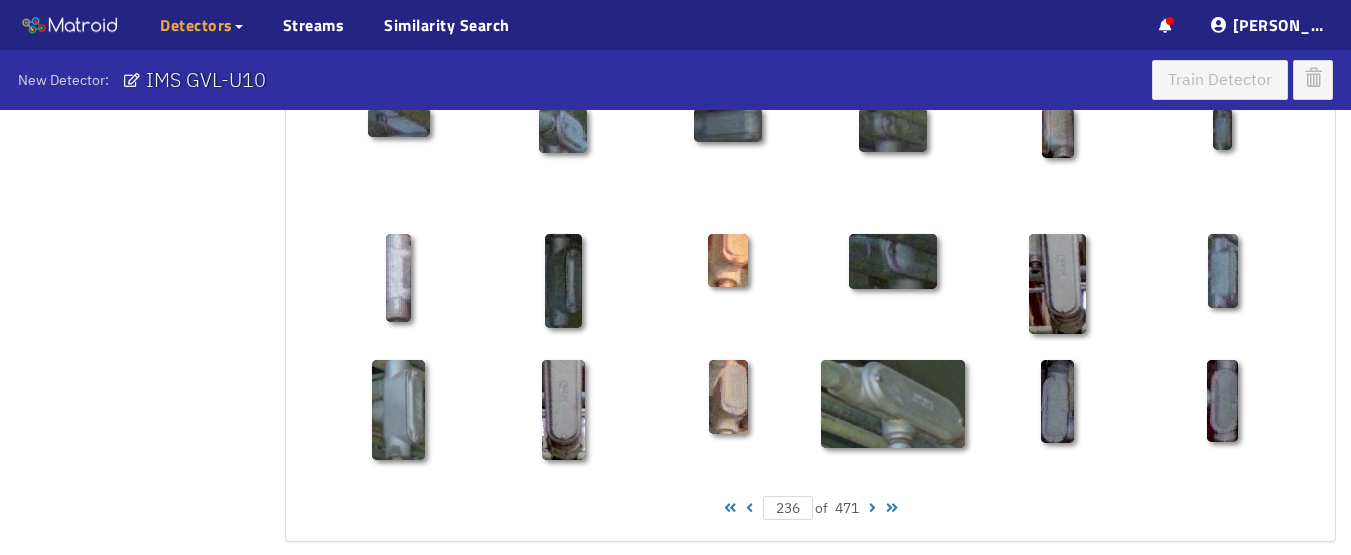 click at bounding box center [749, 508] 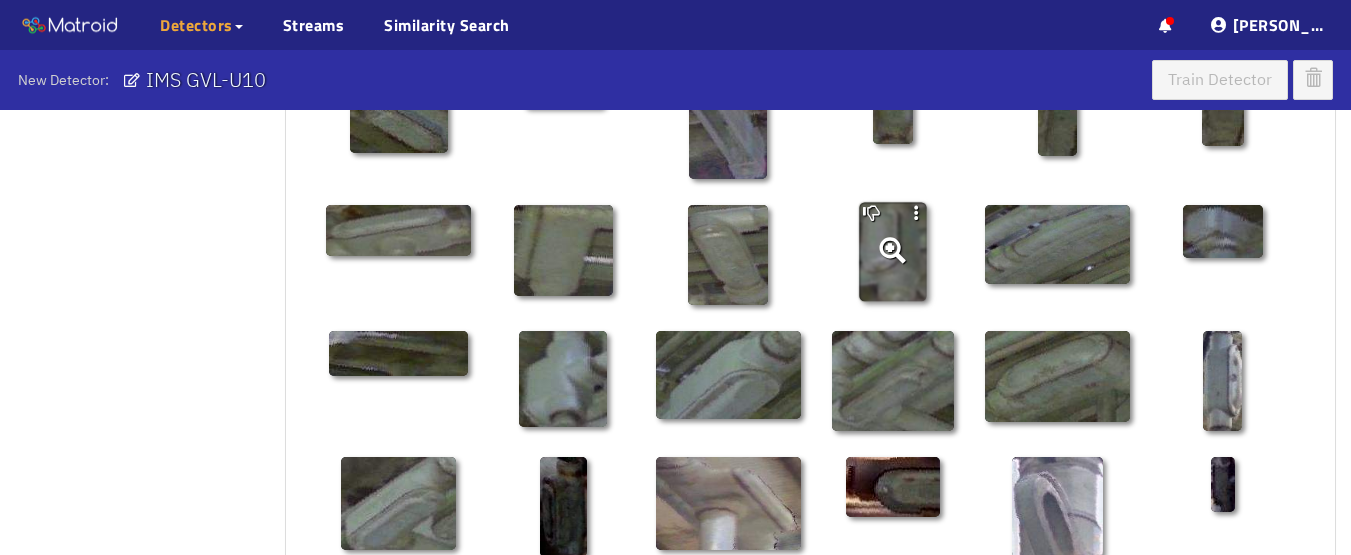 scroll, scrollTop: 0, scrollLeft: 0, axis: both 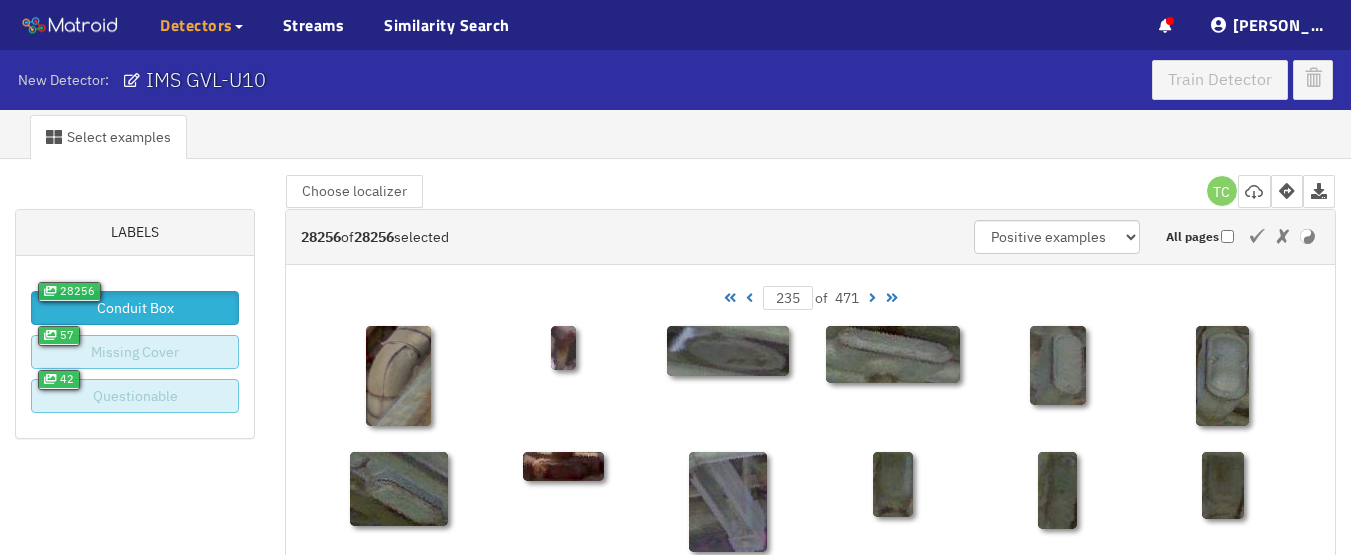click at bounding box center (749, 298) 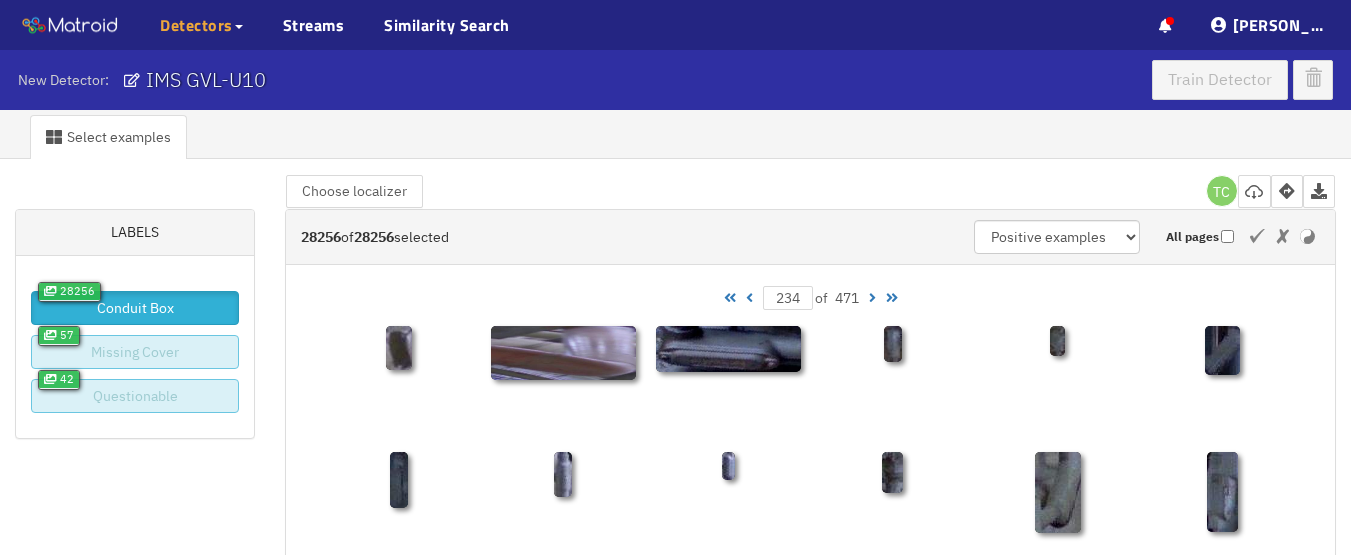 click at bounding box center (749, 298) 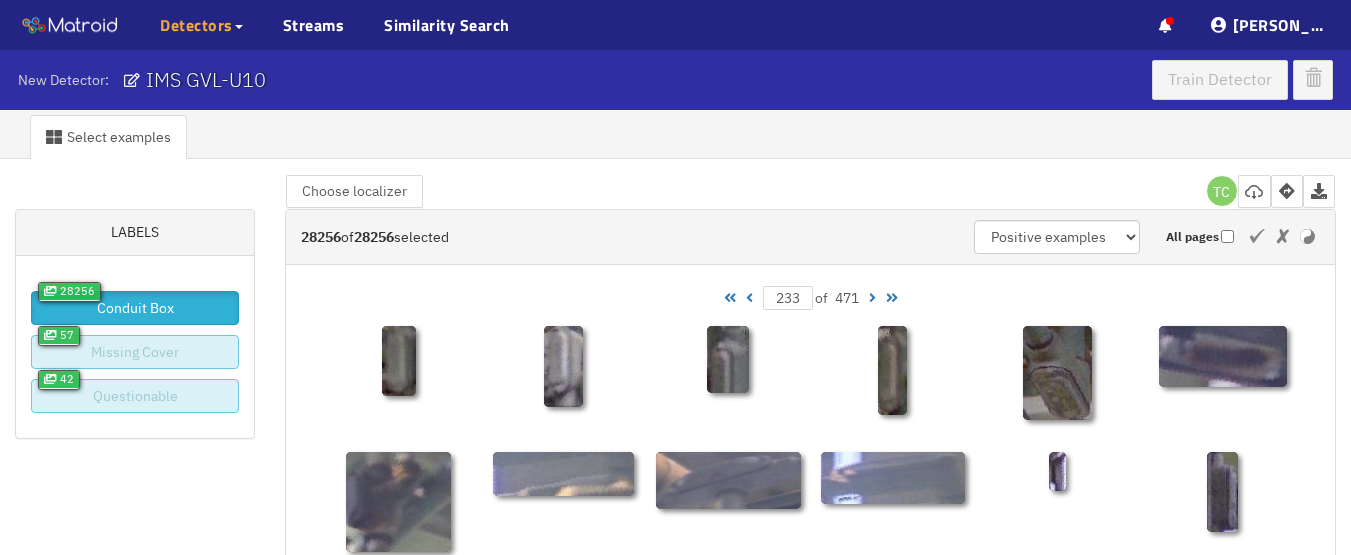 click at bounding box center [749, 298] 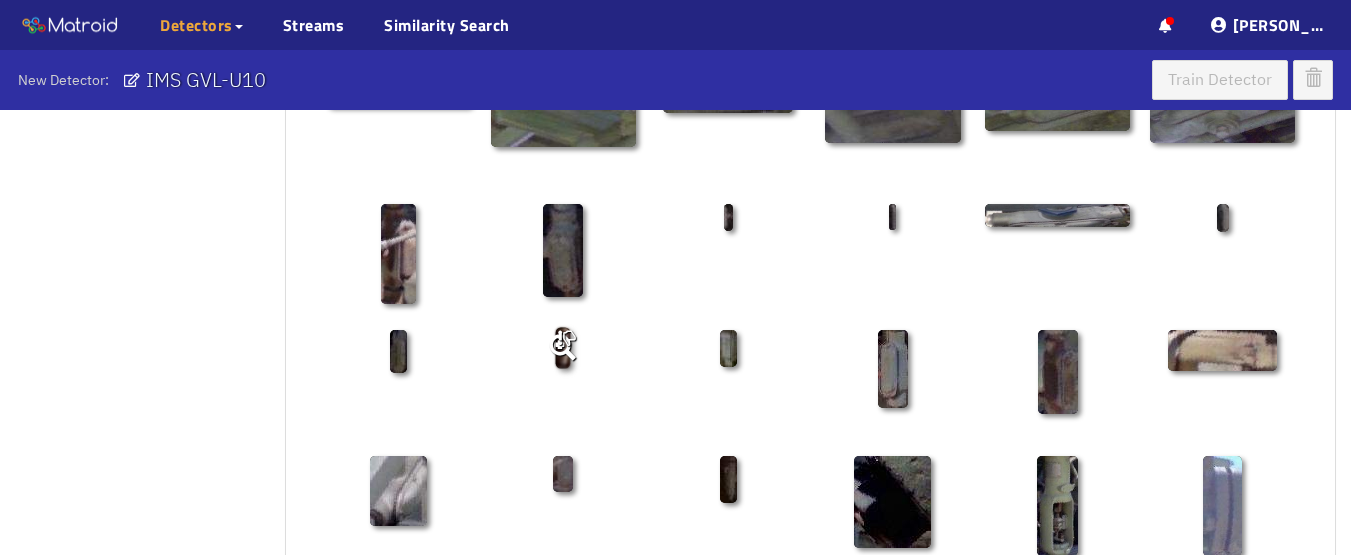 scroll, scrollTop: 0, scrollLeft: 0, axis: both 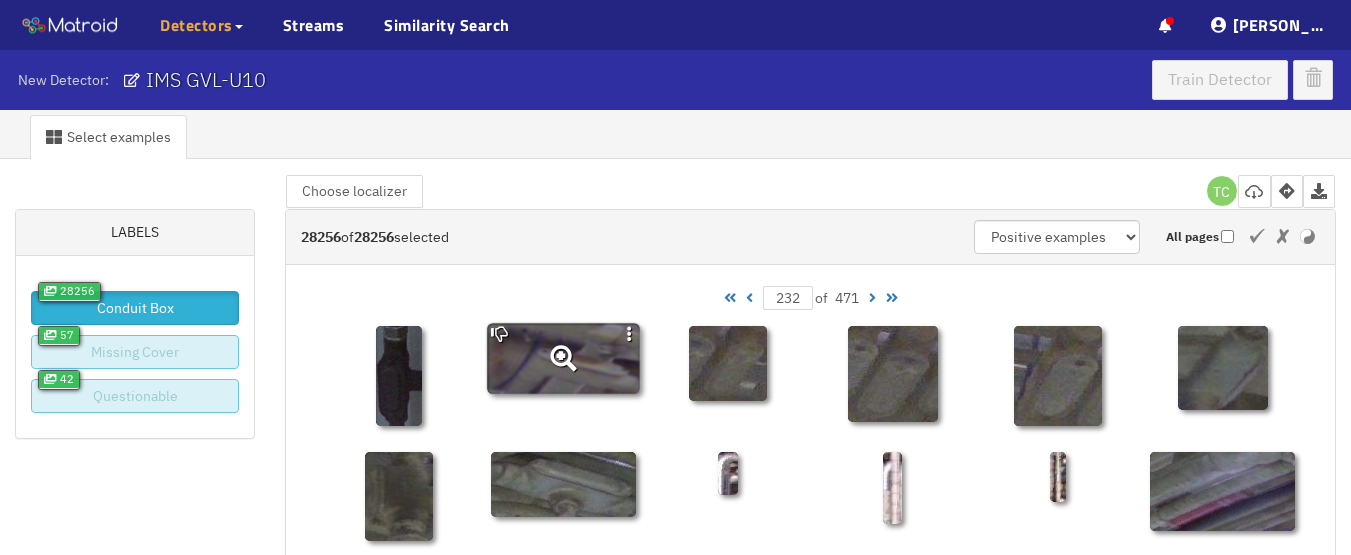 click 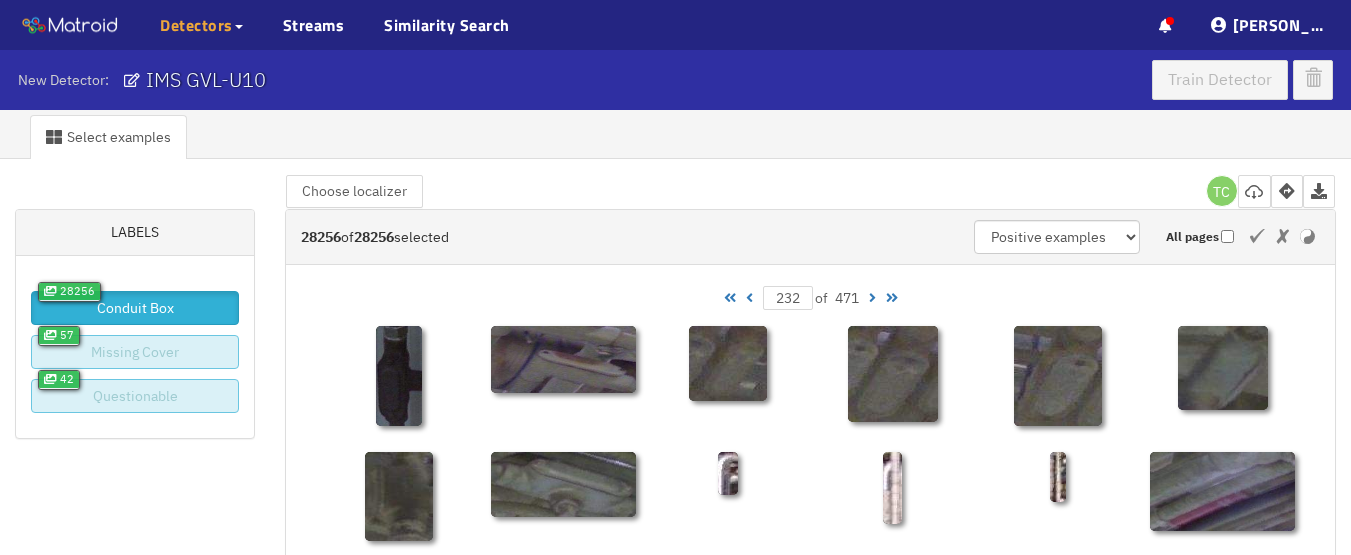 click at bounding box center [872, 298] 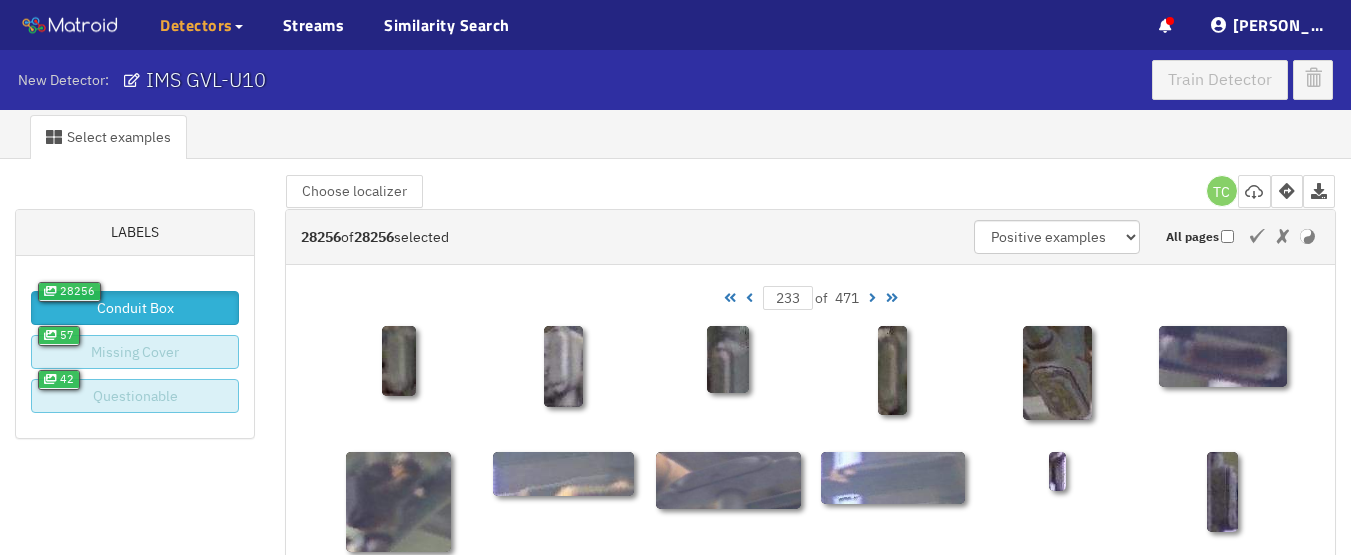 click on "233  of 471" at bounding box center (810, 298) 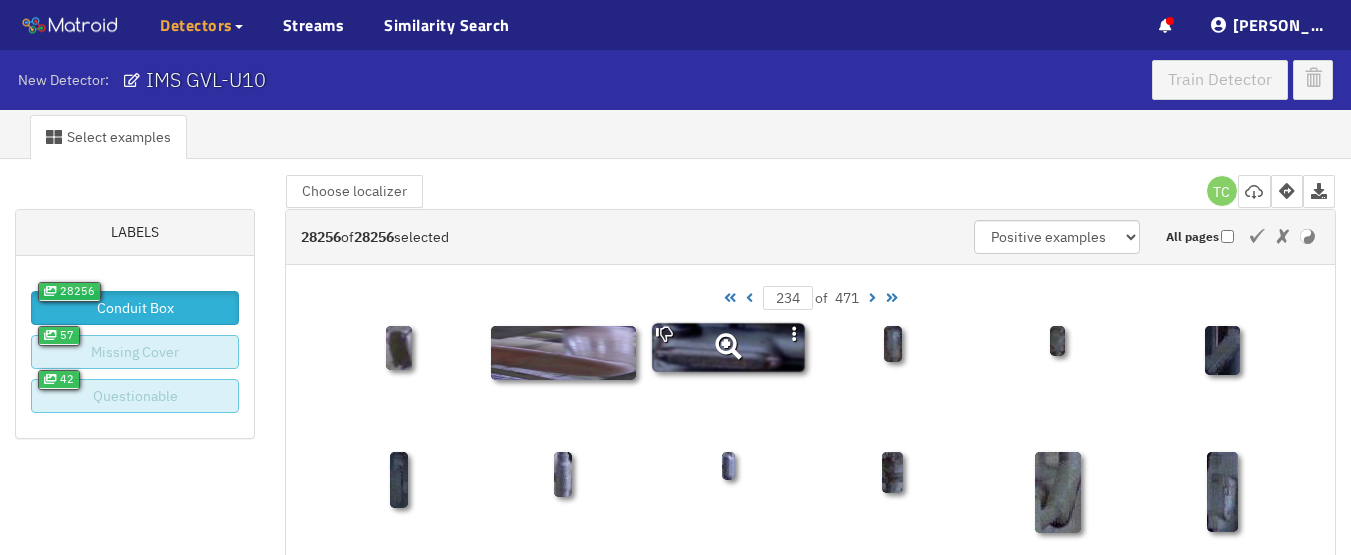 click at bounding box center (727, 347) 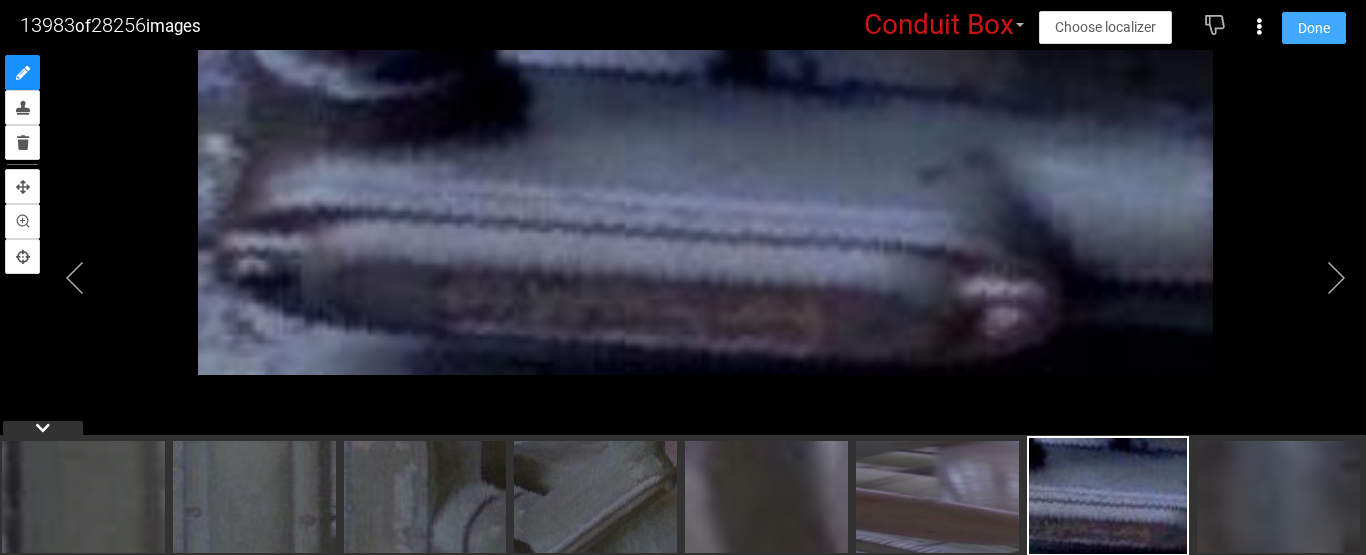 click on "Done" at bounding box center (1314, 28) 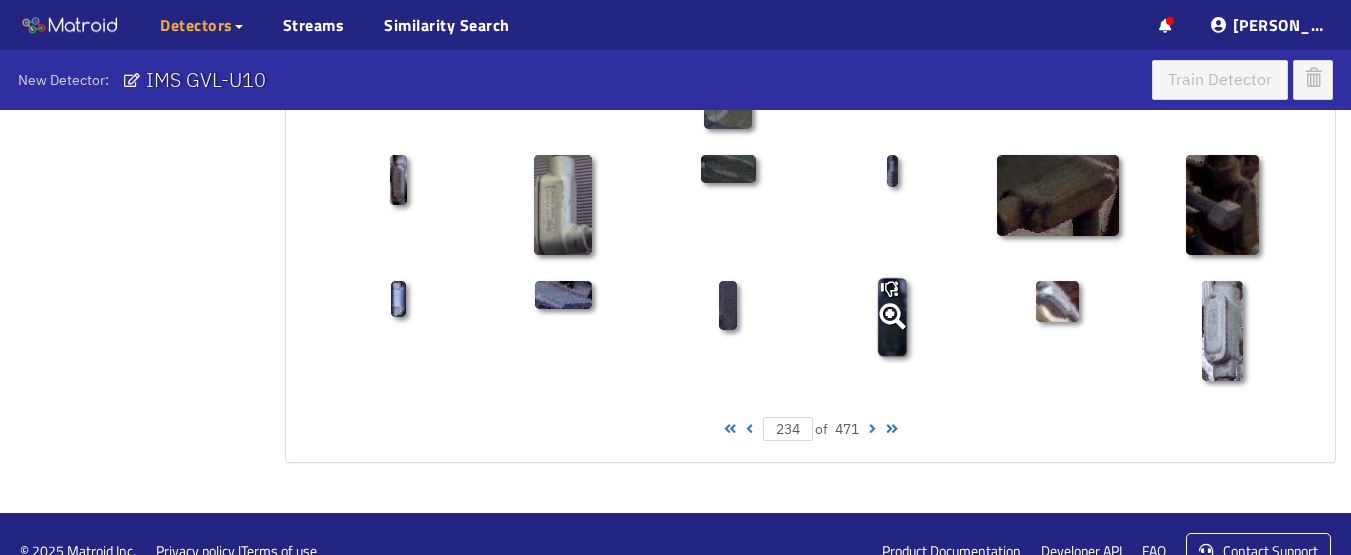scroll, scrollTop: 1213, scrollLeft: 0, axis: vertical 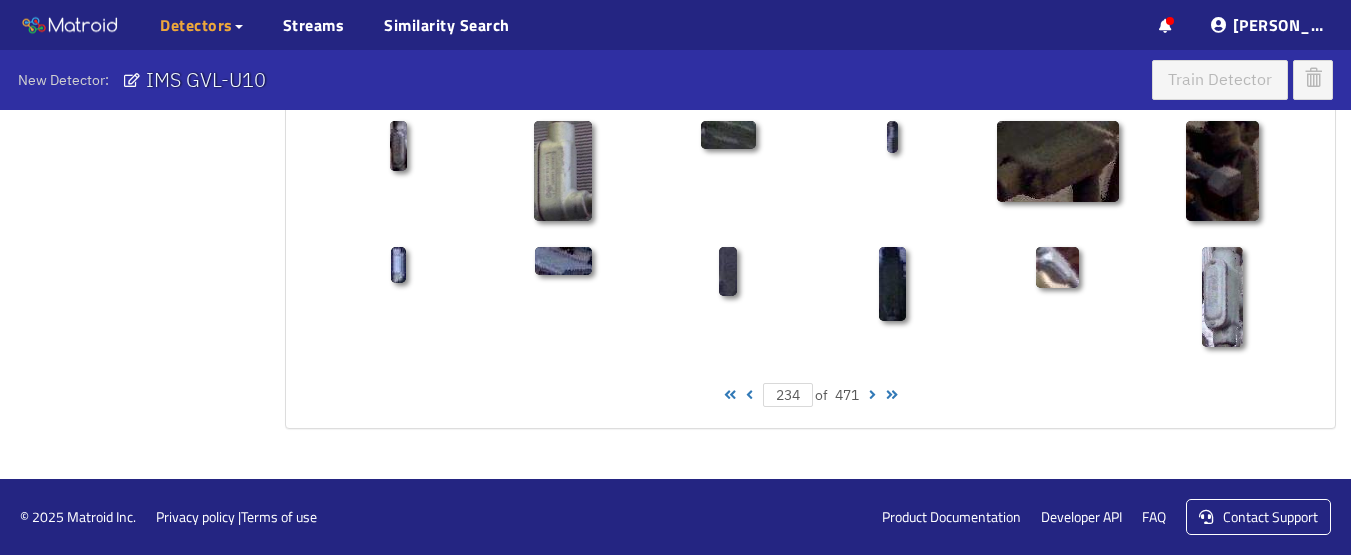 click on "234  of 471" at bounding box center (810, 395) 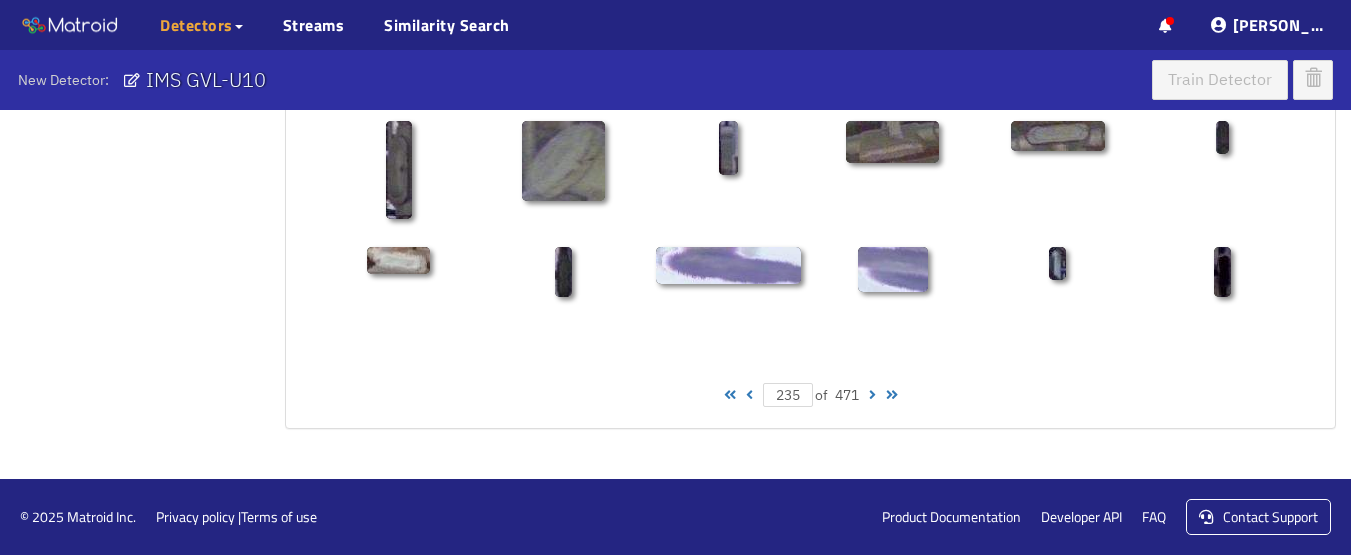 click at bounding box center [872, 395] 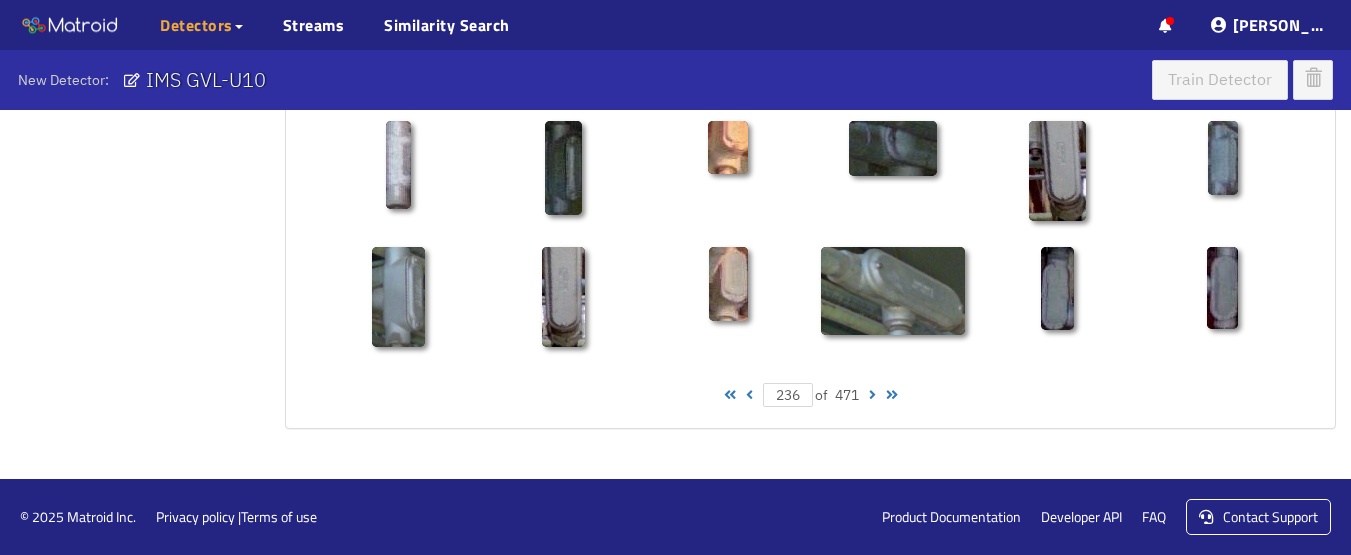 click at bounding box center (872, 395) 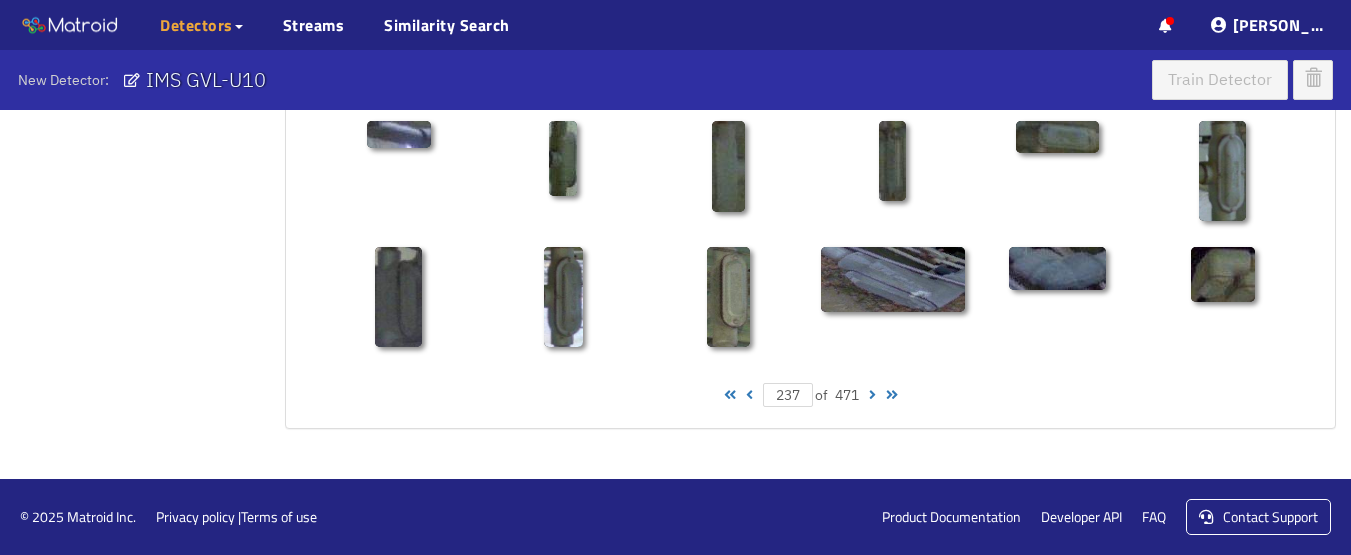 click at bounding box center (872, 395) 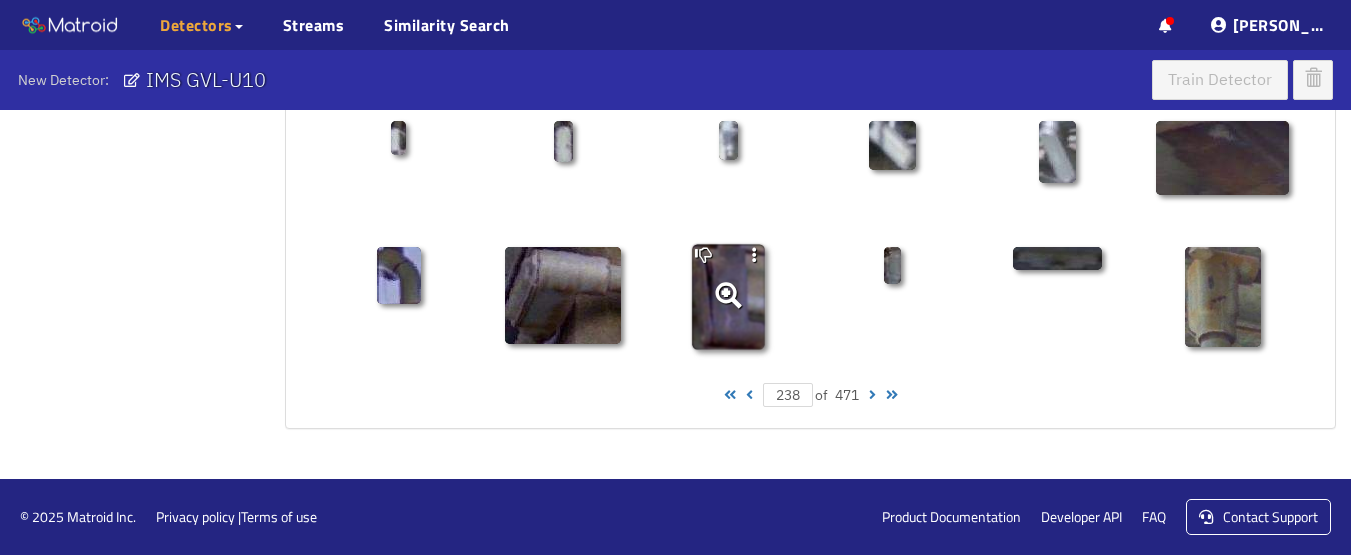 click 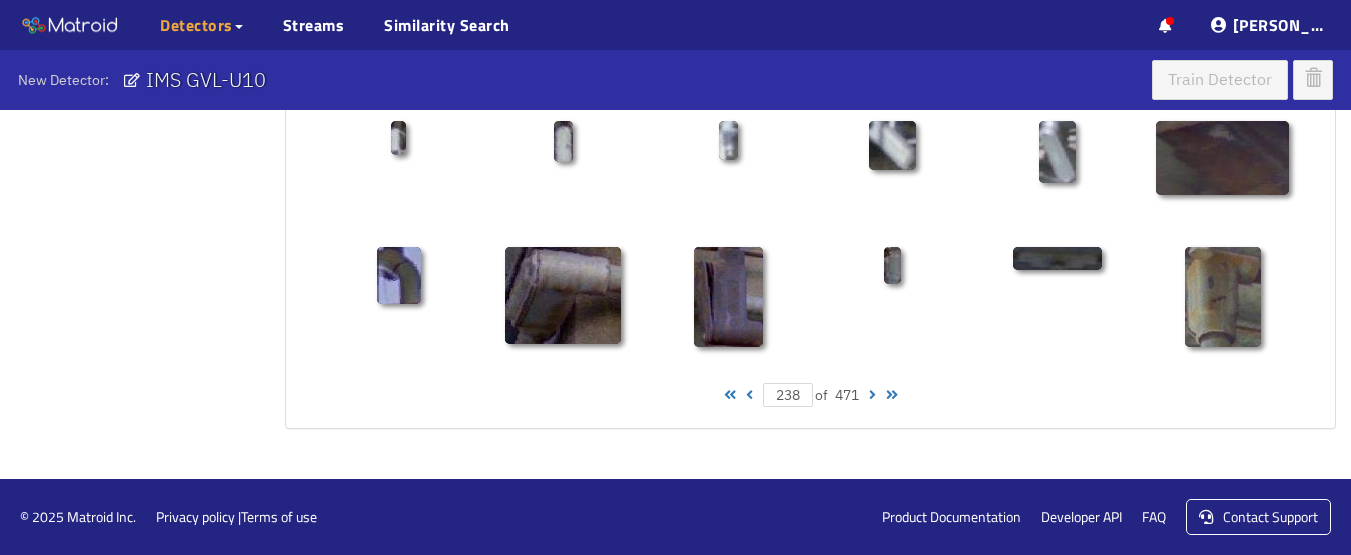 click 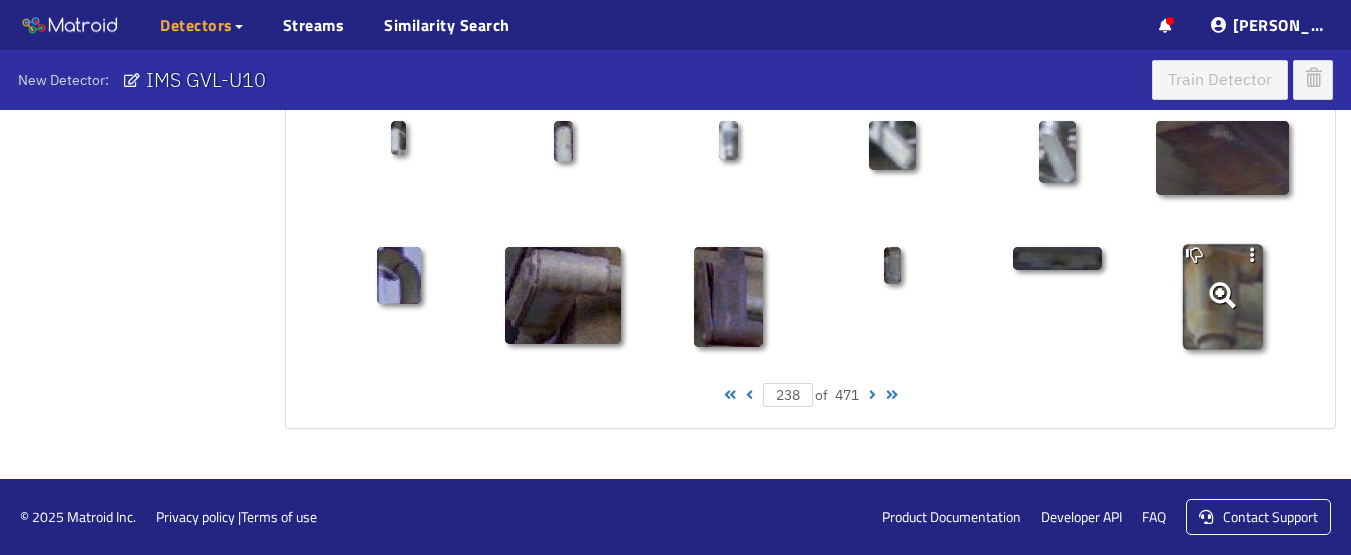 click 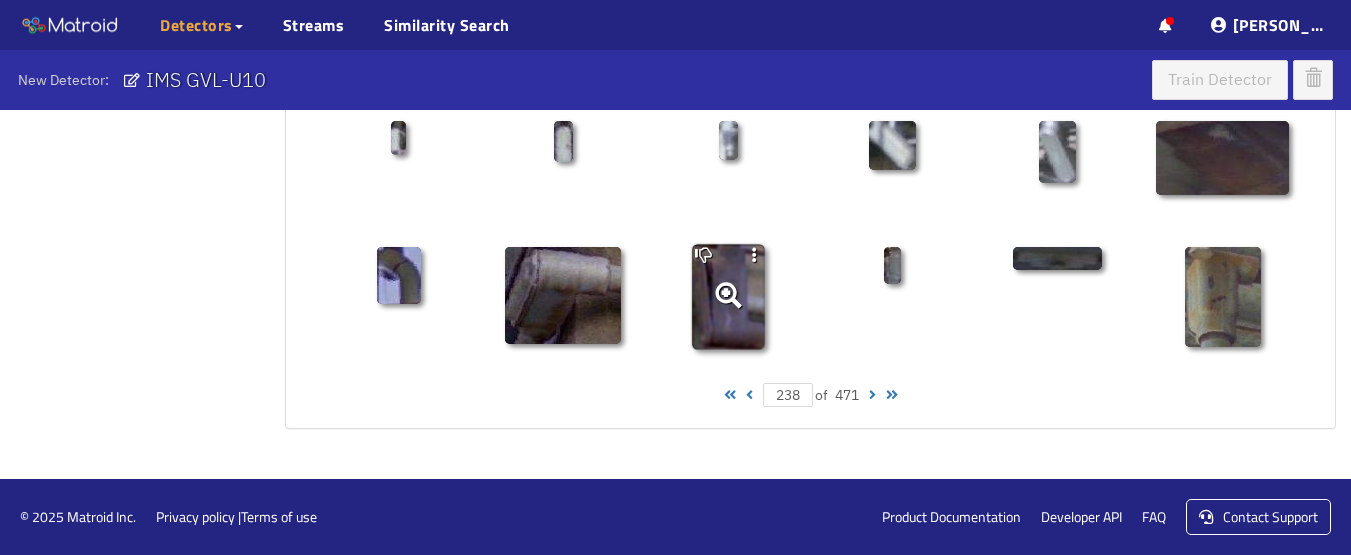 click 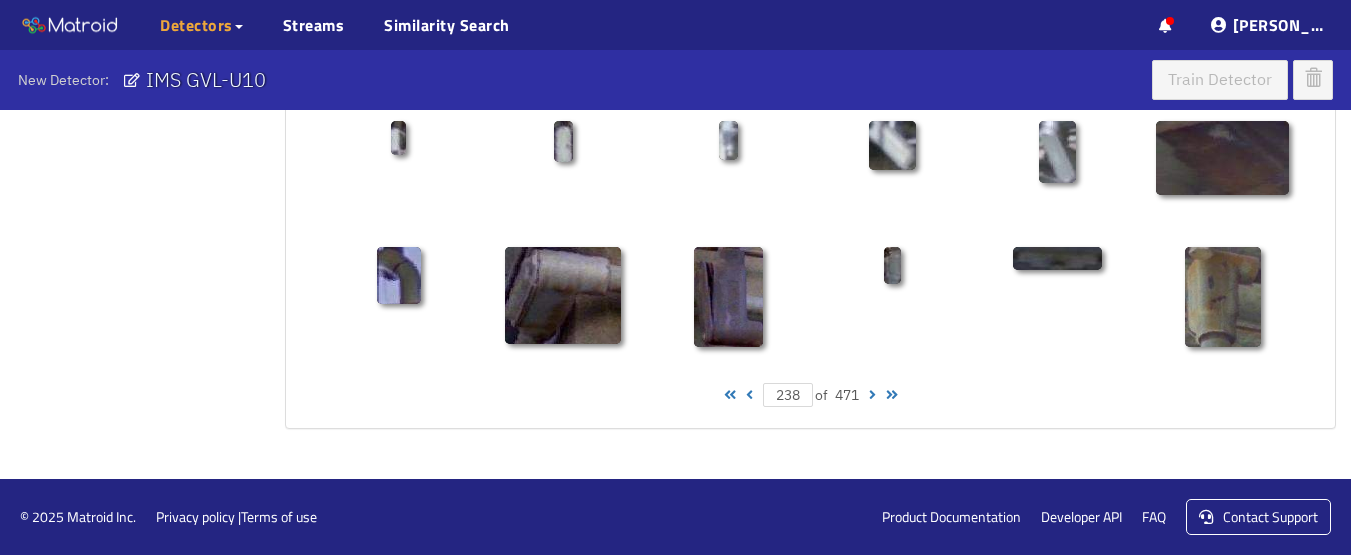 click at bounding box center [872, 395] 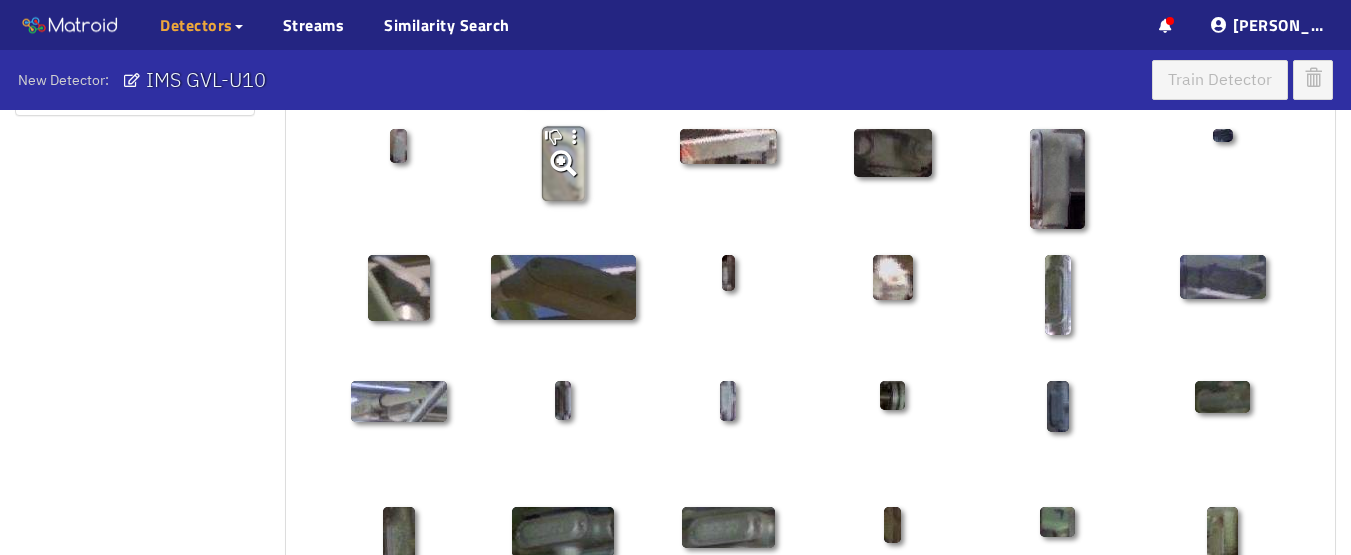 scroll, scrollTop: 313, scrollLeft: 0, axis: vertical 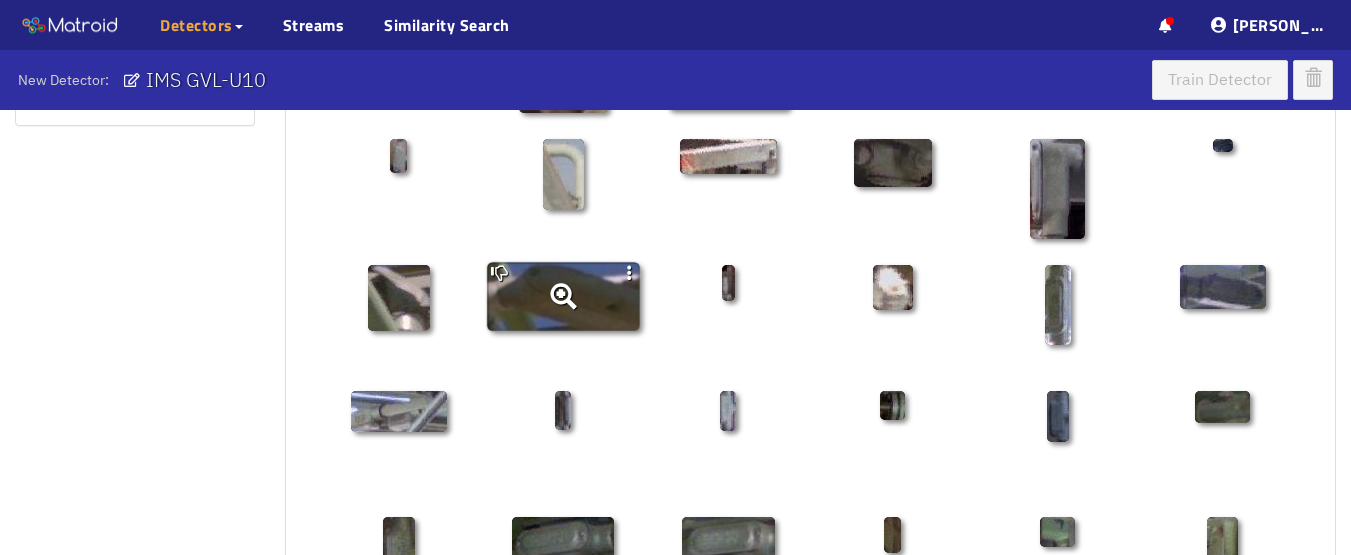 click 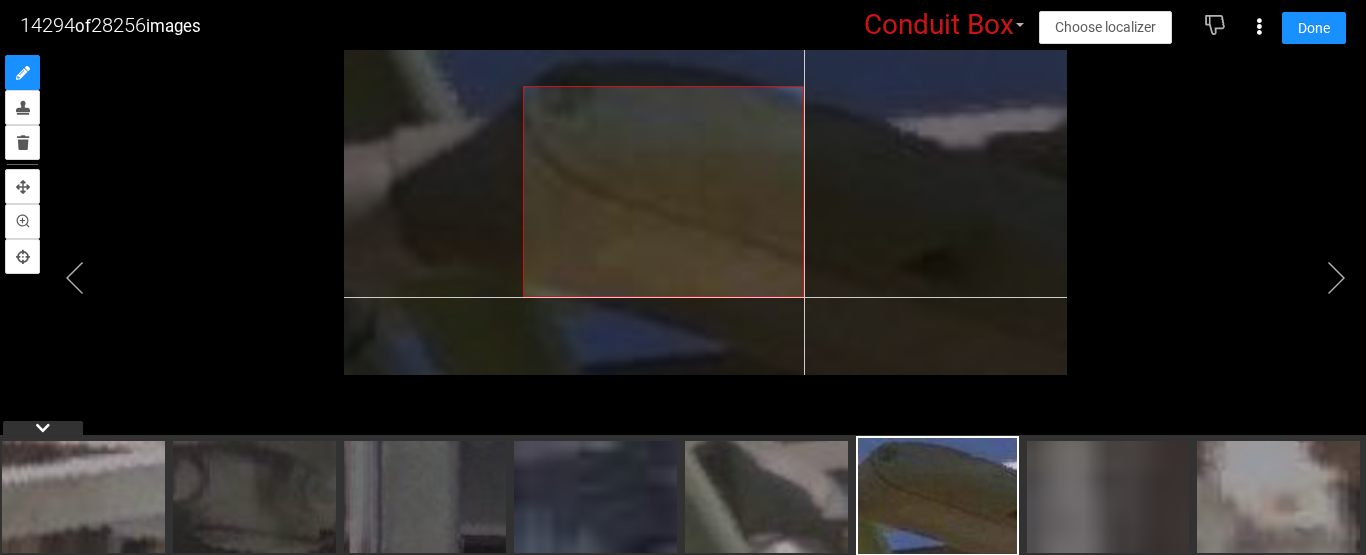 click at bounding box center [705, 212] 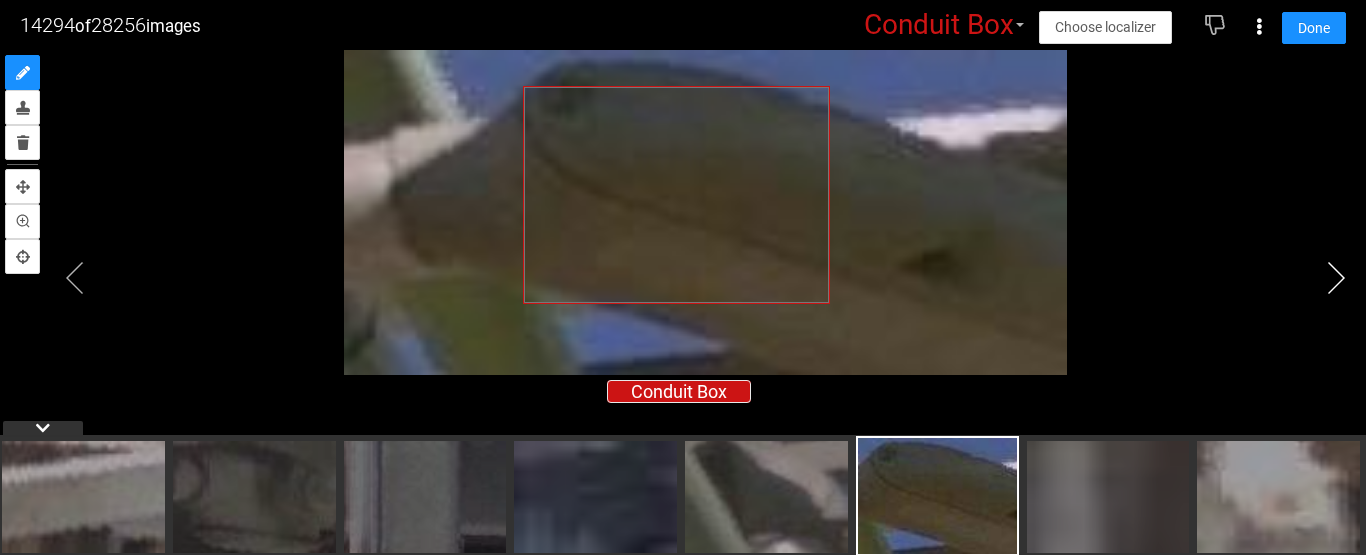 click at bounding box center (1336, 278) 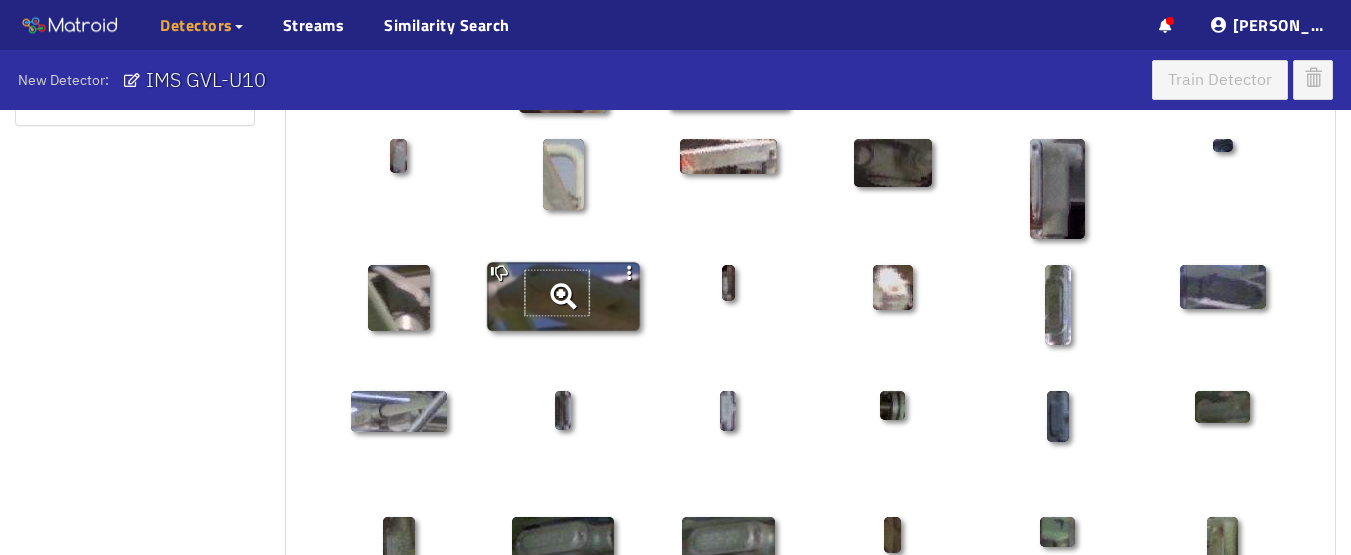 click 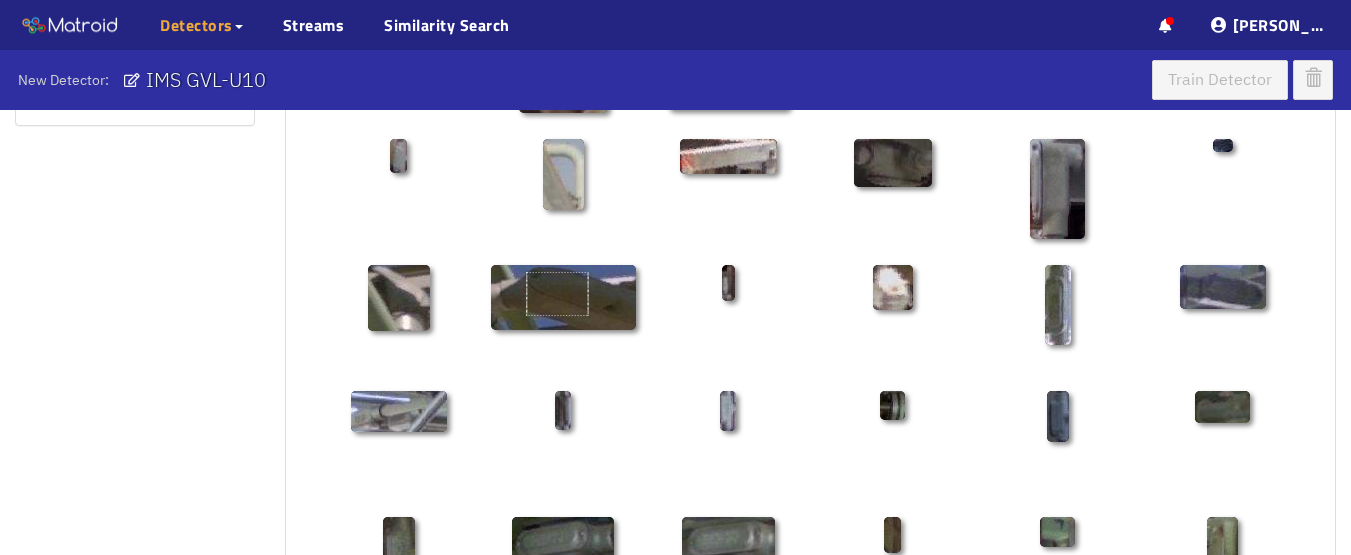 click 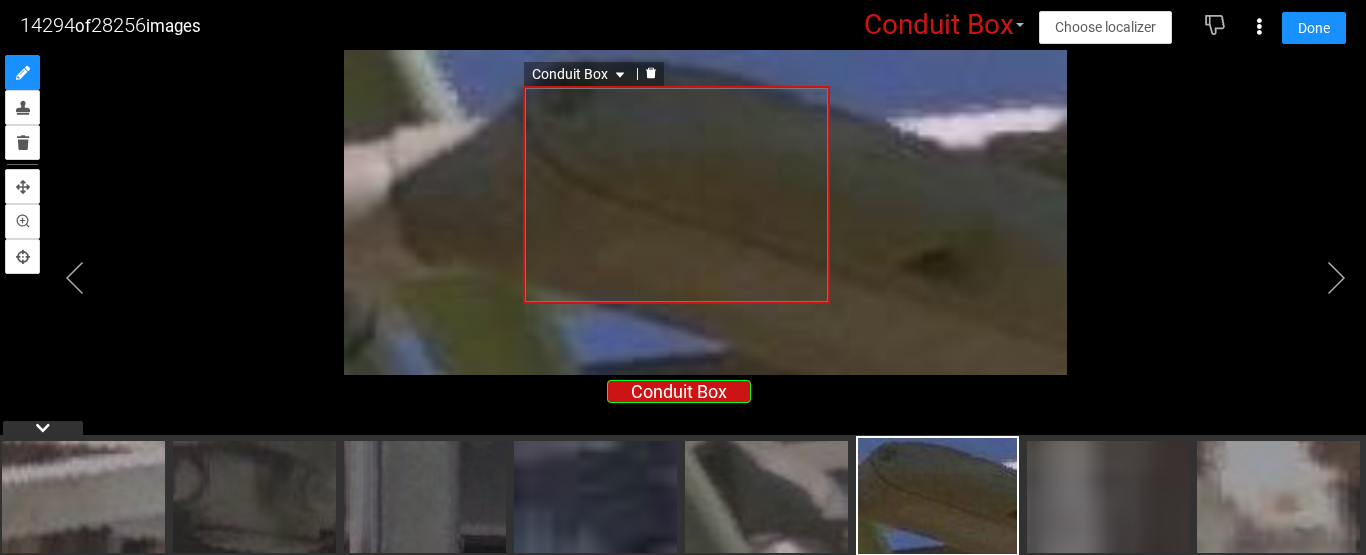 click 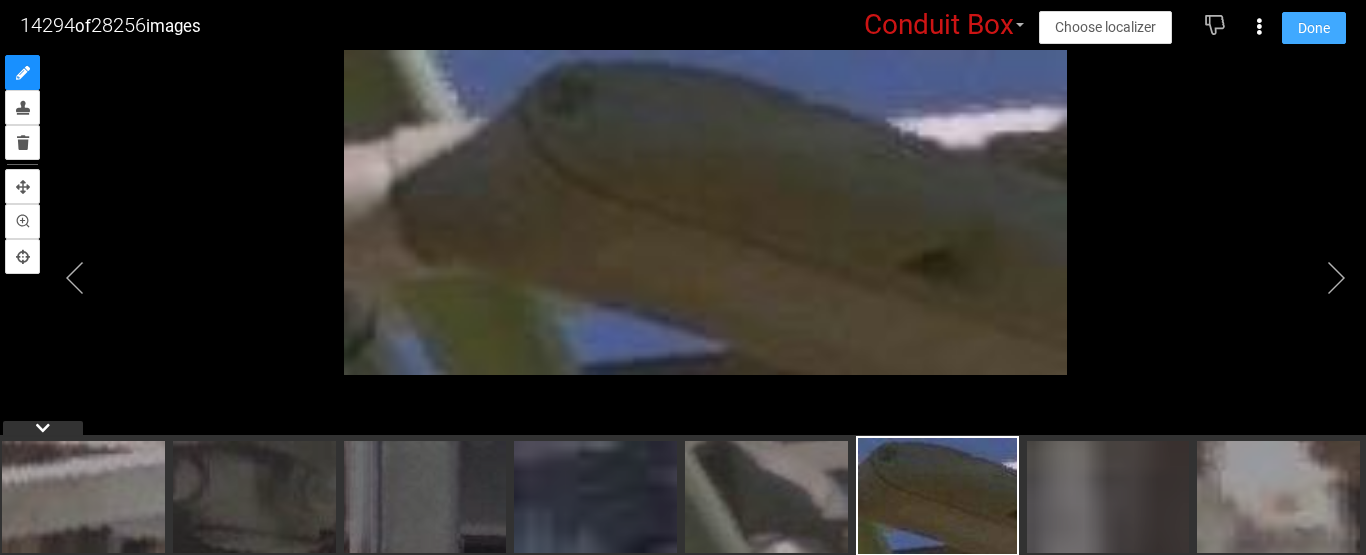 click on "Done" at bounding box center [1314, 28] 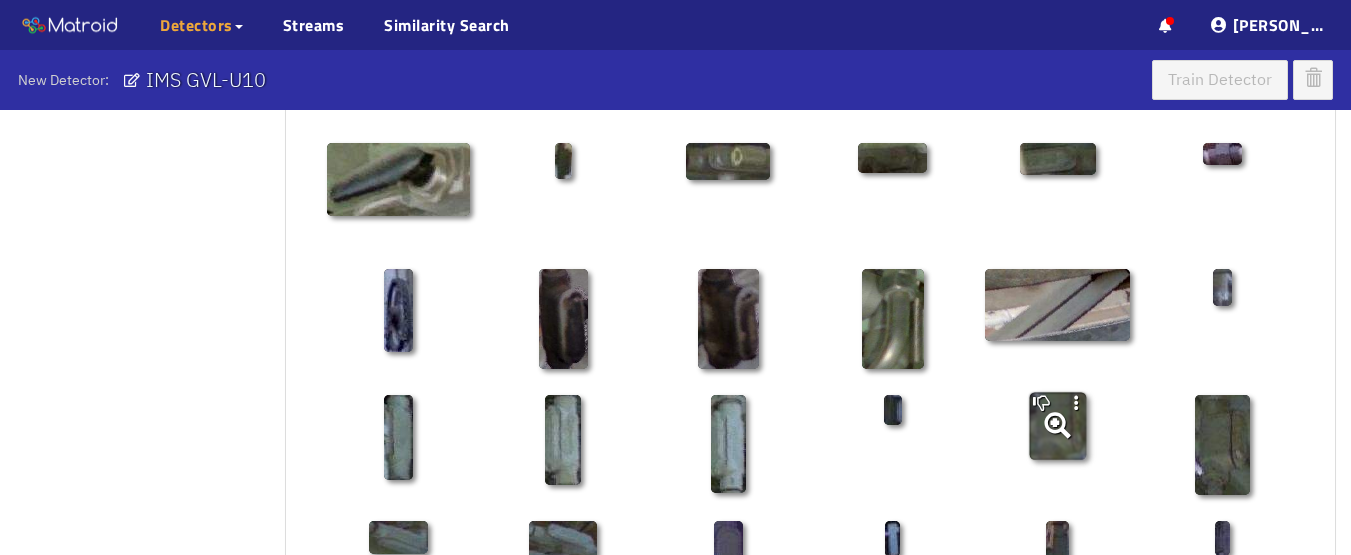 scroll, scrollTop: 1213, scrollLeft: 0, axis: vertical 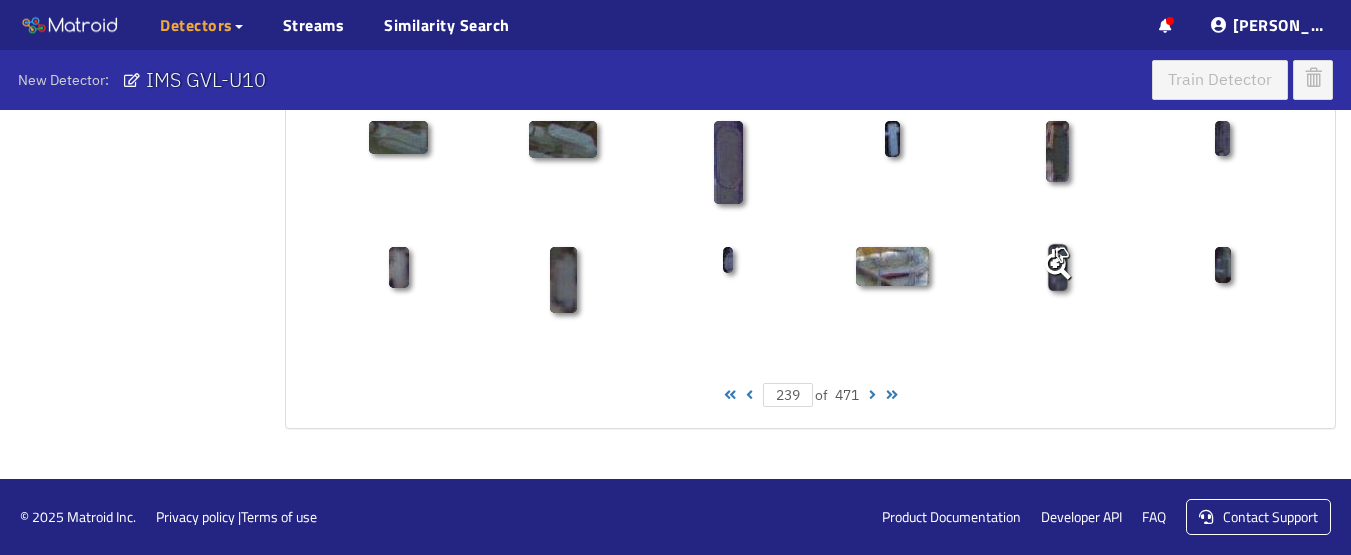 click 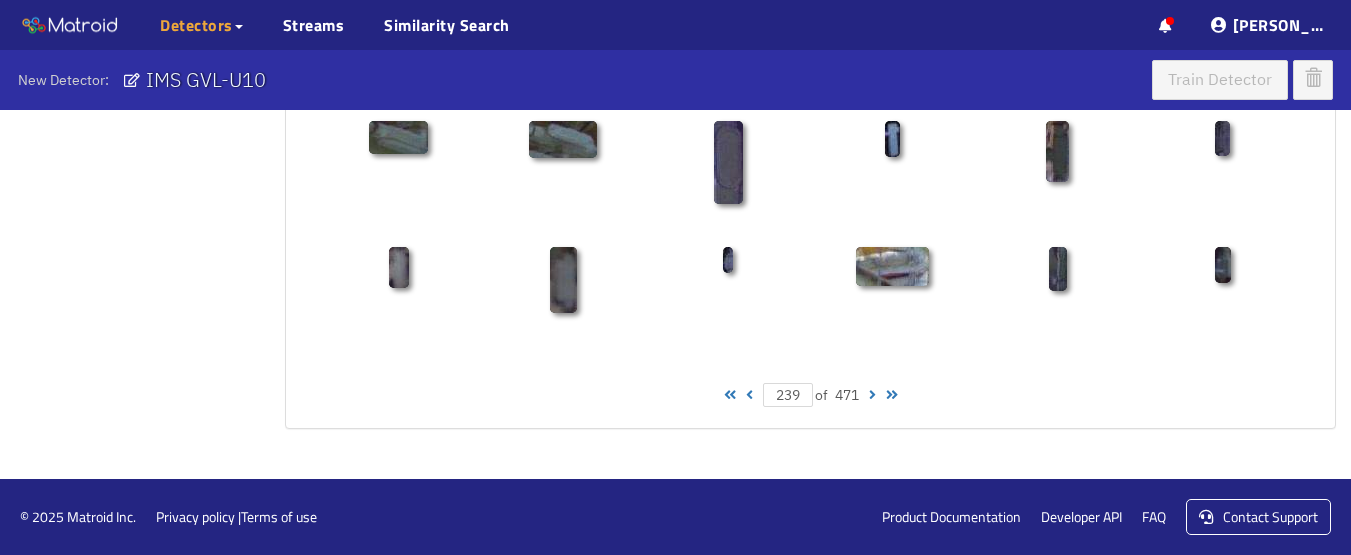 click 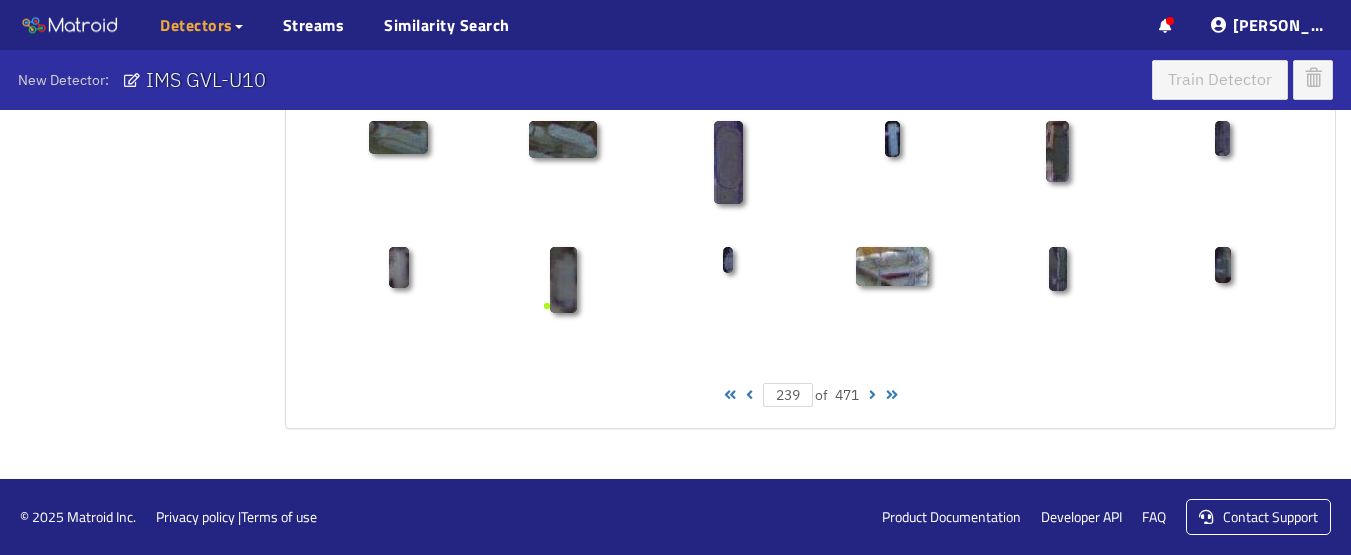 click on "Select examples Labels 28256 Conduit Box 57 Missing Cover 43 Questionable 28256  of  28256  selected Positive examples Negative examples  Upload images All pages Choose localizer Collaborators  TC 239  of 471 239  of 471" at bounding box center (675, -357) 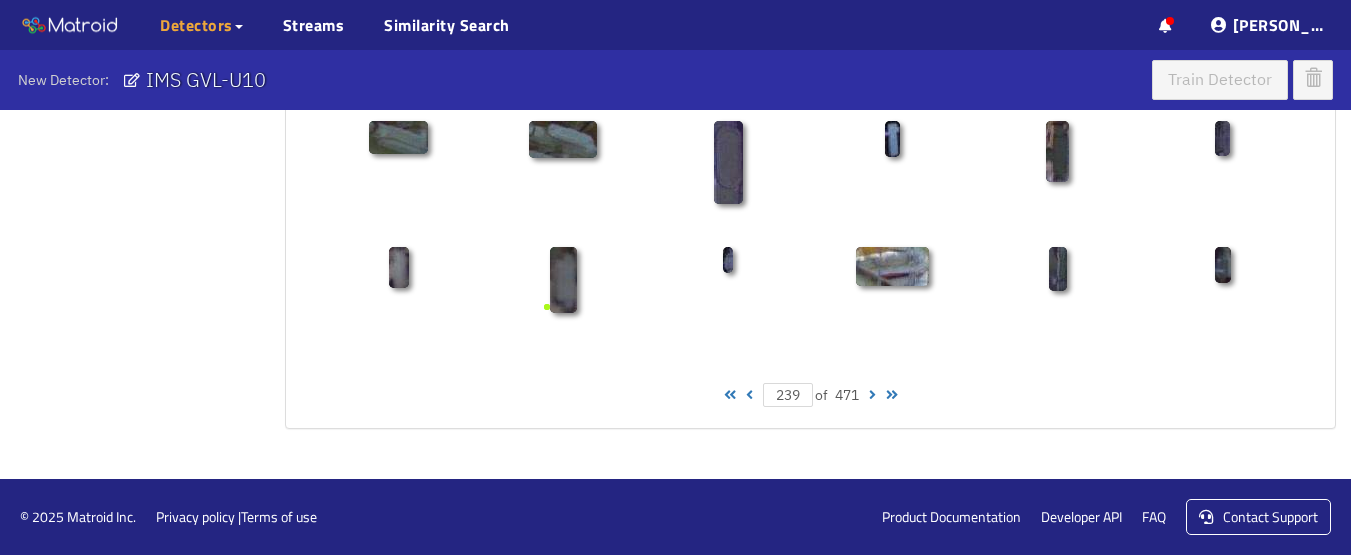 click on "Select examples Labels 28256 Conduit Box 57 Missing Cover 43 Questionable 28256  of  28256  selected Positive examples Negative examples  Upload images All pages Choose localizer Collaborators  TC 239  of 471 239  of 471" at bounding box center [675, -357] 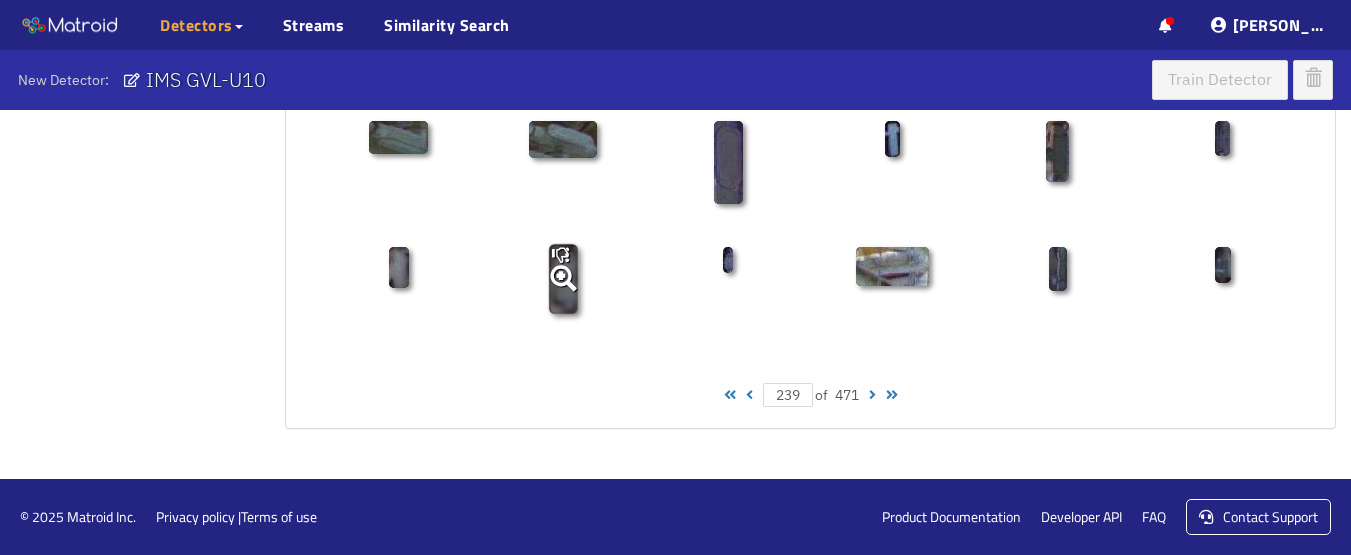 click 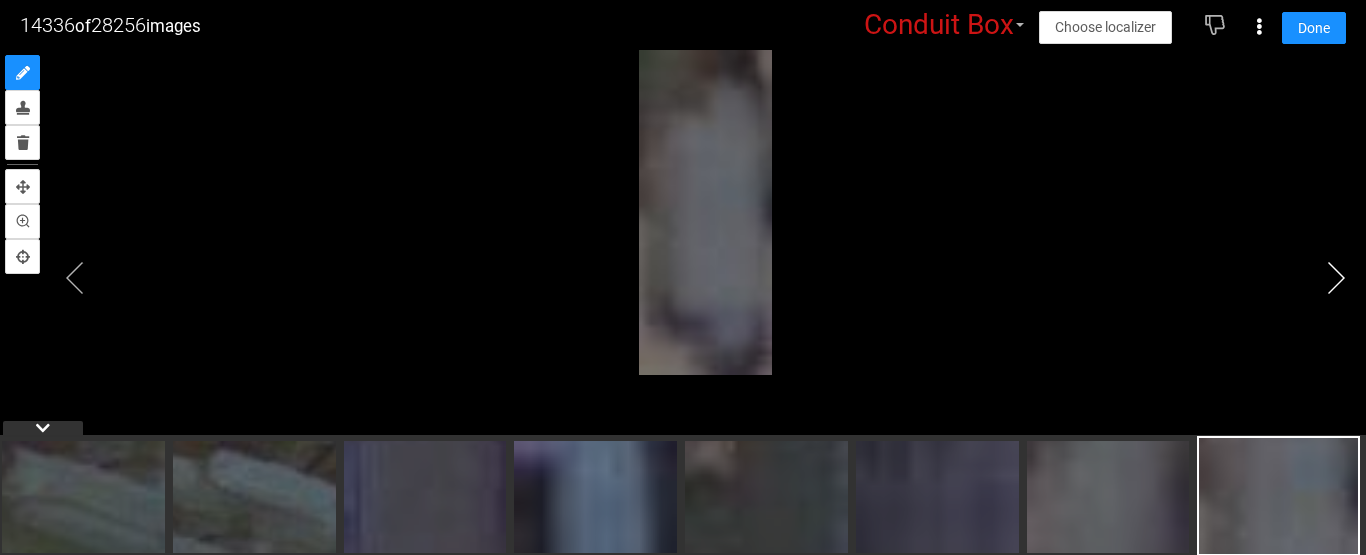 click at bounding box center (1336, 278) 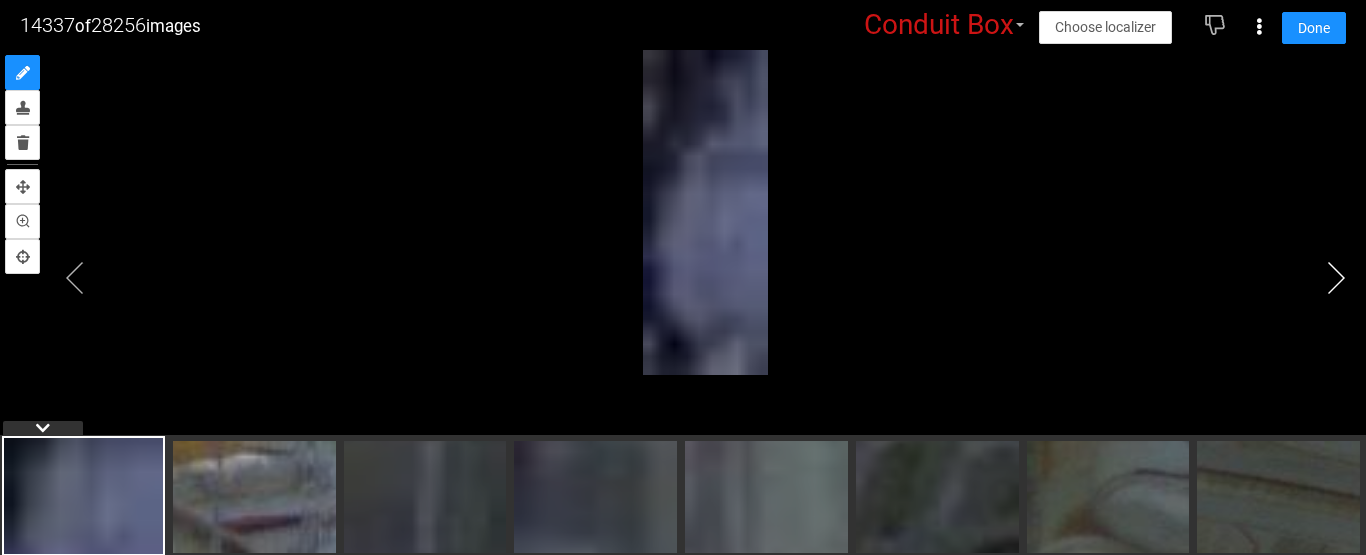 click at bounding box center [1336, 278] 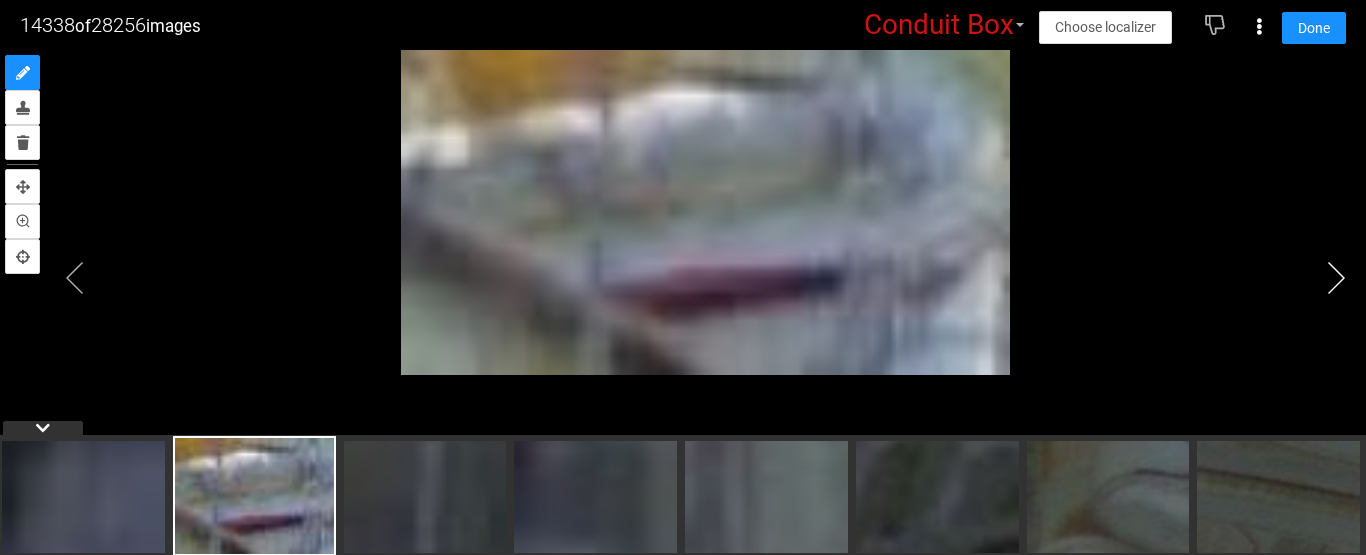 click at bounding box center (1336, 278) 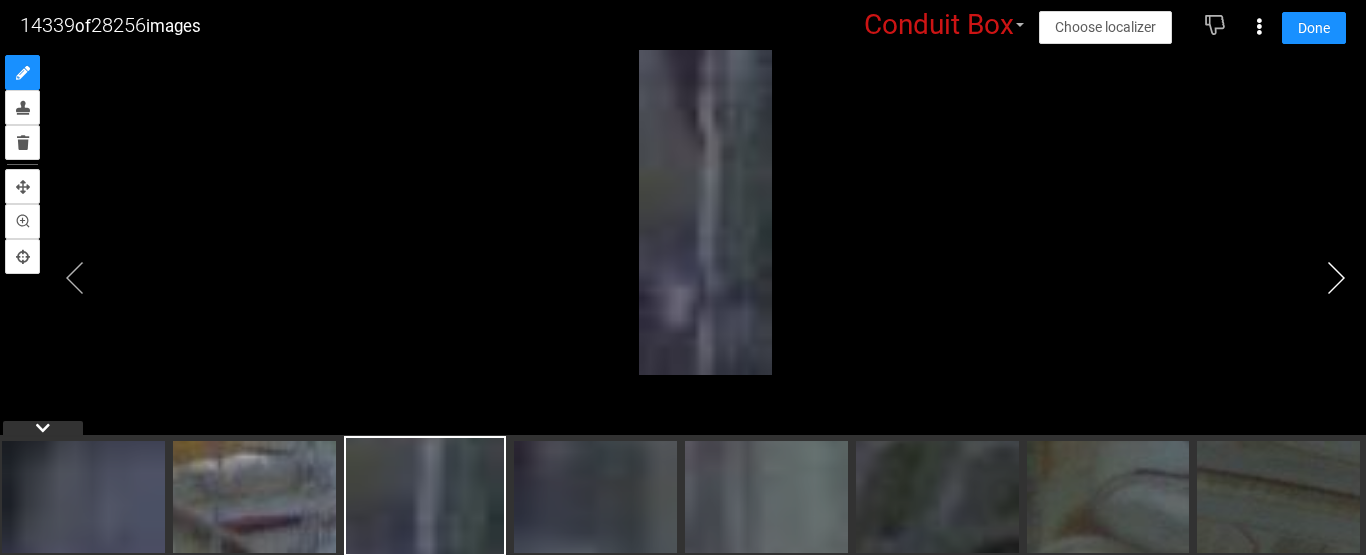 click at bounding box center (1336, 278) 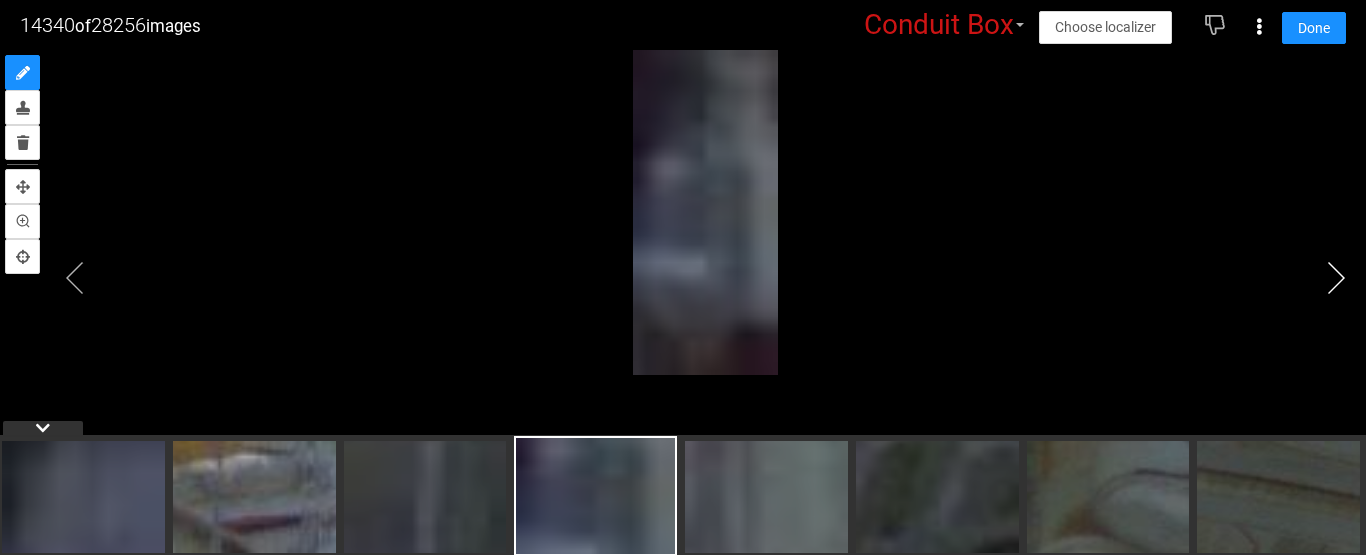 click at bounding box center (1336, 278) 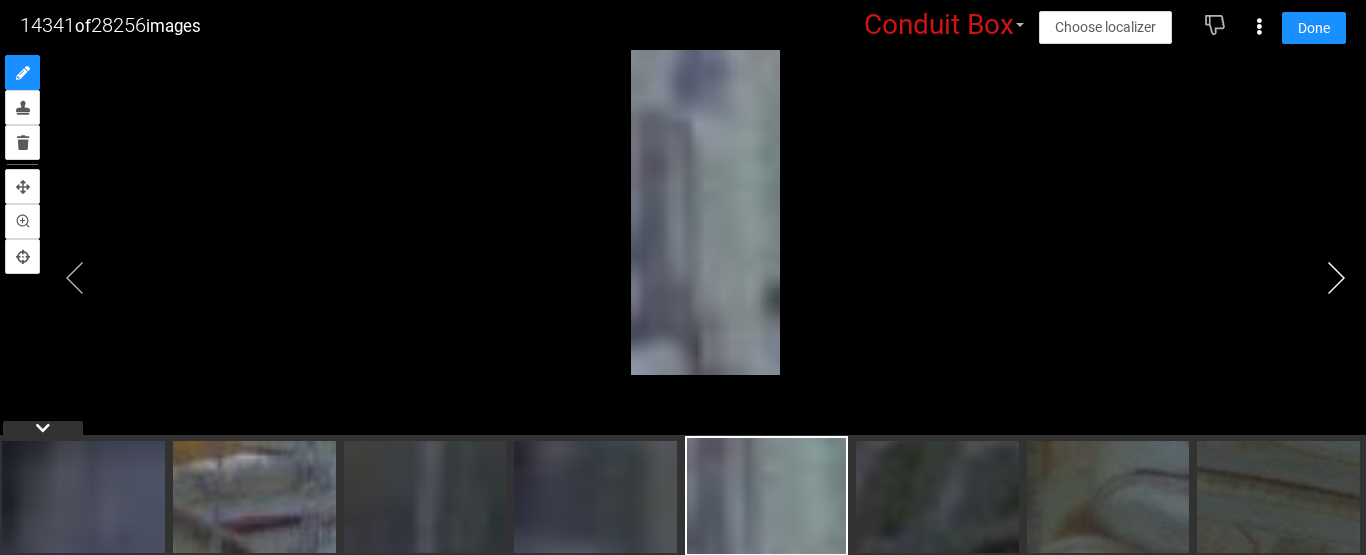 click at bounding box center [1336, 278] 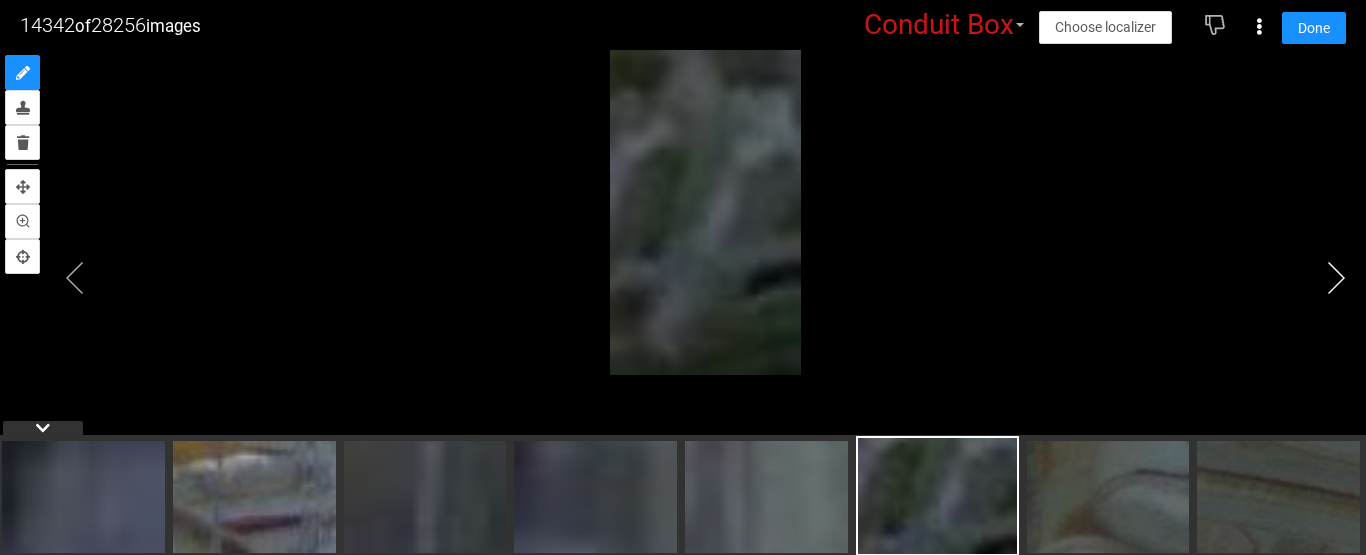click at bounding box center [1336, 278] 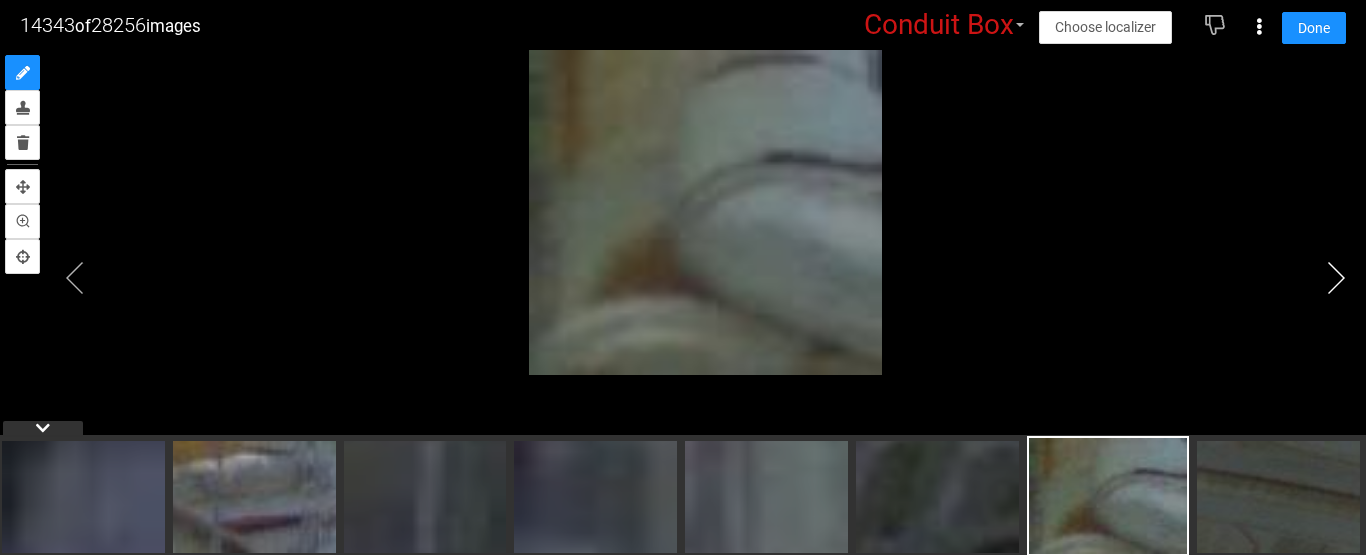 click at bounding box center (1336, 278) 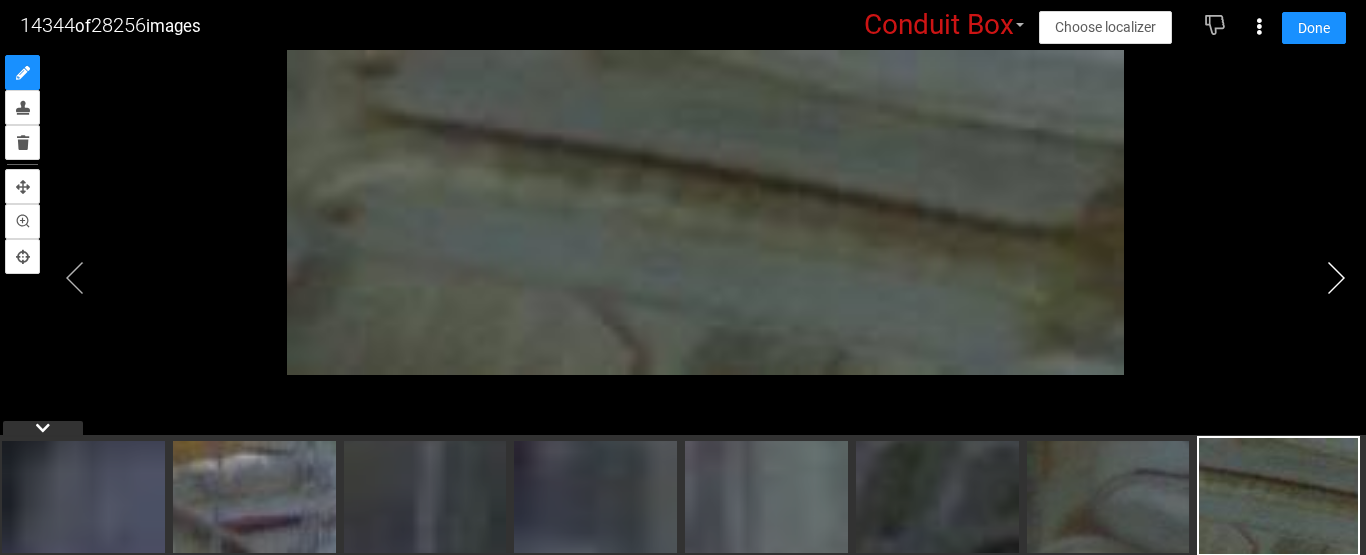 click at bounding box center [1336, 278] 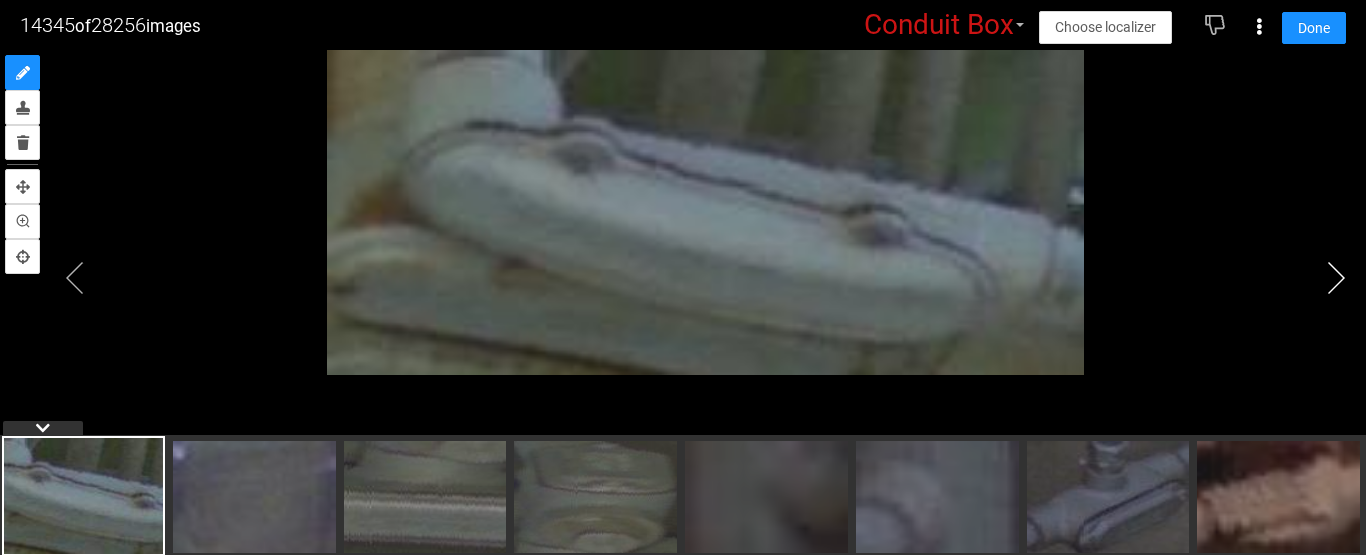 click at bounding box center [1336, 278] 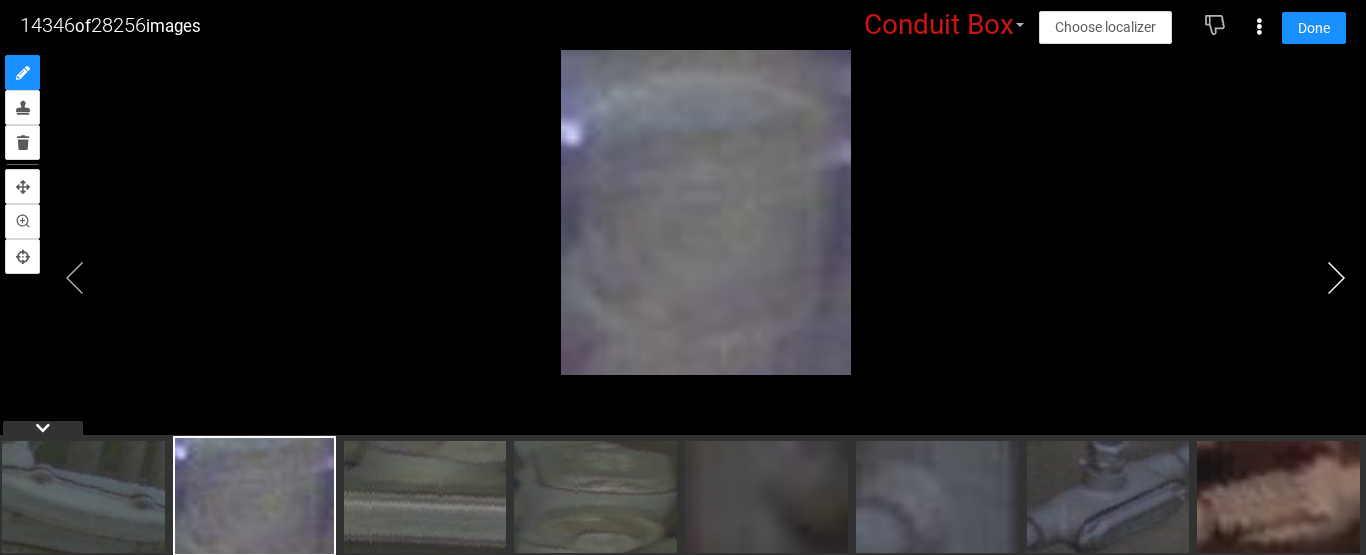 click at bounding box center (1336, 278) 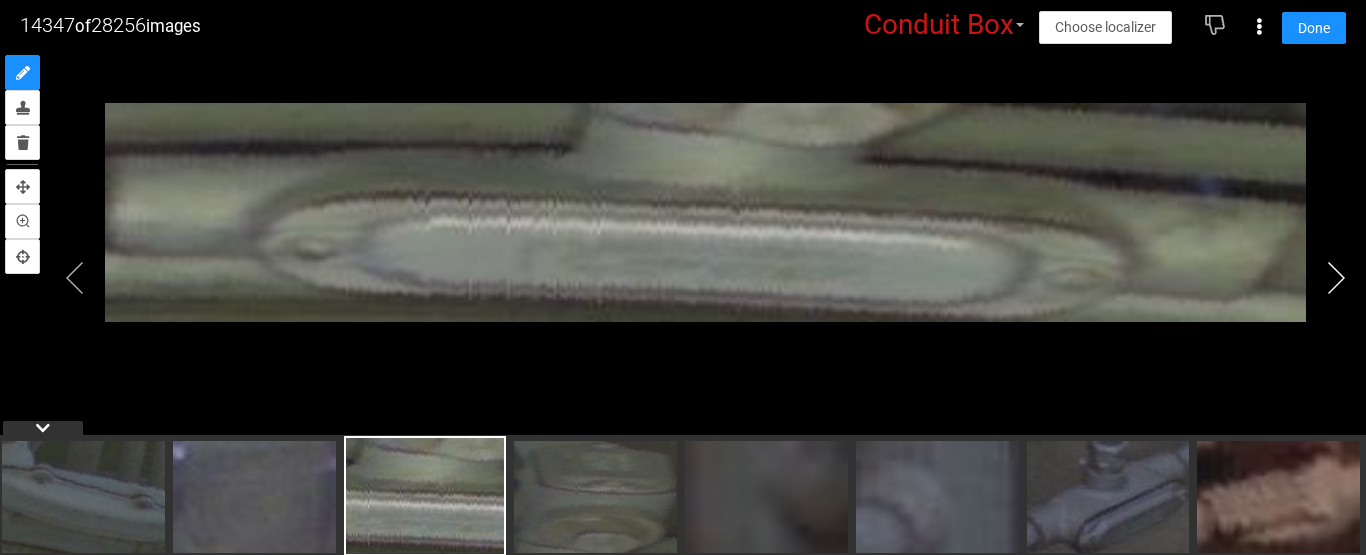 click at bounding box center [1336, 278] 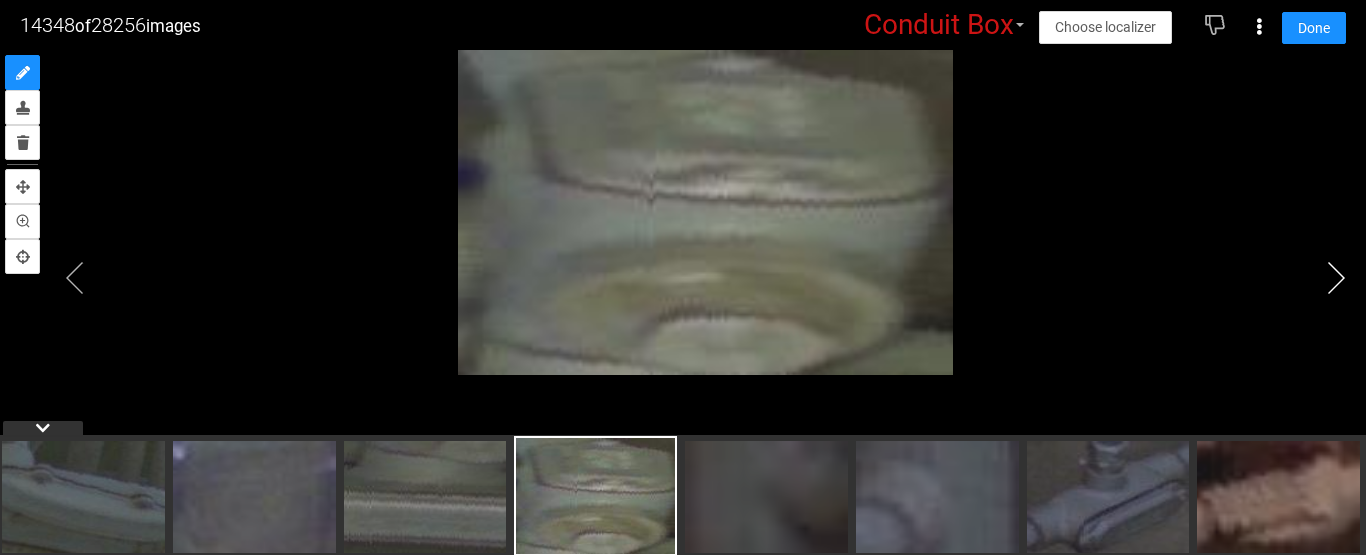 click at bounding box center (1336, 278) 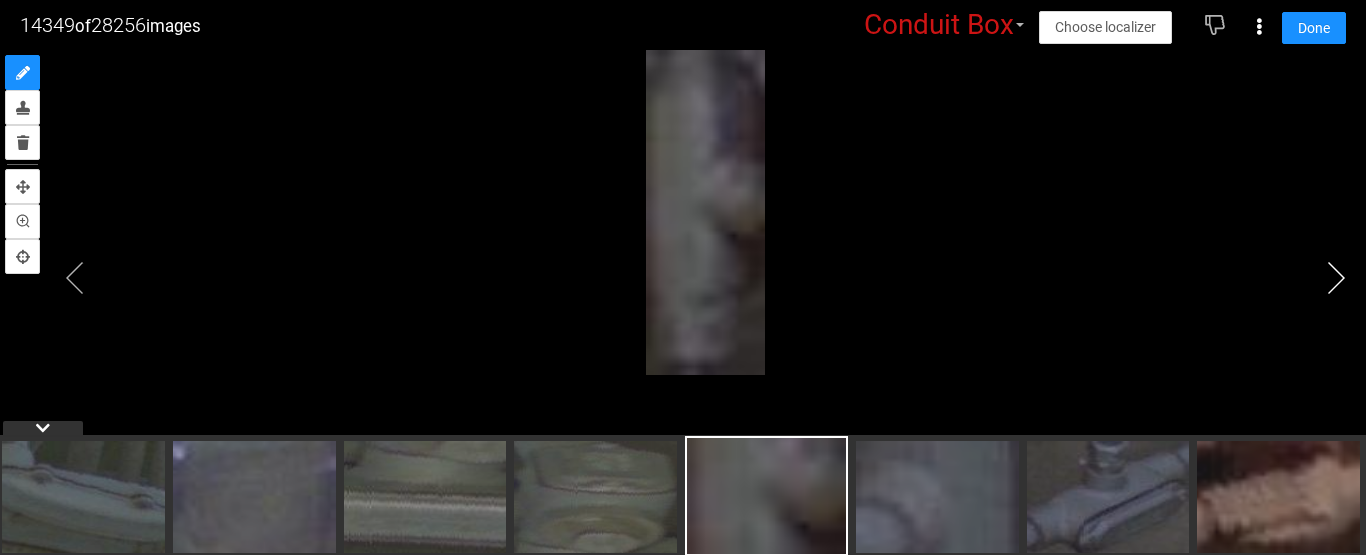 click at bounding box center [1336, 278] 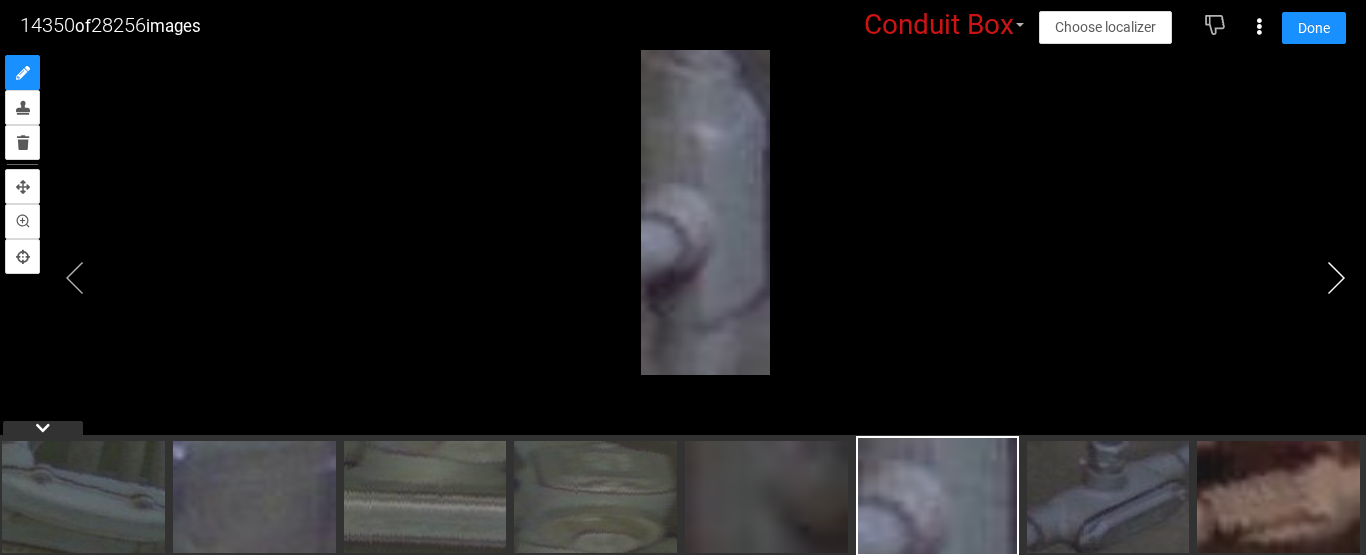 click at bounding box center [1336, 278] 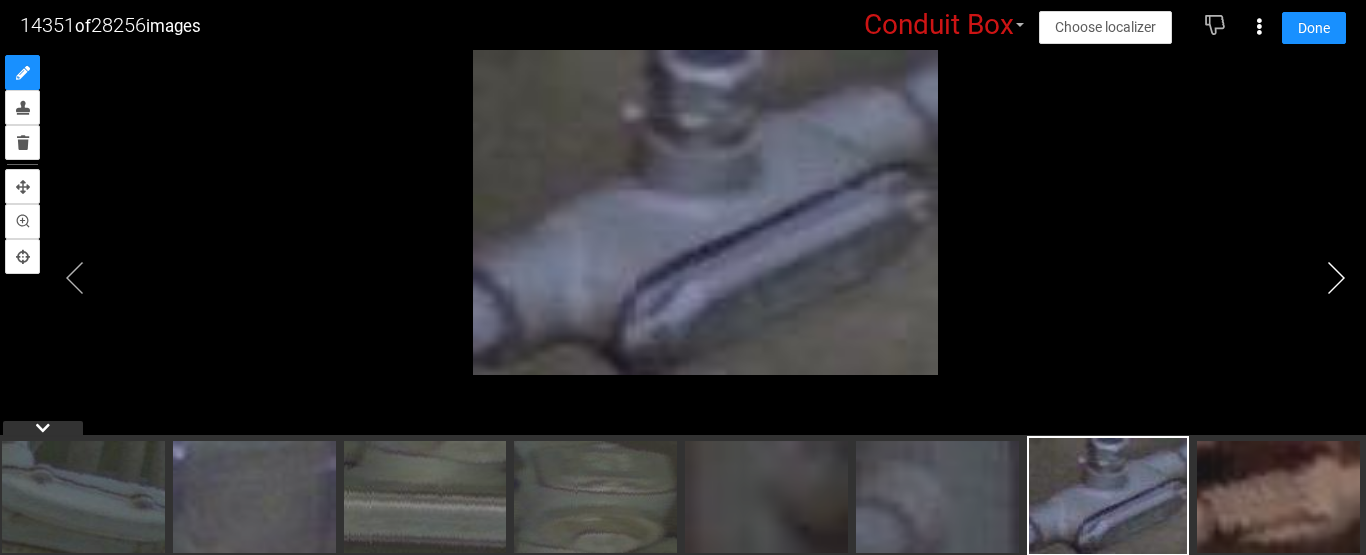 click at bounding box center [1336, 278] 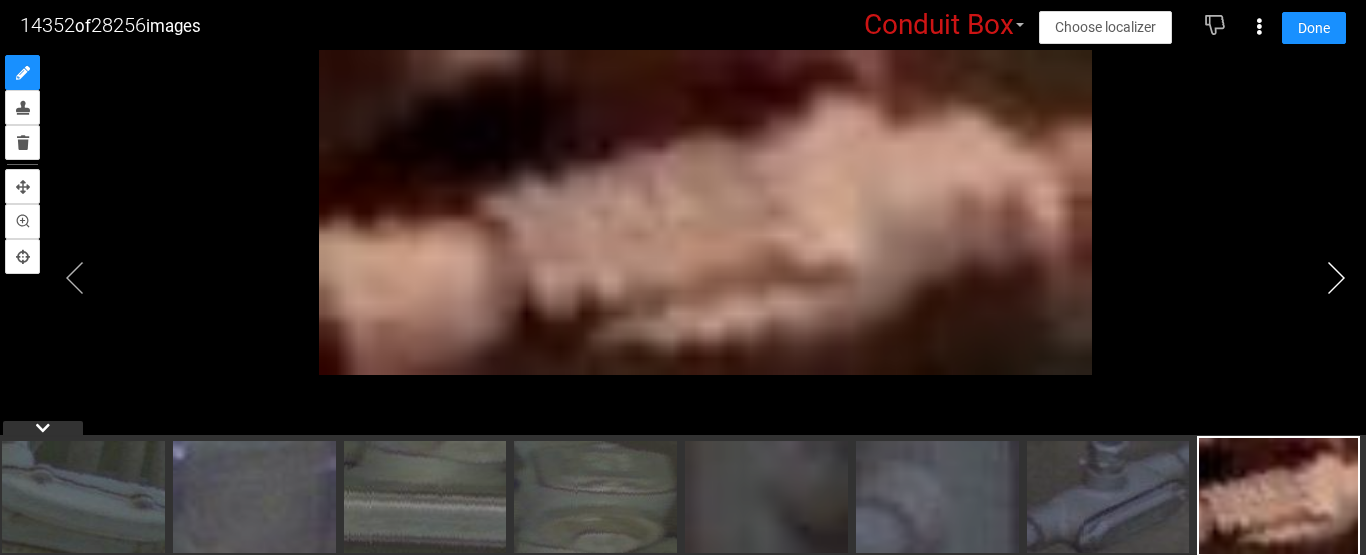 click at bounding box center [1336, 278] 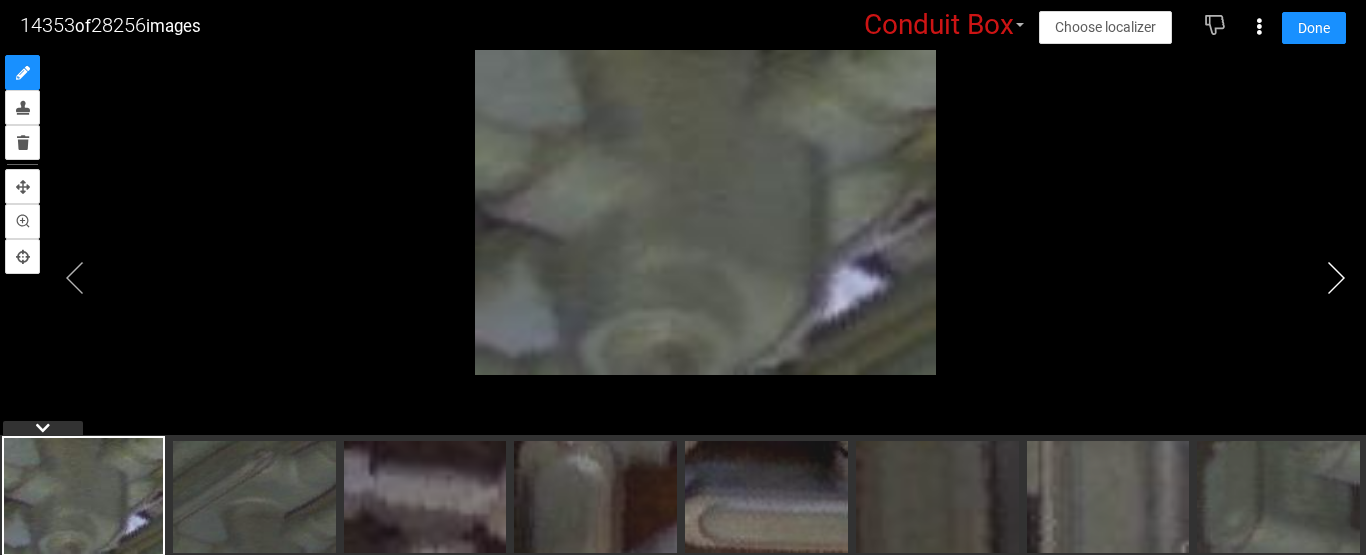 click at bounding box center [1336, 278] 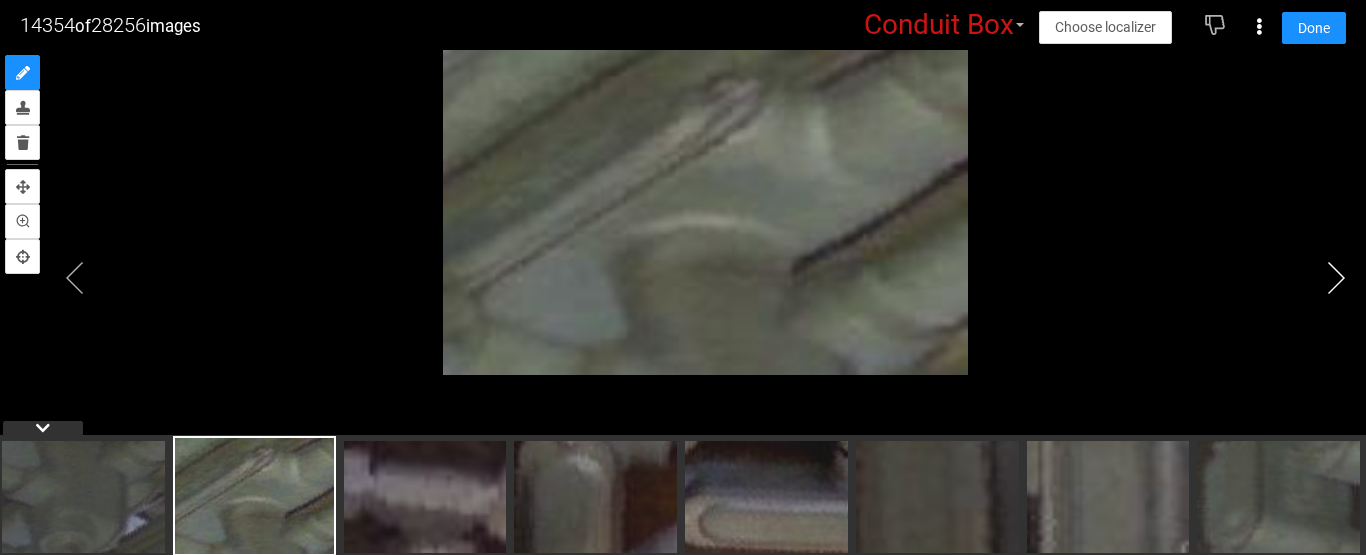 click at bounding box center [1336, 278] 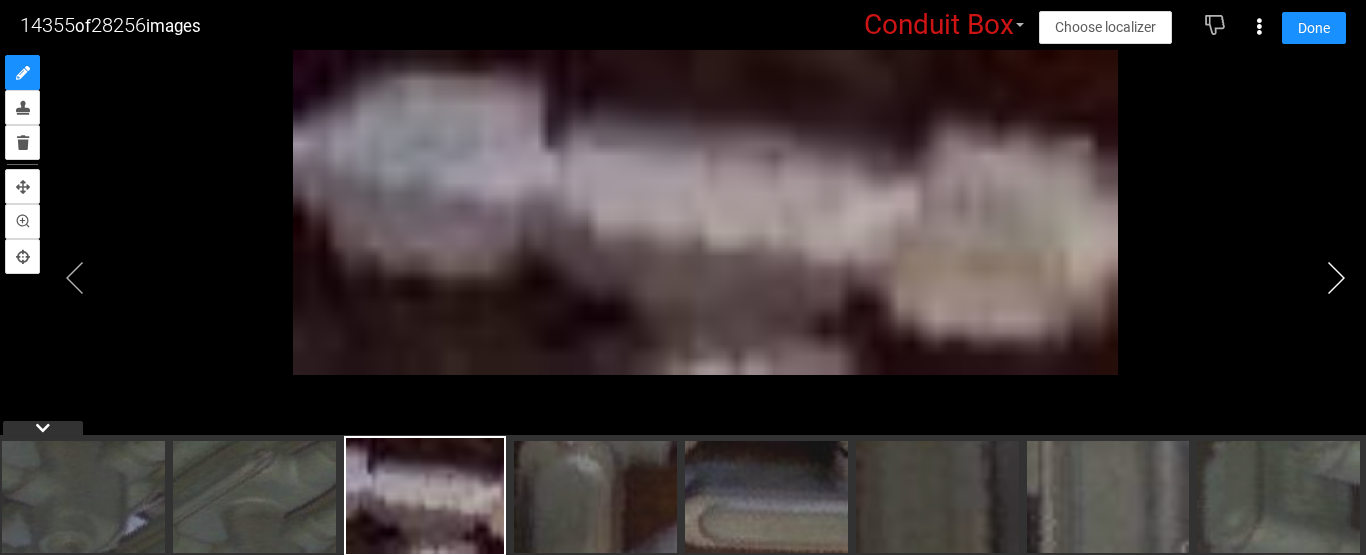click at bounding box center [1336, 278] 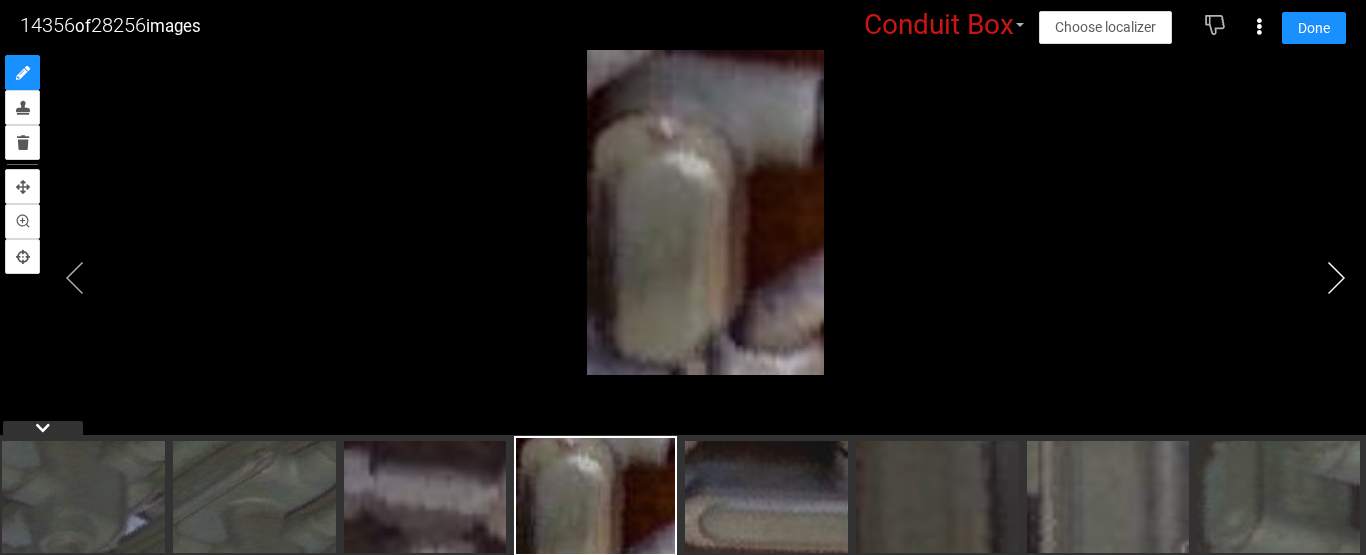 click at bounding box center (1336, 278) 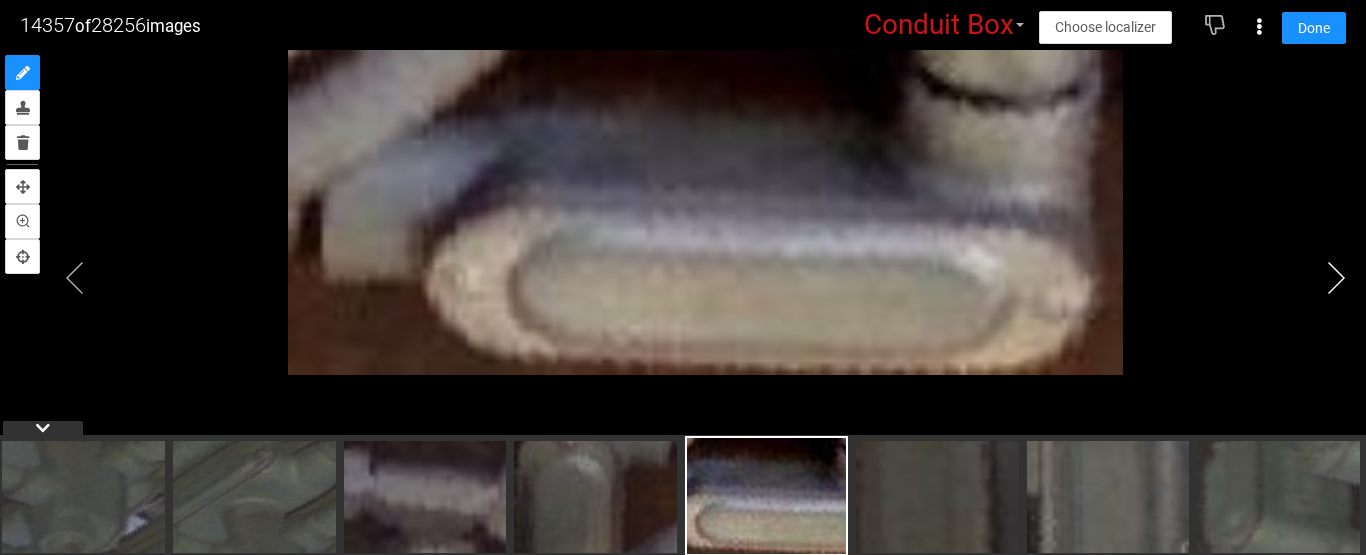 click at bounding box center (1336, 278) 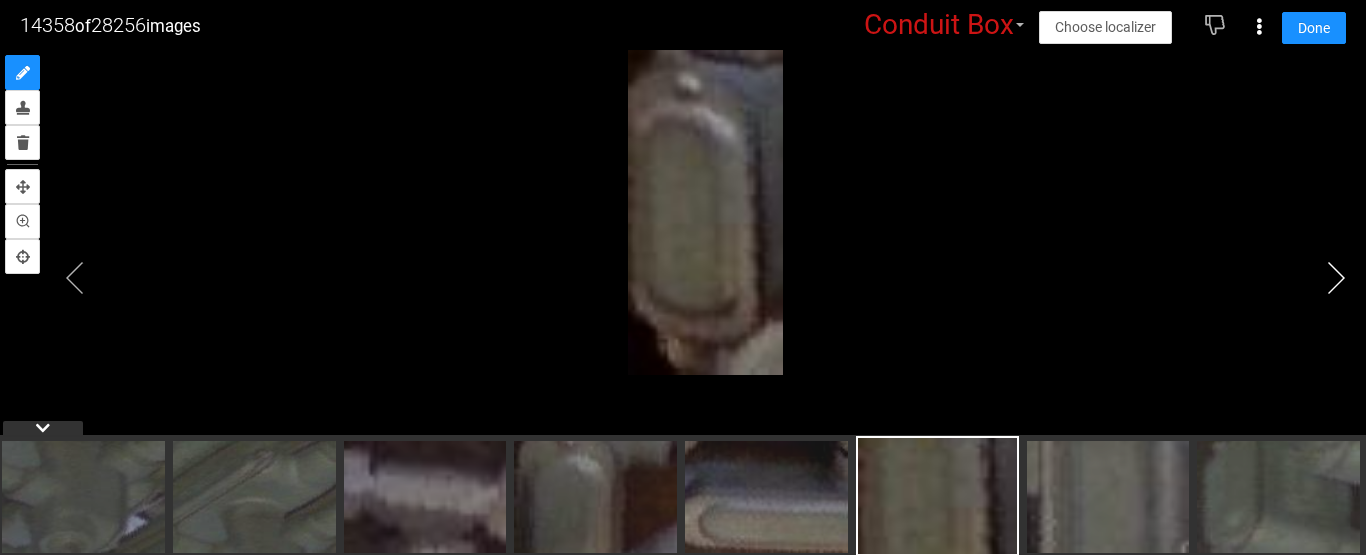 click at bounding box center (1336, 278) 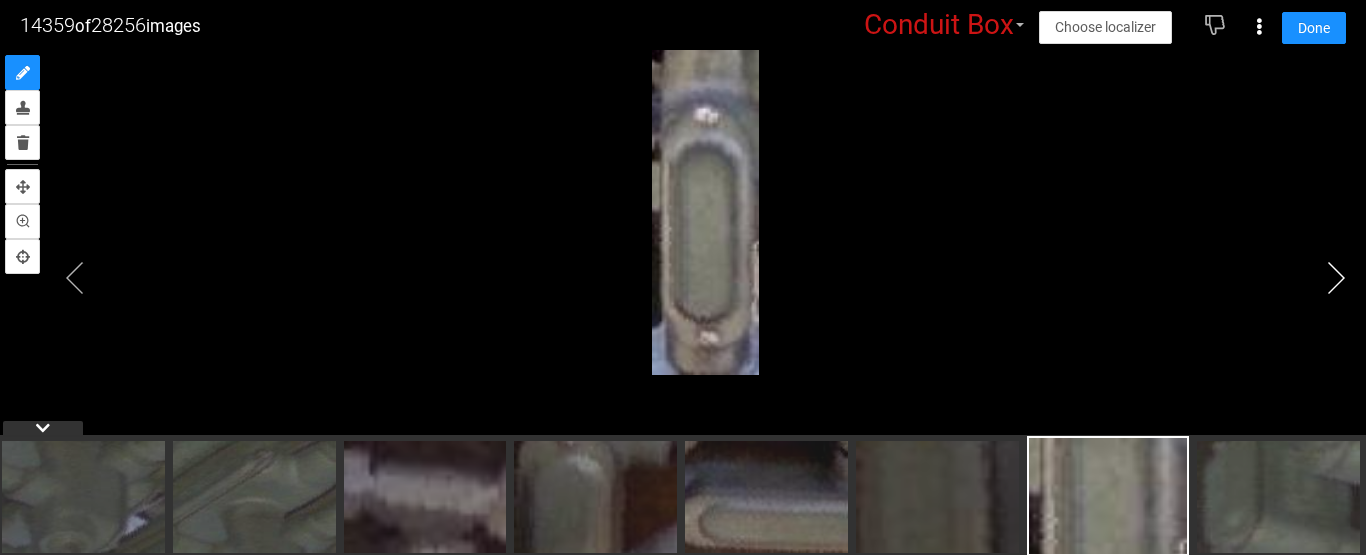 click at bounding box center (1336, 278) 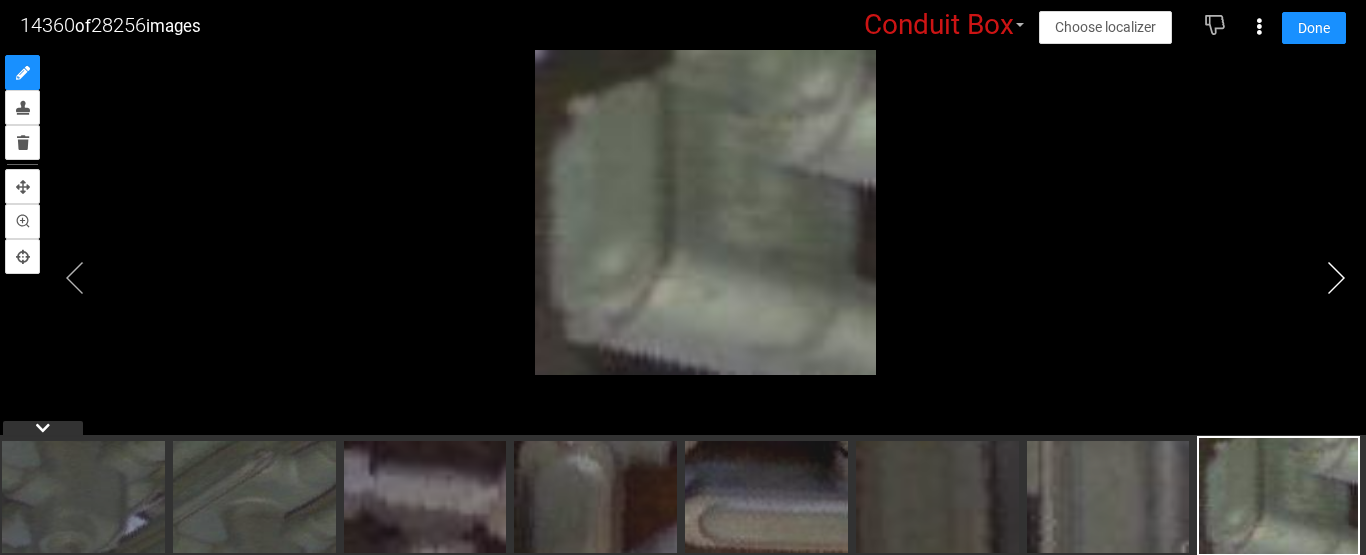 click at bounding box center (1336, 278) 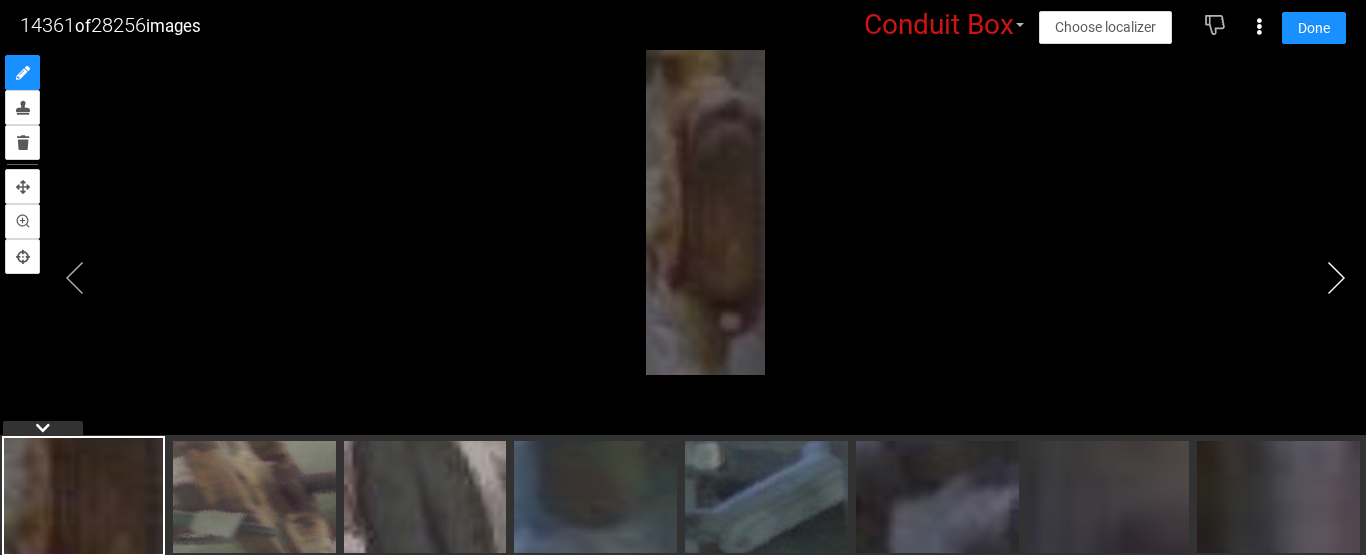 click at bounding box center [1336, 278] 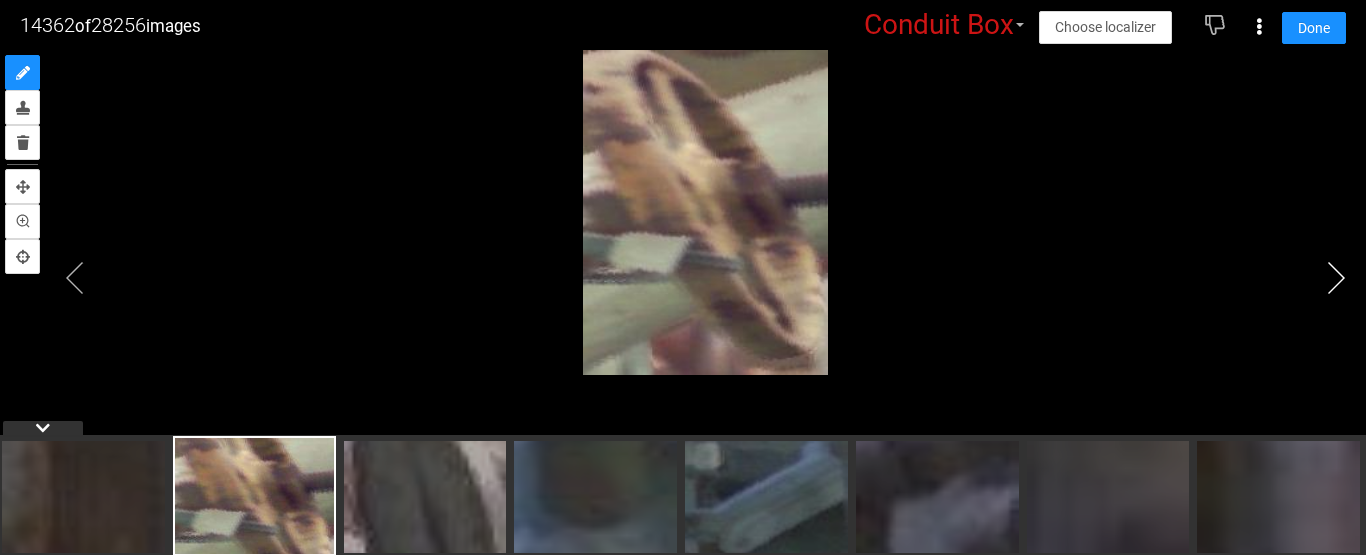 click at bounding box center (1336, 278) 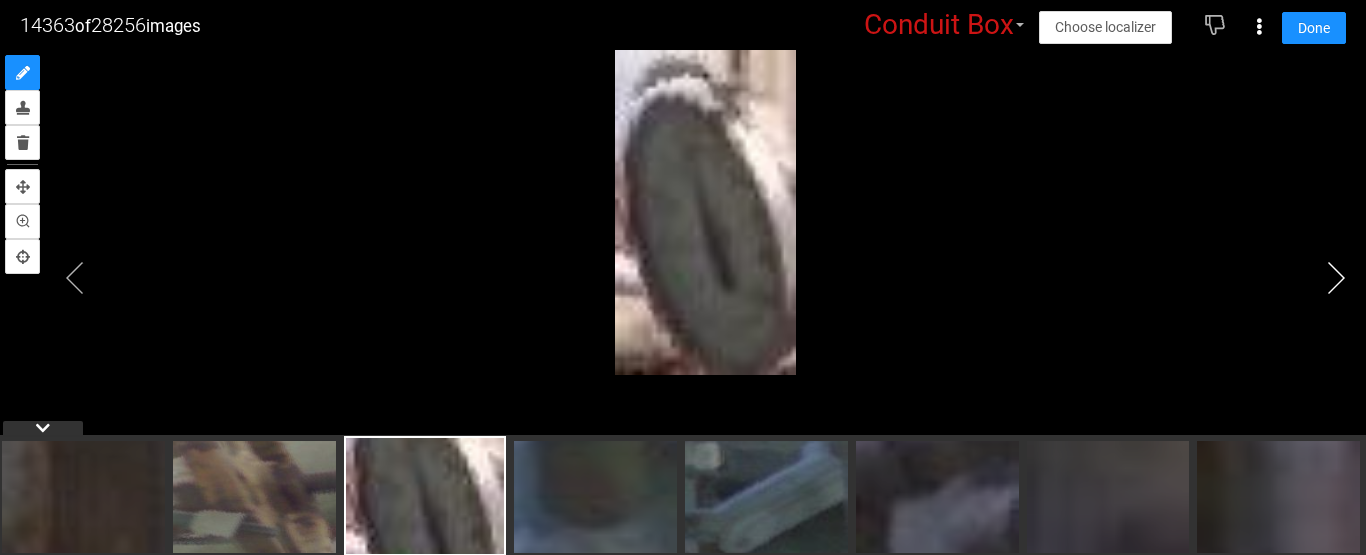click at bounding box center [1336, 278] 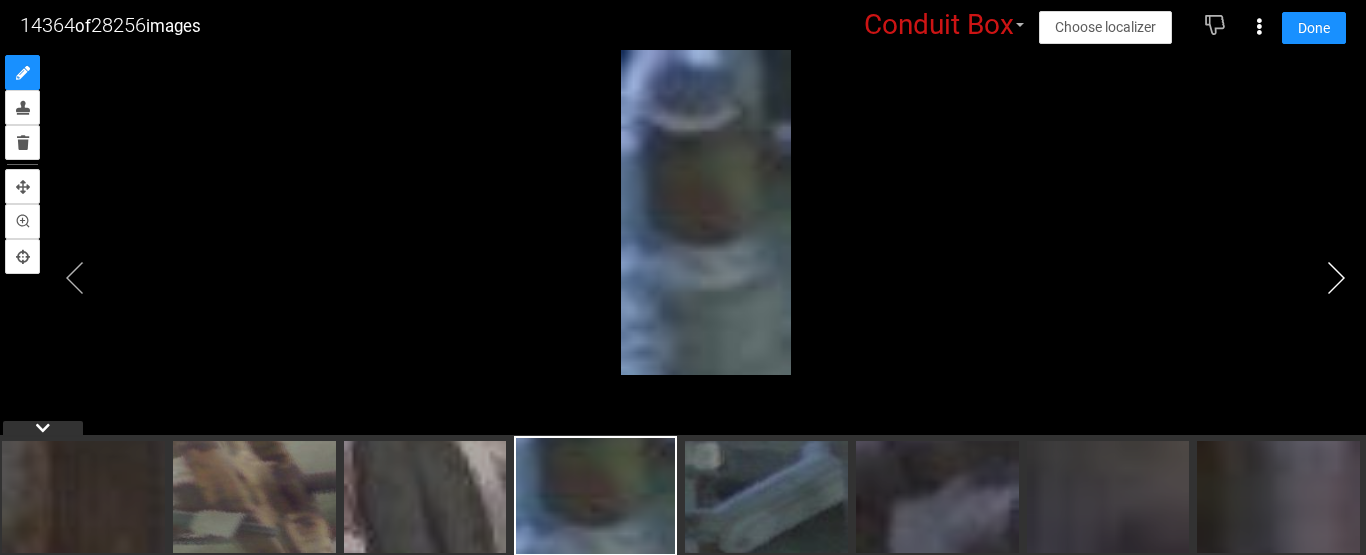 click at bounding box center [1336, 278] 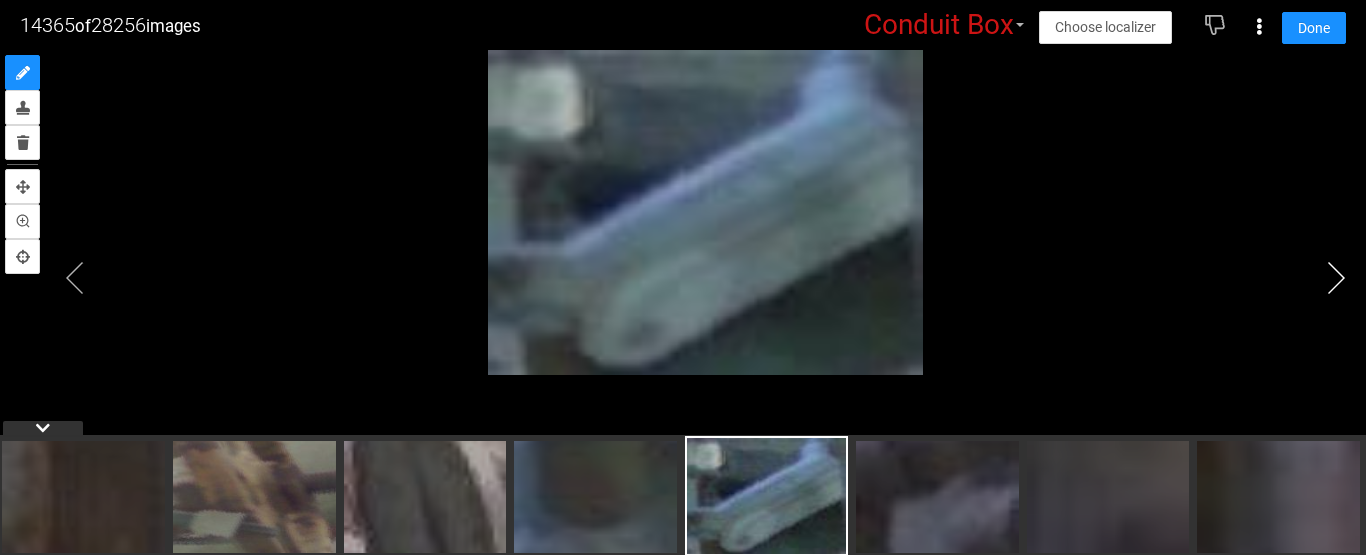 click at bounding box center (1336, 278) 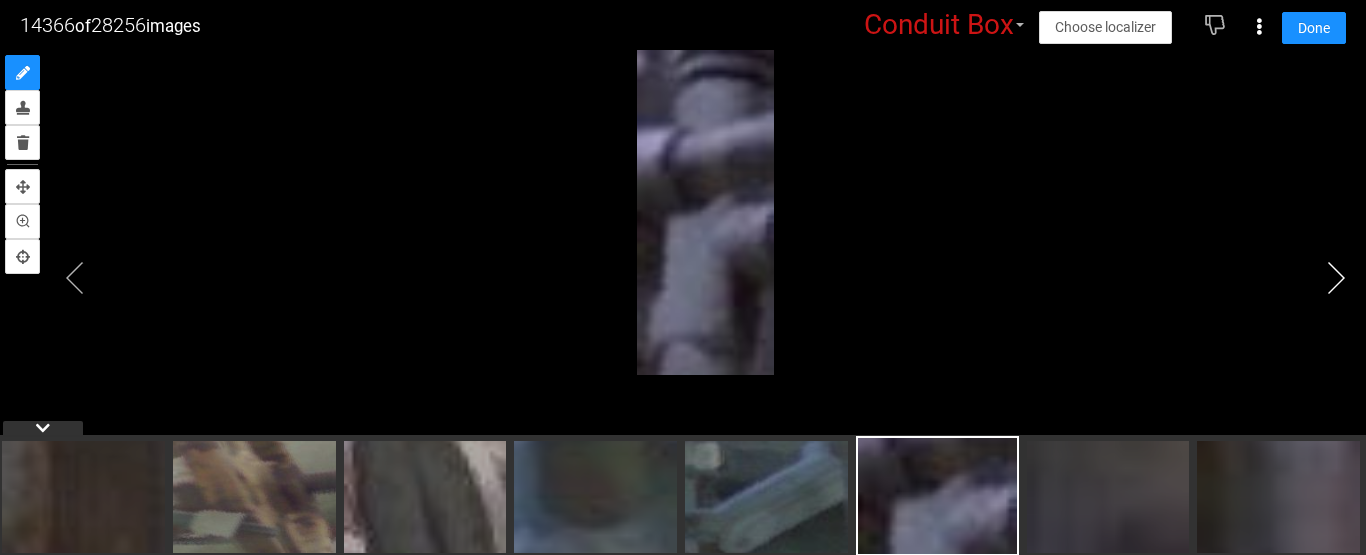 click at bounding box center (1336, 278) 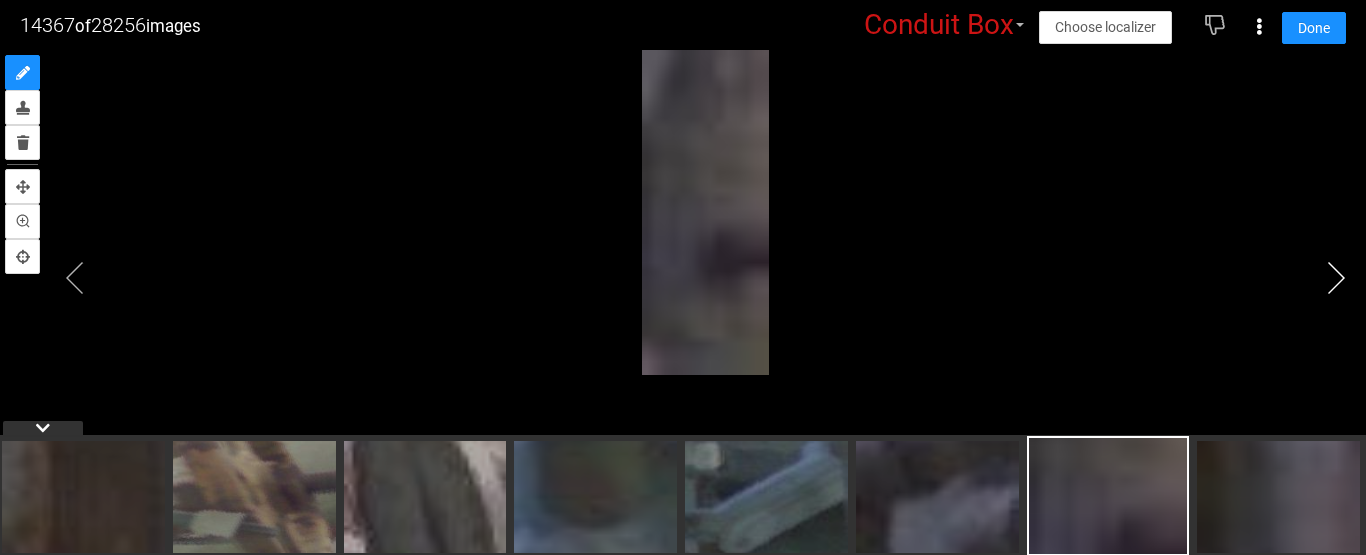 click at bounding box center (1336, 278) 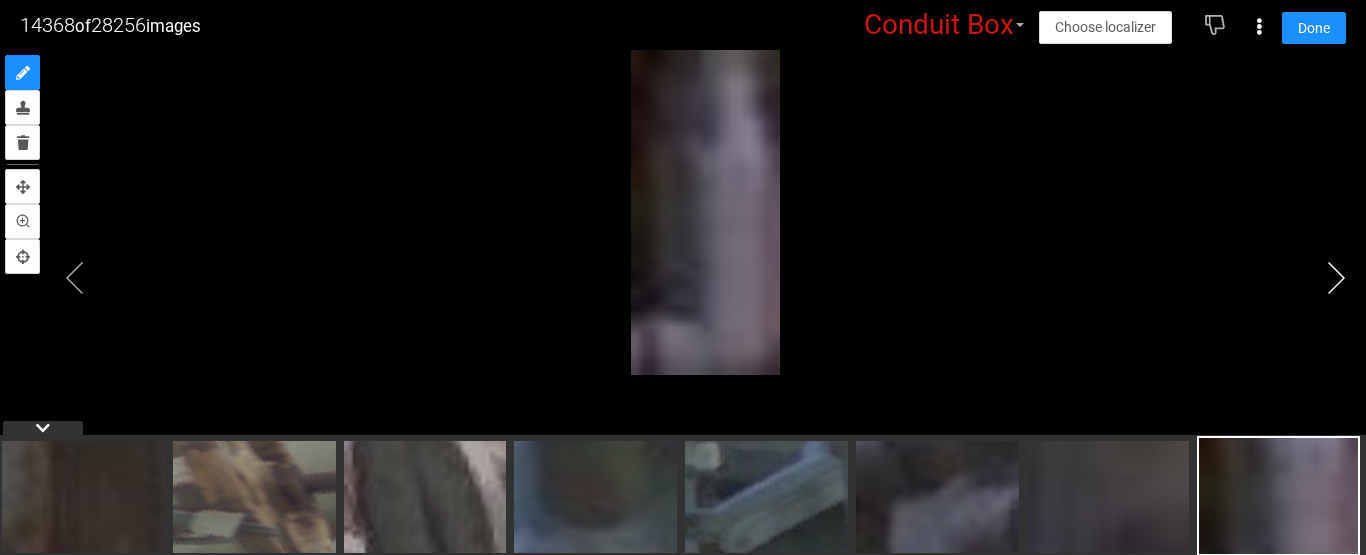 click at bounding box center (1336, 278) 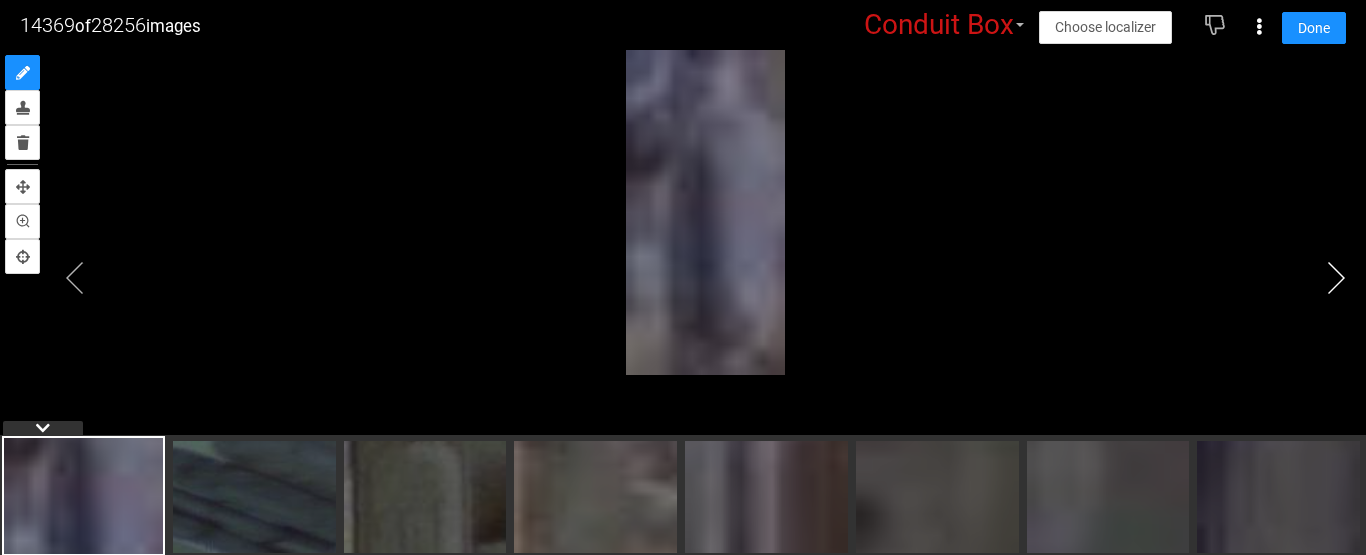 click at bounding box center [1336, 278] 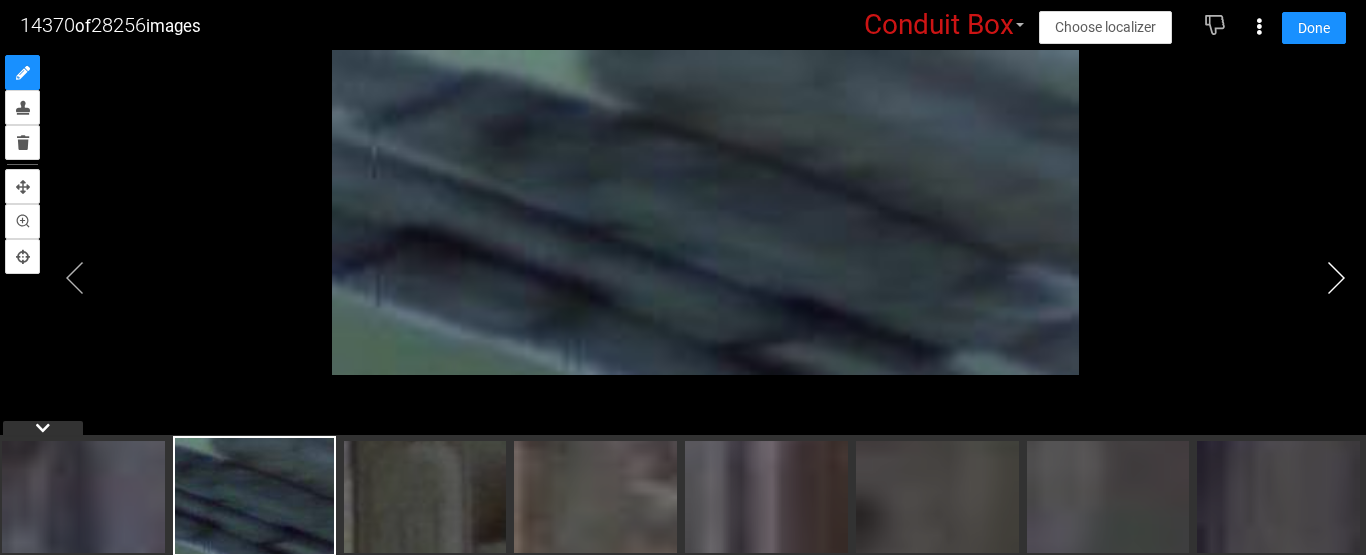click at bounding box center (1336, 278) 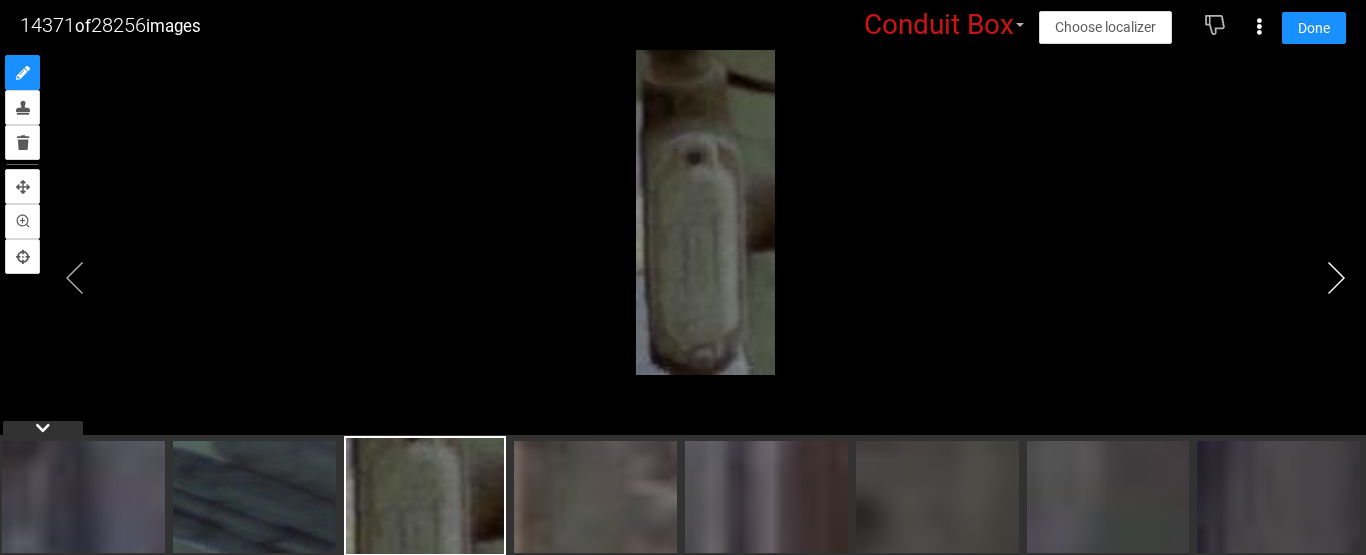 click at bounding box center (1336, 278) 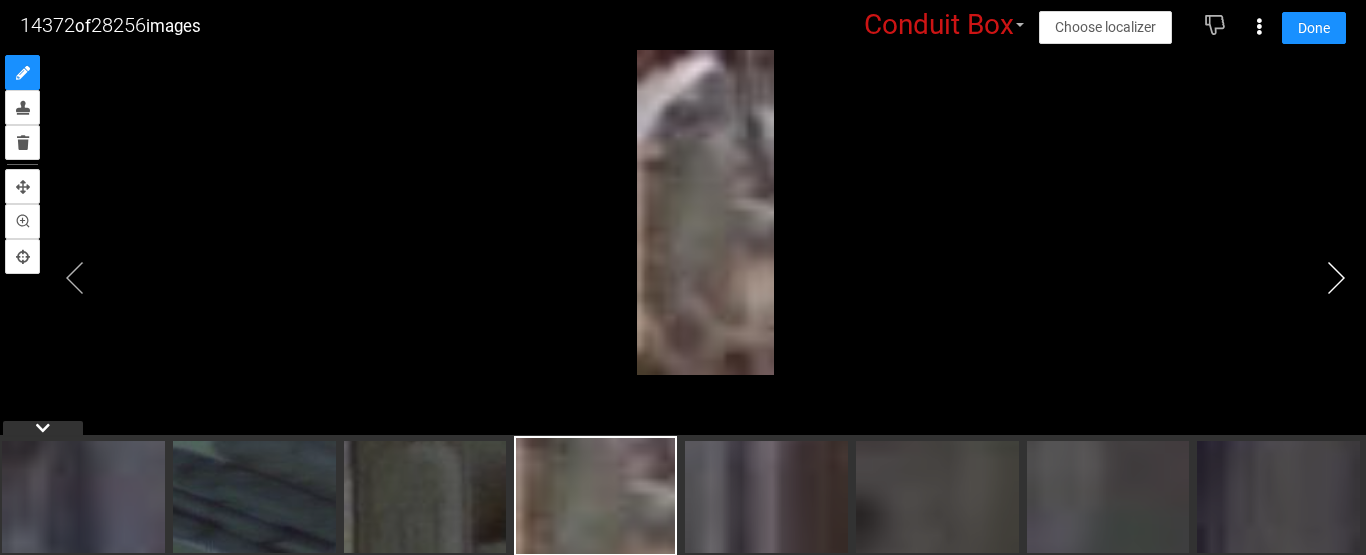click at bounding box center [1336, 278] 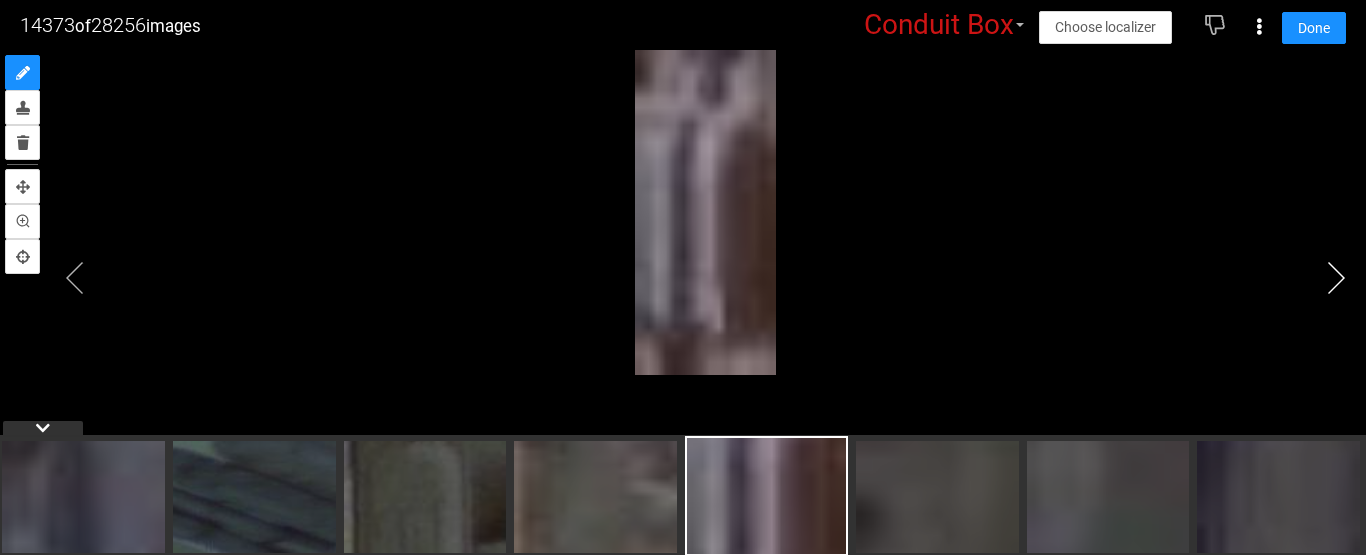 click at bounding box center (1336, 278) 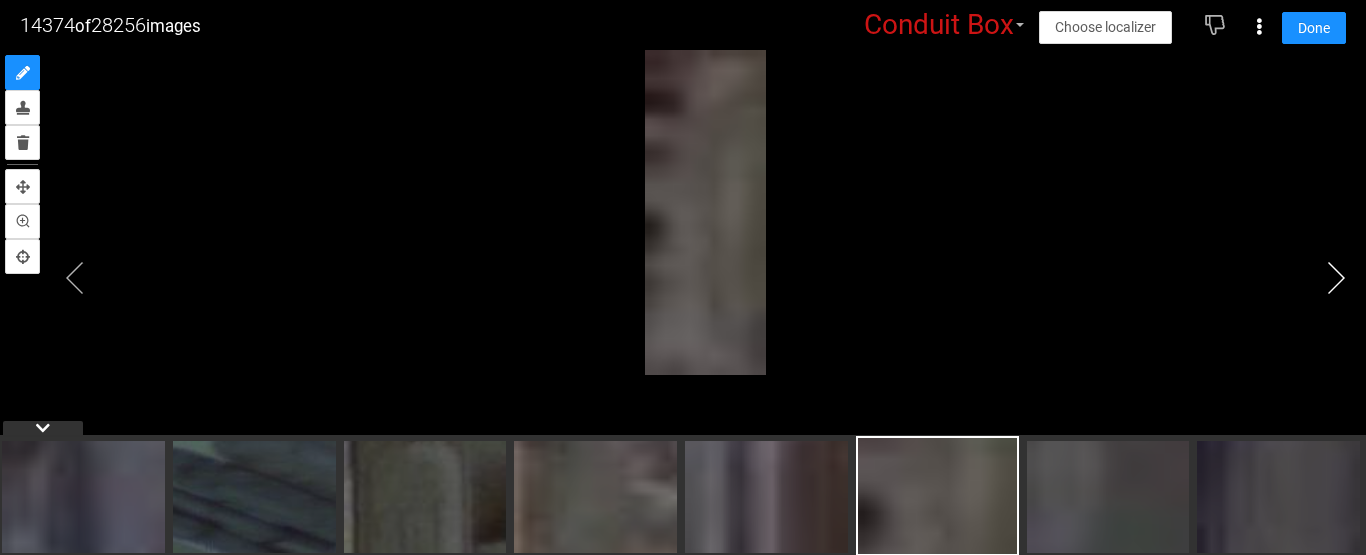 click at bounding box center (1336, 278) 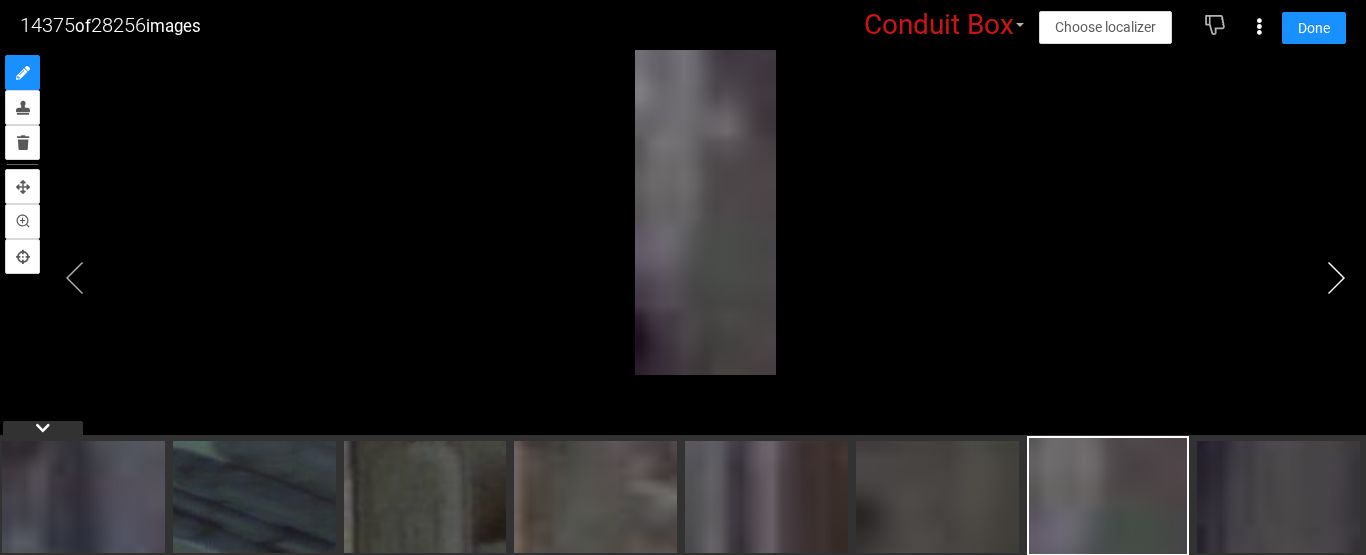 click at bounding box center [1336, 278] 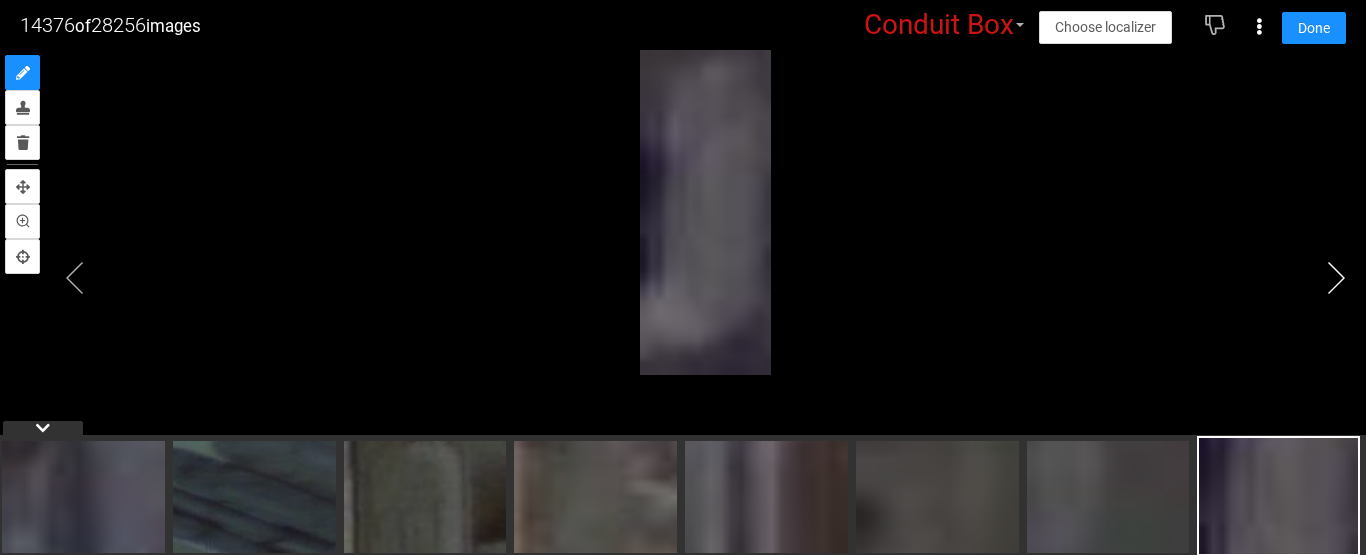 click at bounding box center [1336, 278] 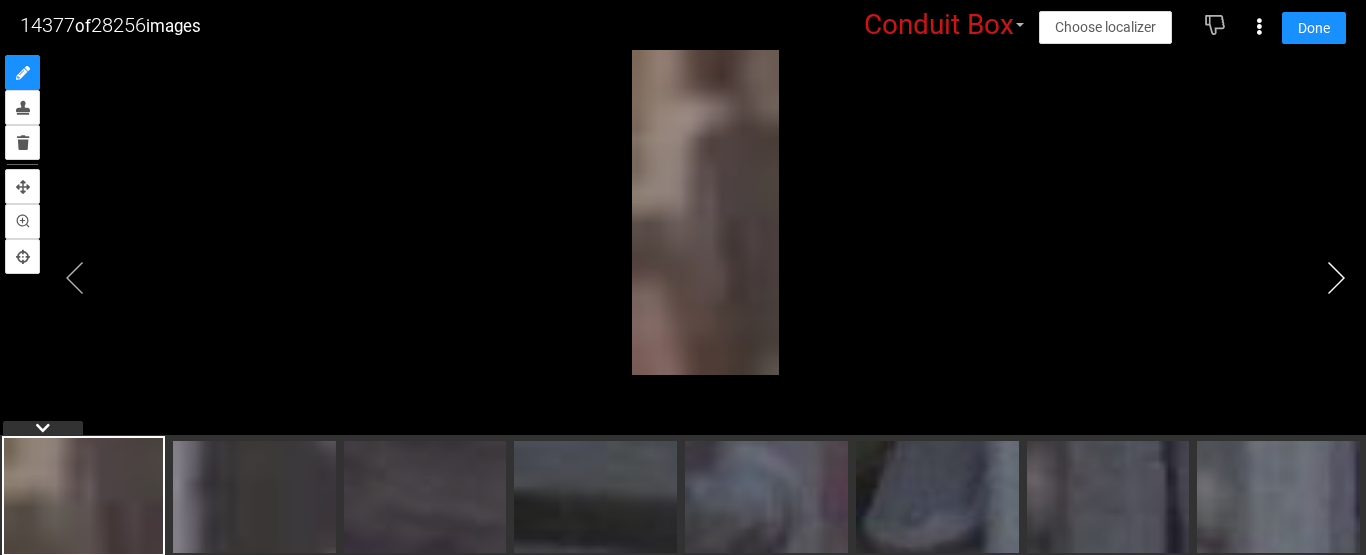 click at bounding box center (1336, 278) 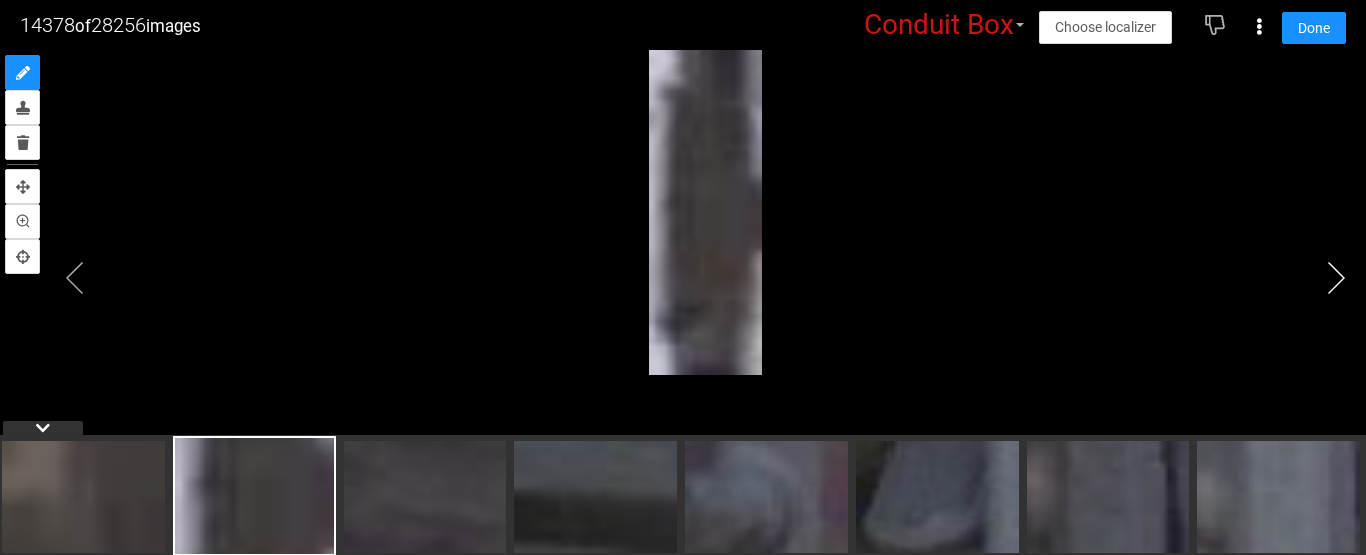 click at bounding box center [1336, 278] 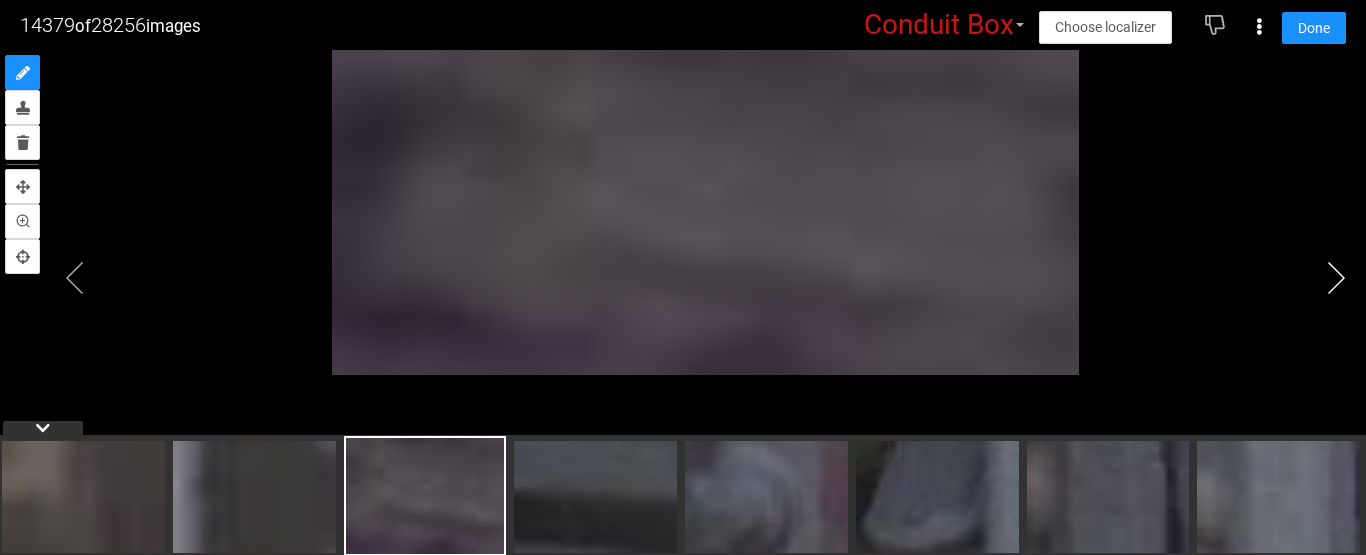 click at bounding box center (1336, 278) 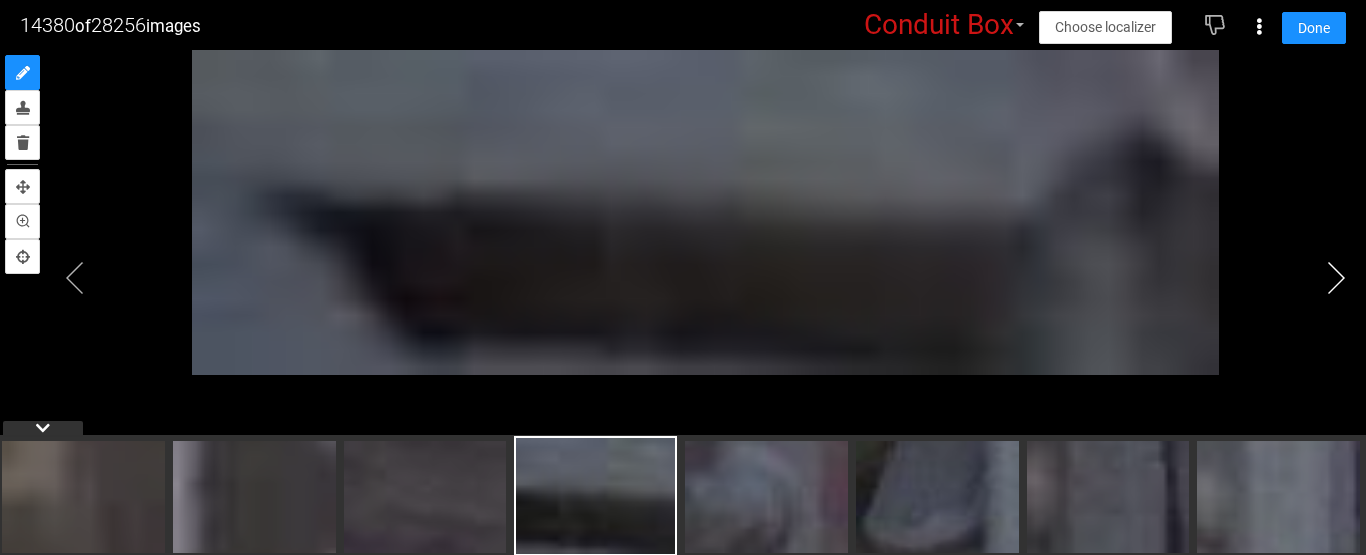 click at bounding box center [1336, 278] 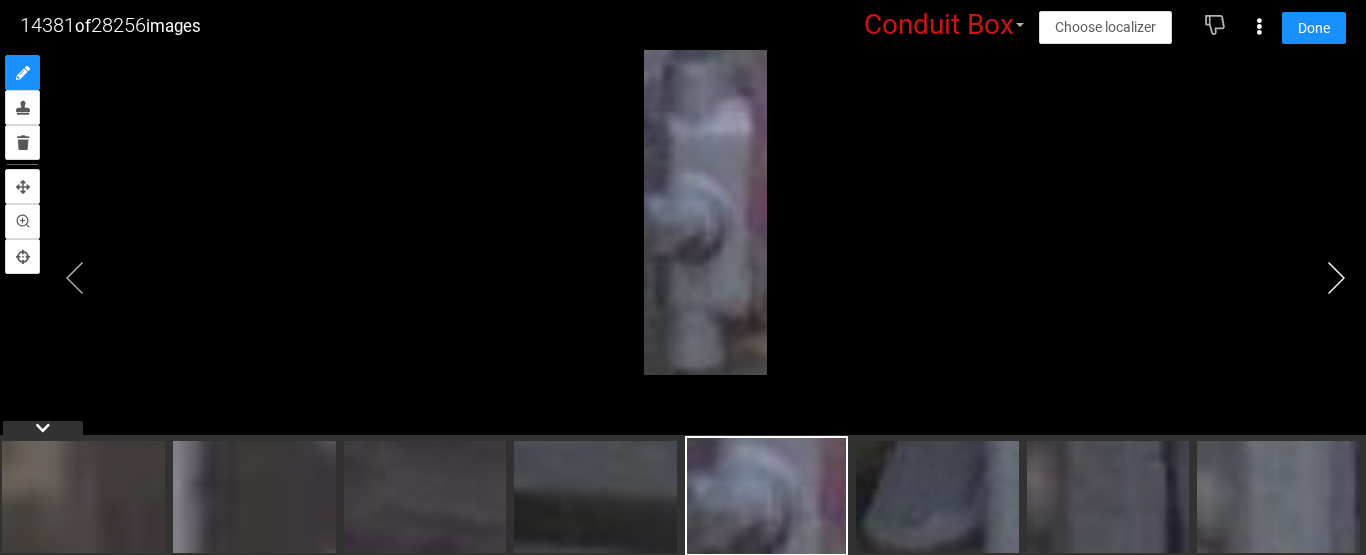 click at bounding box center [1336, 278] 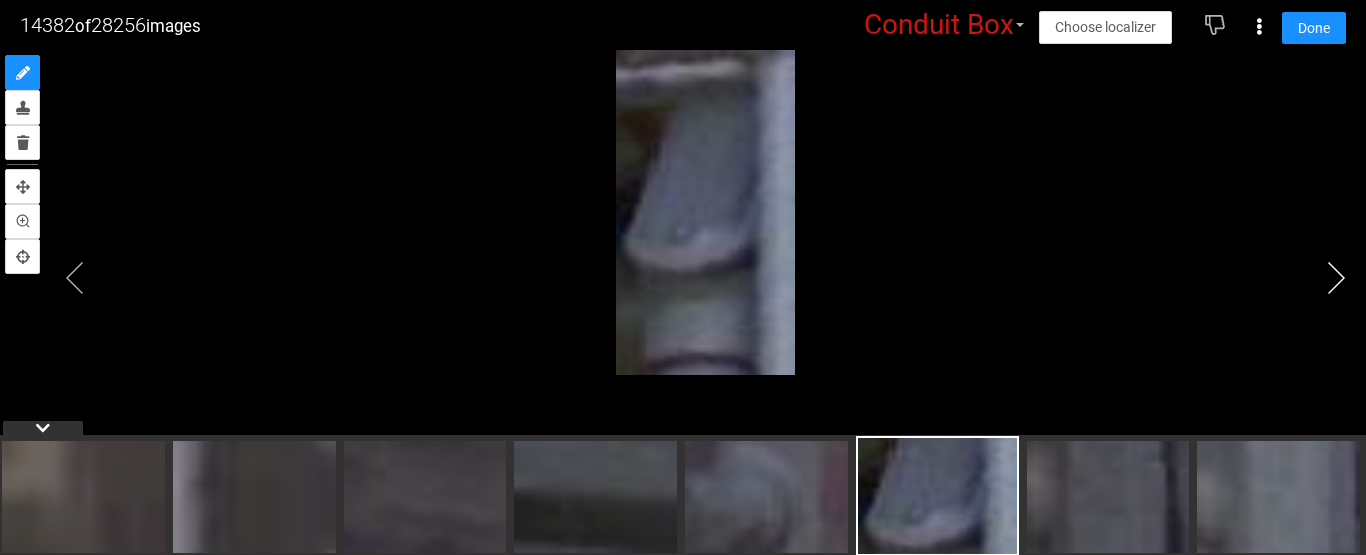 click at bounding box center (1336, 278) 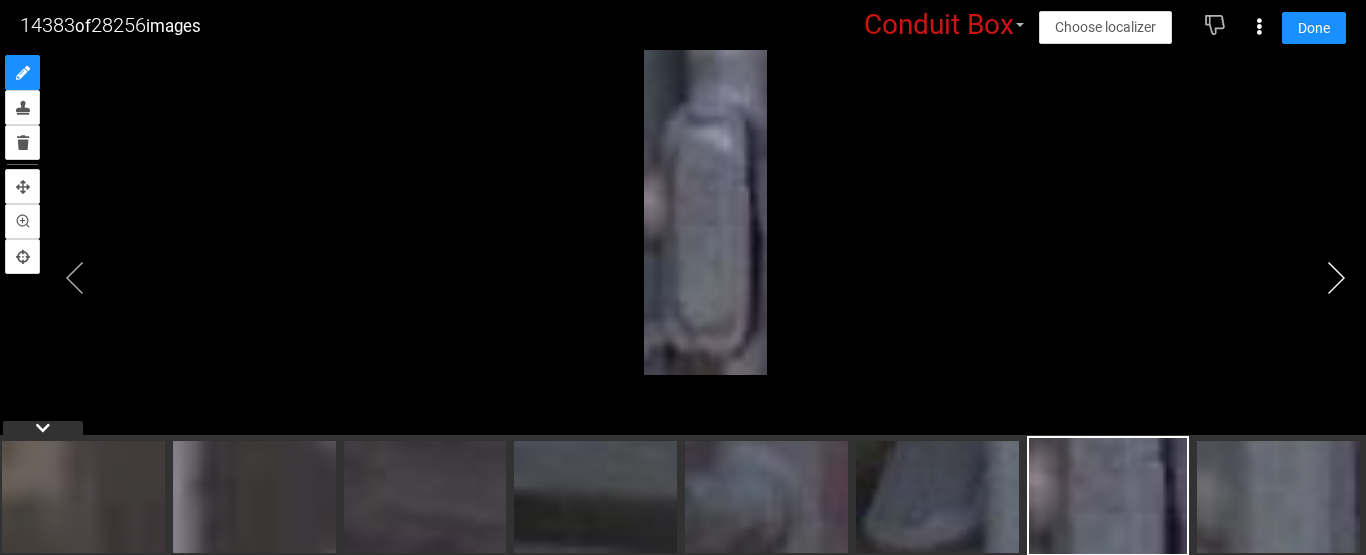click at bounding box center (1336, 278) 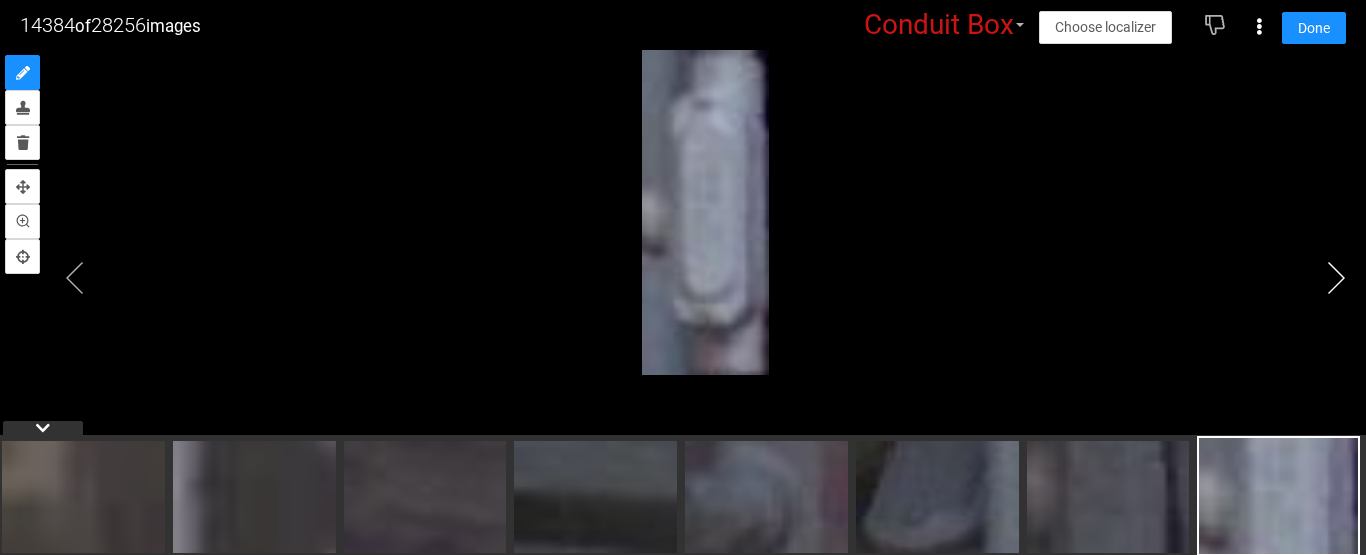 click at bounding box center (1336, 278) 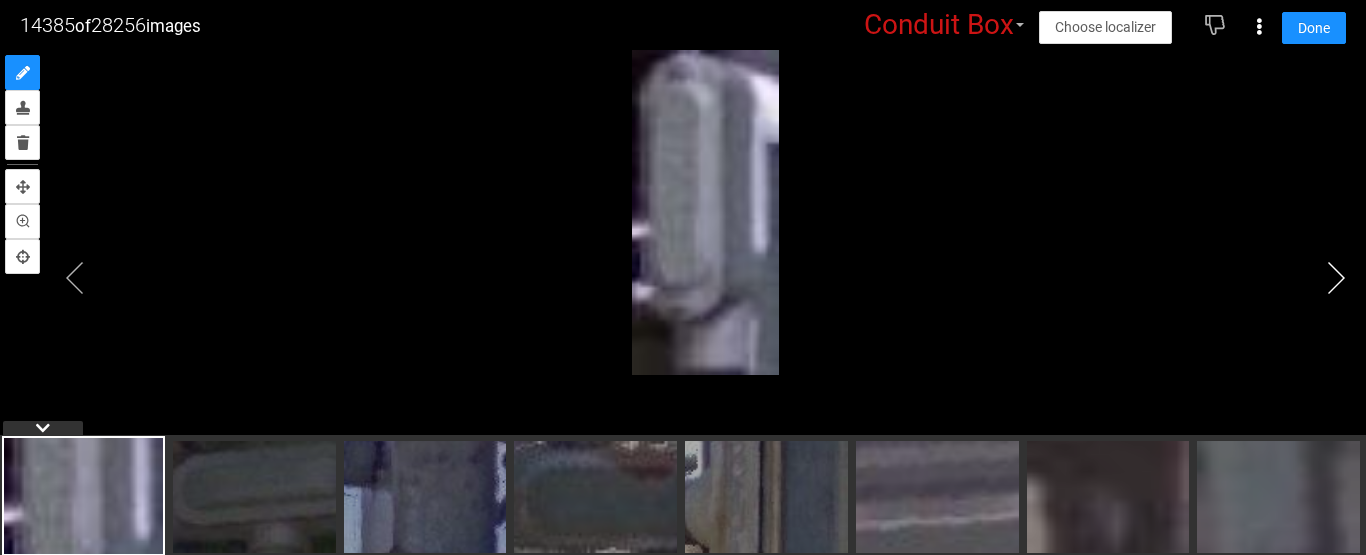 click at bounding box center (1336, 278) 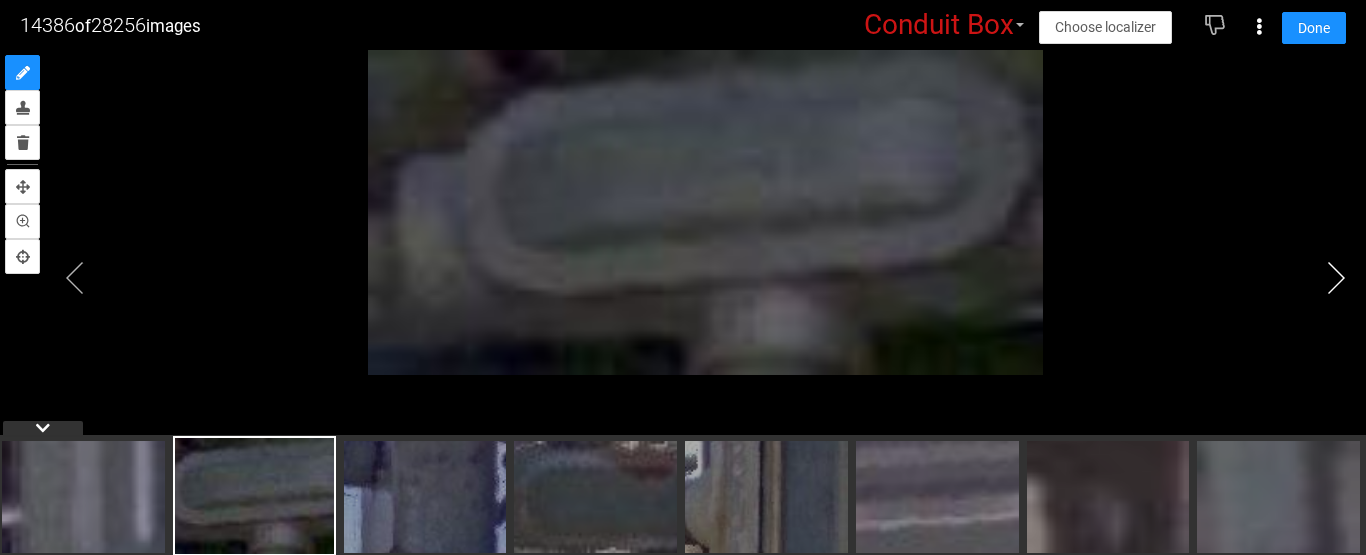 click at bounding box center [1336, 278] 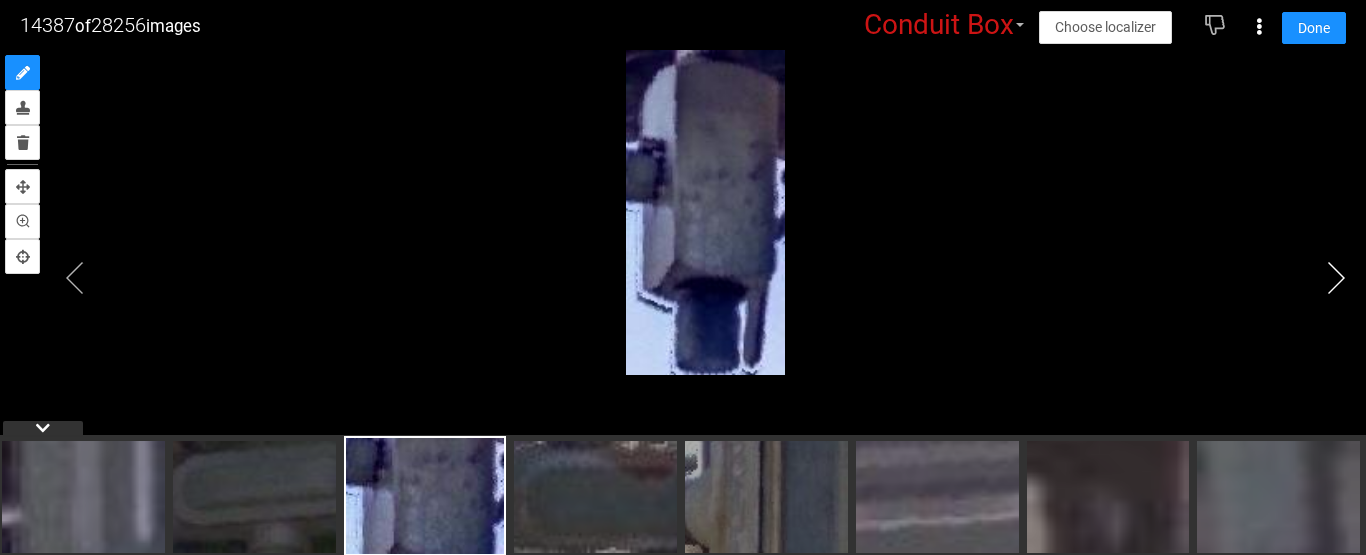 click at bounding box center (1336, 278) 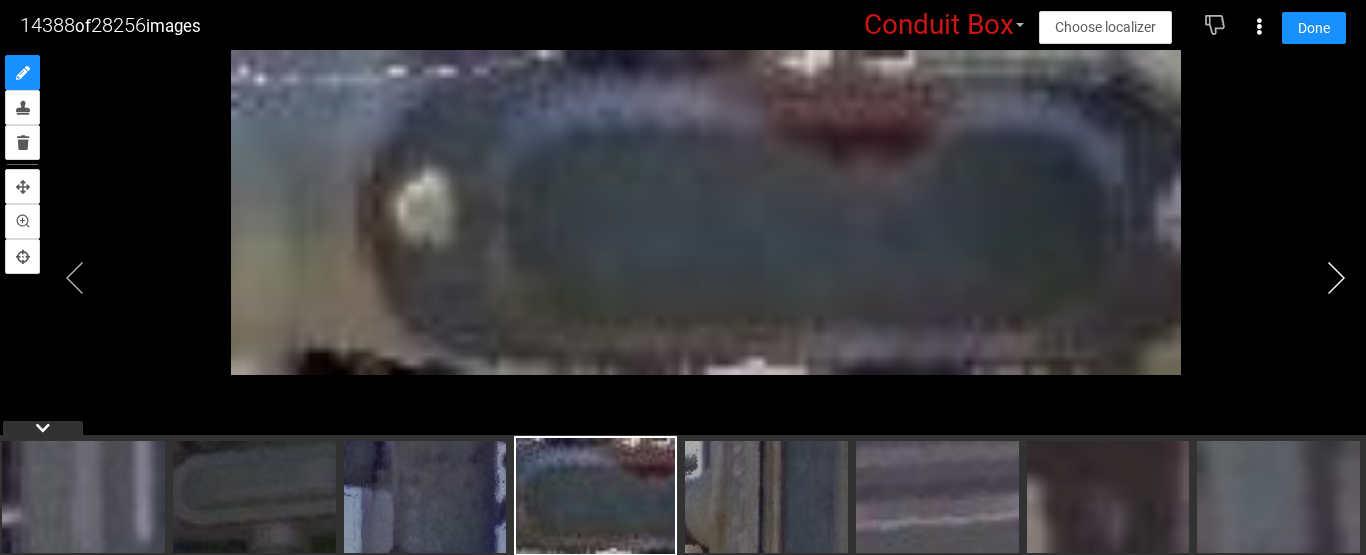 click at bounding box center [1336, 278] 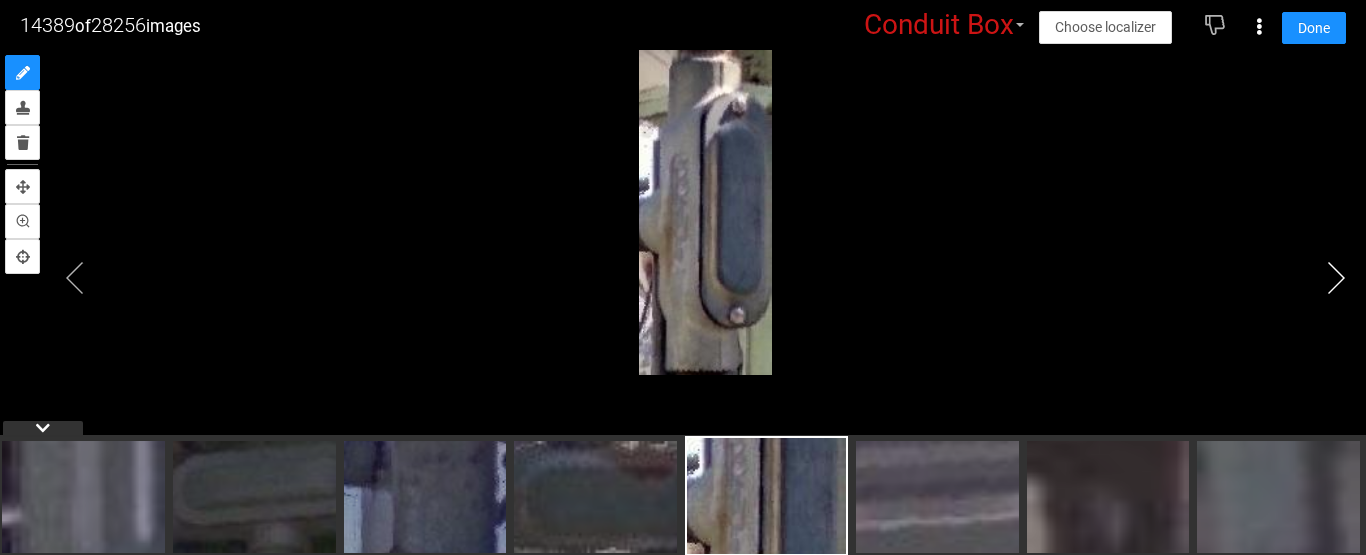 click at bounding box center [1336, 278] 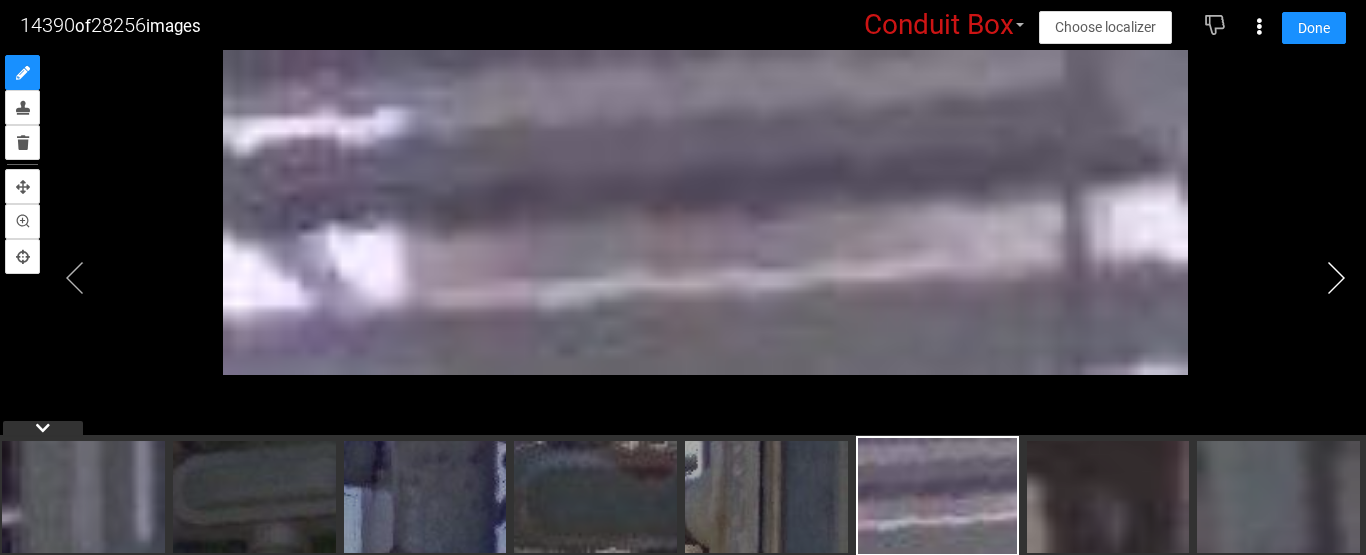 click at bounding box center [1336, 278] 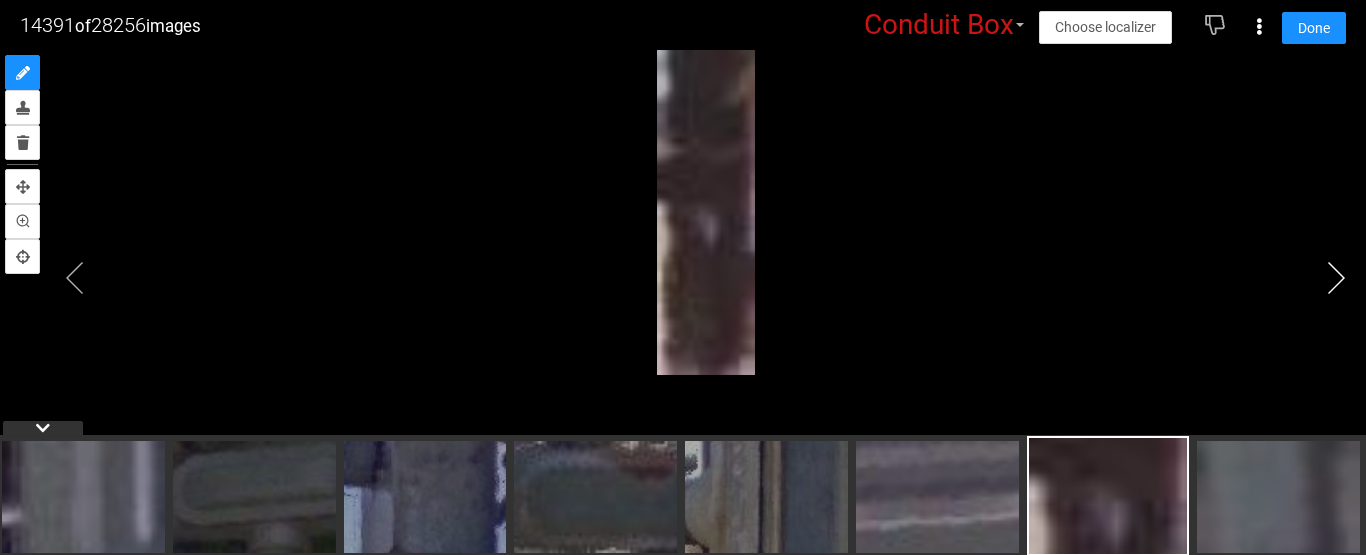click at bounding box center [1336, 278] 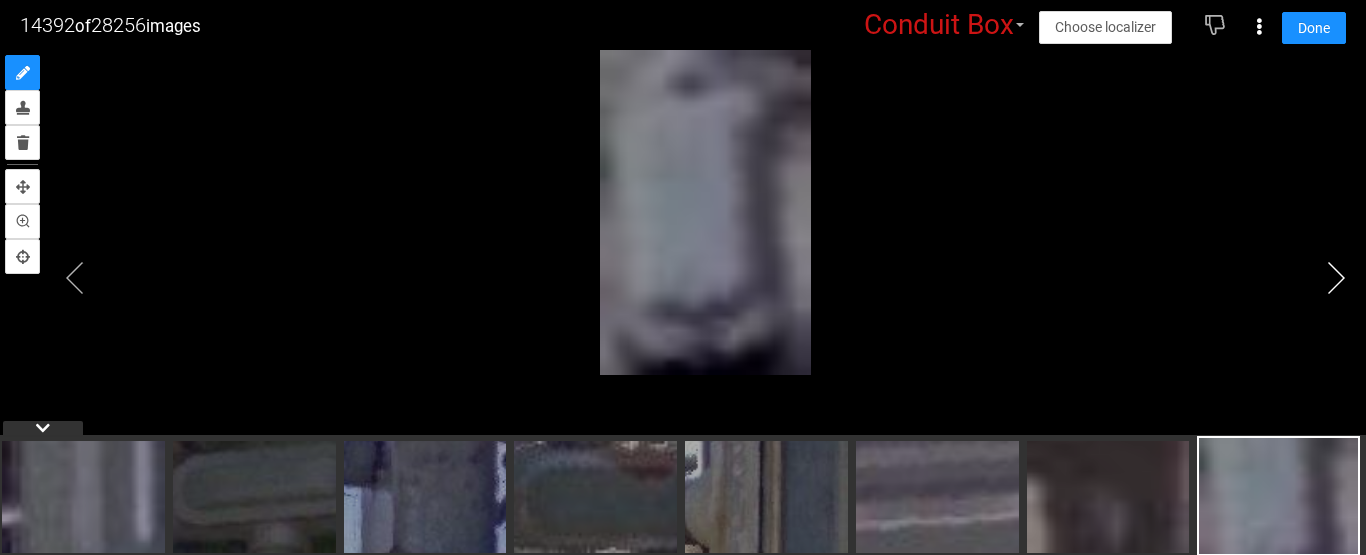 click at bounding box center (1336, 278) 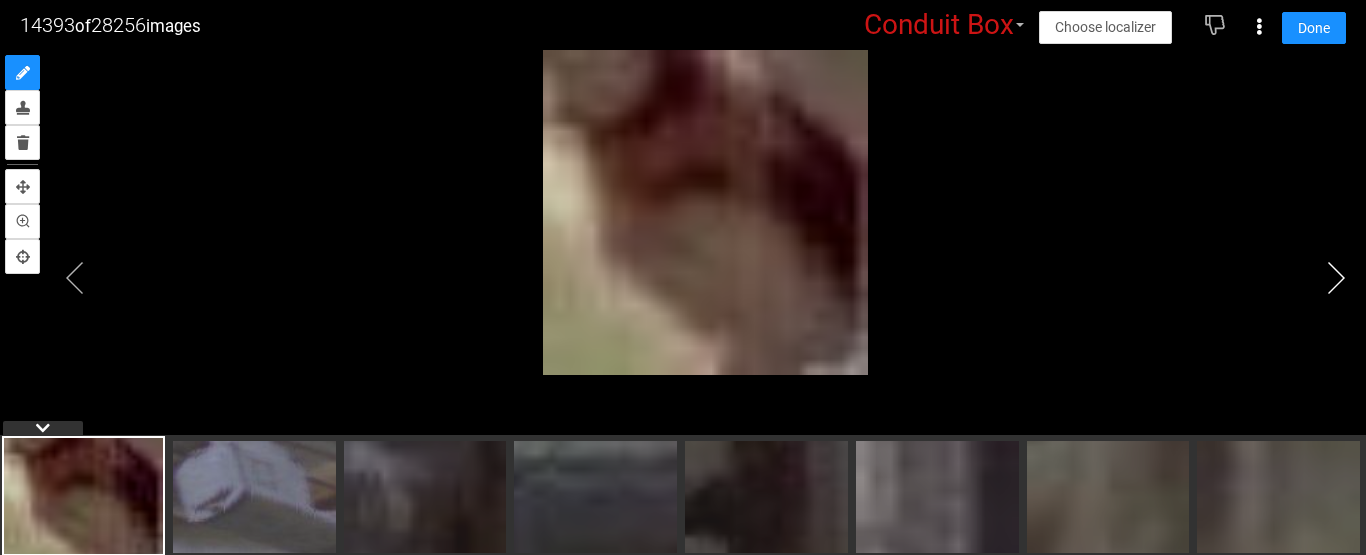 click at bounding box center (1336, 278) 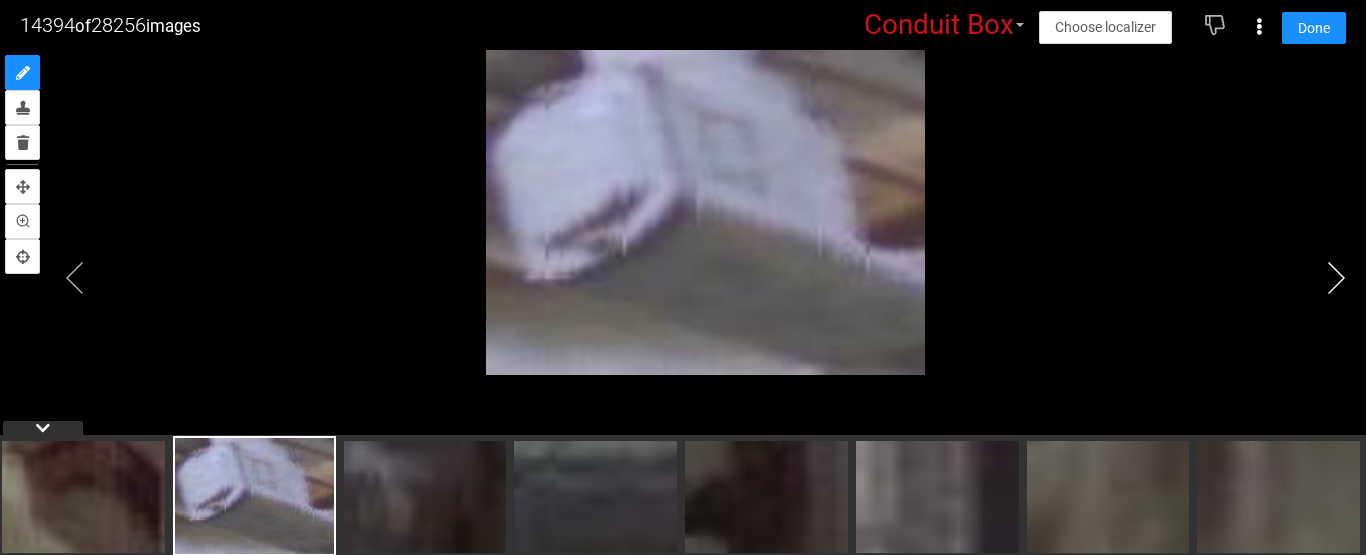 click at bounding box center (1336, 278) 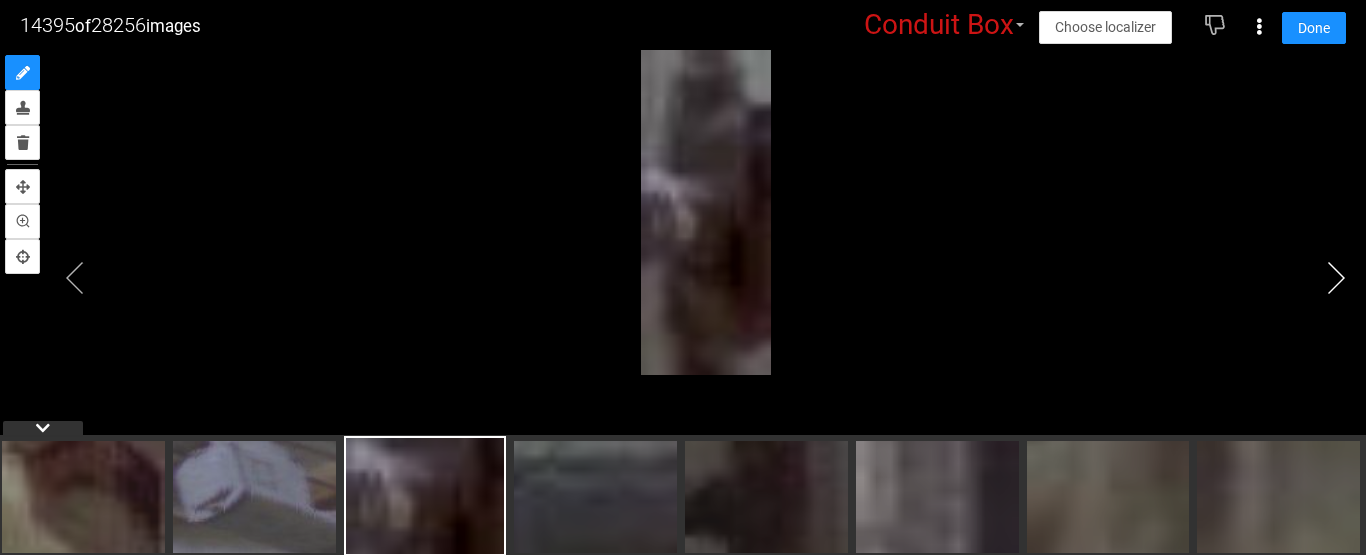 click at bounding box center [1336, 278] 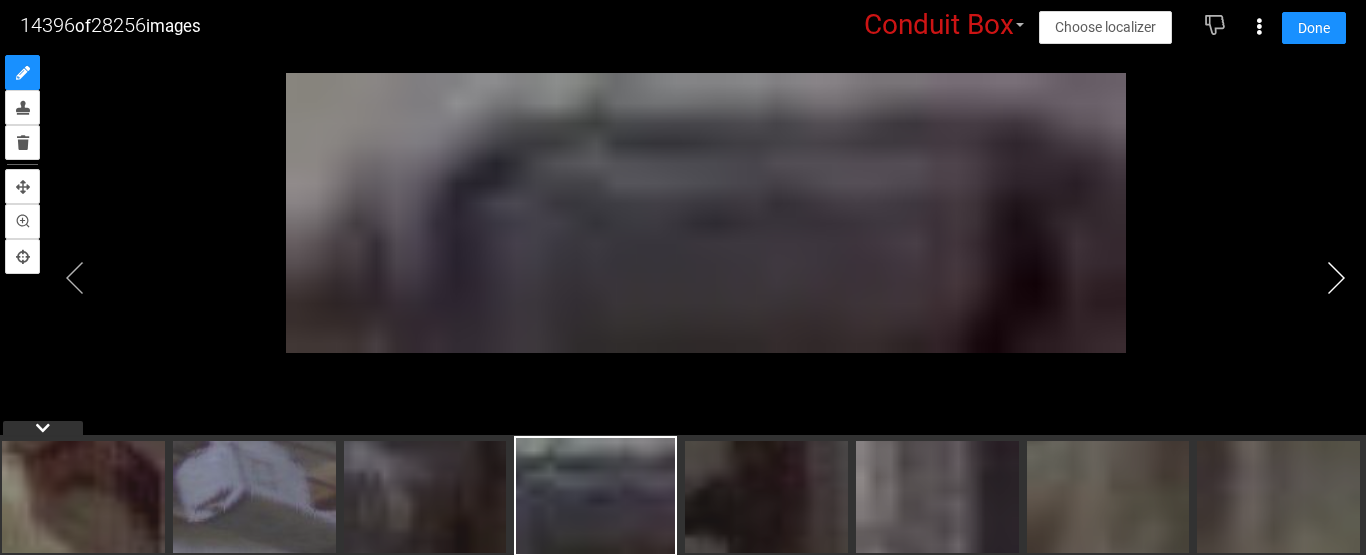 click at bounding box center [1336, 278] 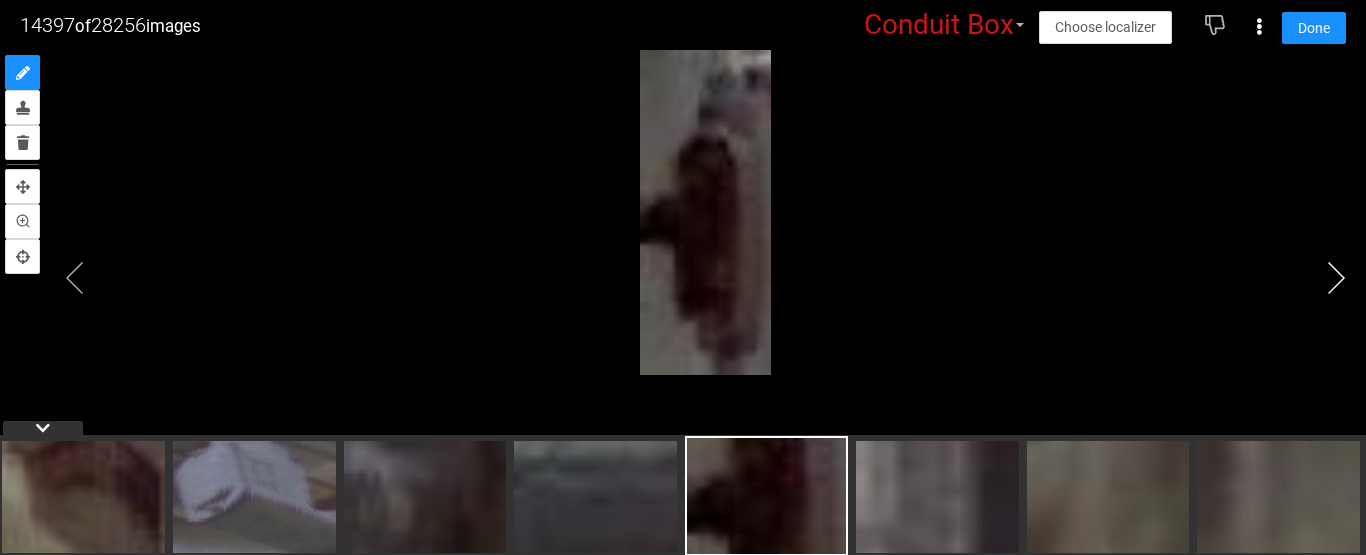 click at bounding box center [1336, 278] 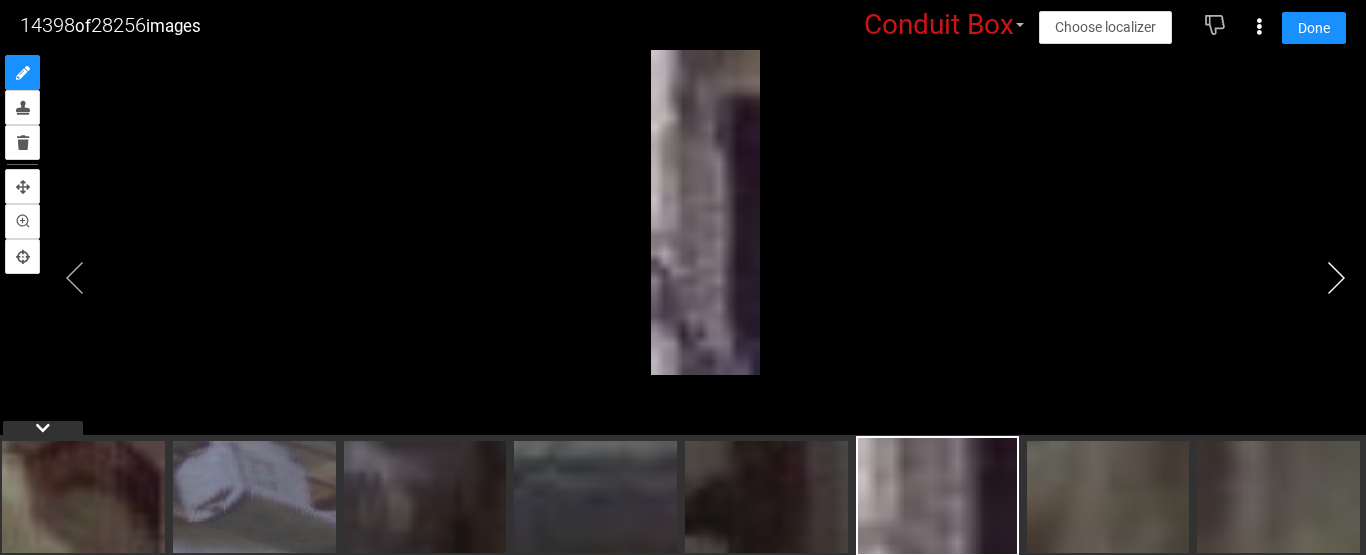 click at bounding box center [1336, 278] 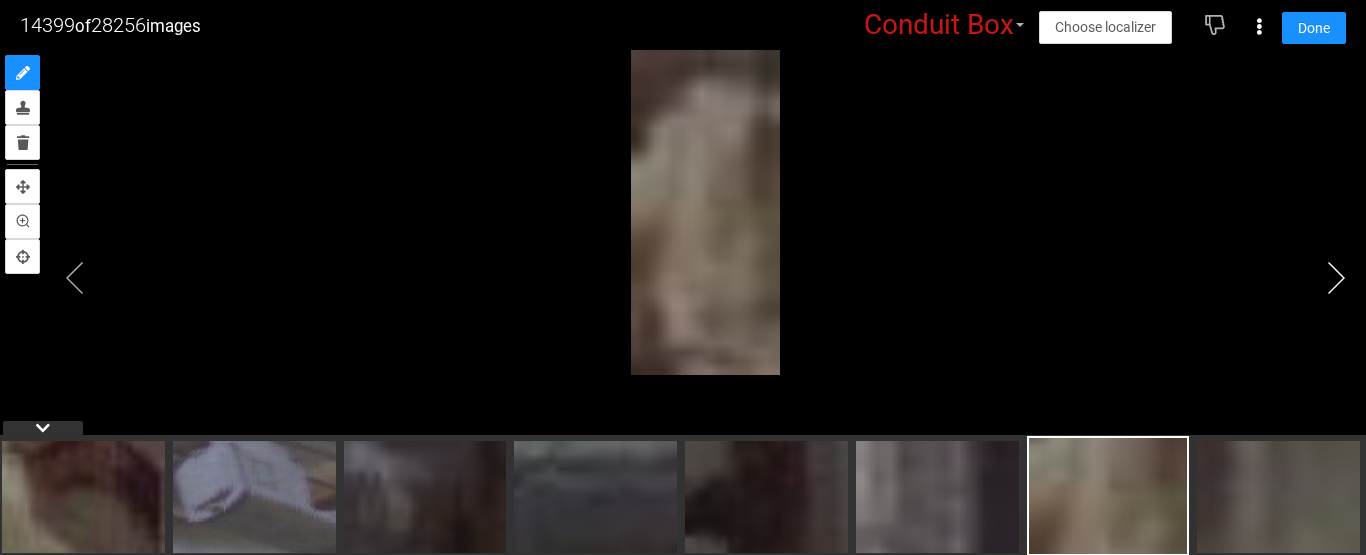 click at bounding box center (1336, 278) 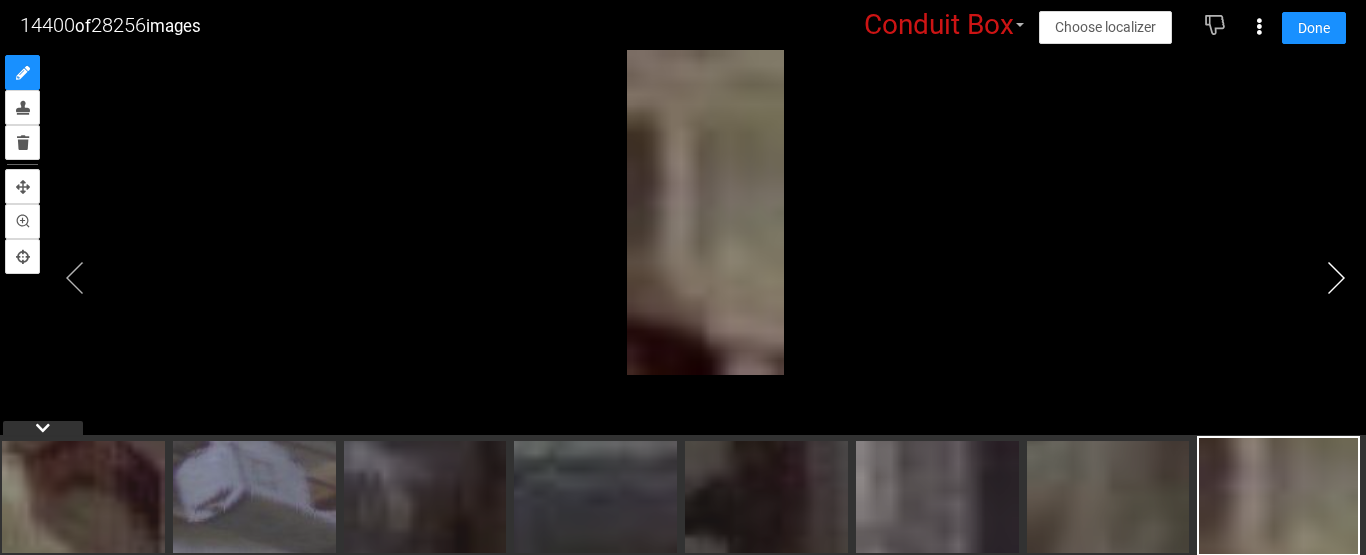 click at bounding box center (1336, 278) 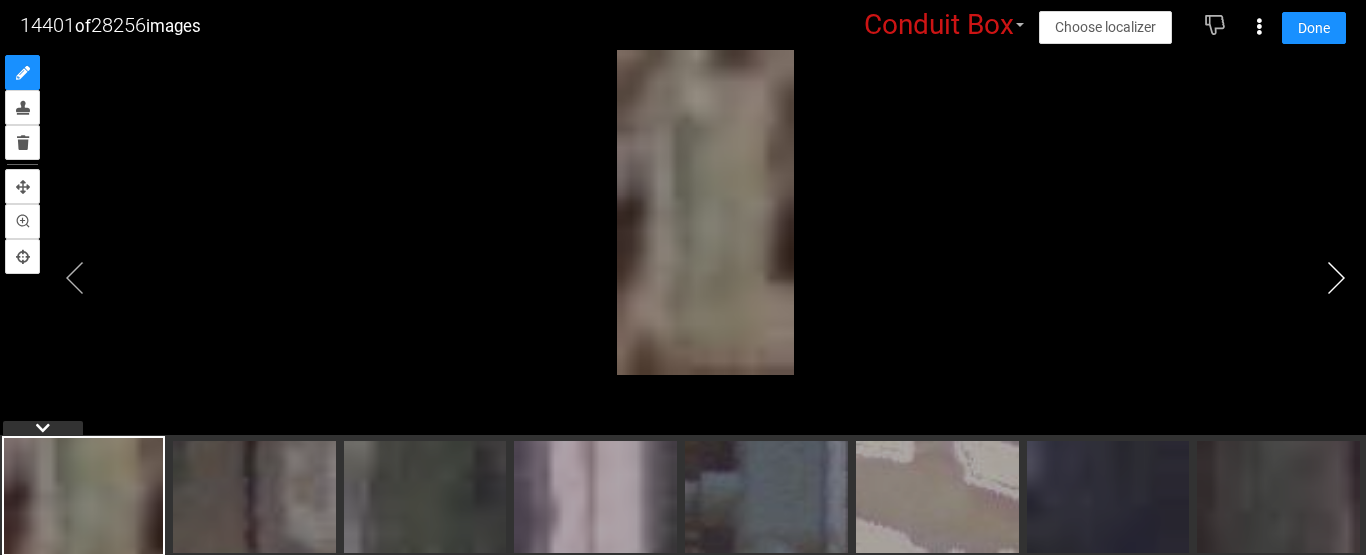 click at bounding box center (1336, 278) 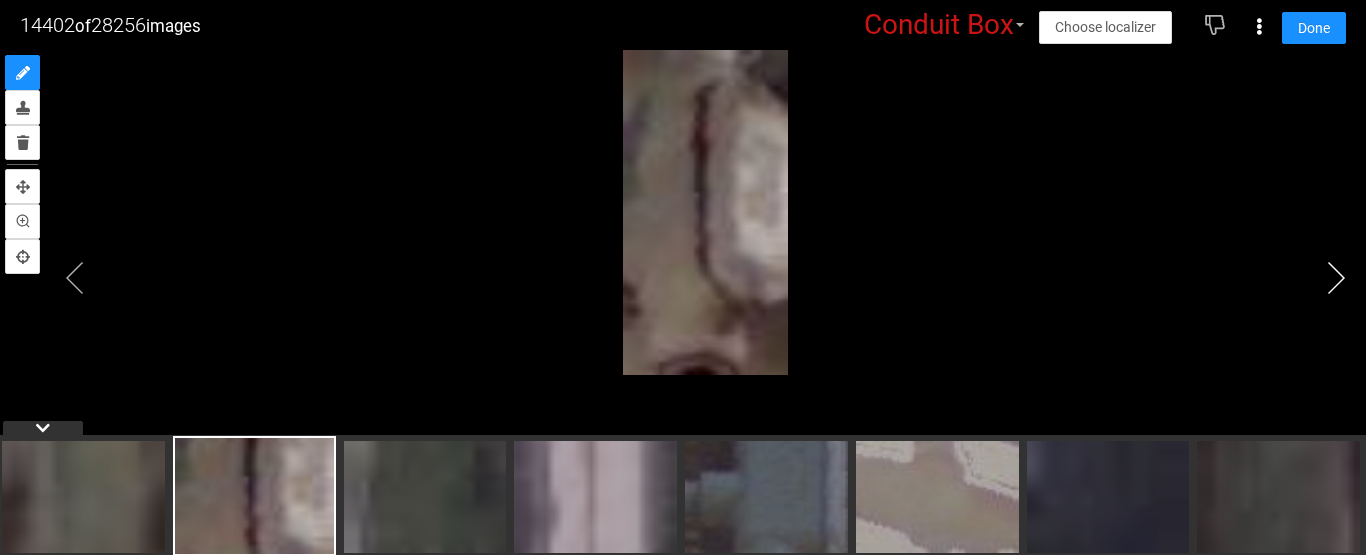 click at bounding box center [1336, 278] 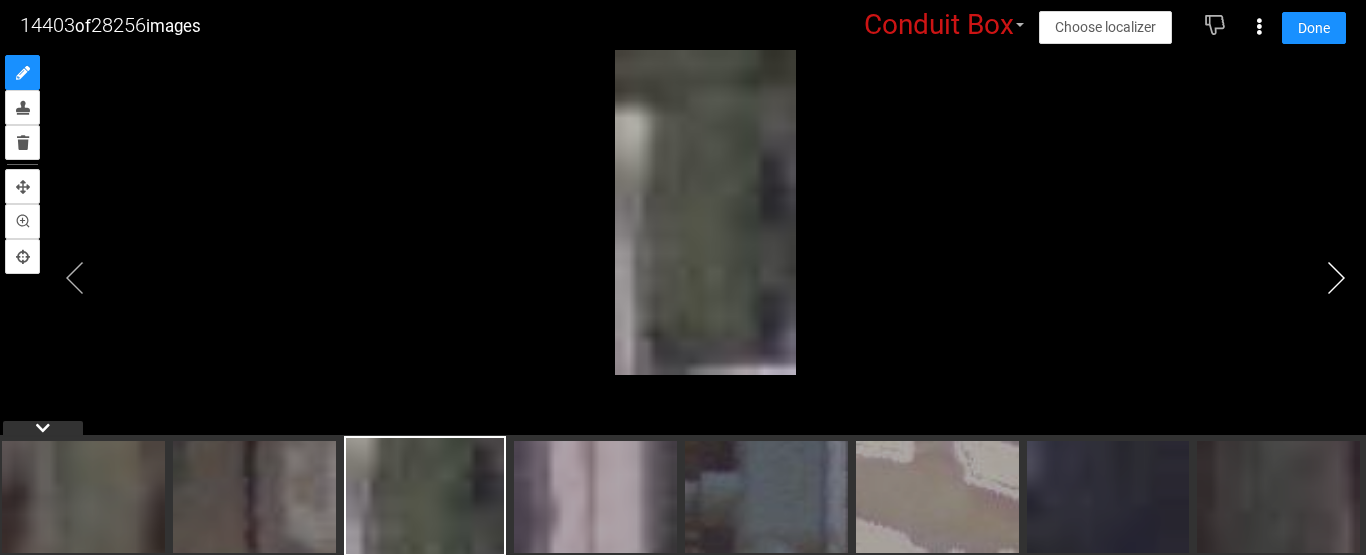 click at bounding box center [1336, 278] 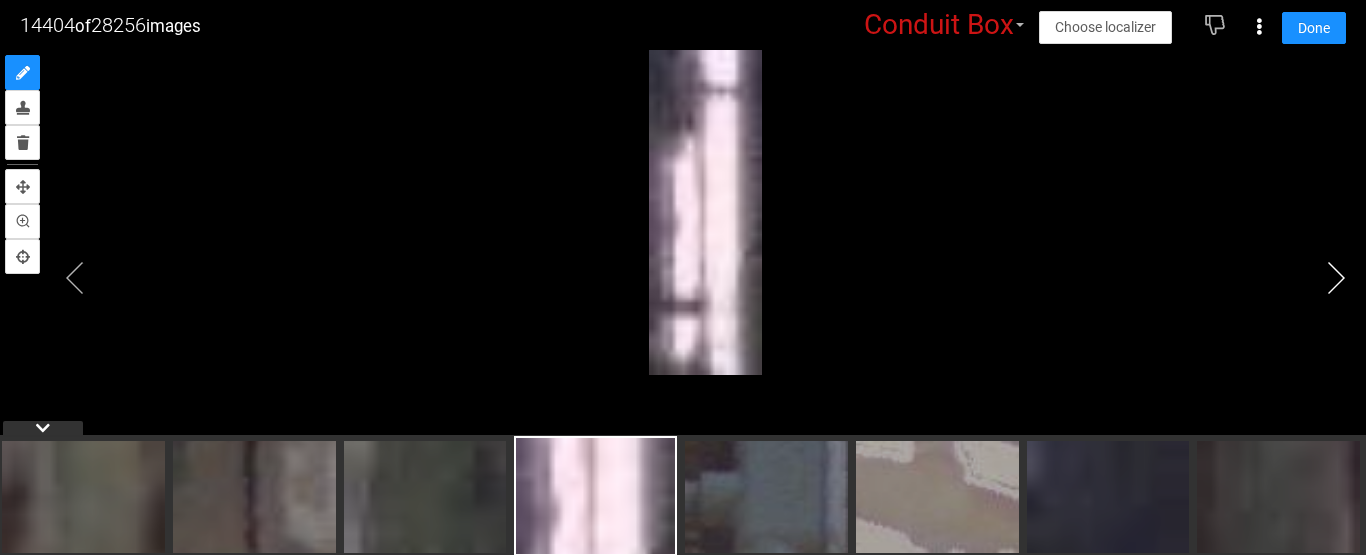 click at bounding box center (1336, 278) 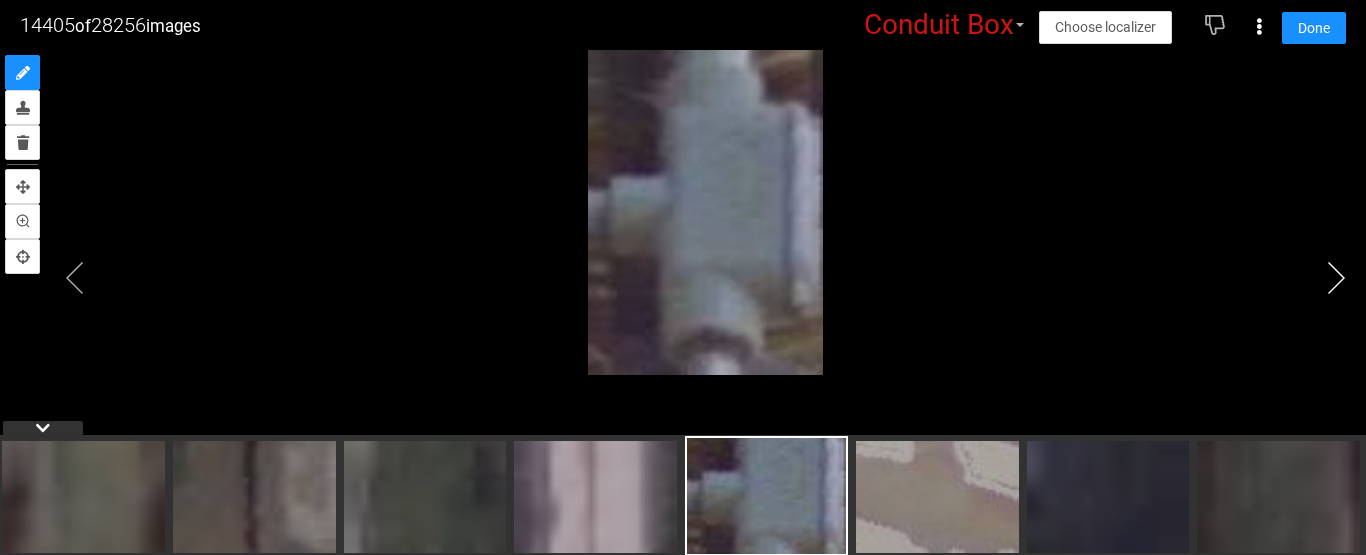 click at bounding box center (1336, 278) 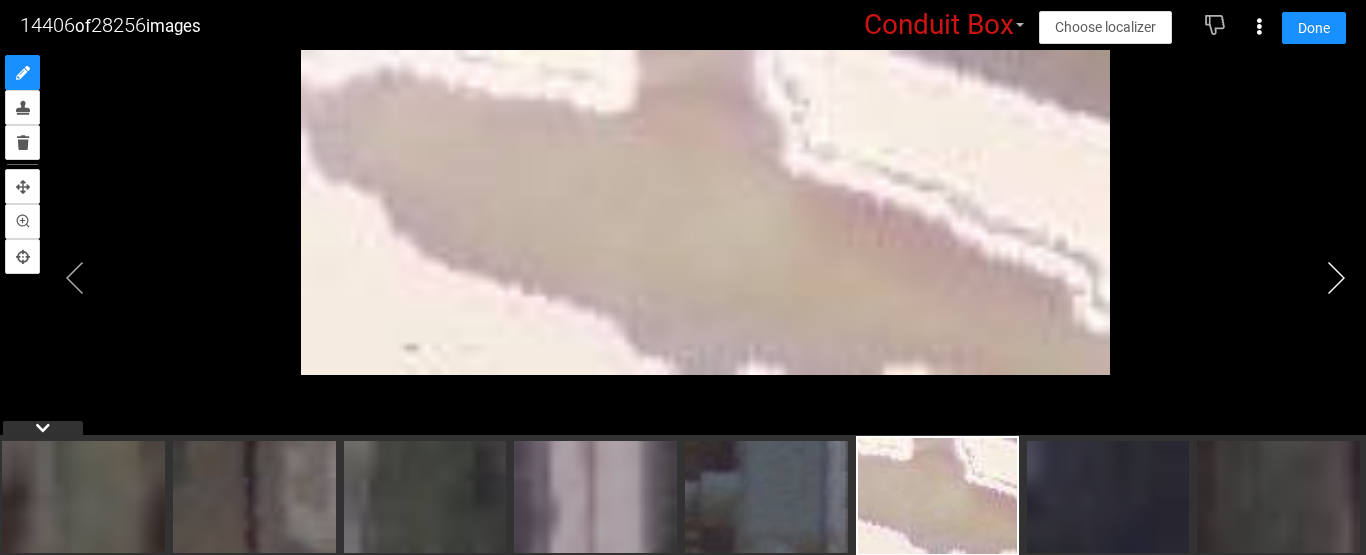 click at bounding box center (1336, 278) 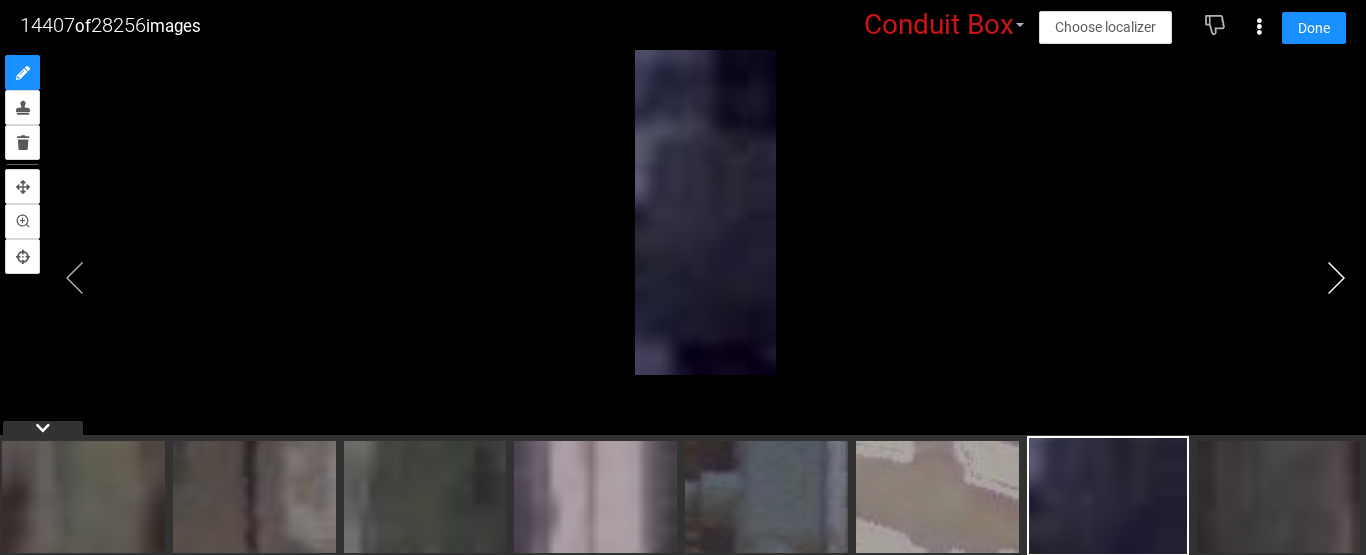 click at bounding box center (1336, 278) 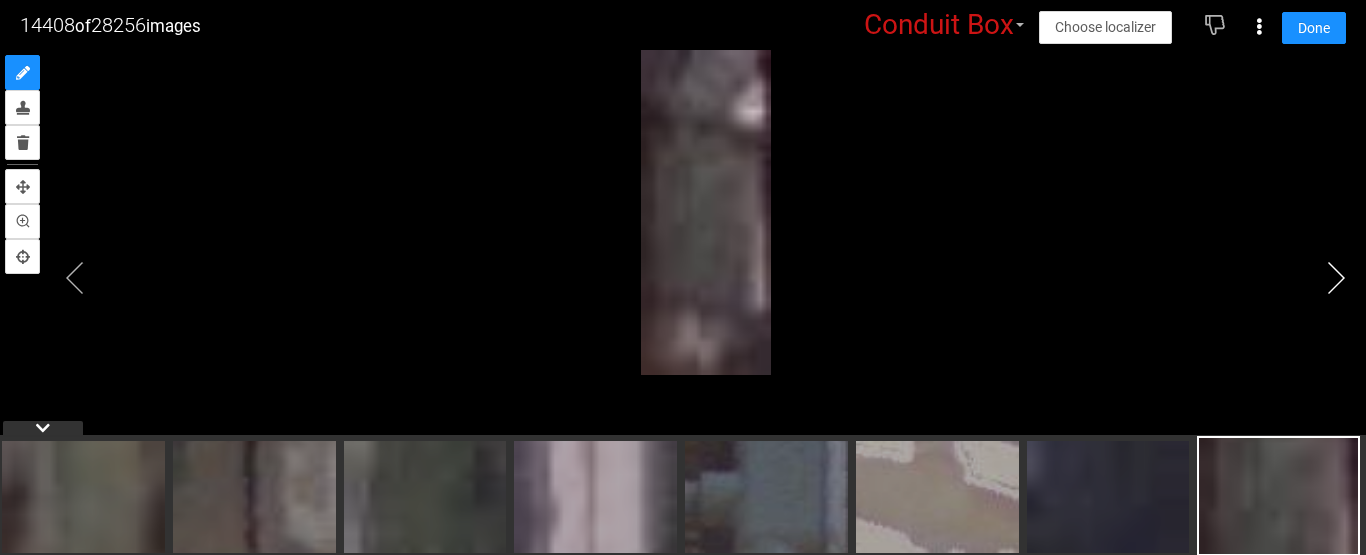 click at bounding box center [1336, 278] 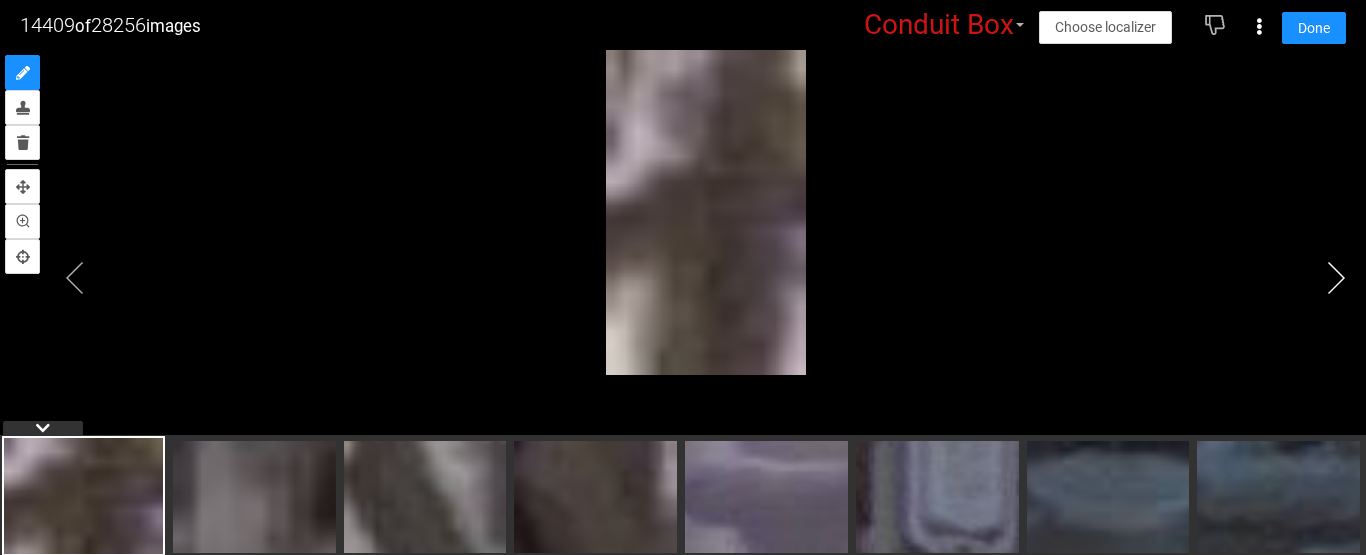 click at bounding box center (1336, 278) 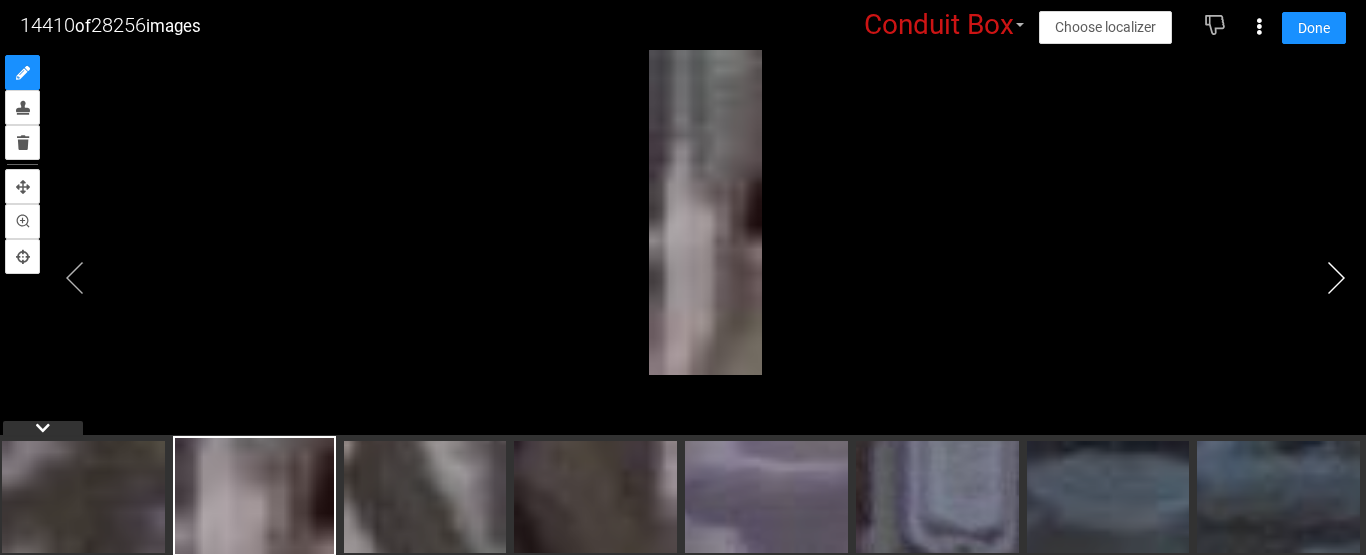 click at bounding box center [1336, 278] 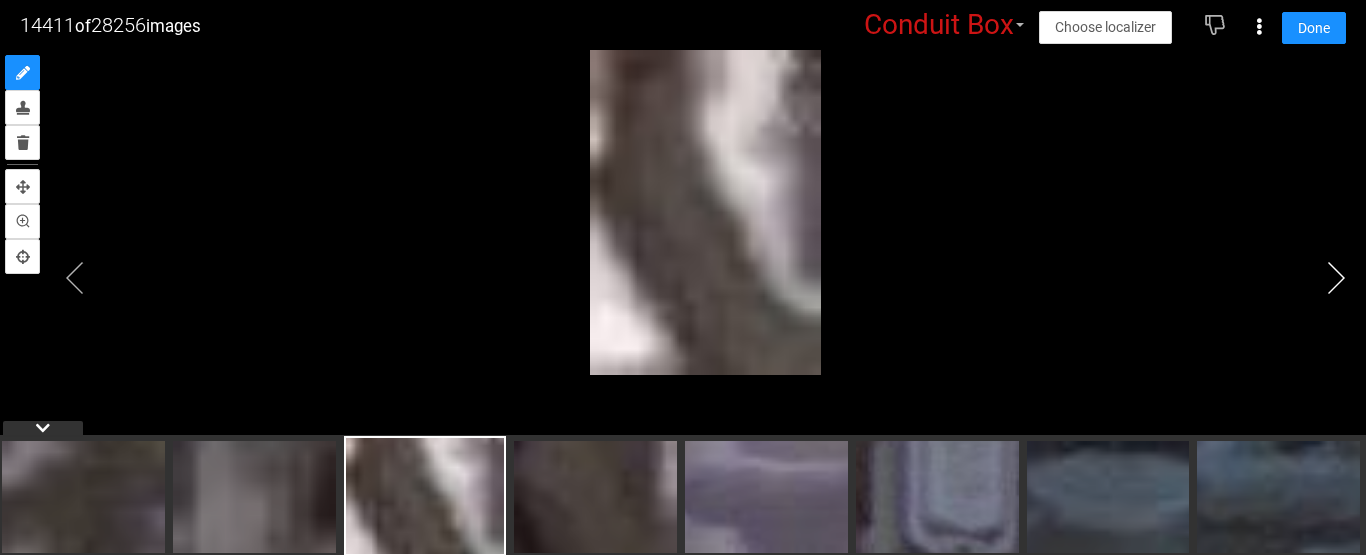 click at bounding box center [1336, 278] 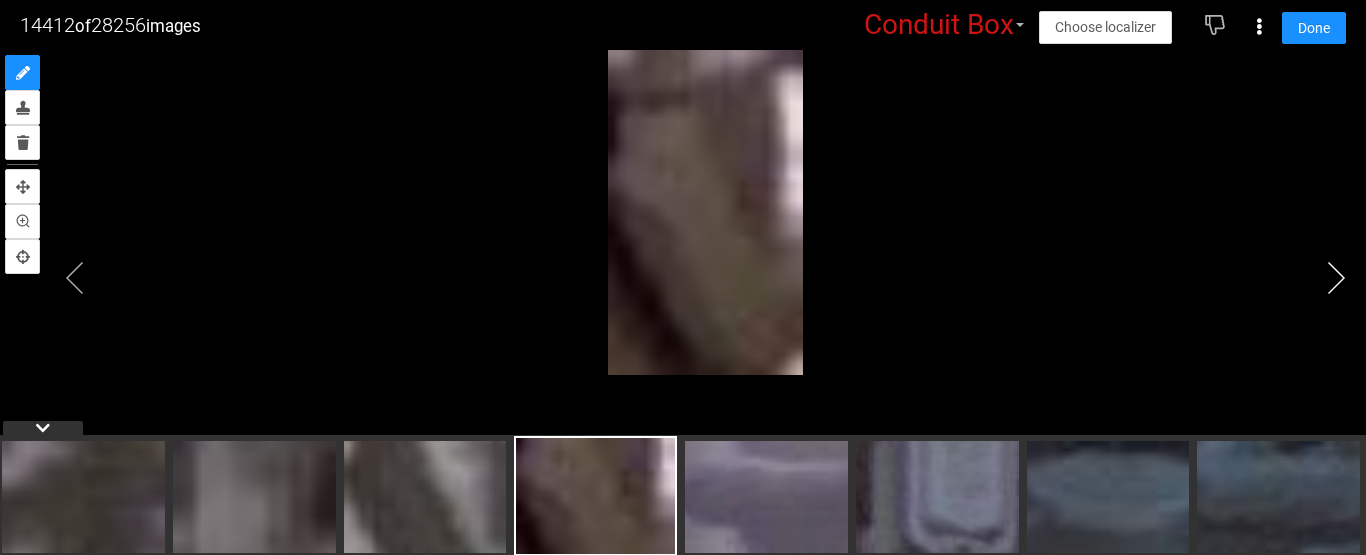 click at bounding box center (1336, 278) 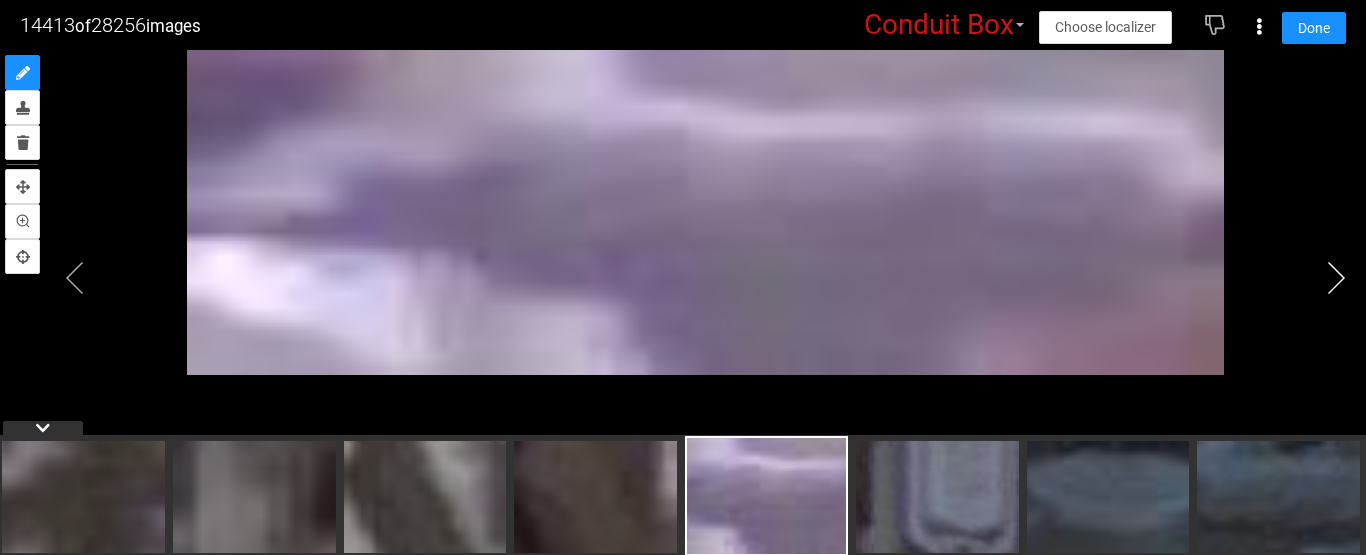 click at bounding box center (1336, 278) 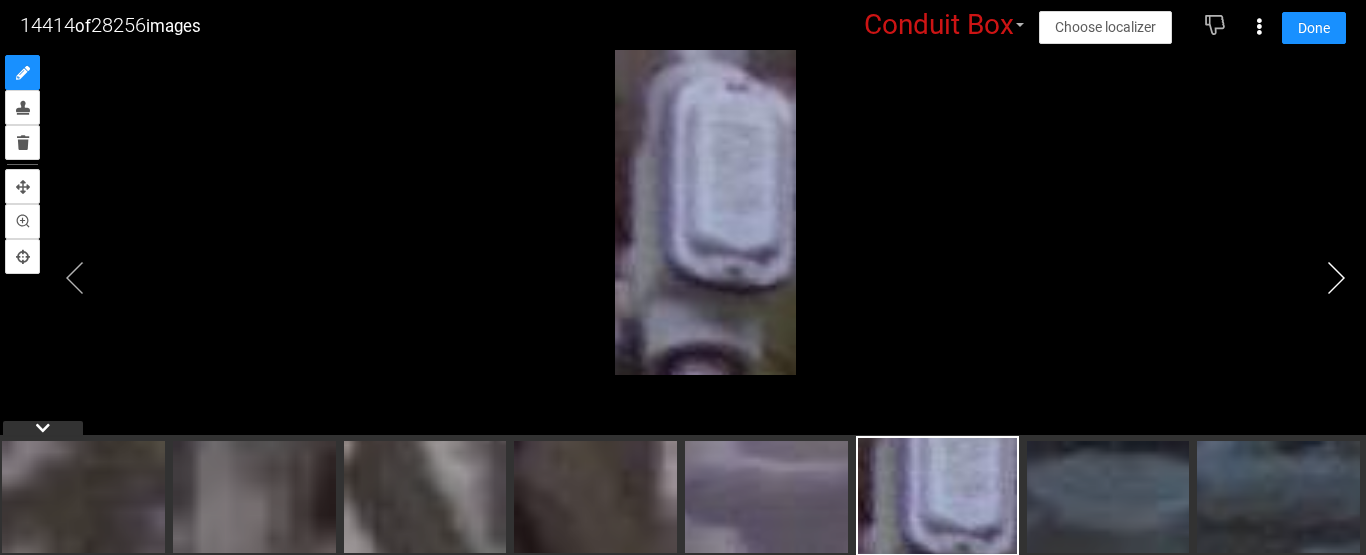 click at bounding box center [1336, 278] 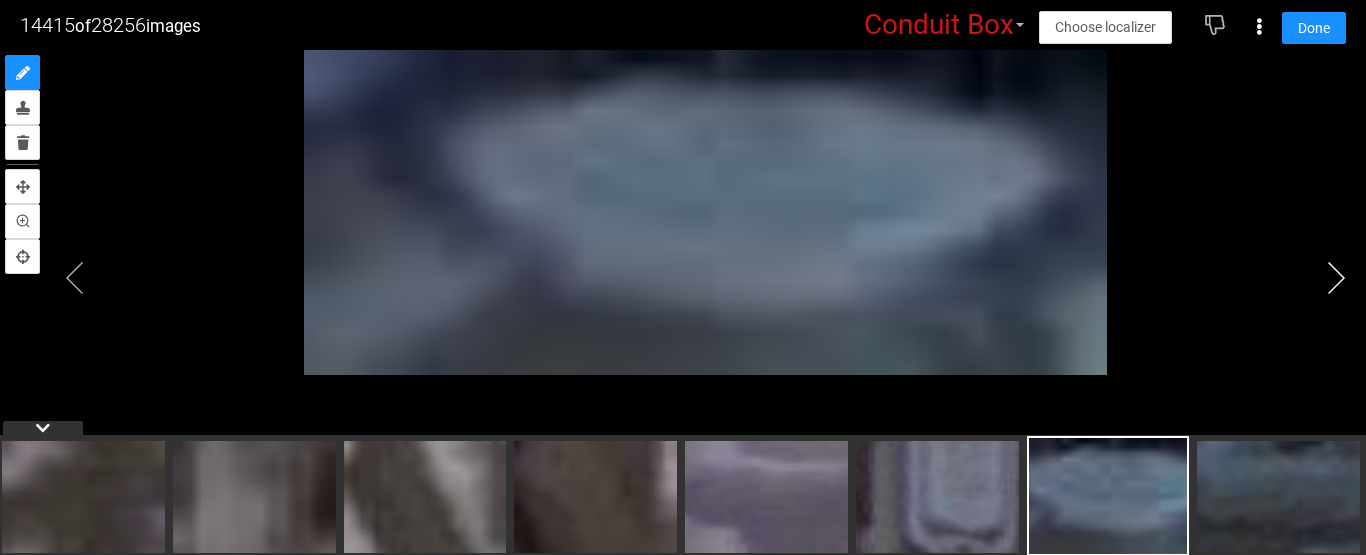 click at bounding box center [1336, 278] 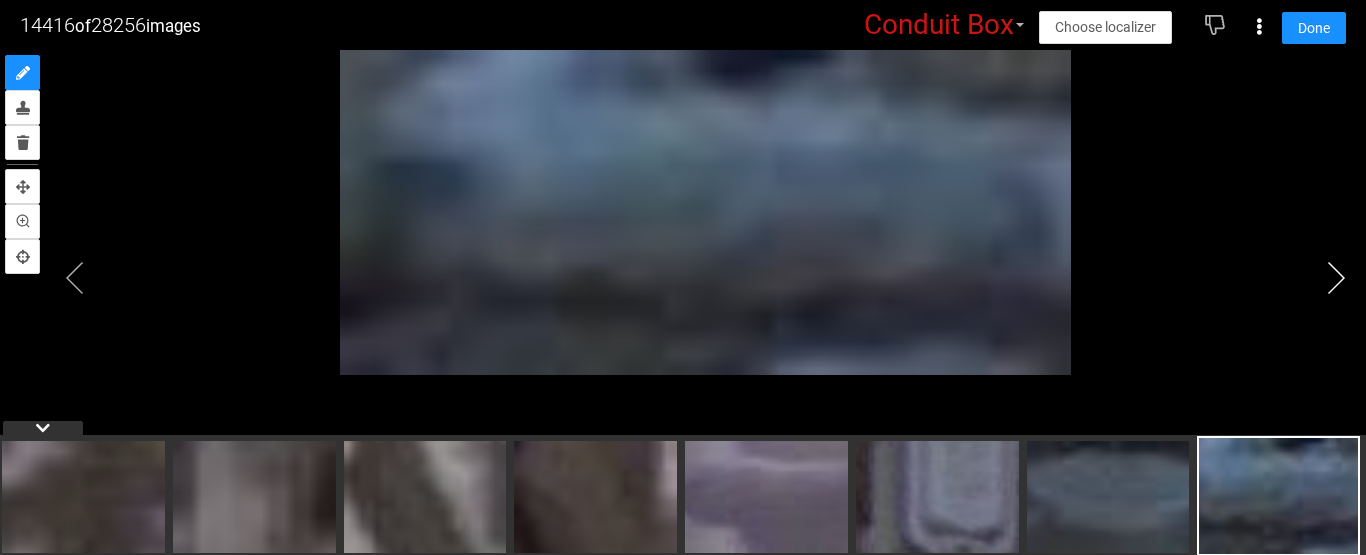click at bounding box center [1336, 278] 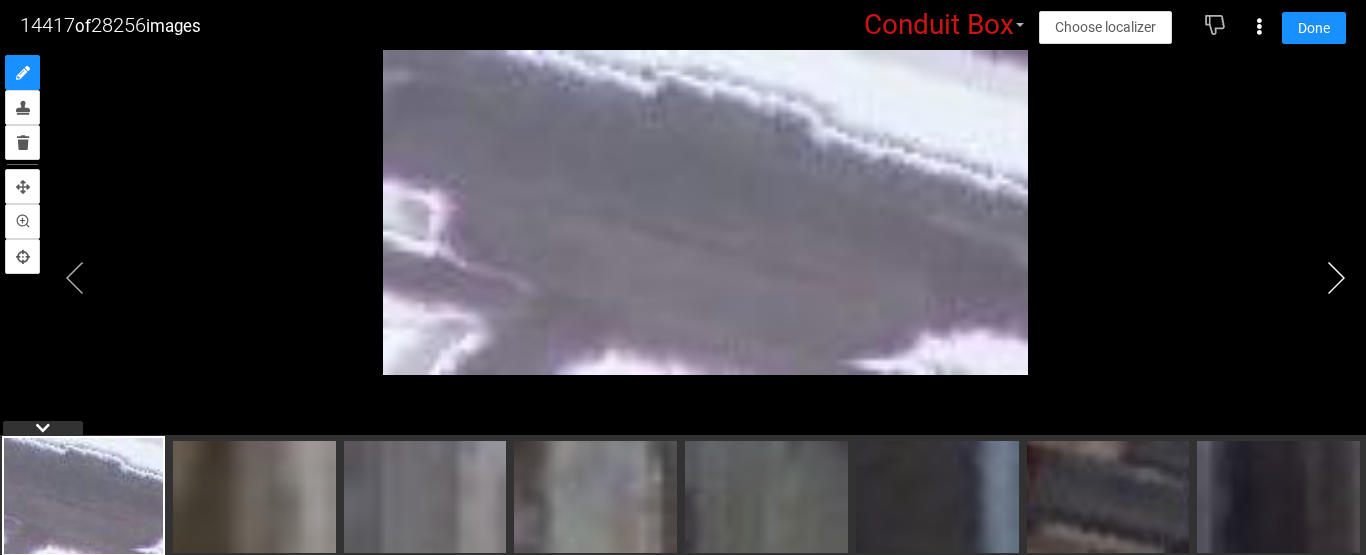 click at bounding box center [1336, 278] 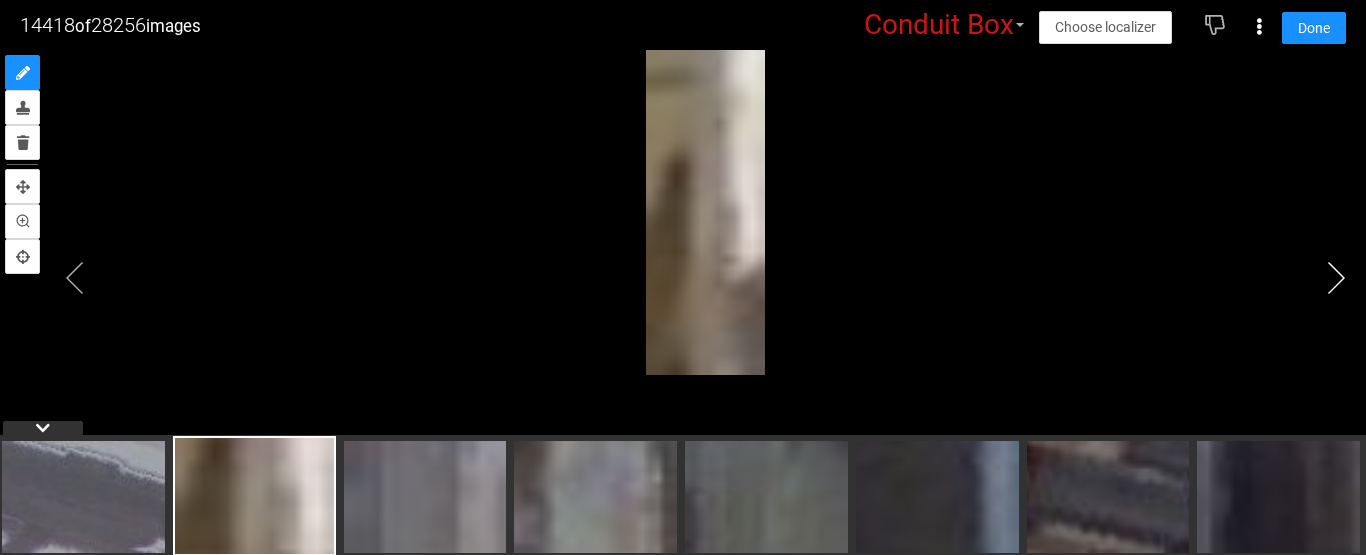 click at bounding box center (1336, 278) 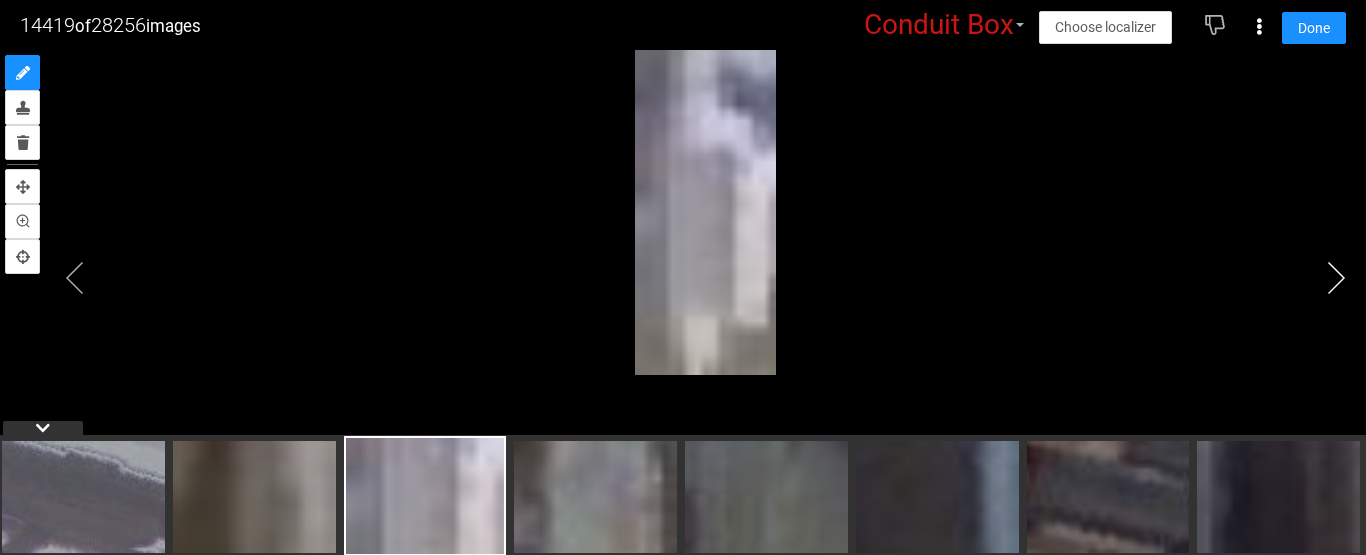 click at bounding box center (1336, 278) 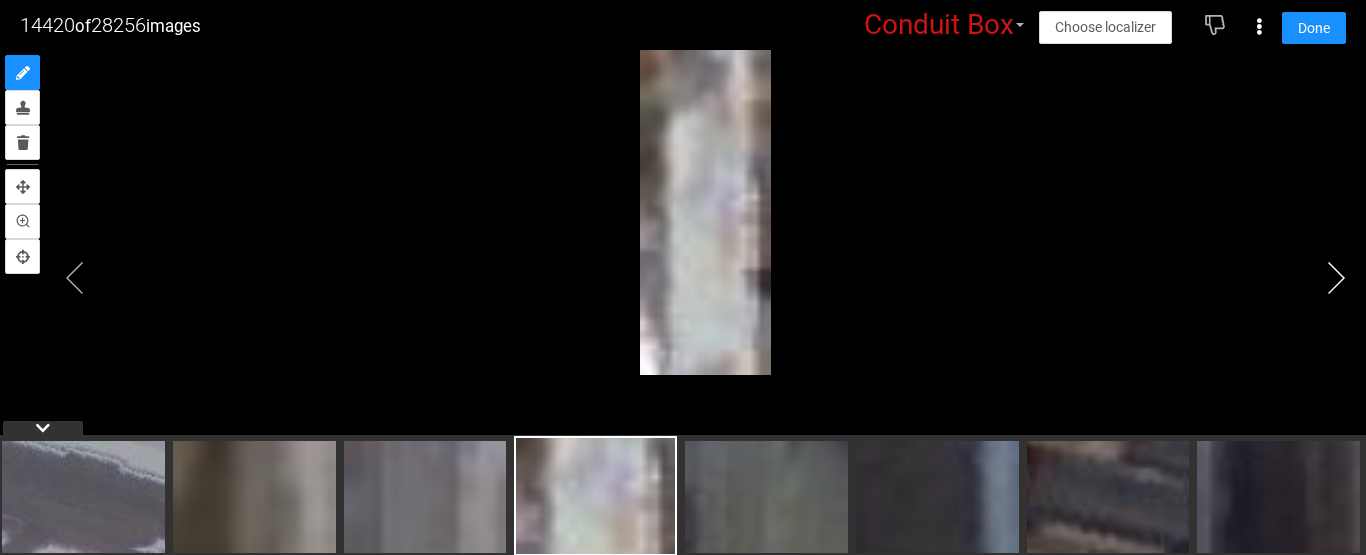 click at bounding box center (1336, 278) 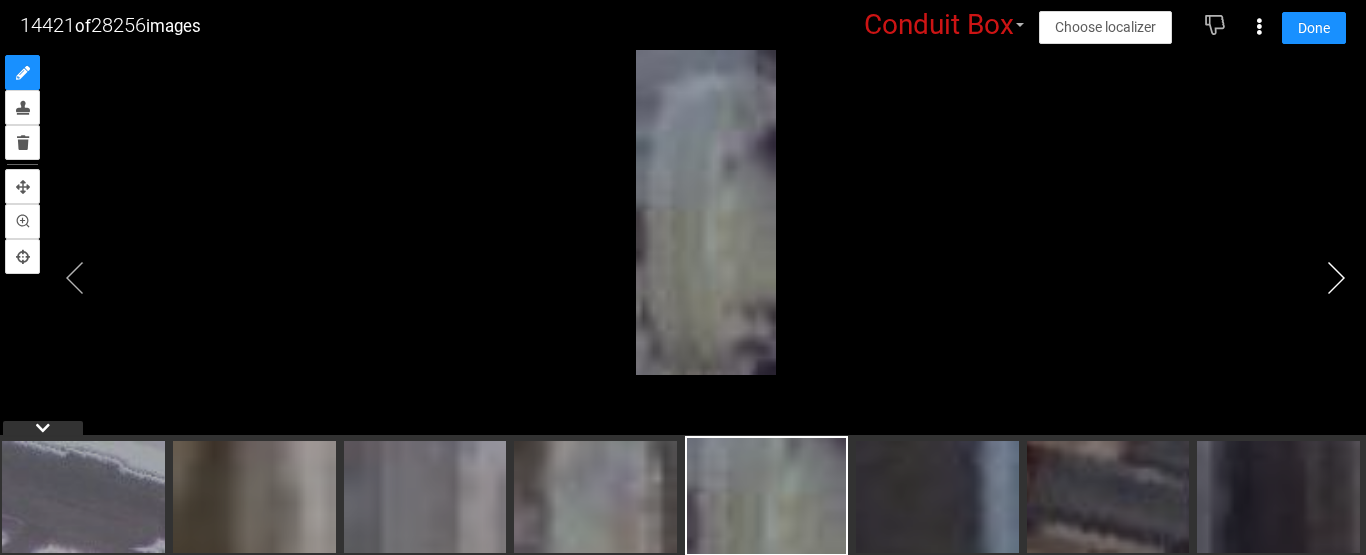 click at bounding box center (1336, 278) 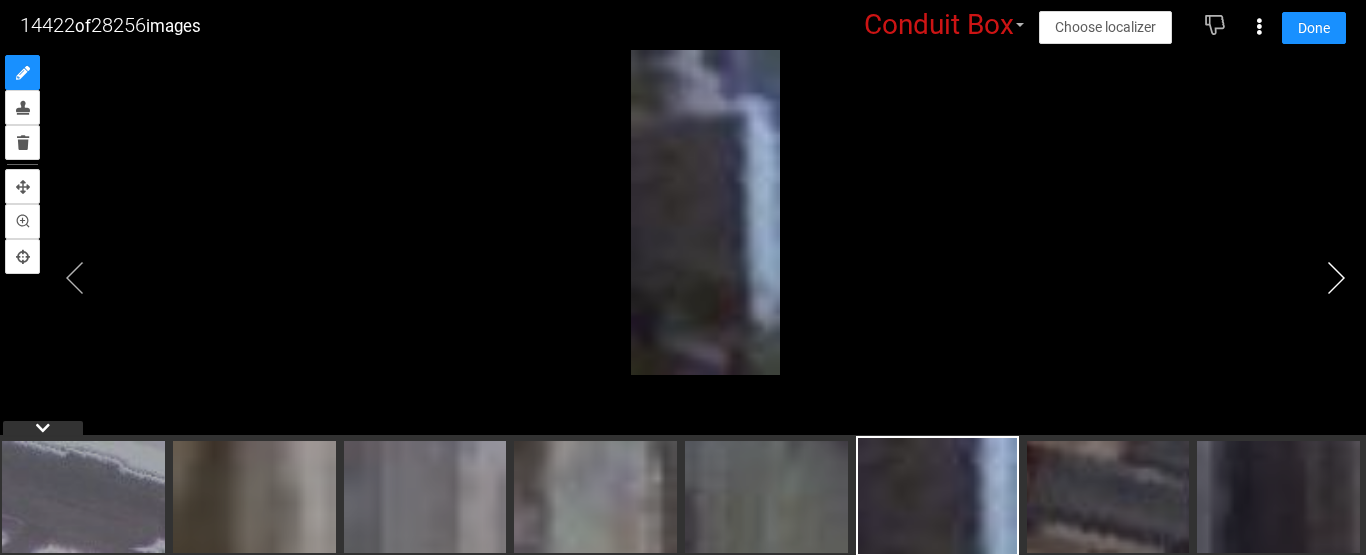 click at bounding box center (1336, 278) 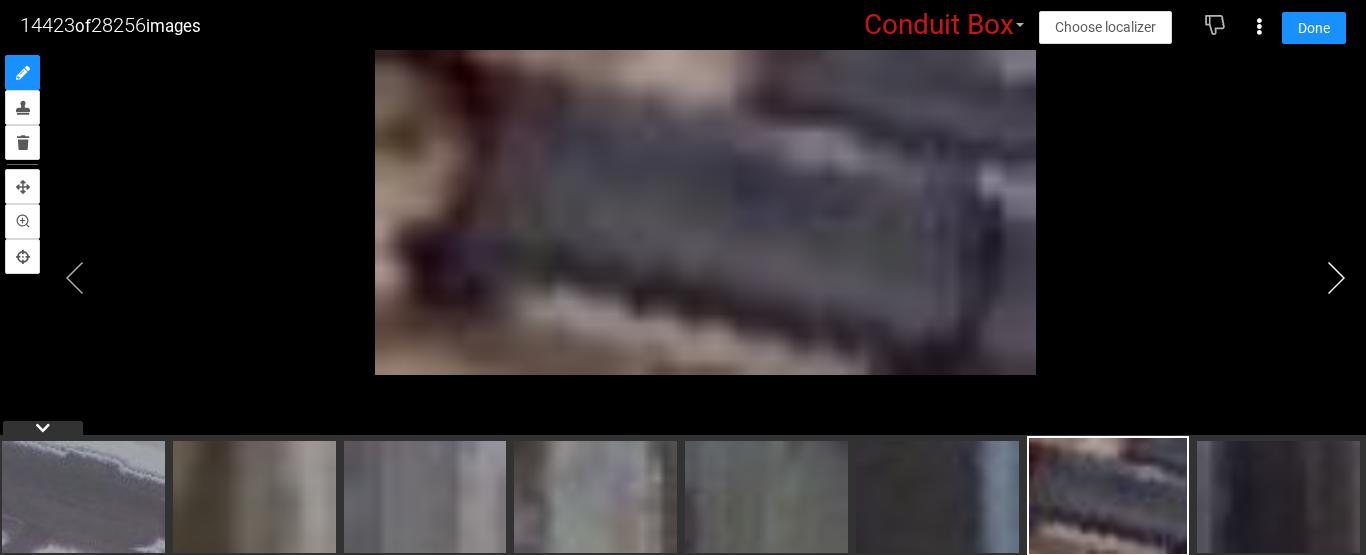 click at bounding box center (1336, 278) 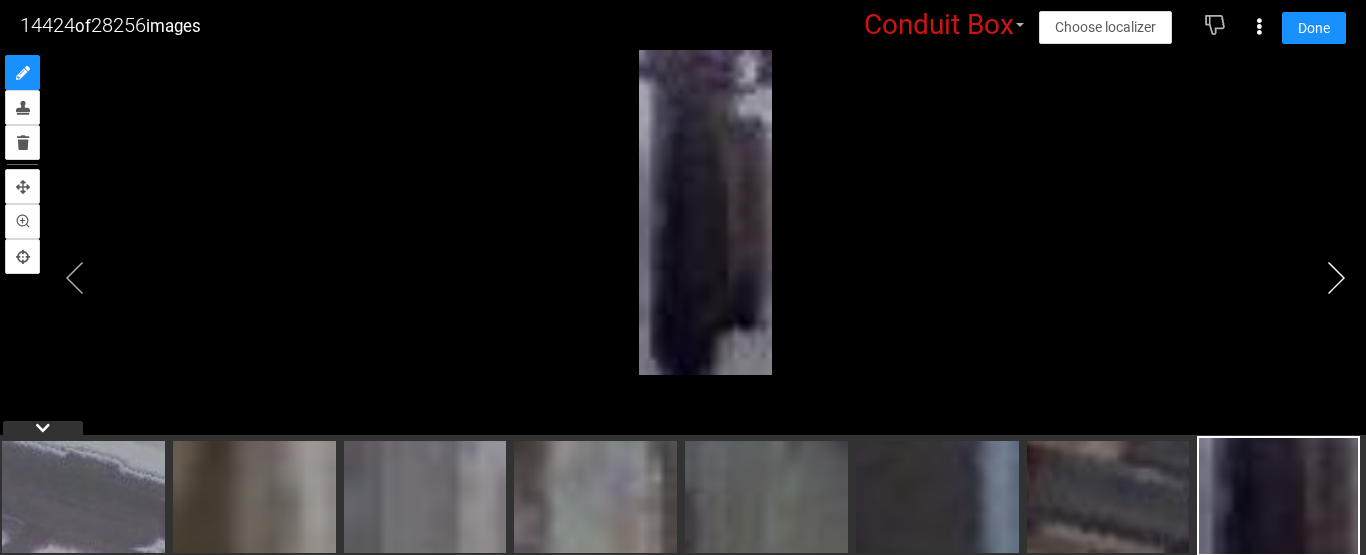click at bounding box center [1336, 278] 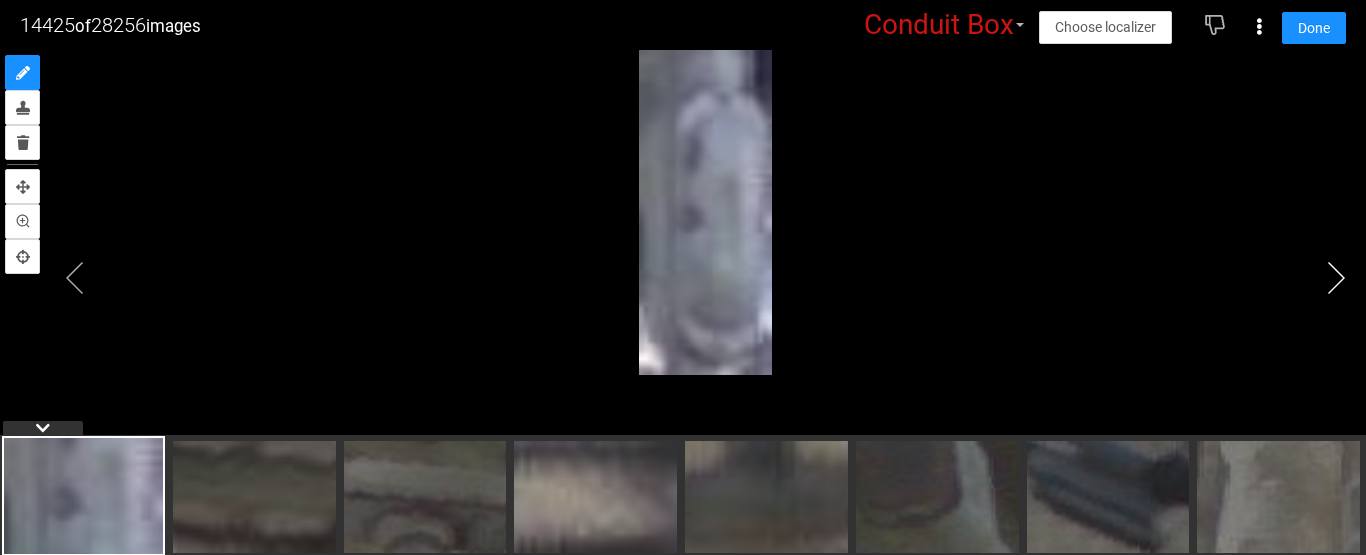 click at bounding box center [1336, 278] 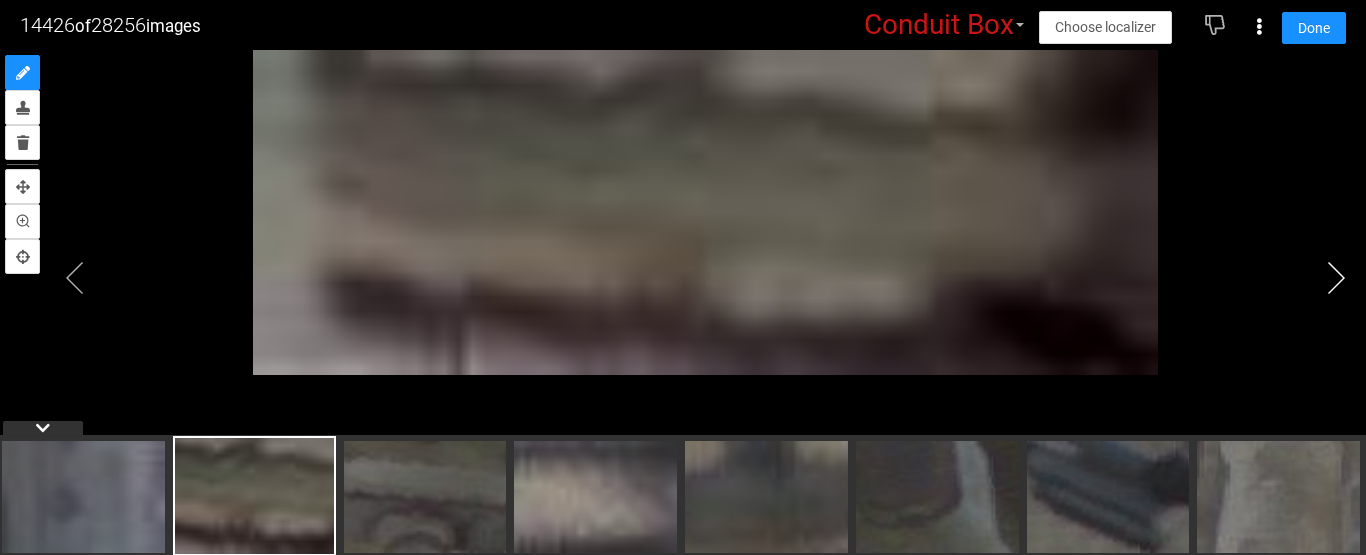 click at bounding box center (1336, 278) 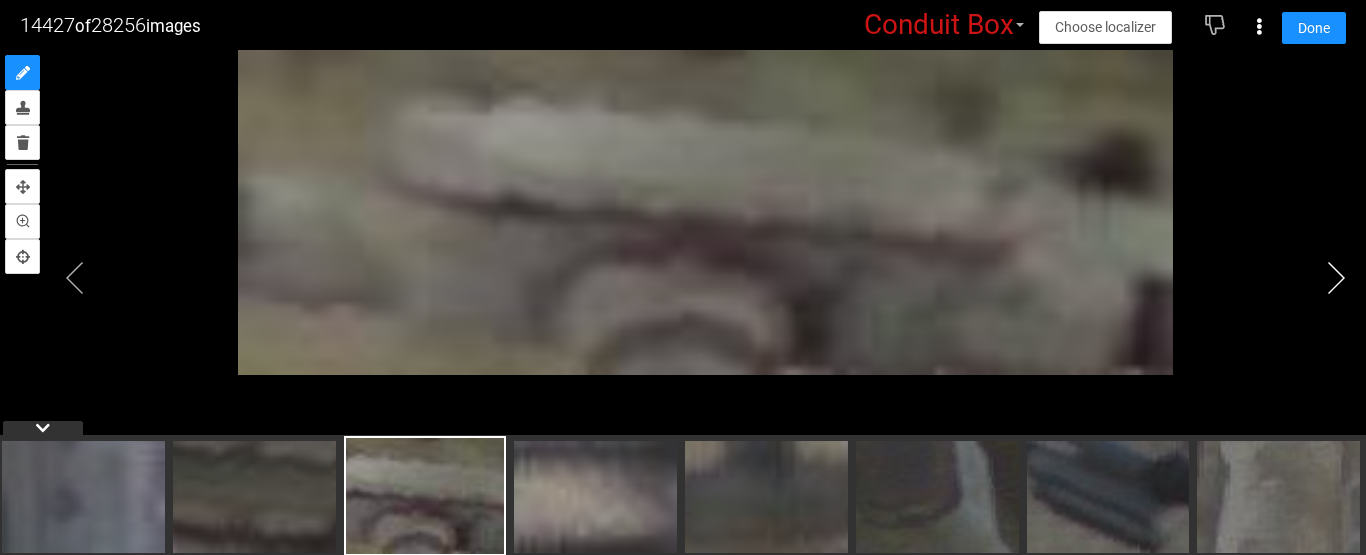 click at bounding box center (1336, 278) 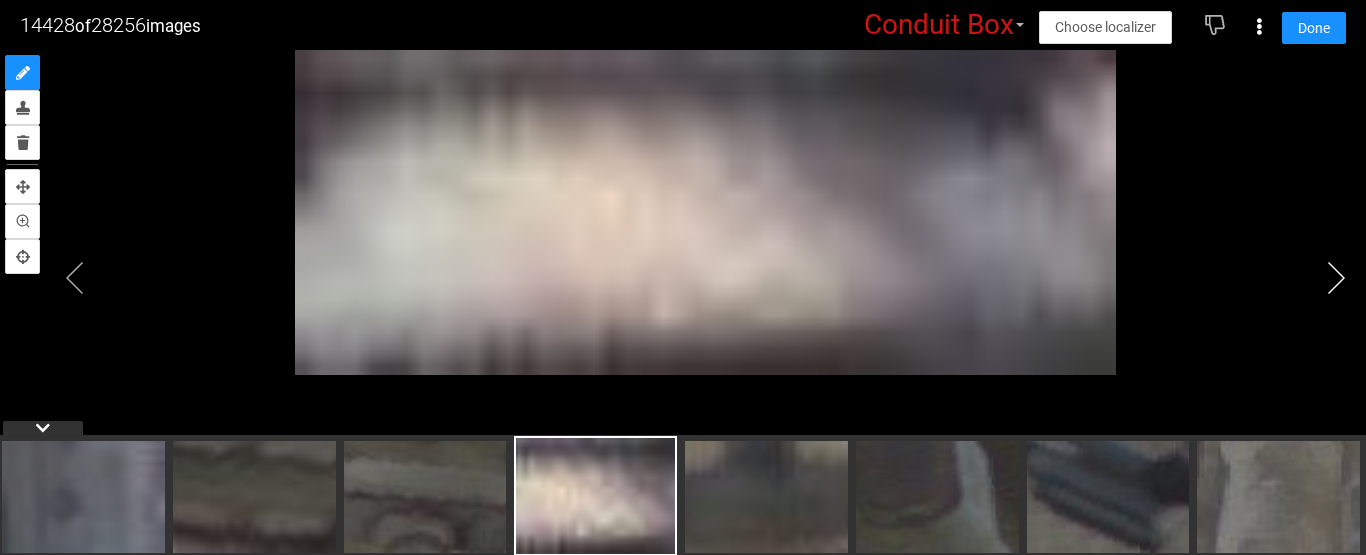 click at bounding box center (1336, 278) 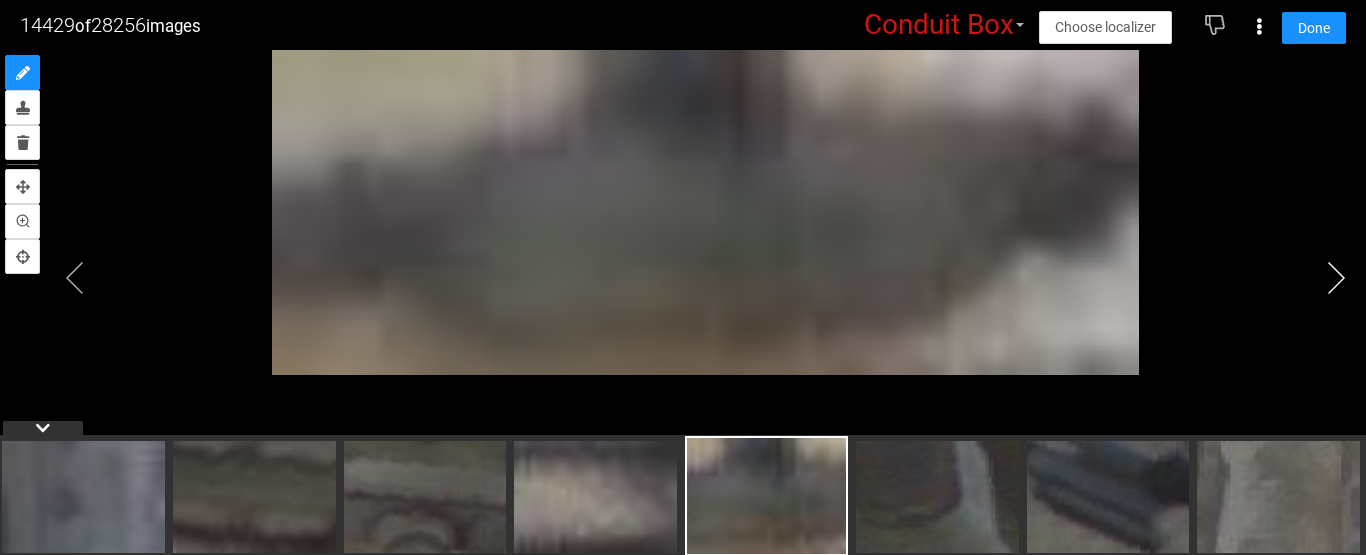 click at bounding box center [1336, 278] 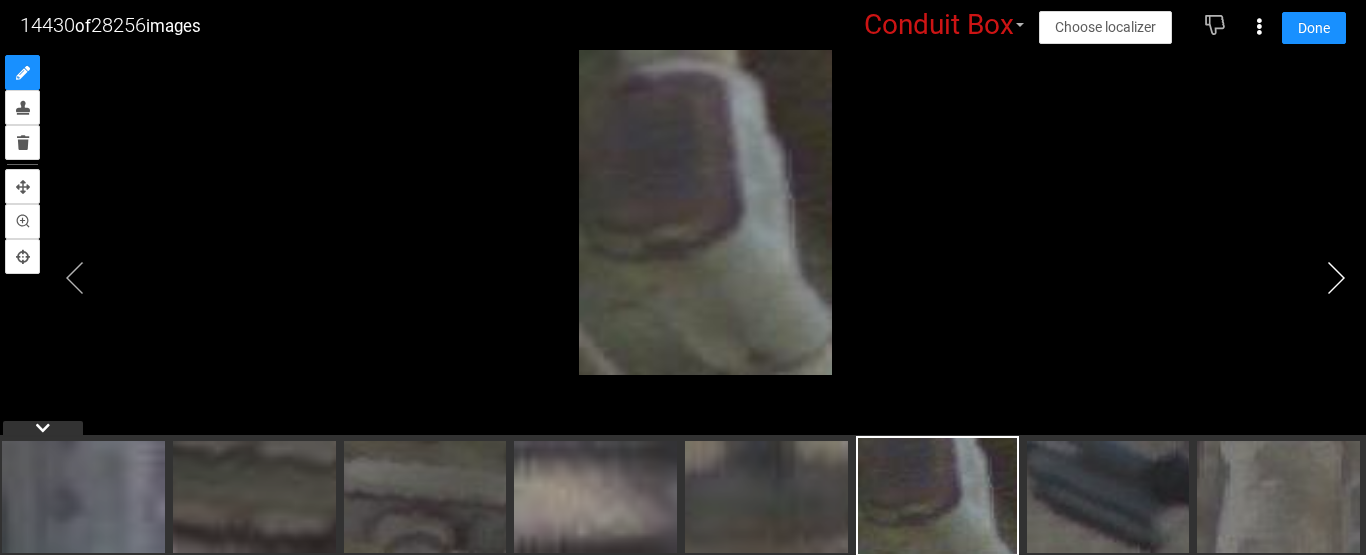 click at bounding box center [1336, 278] 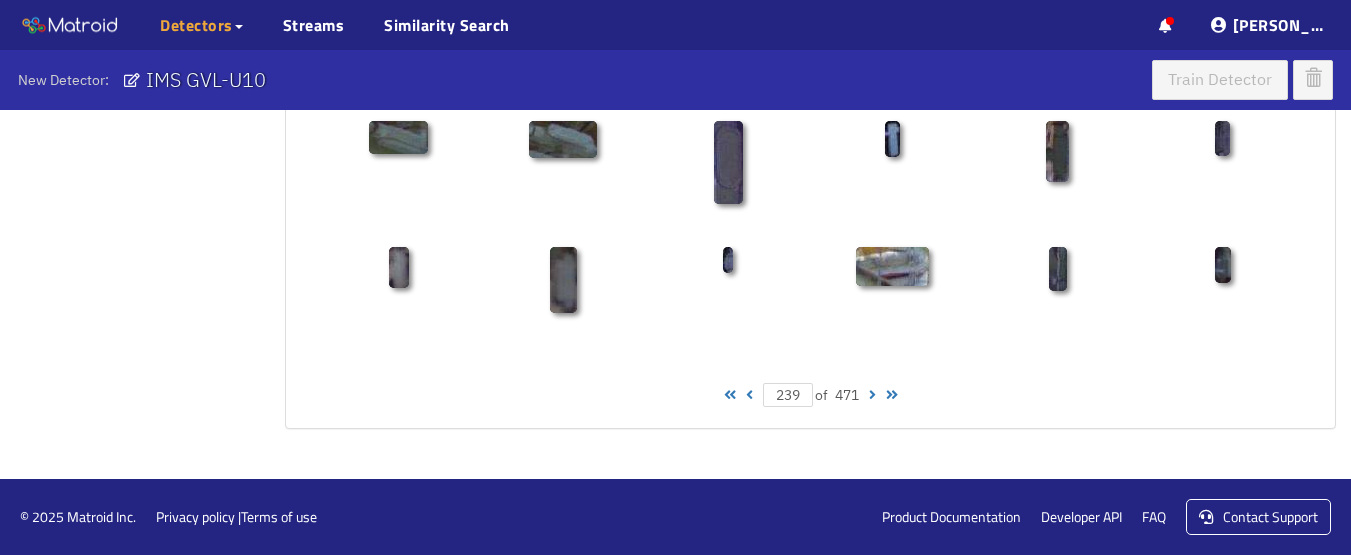 click on "28256  of  28256  selected Positive examples Negative examples  Upload images All pages Choose localizer Collaborators  TC 239  of 471 239  of 471" at bounding box center [810, -278] 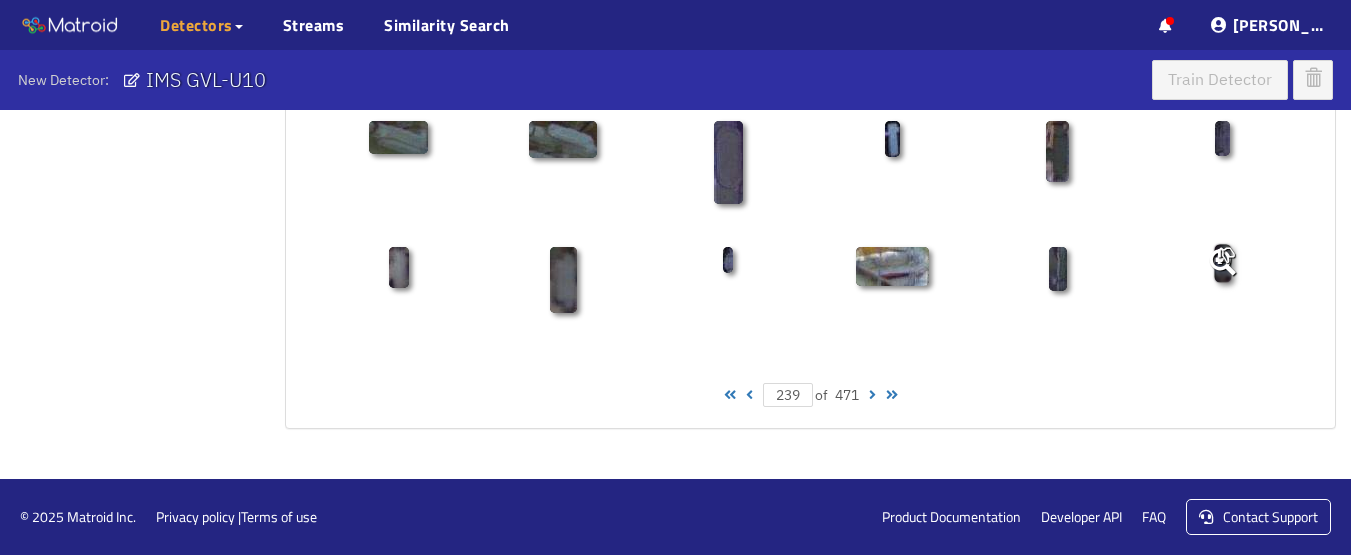 click at bounding box center (1222, 262) 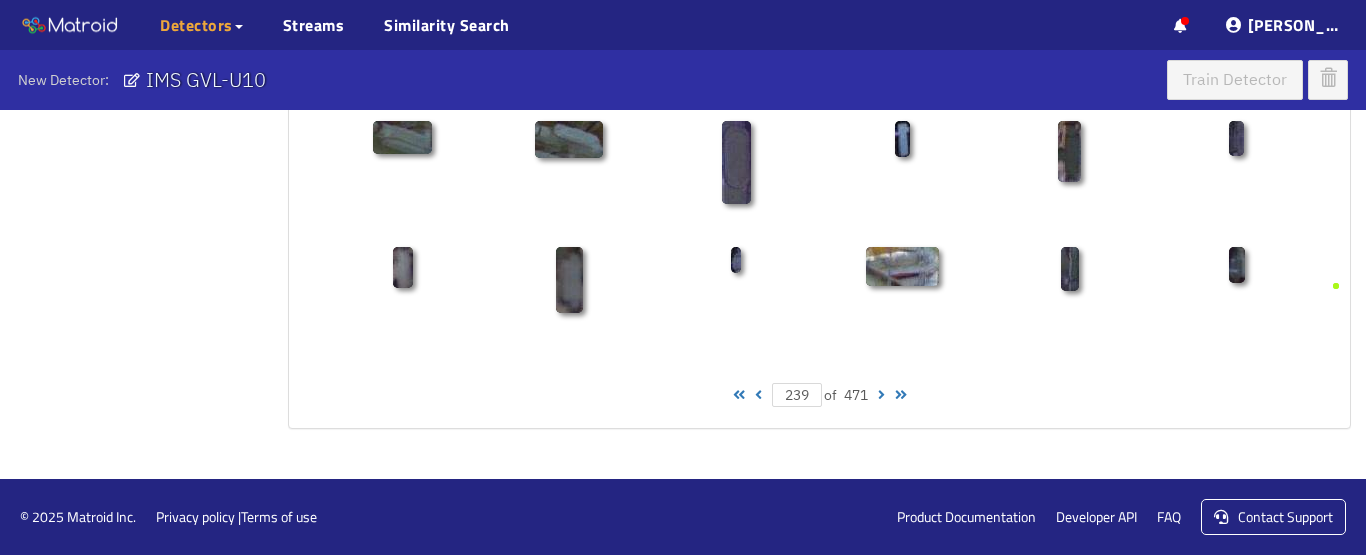 click on "Select examples Labels 28256 Conduit Box 57 Missing Cover 43 Questionable 28256  of  28256  selected Positive examples Negative examples  Upload images All pages Choose localizer Collaborators  TC 239  of 471 239  of 471" at bounding box center (683, -357) 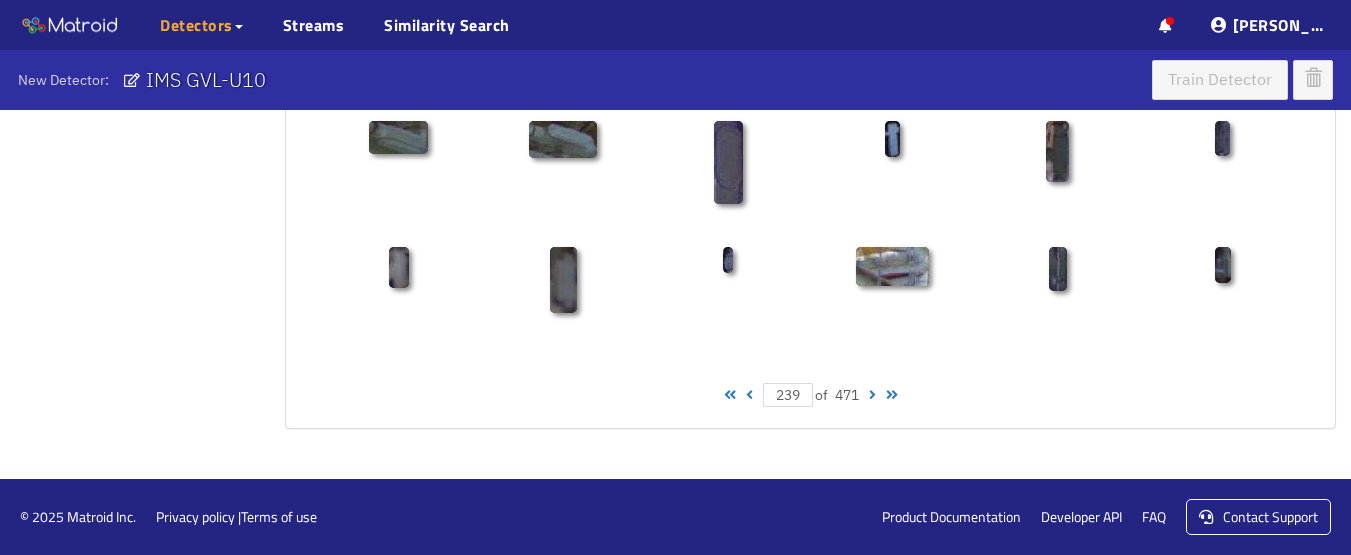 click on "239  of 471" at bounding box center (810, 395) 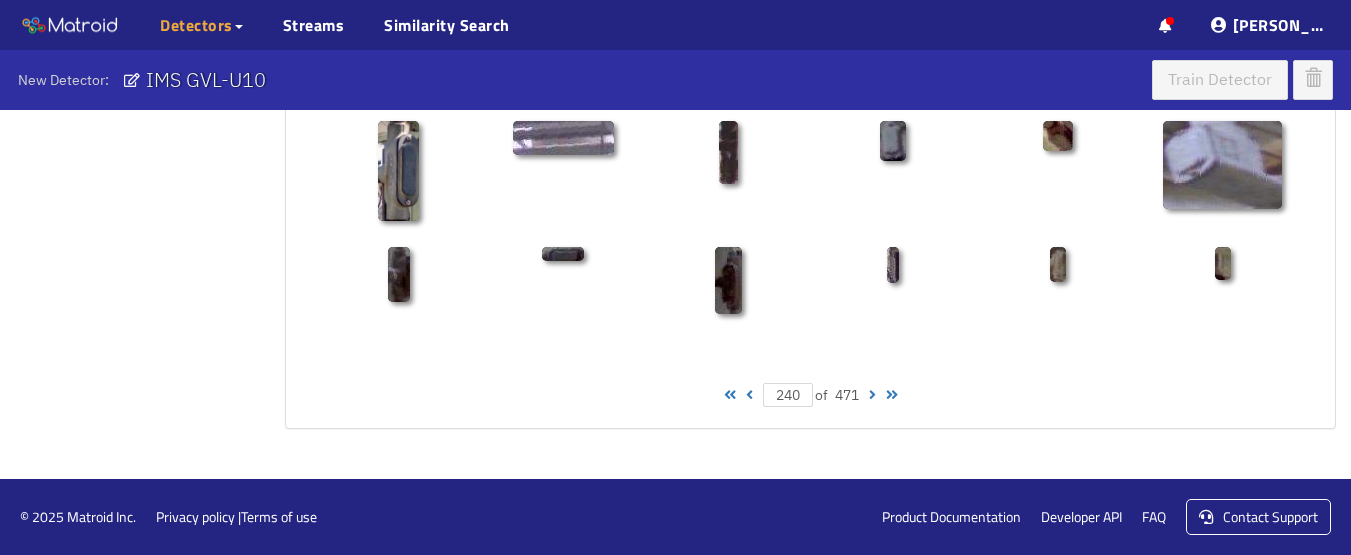 click at bounding box center (872, 395) 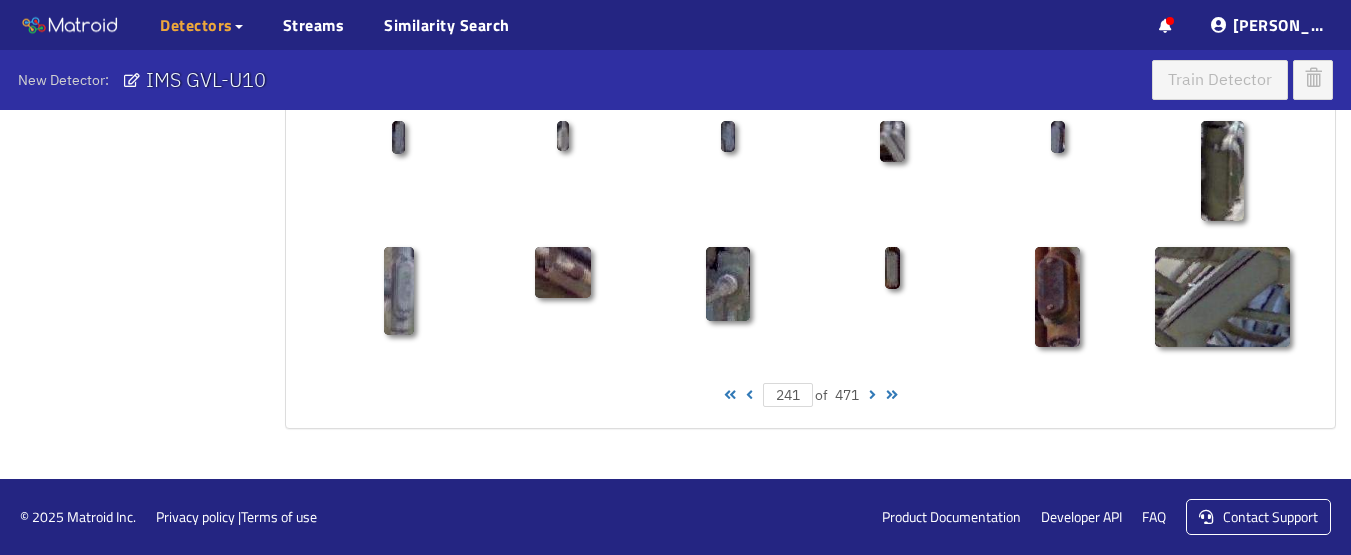 click at bounding box center (872, 395) 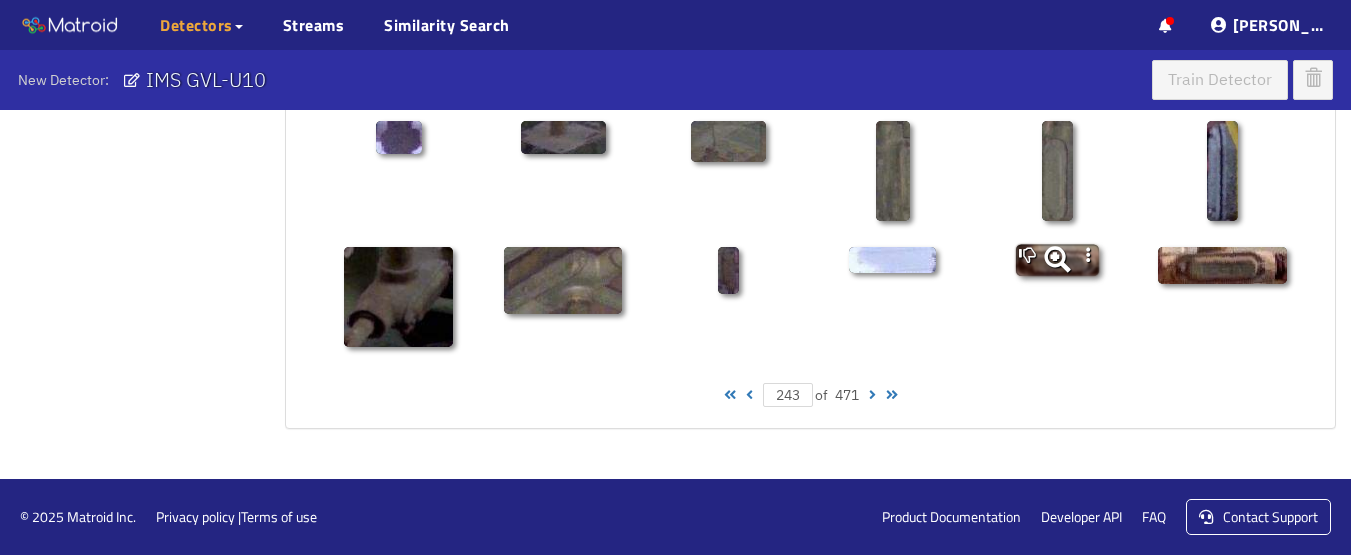 click 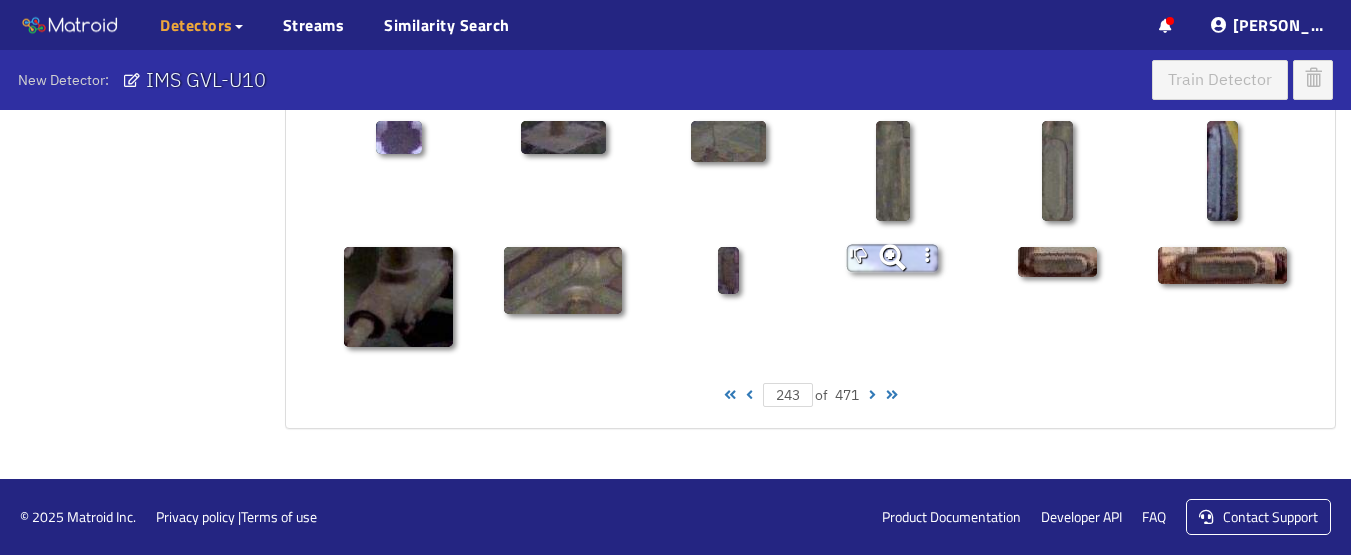click at bounding box center [892, 296] 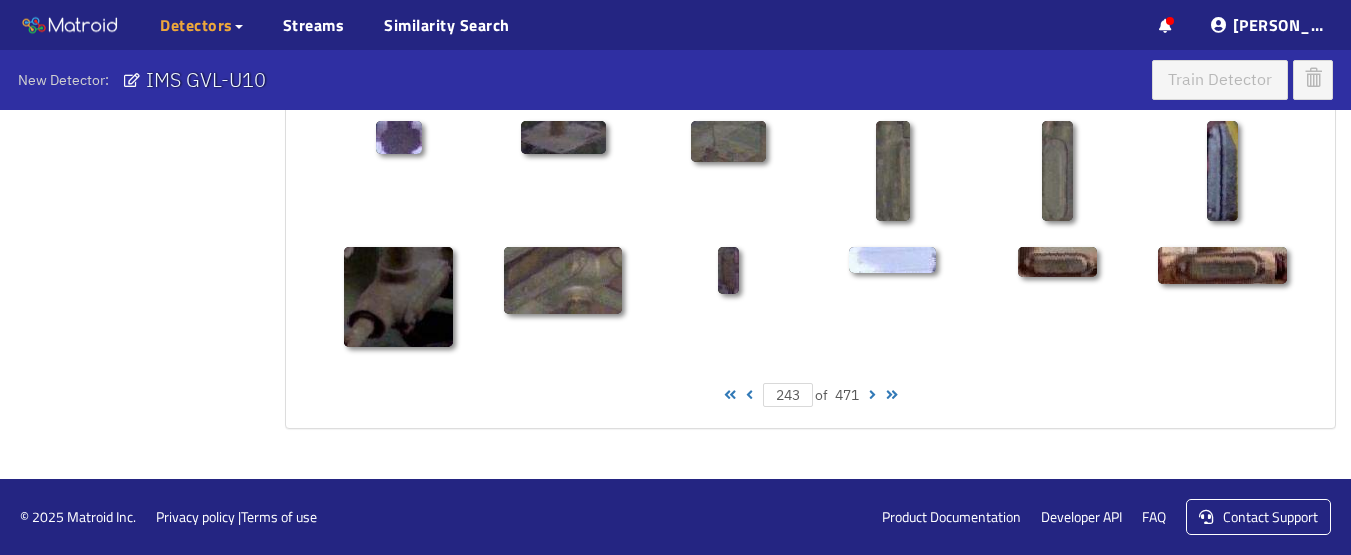 click at bounding box center [862, 260] 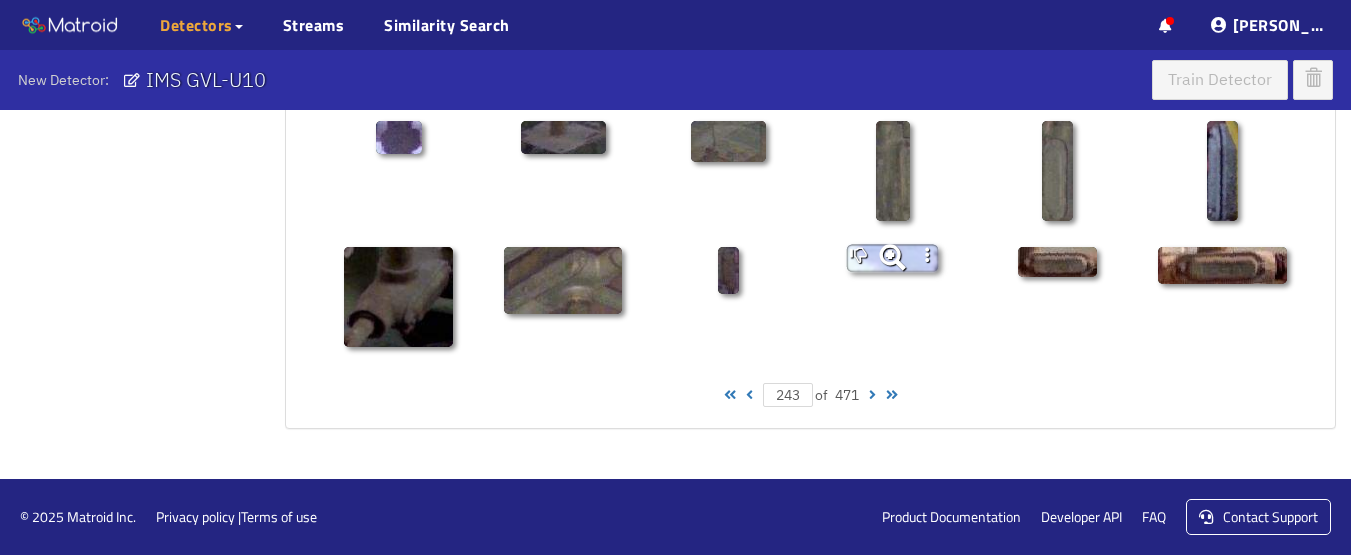 click at bounding box center (892, 257) 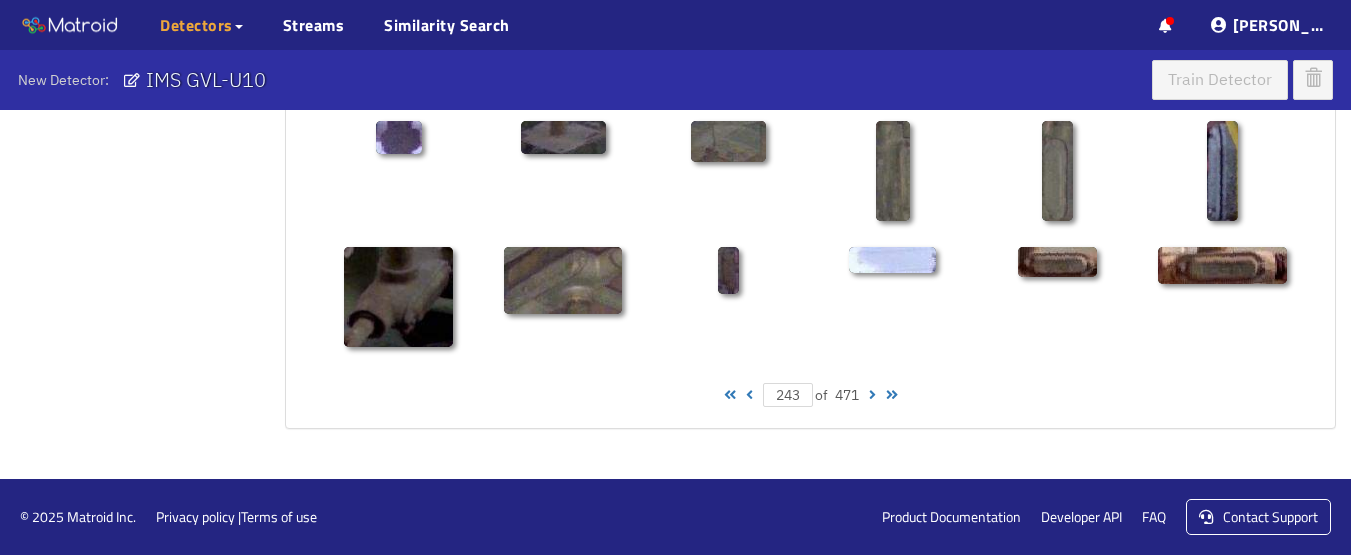 click at bounding box center [892, 259] 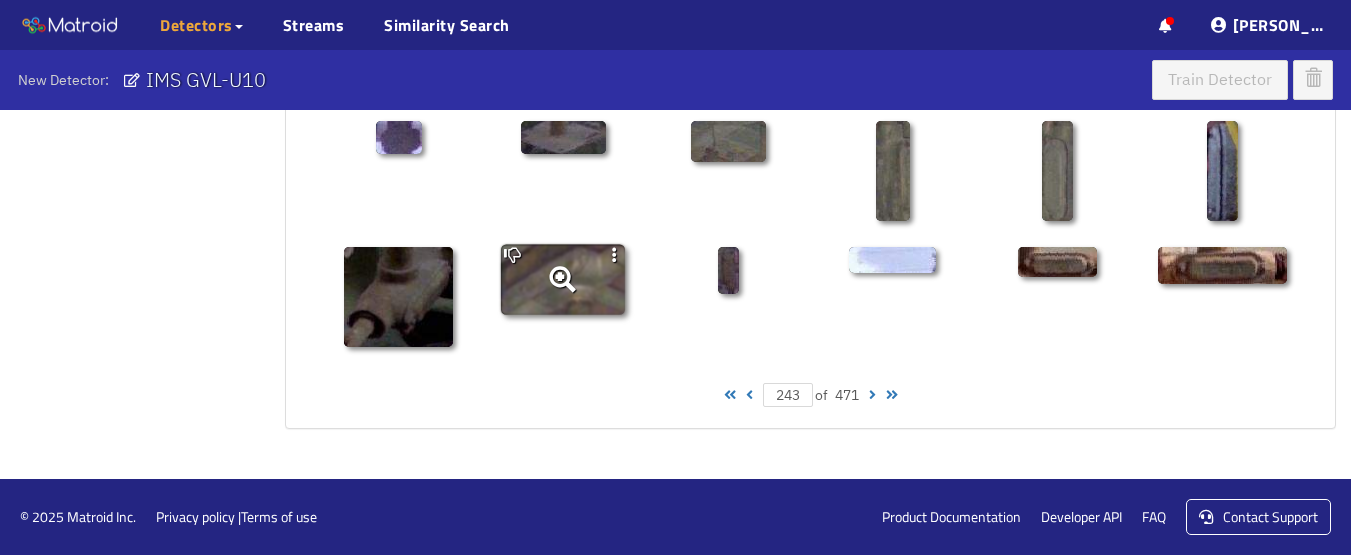 click 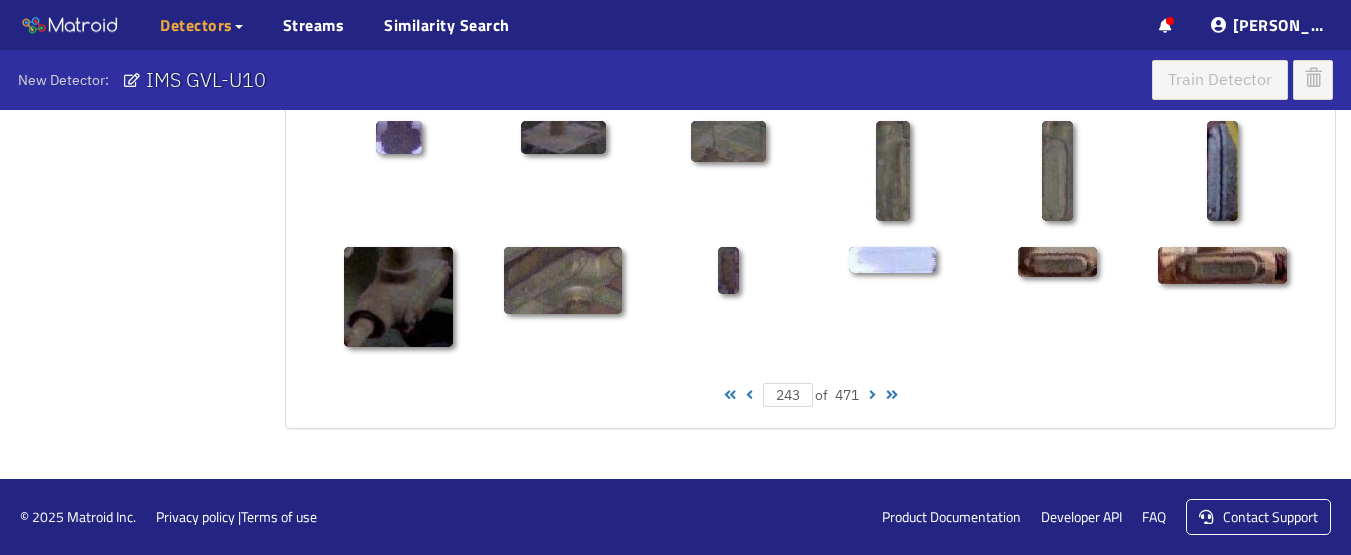 click 